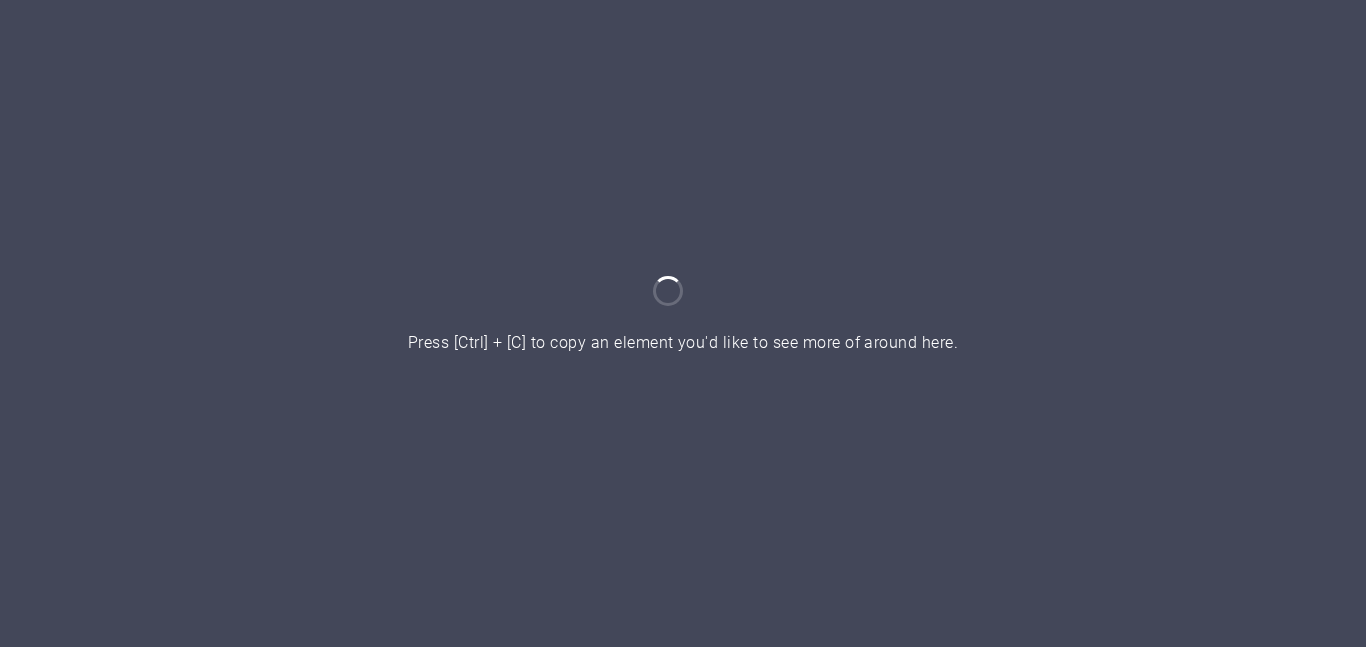 scroll, scrollTop: 0, scrollLeft: 0, axis: both 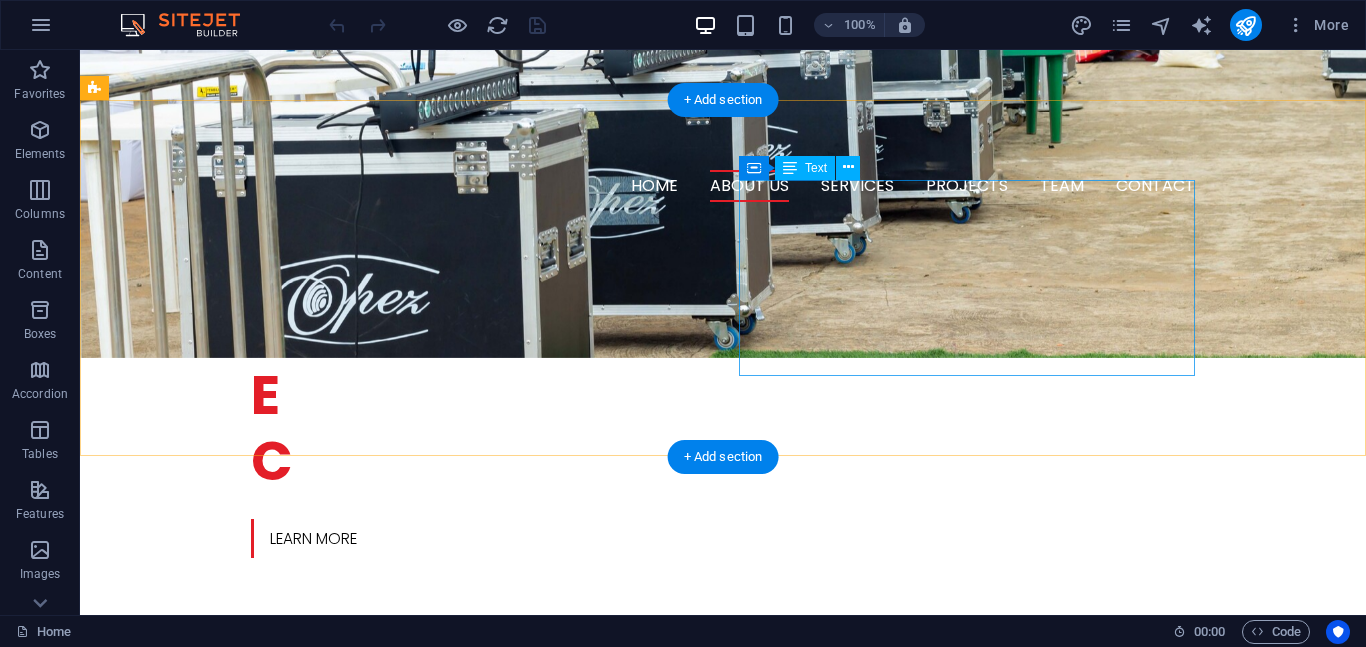 click on "Our VISION To be the Lead Audiovisual service provider for corporate events worldwide. Our MISSON Creating captivating and transformational events for our clients at worldclass standards by leveraging innovative technologies, exceptional teamwork and great client relationships." at bounding box center [324, 948] 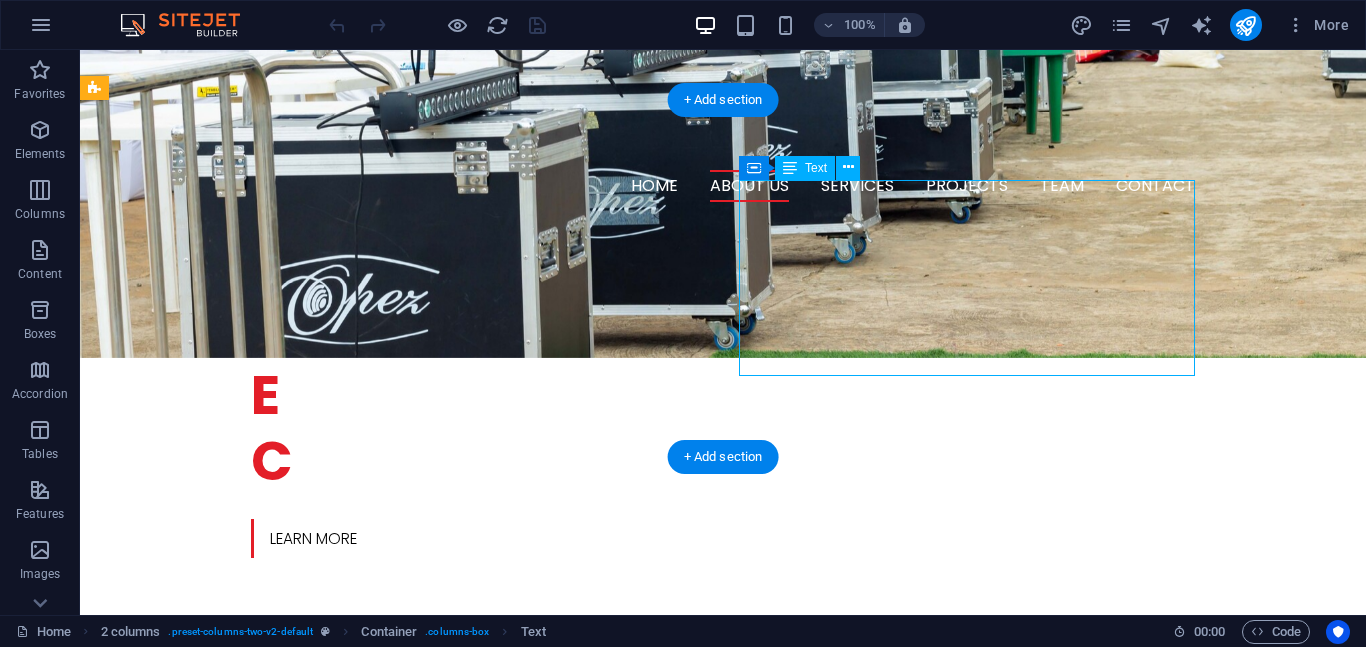 click on "Our VISION To be the Lead Audiovisual service provider for corporate events worldwide. Our MISSON Creating captivating and transformational events for our clients at worldclass standards by leveraging innovative technologies, exceptional teamwork and great client relationships." at bounding box center (324, 948) 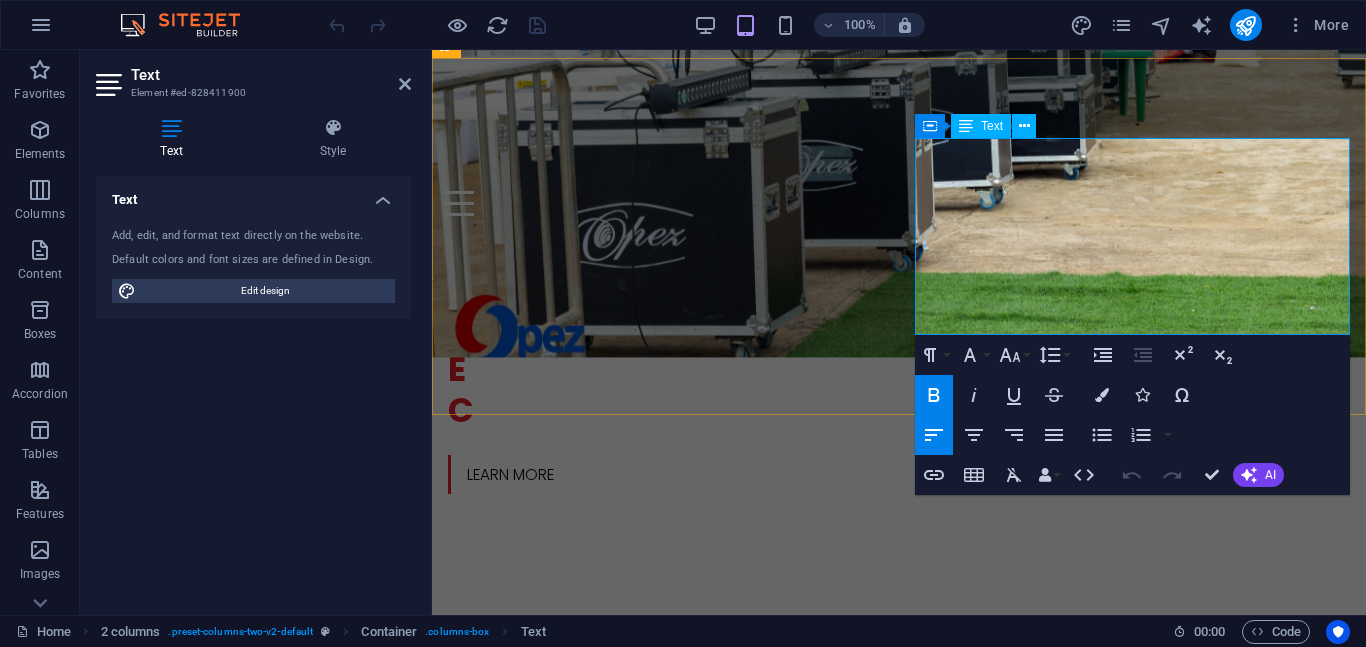 click on "To be the Lead Audiovisual service provider for corporate events worldwide." at bounding box center [665, 835] 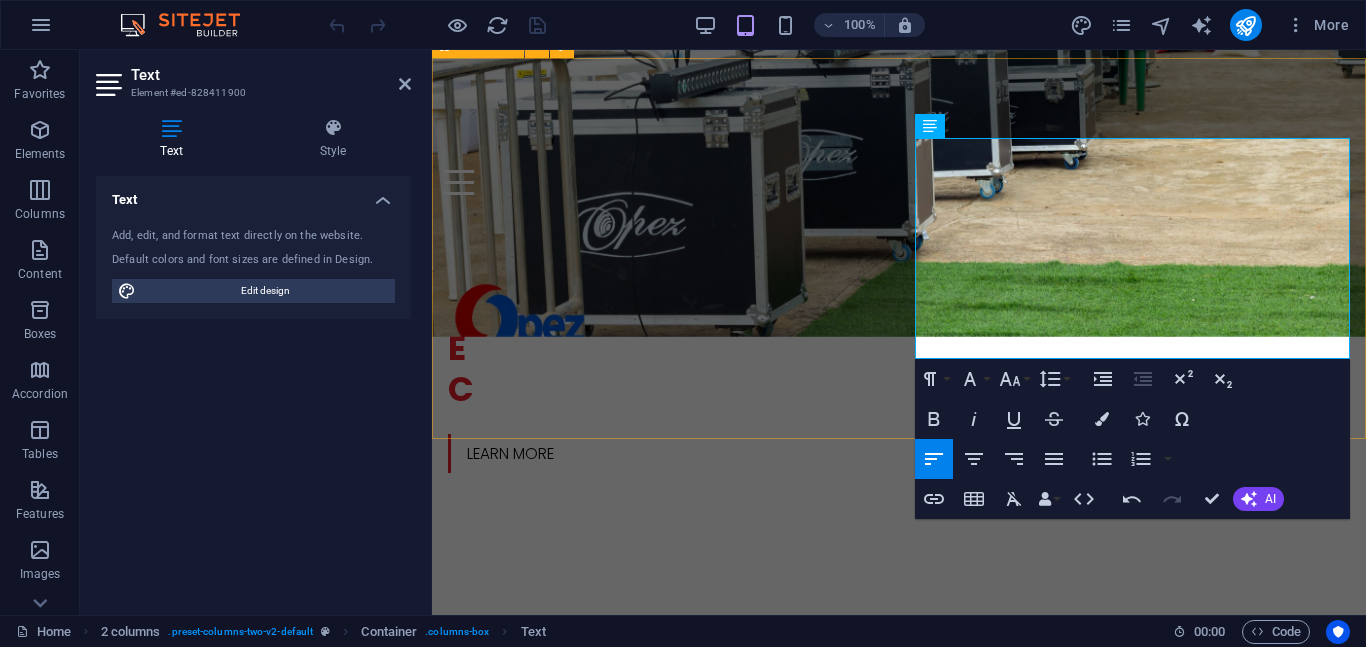 click on "O ur vision and mision Our VISION To be the Lead Audiovisual service provider for corporate events worldwide. Our MISSON Creating captivating and transformational events for our clients at worldclass standards by leveraging innovative technologies, exceptional teamwork and great client relationships." at bounding box center [899, 849] 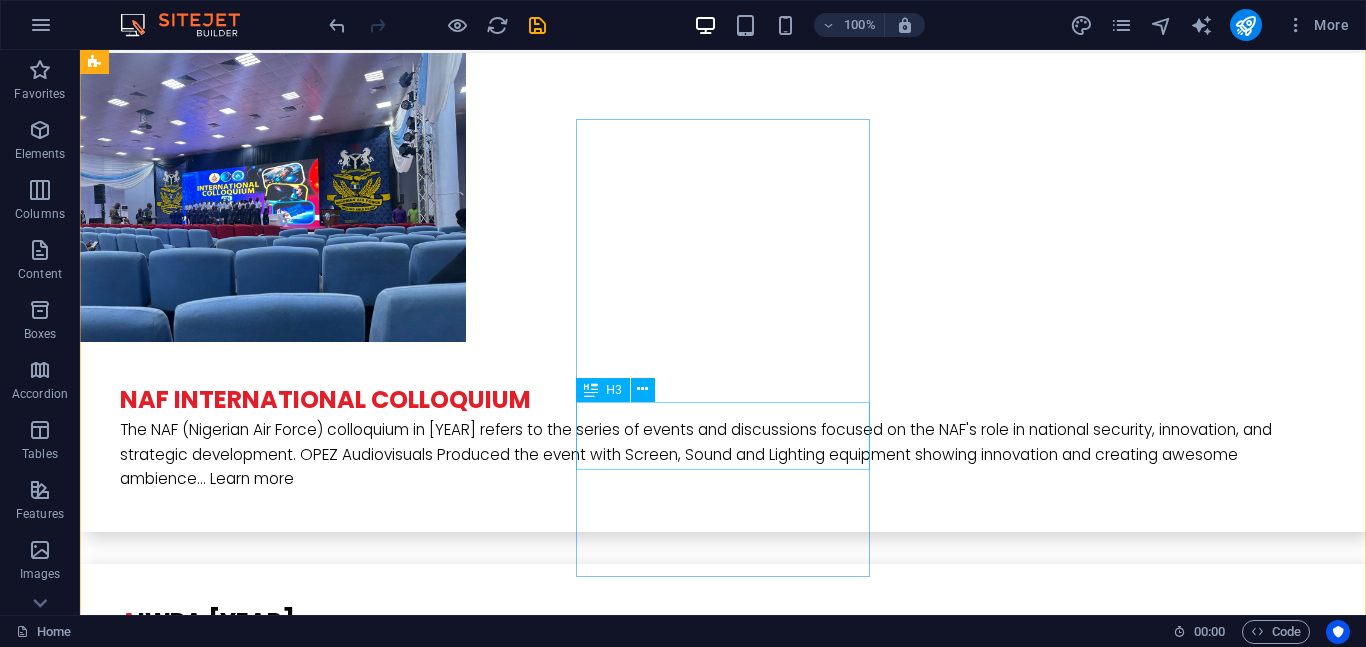scroll, scrollTop: 4570, scrollLeft: 0, axis: vertical 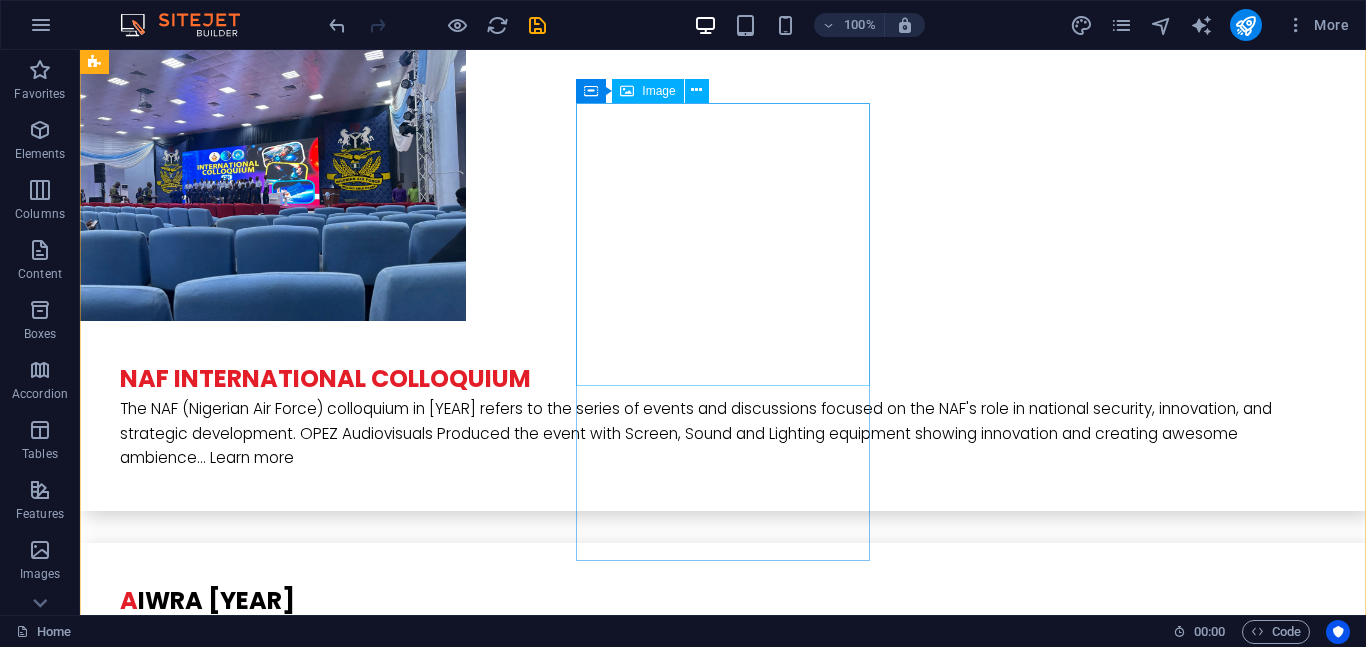 click at bounding box center (242, 4899) 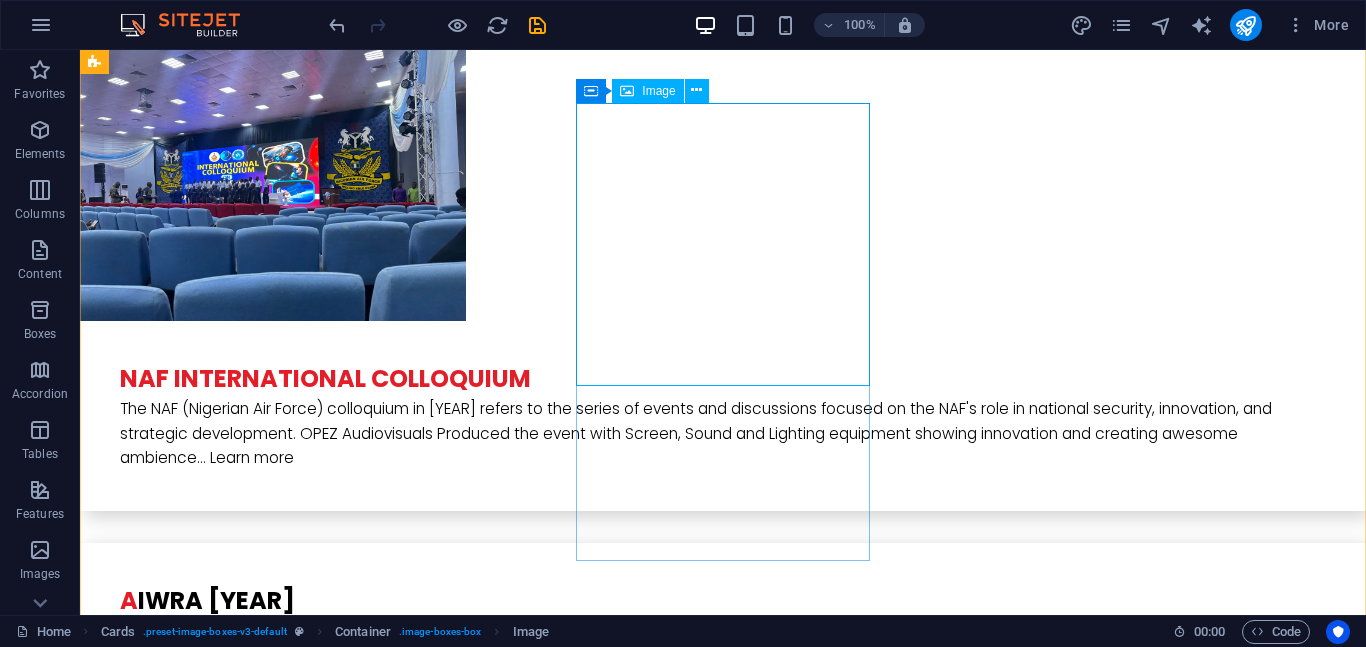 click at bounding box center [242, 4899] 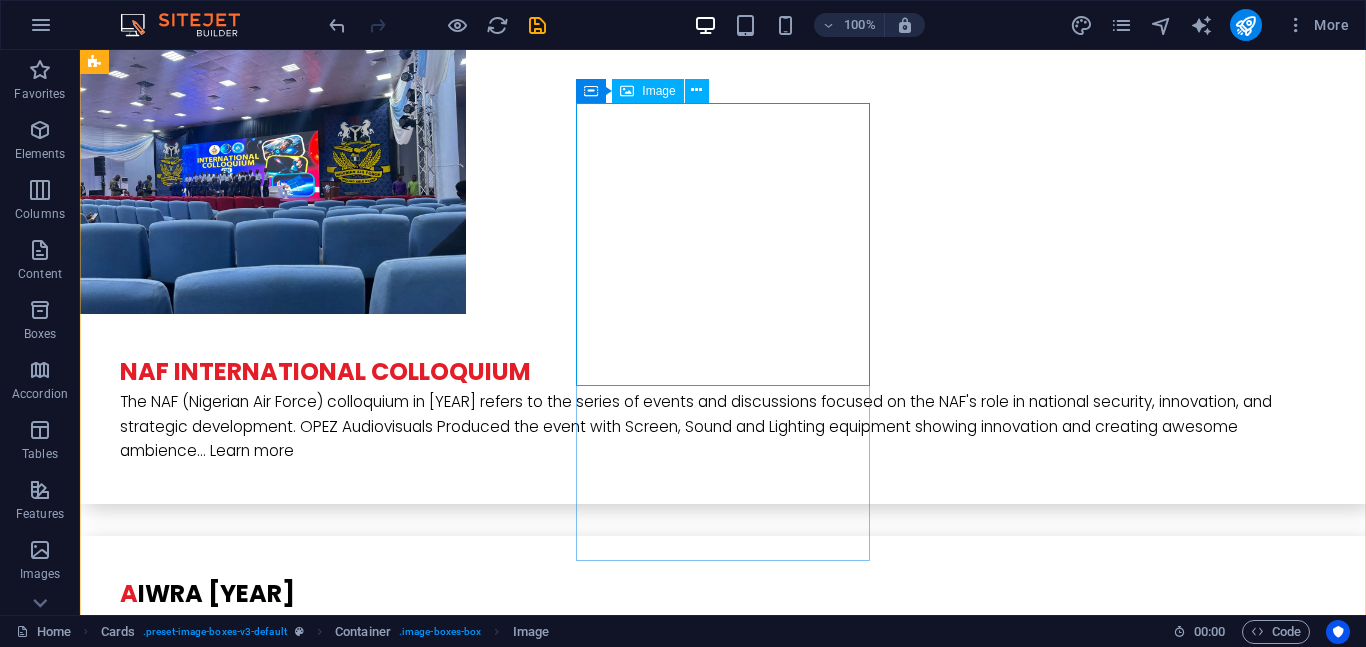 select on "px" 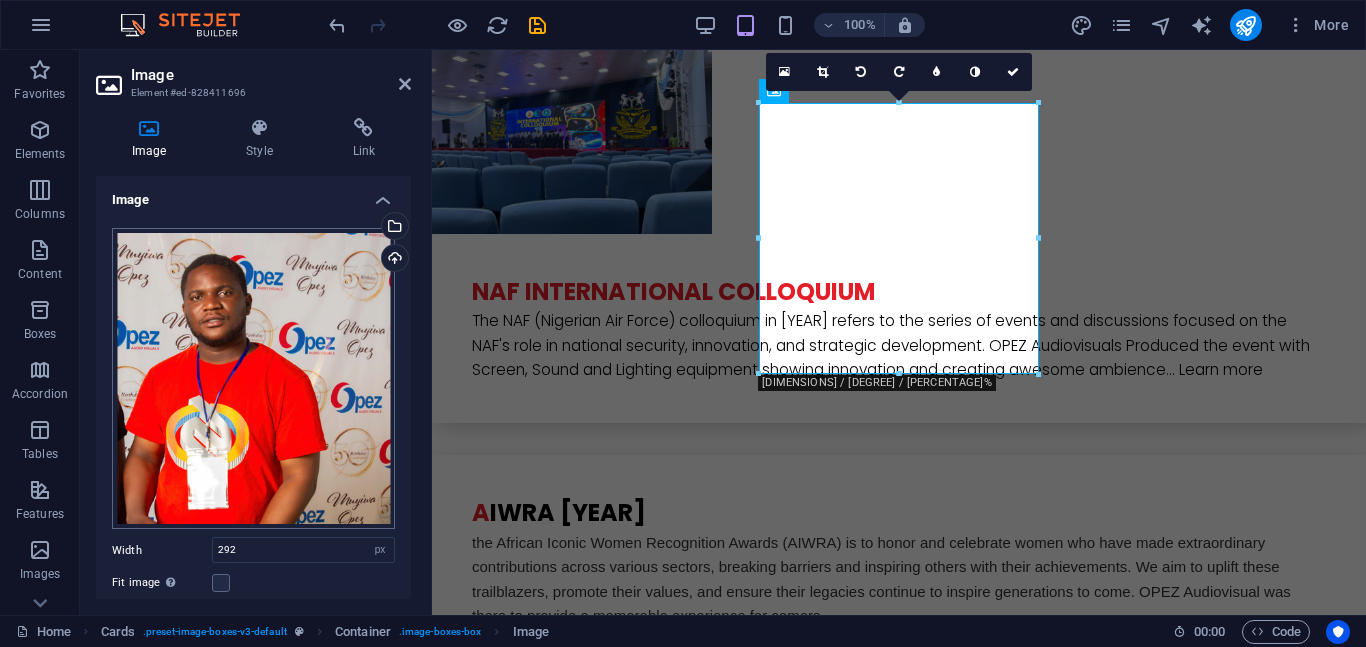 scroll, scrollTop: 4597, scrollLeft: 0, axis: vertical 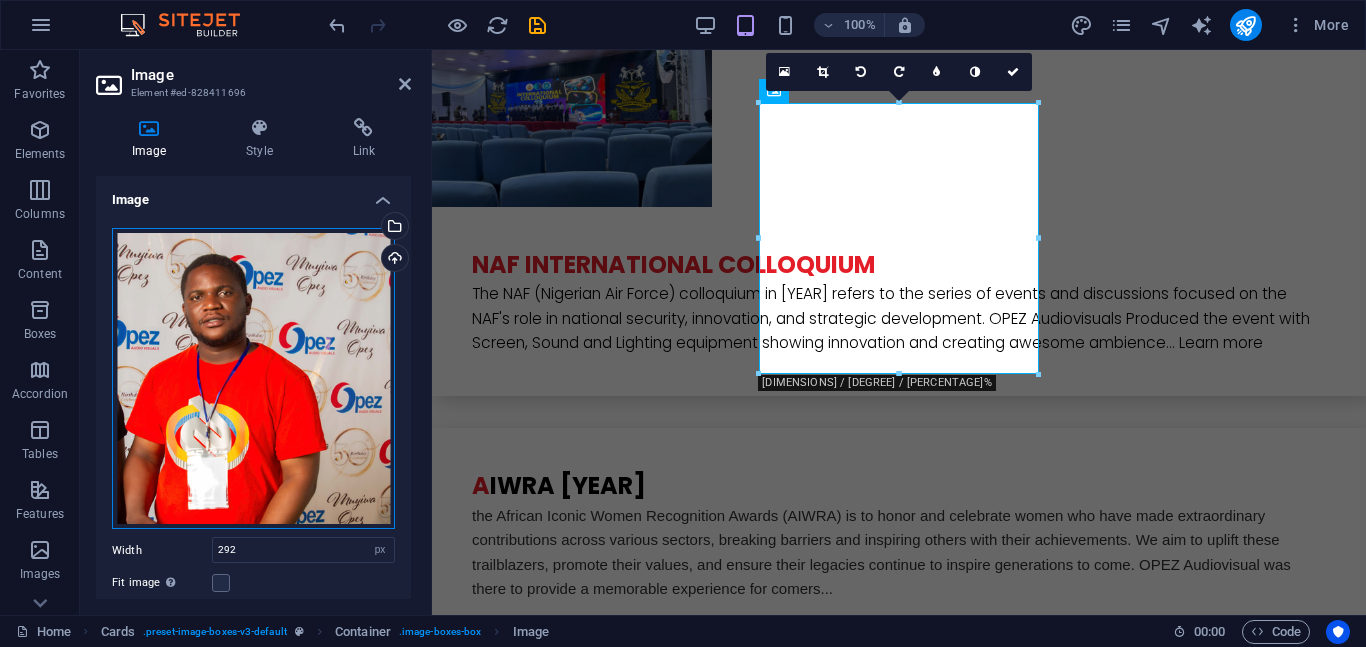 click on "Drag files here, click to choose files or select files from Files or our free stock photos & videos" at bounding box center (253, 378) 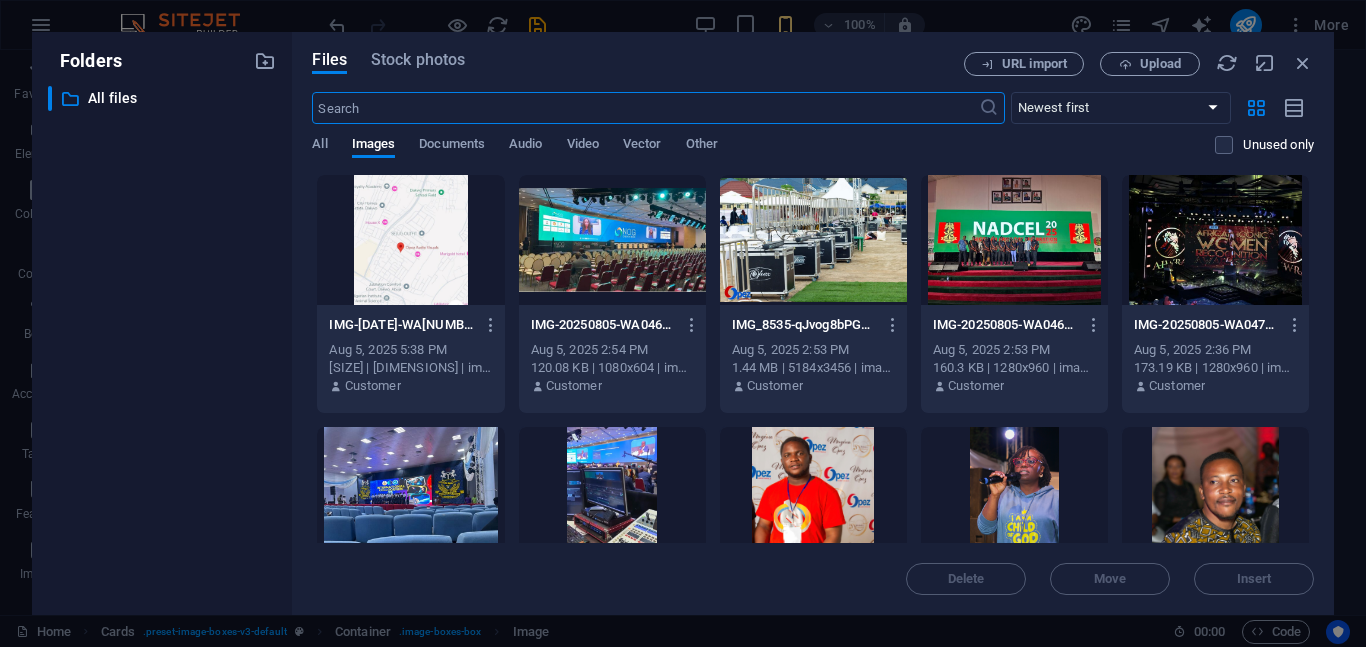 scroll, scrollTop: 7245, scrollLeft: 0, axis: vertical 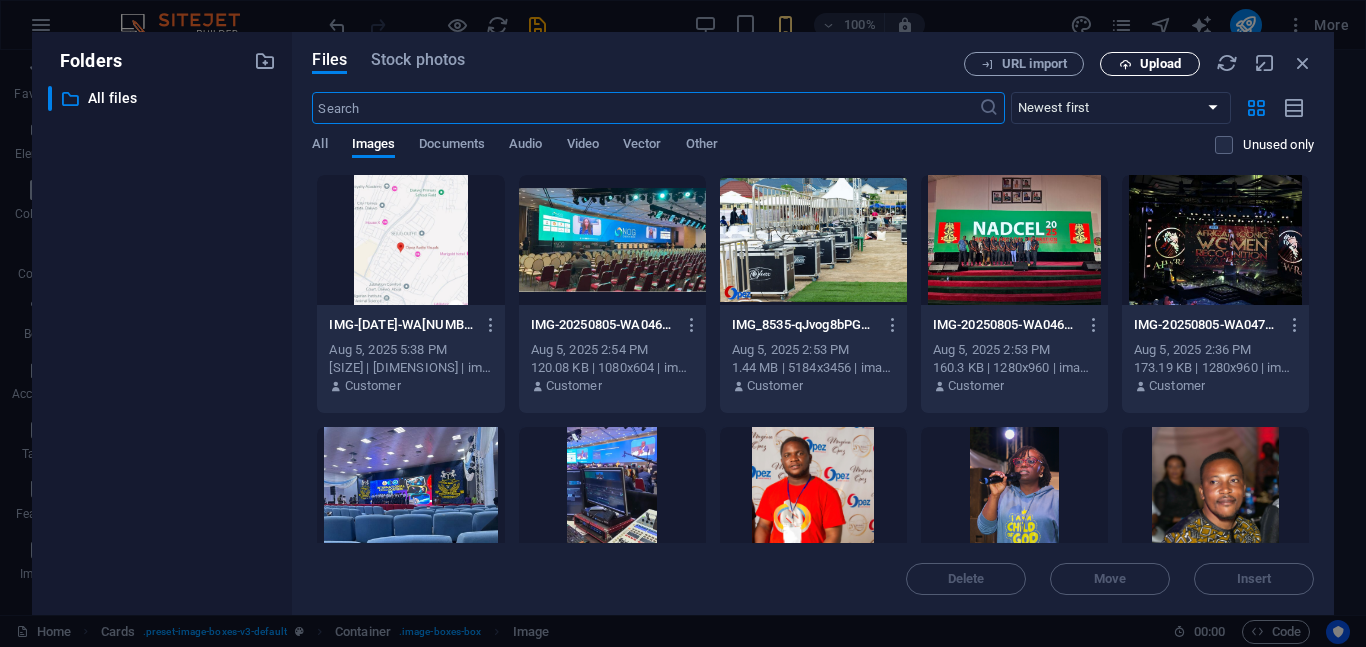 click on "Upload" at bounding box center [1160, 64] 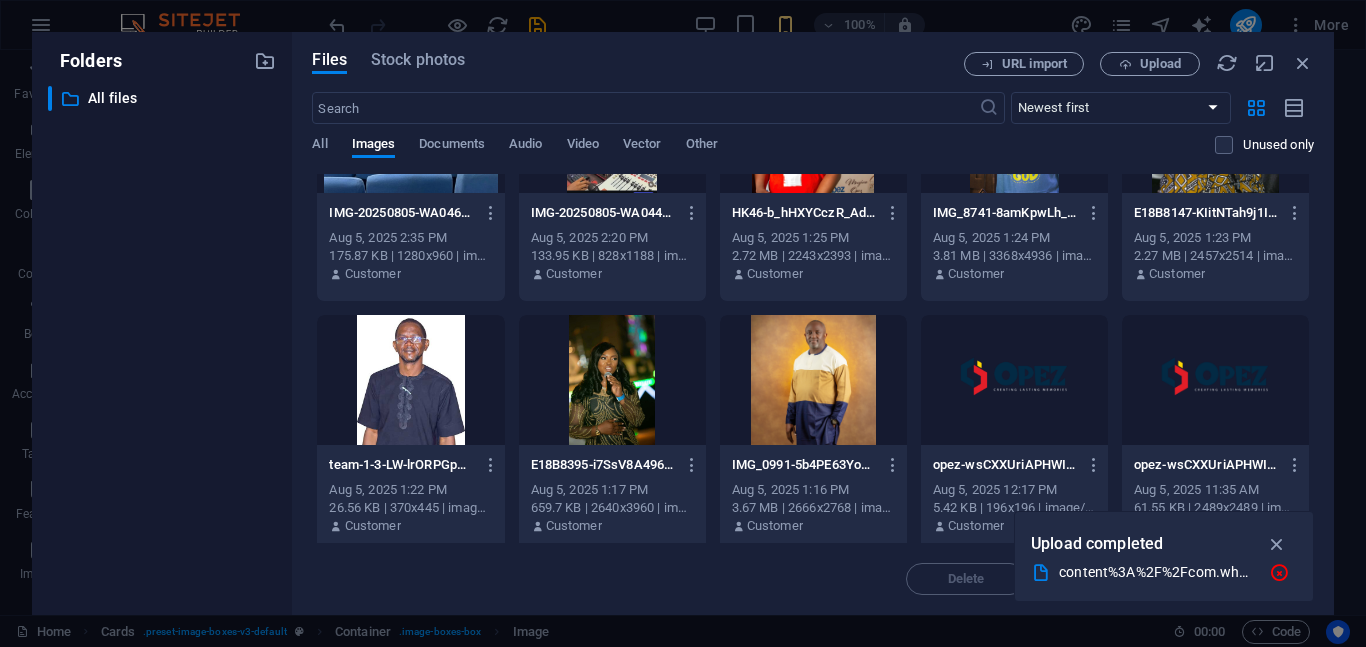 scroll, scrollTop: 375, scrollLeft: 0, axis: vertical 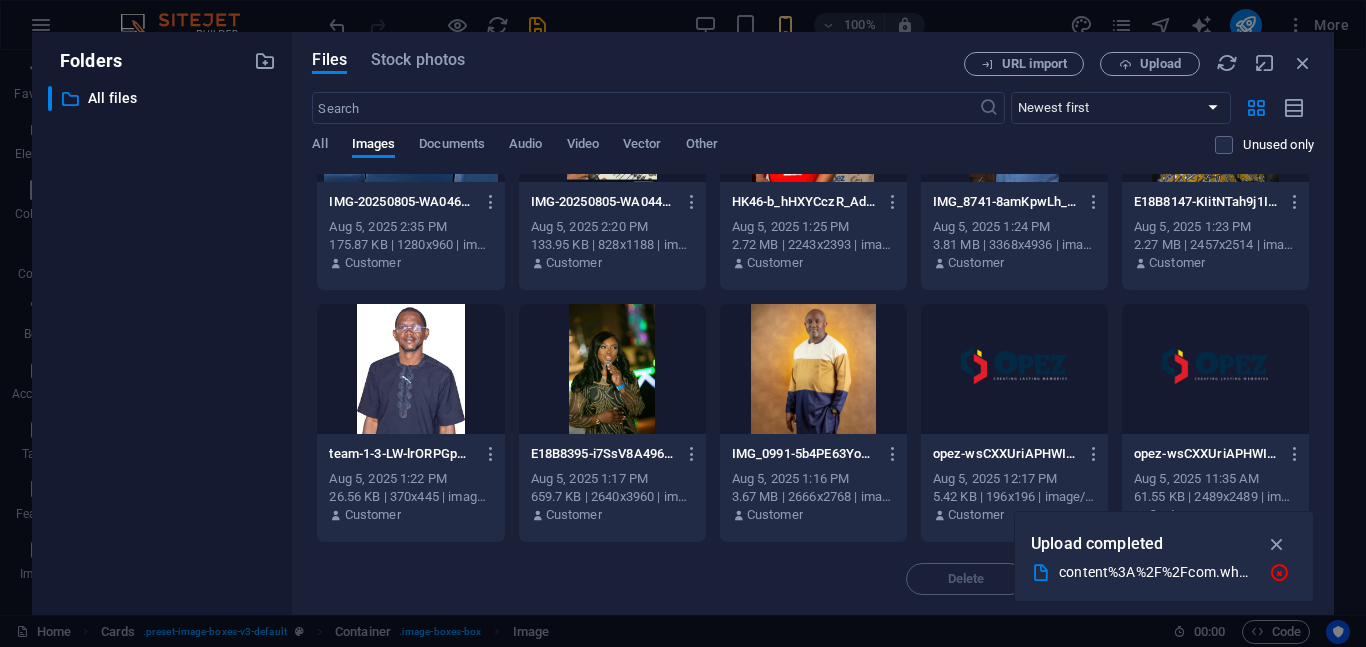 click on "content%3A%2F%2Fcom.whatsapp.w4b.provider.media%2Fitem%2F16aa19a9-cf86-4ea2-89aa-04ec9a510ebc" at bounding box center (1156, 572) 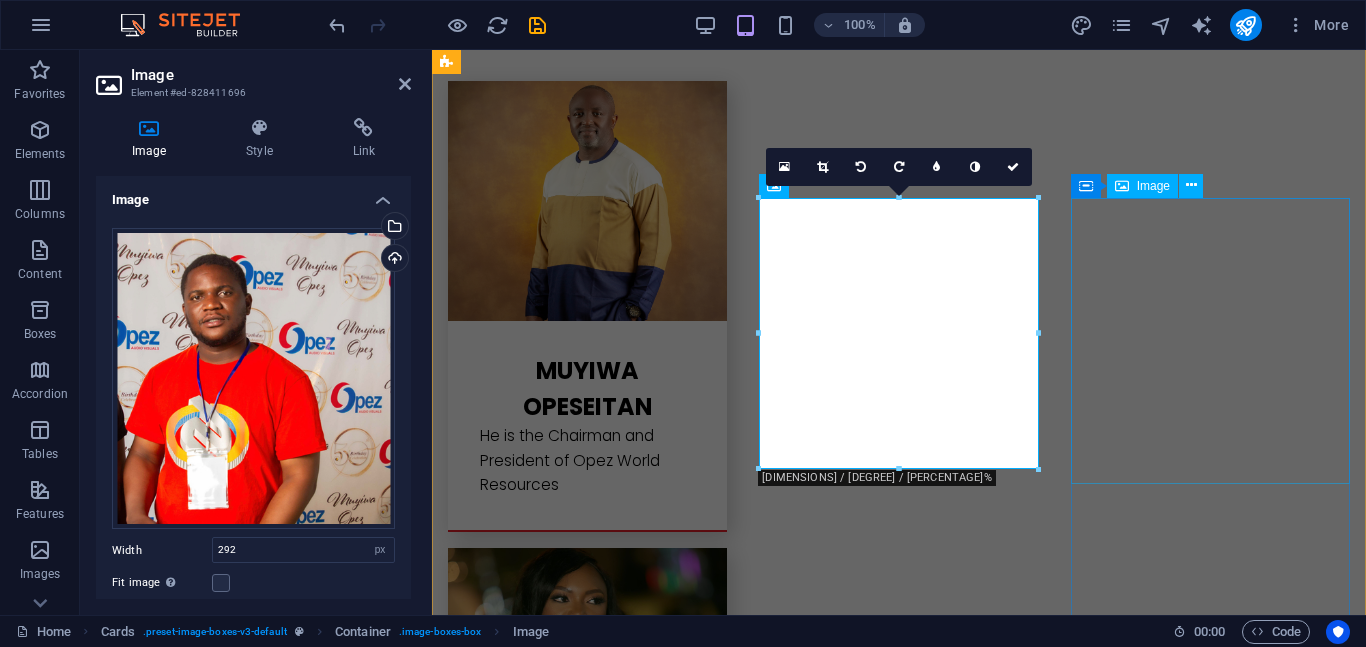 scroll, scrollTop: 4502, scrollLeft: 0, axis: vertical 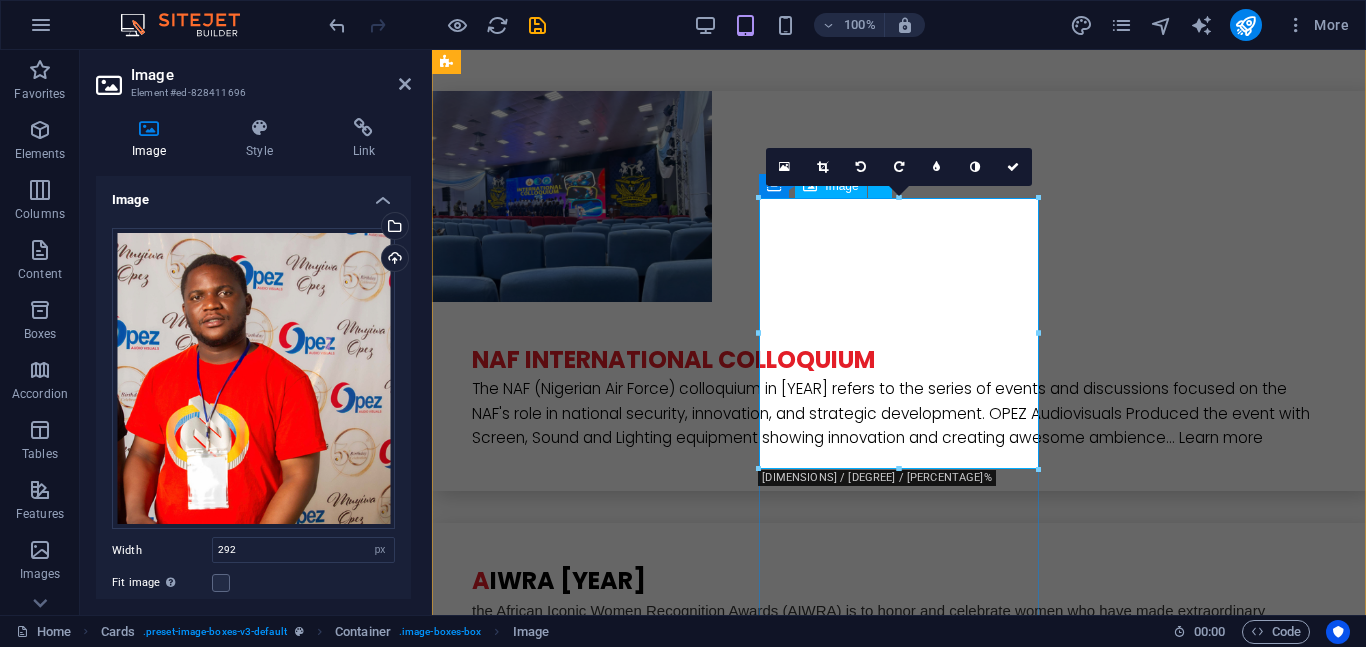 click at bounding box center [587, 4751] 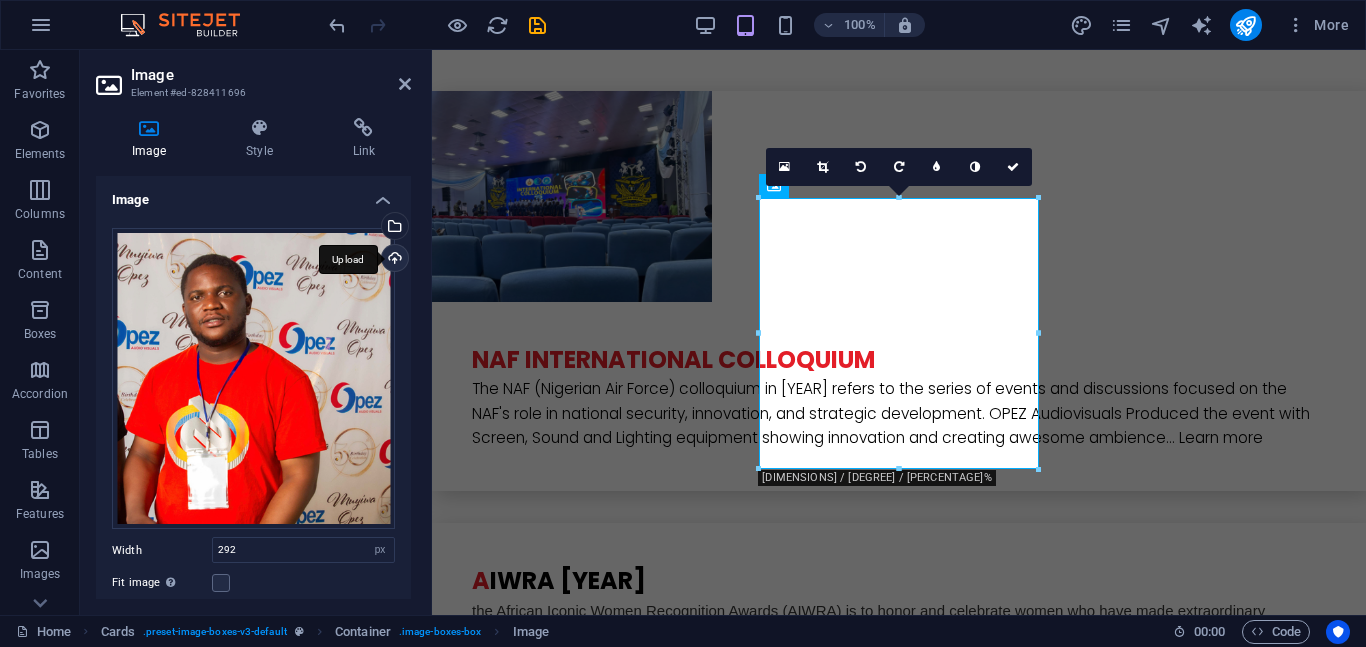 click on "Upload" at bounding box center [393, 260] 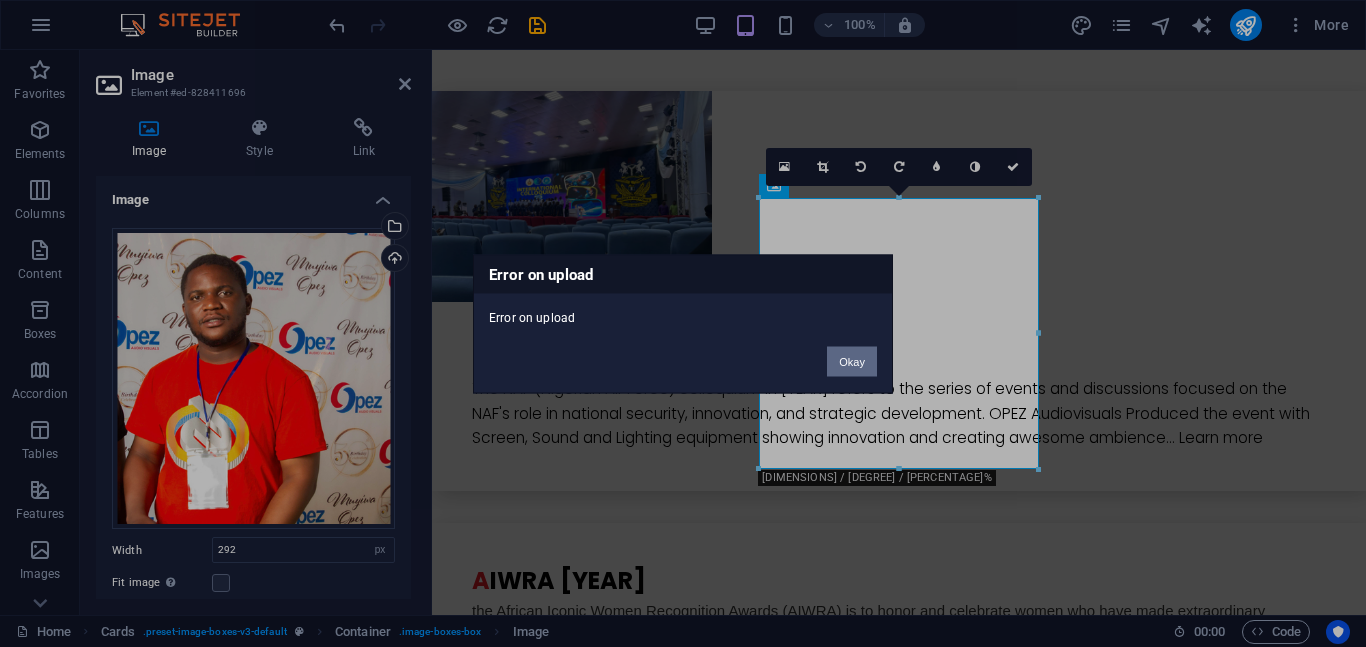 click on "Okay" at bounding box center [852, 361] 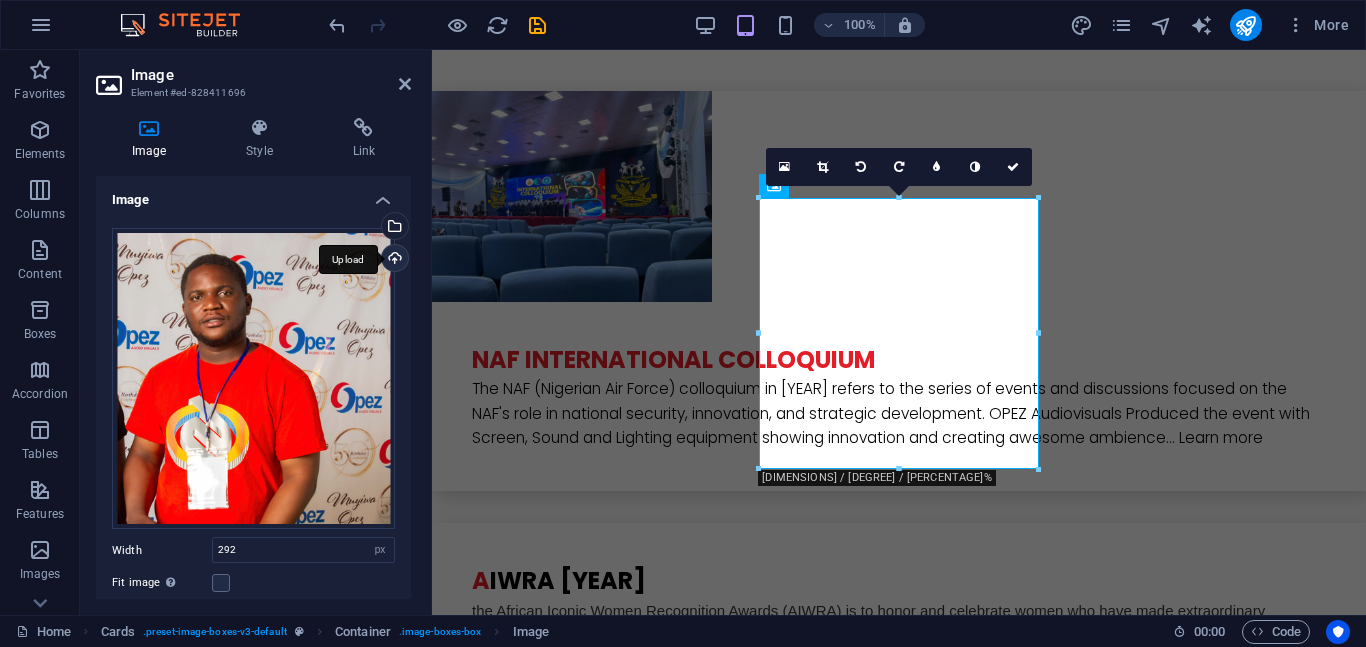 click on "Upload" at bounding box center (393, 260) 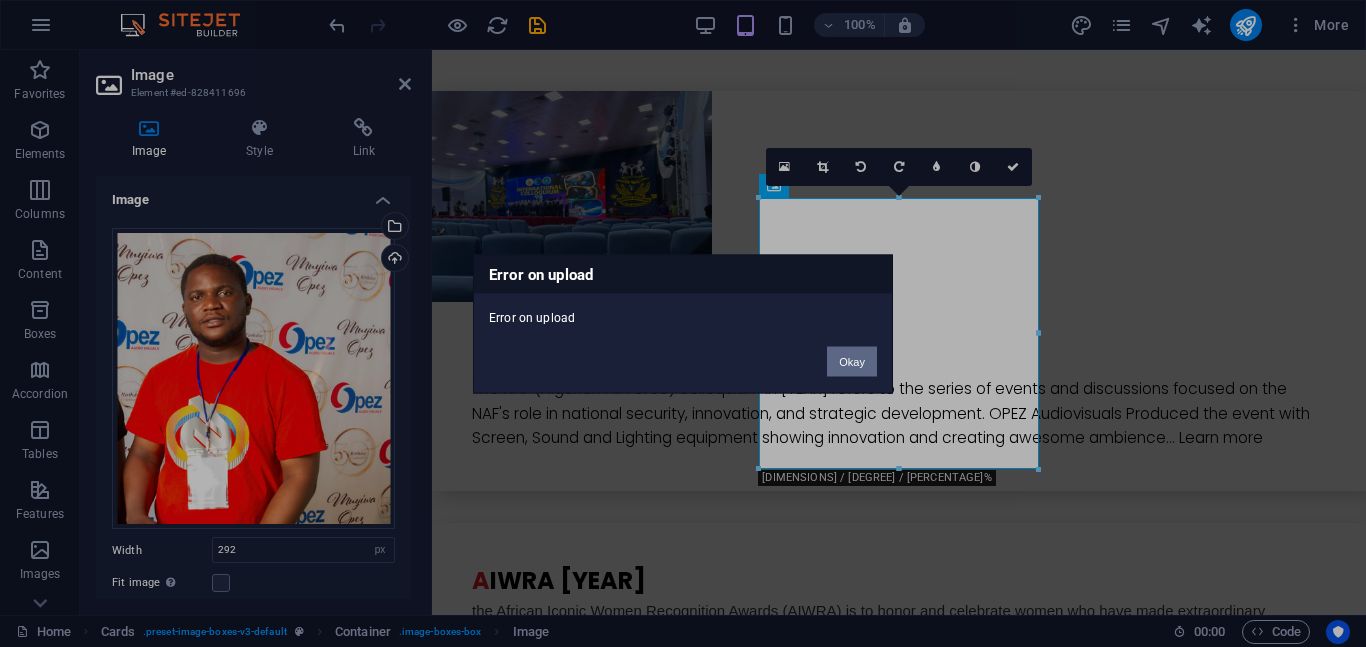 click on "Okay" at bounding box center [852, 361] 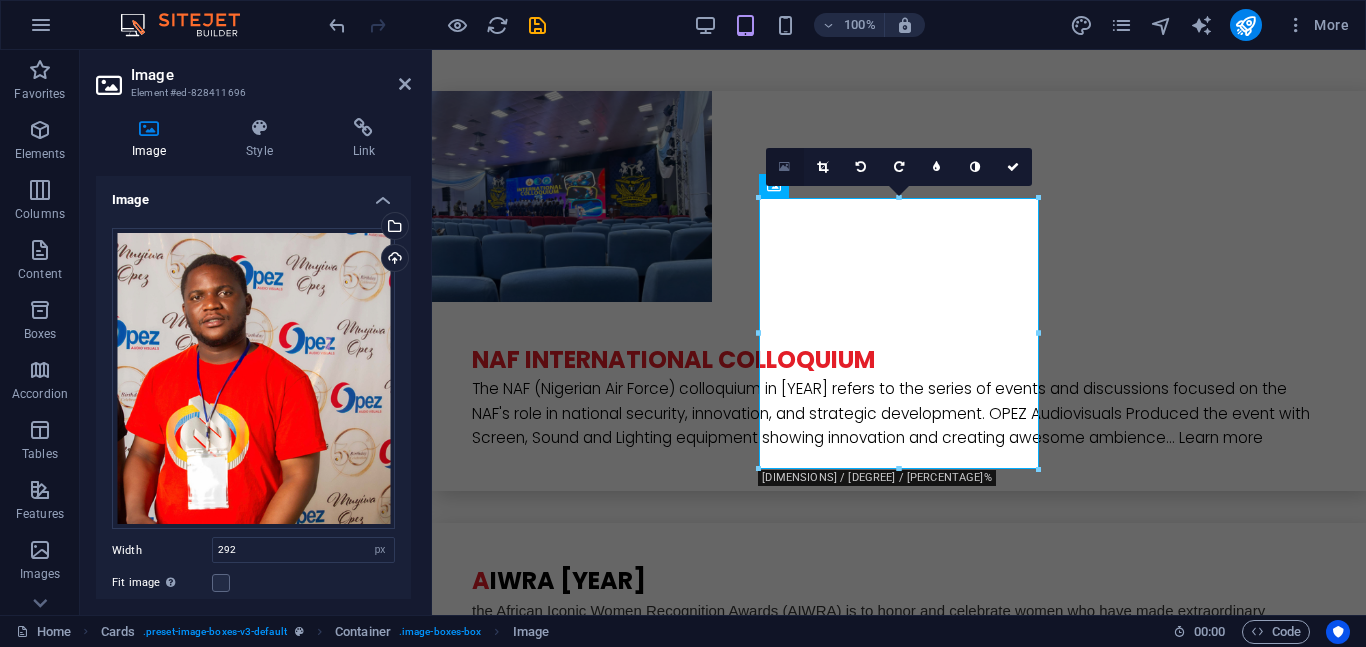 click at bounding box center [784, 167] 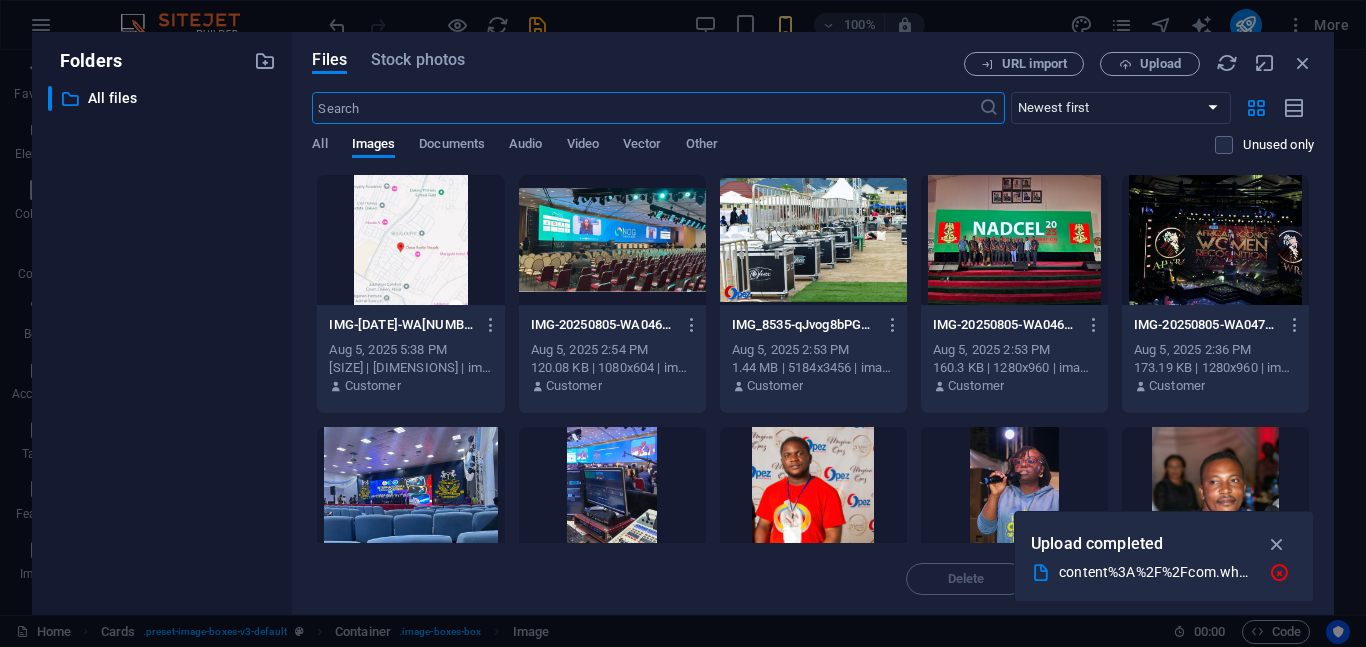scroll, scrollTop: 7245, scrollLeft: 0, axis: vertical 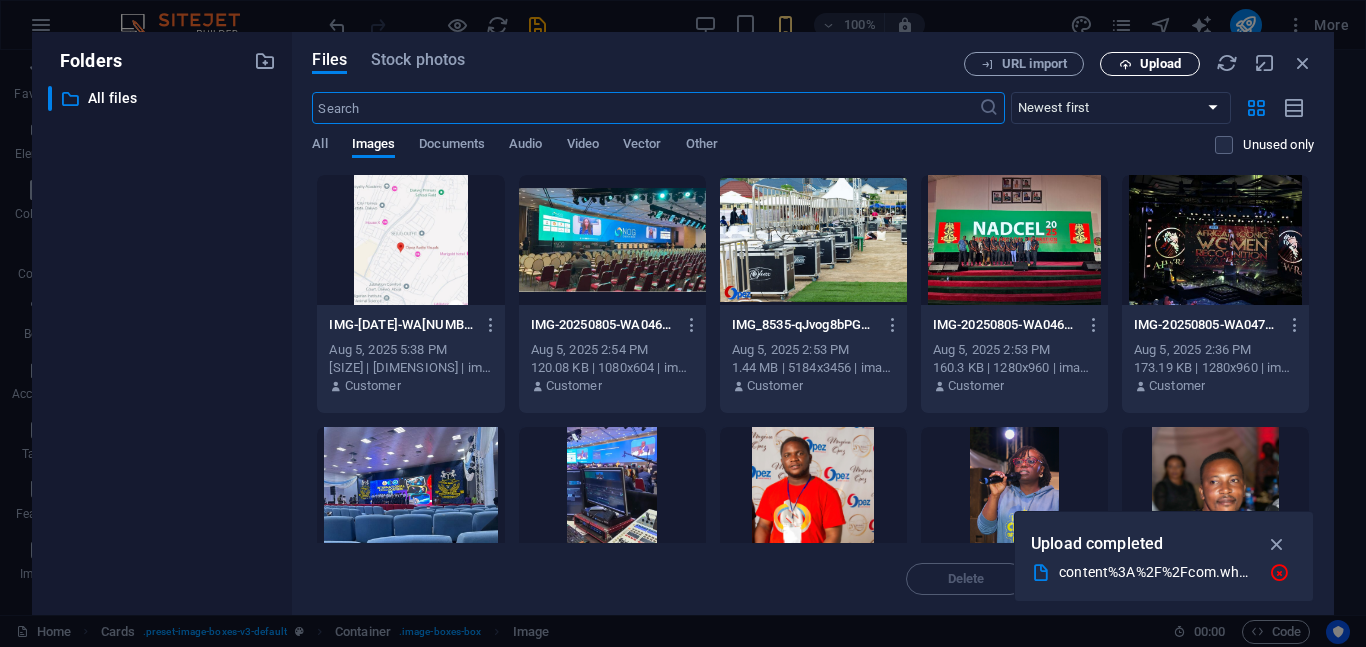 click on "Upload" at bounding box center [1160, 64] 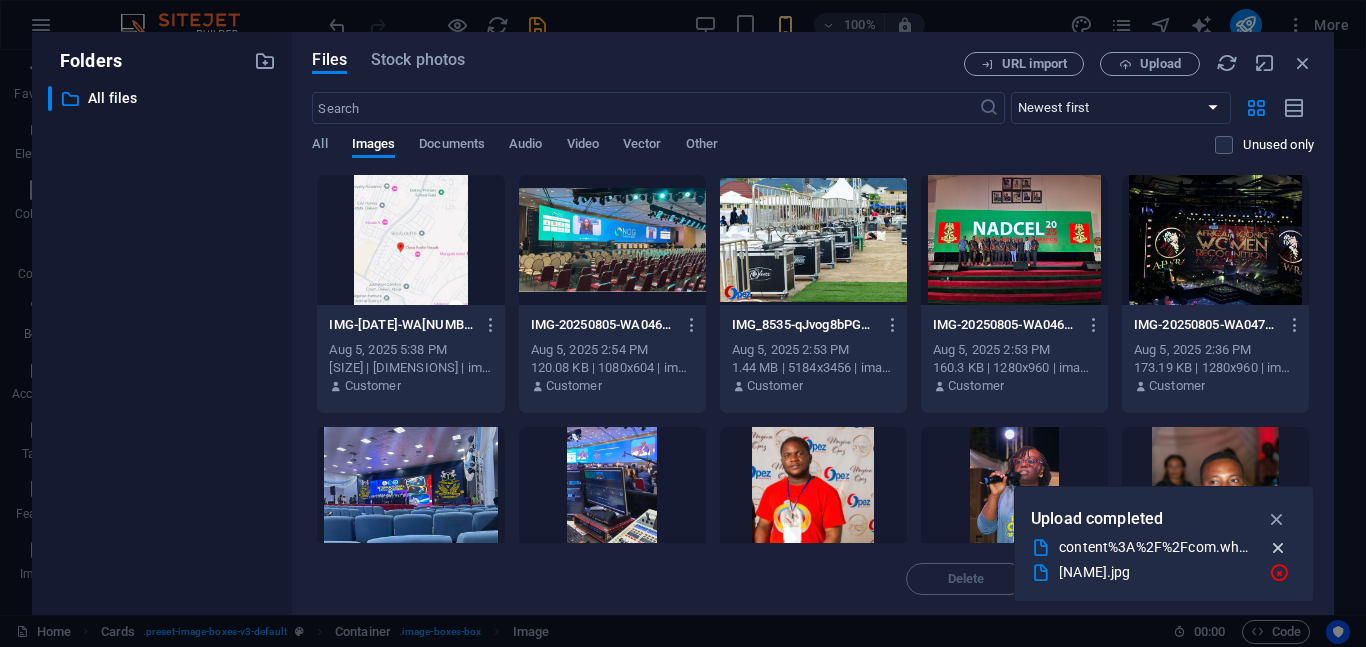 click at bounding box center (1278, 548) 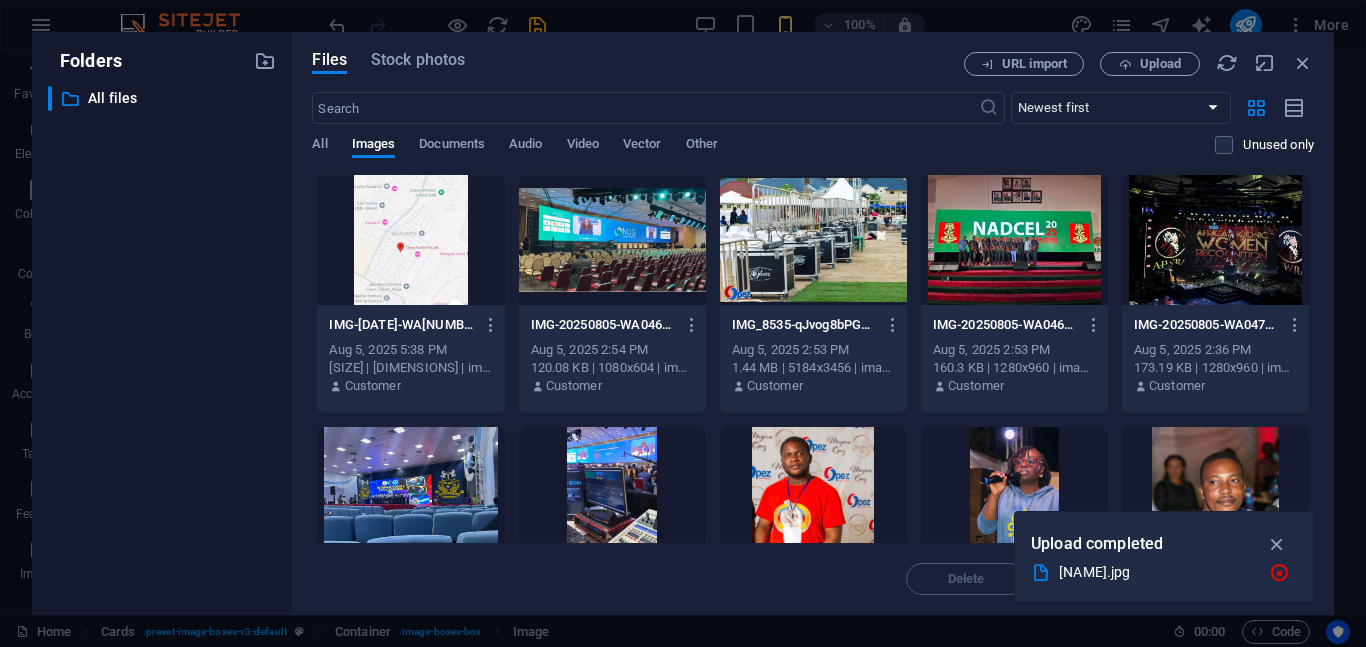 click on "tega.jpg" at bounding box center (1156, 572) 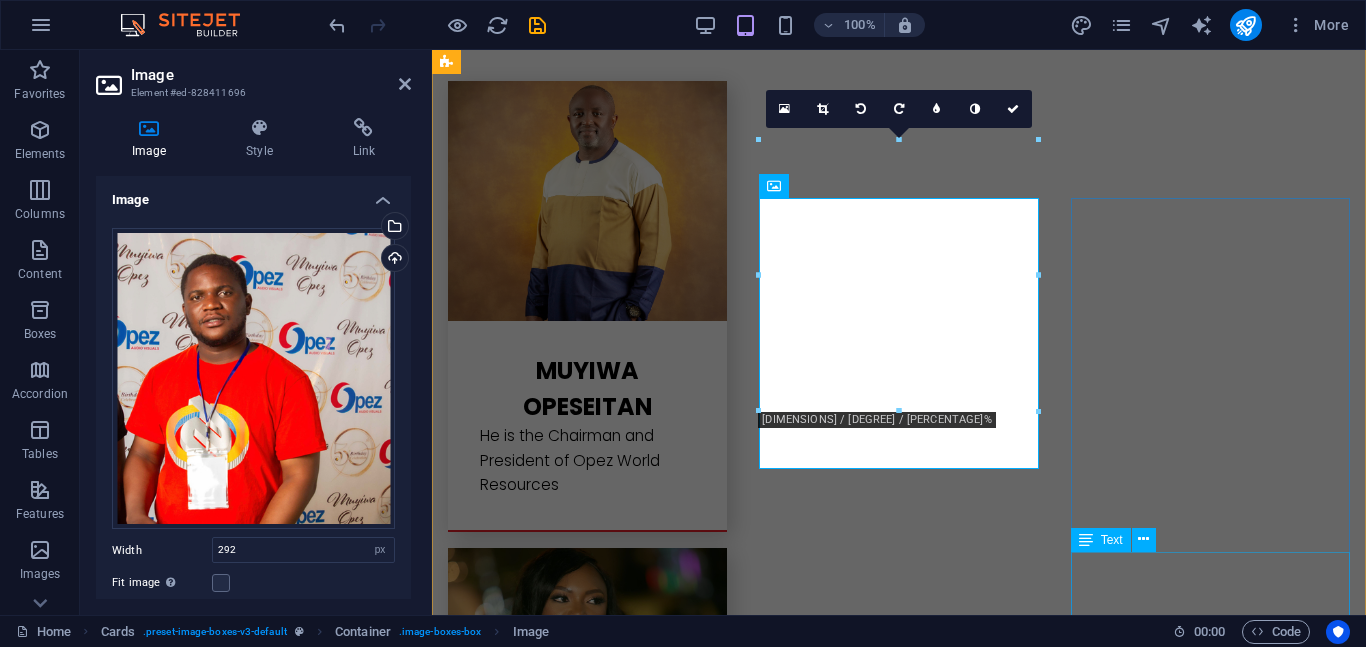 scroll, scrollTop: 4502, scrollLeft: 0, axis: vertical 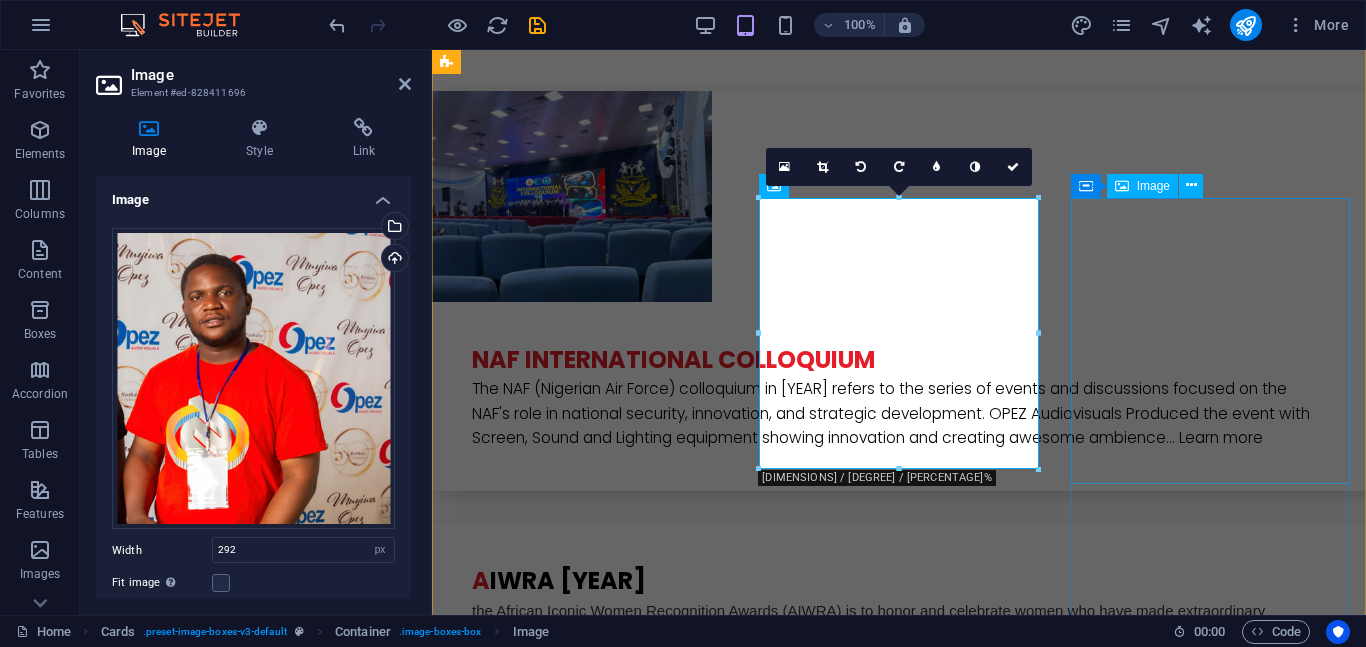 click at bounding box center [587, 5252] 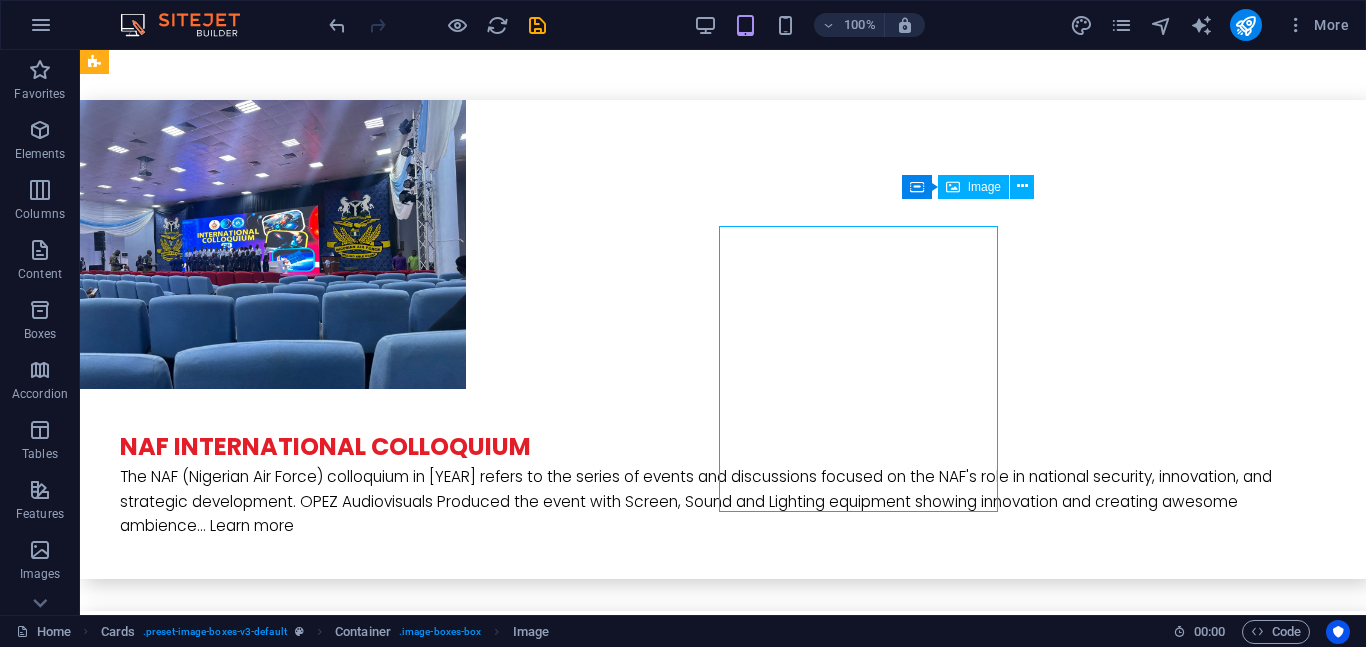scroll, scrollTop: 4474, scrollLeft: 0, axis: vertical 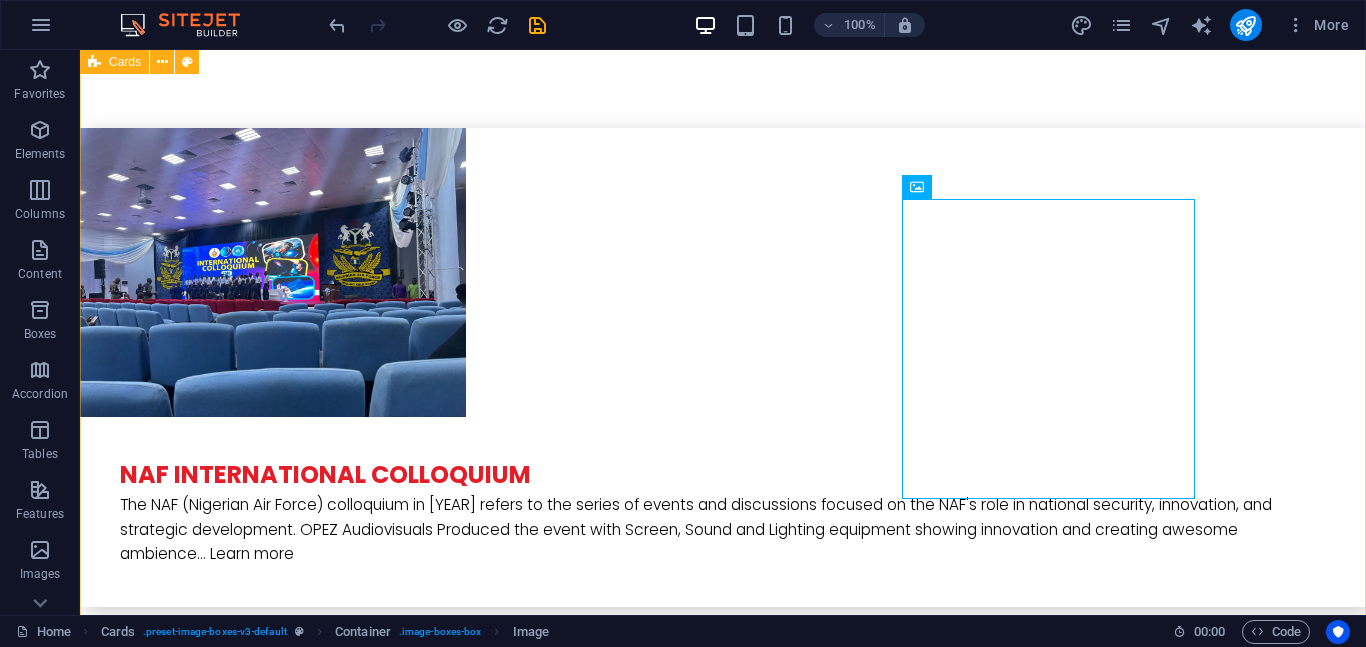 click on "[NAME] Chairman and President at[ORGANIZATION] [NAME] The Human Resources Director, [ORGANIZATION] [NAME] Operations Manager, [ORGANIZATION] - [ORGANIZATION] [NAME] Relationship Manager, [ORGANIZATION] [NAME] Media Manager and Assistant Operations Manager, [ORGANIZATION] [NAME] IT Manager, Chief Experience Officer, [ORGANIZATION]" at bounding box center [723, 4397] 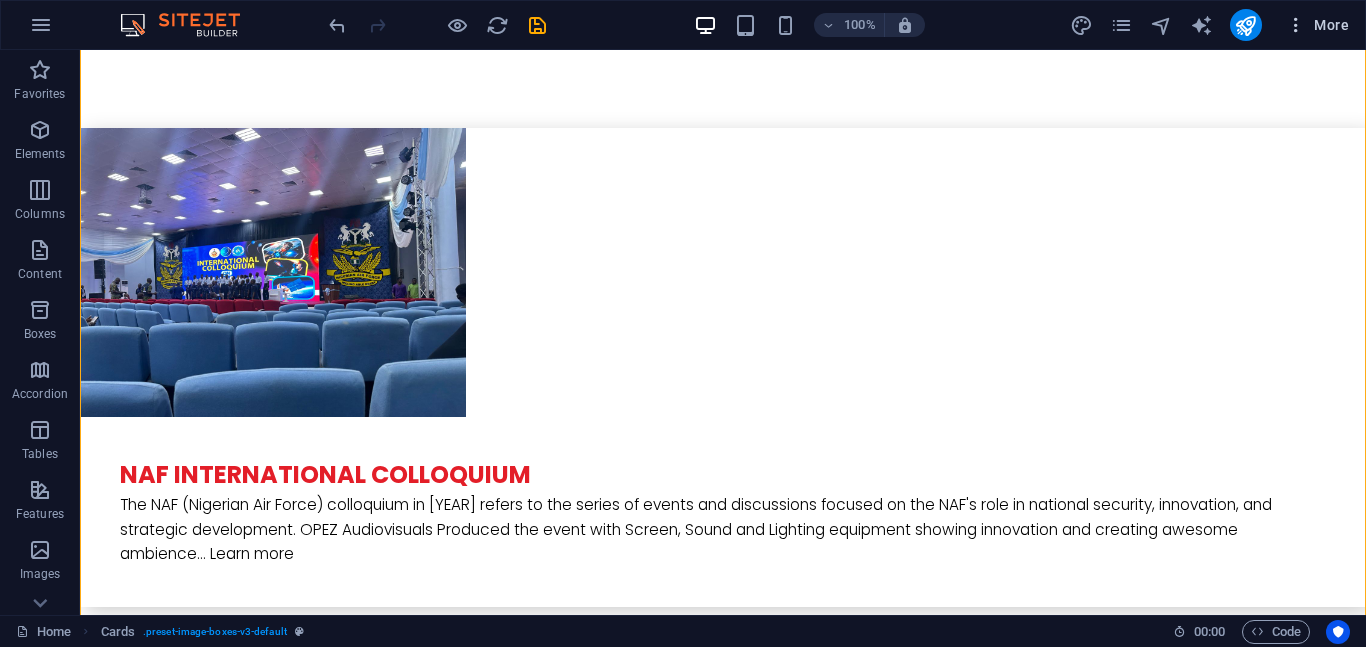 click at bounding box center [1296, 25] 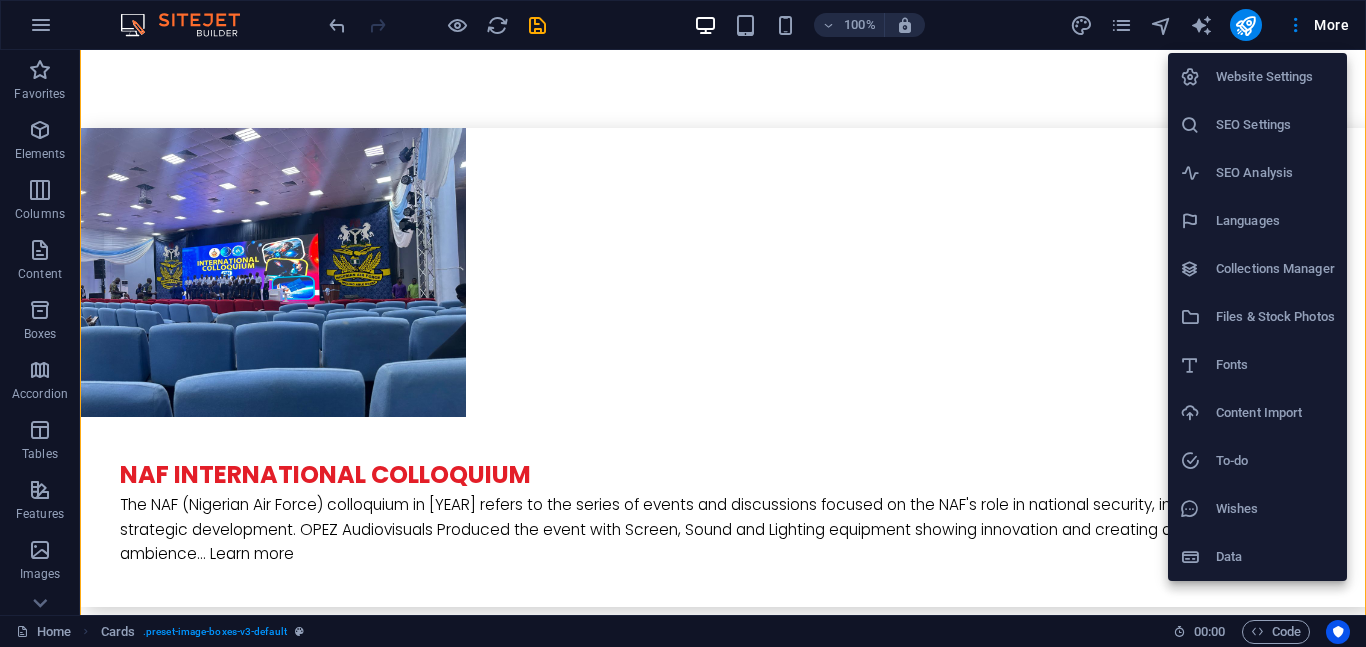 click on "Files & Stock Photos" at bounding box center [1275, 317] 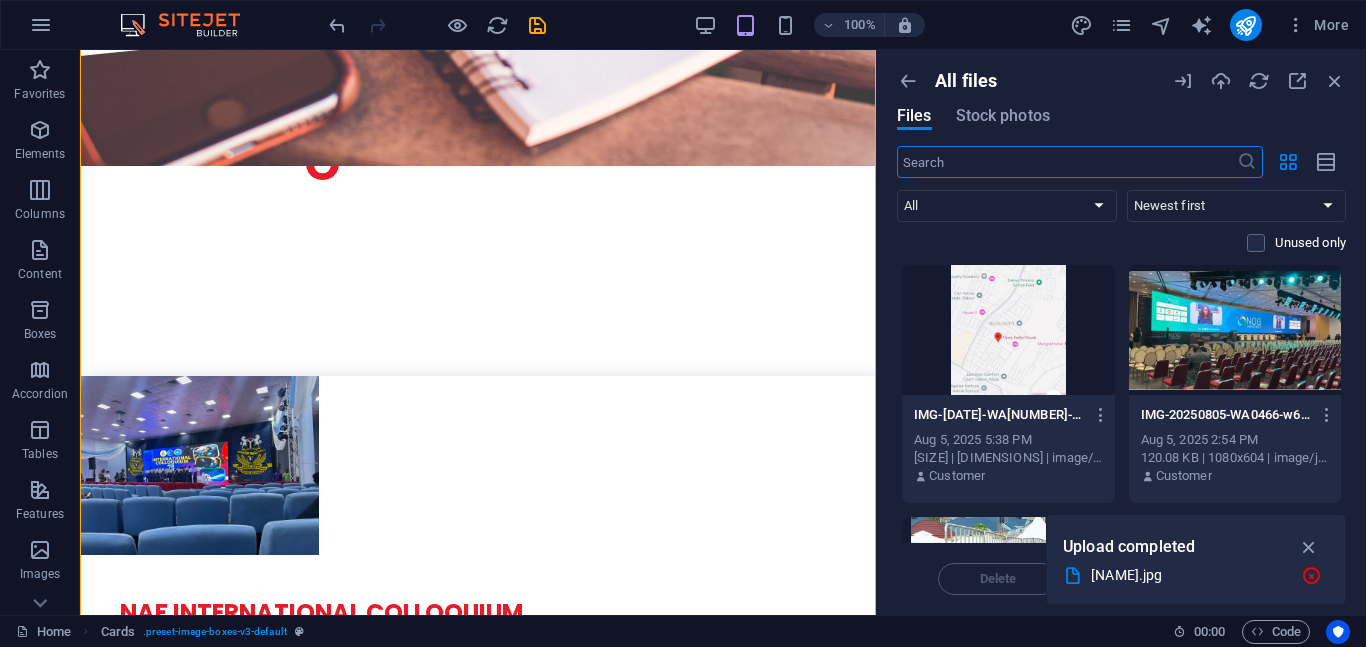 scroll, scrollTop: 4772, scrollLeft: 0, axis: vertical 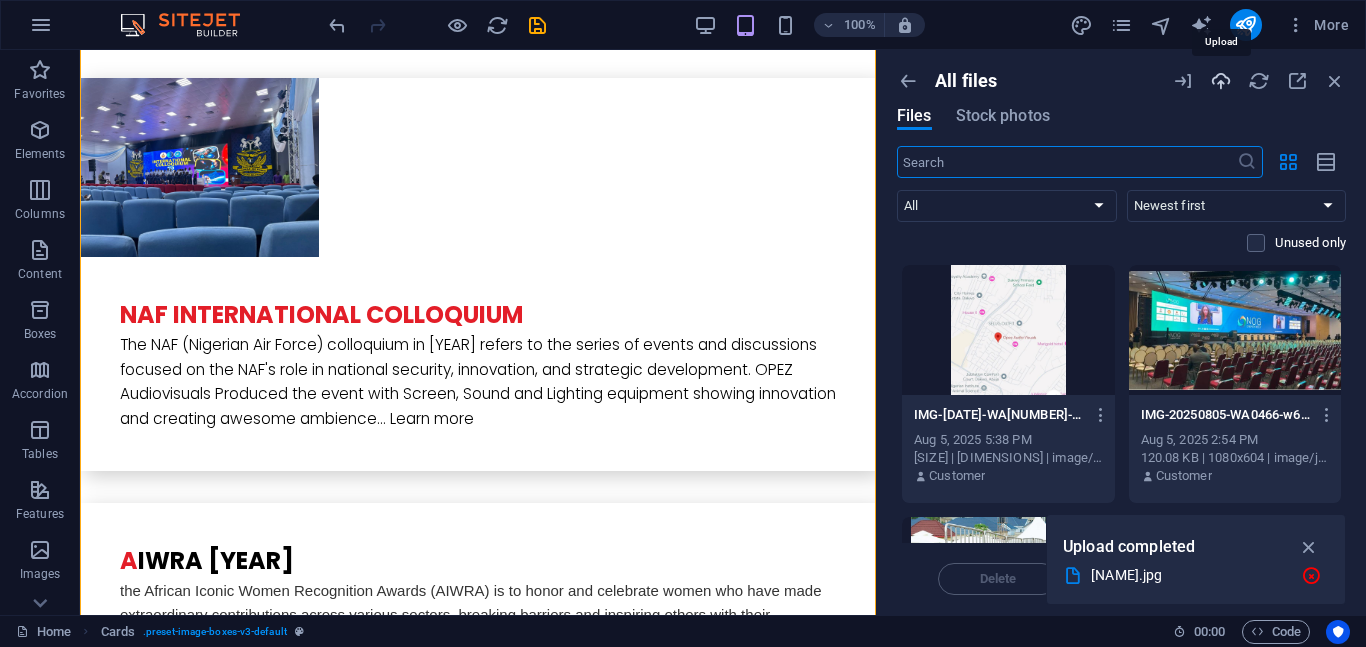 click at bounding box center [1221, 81] 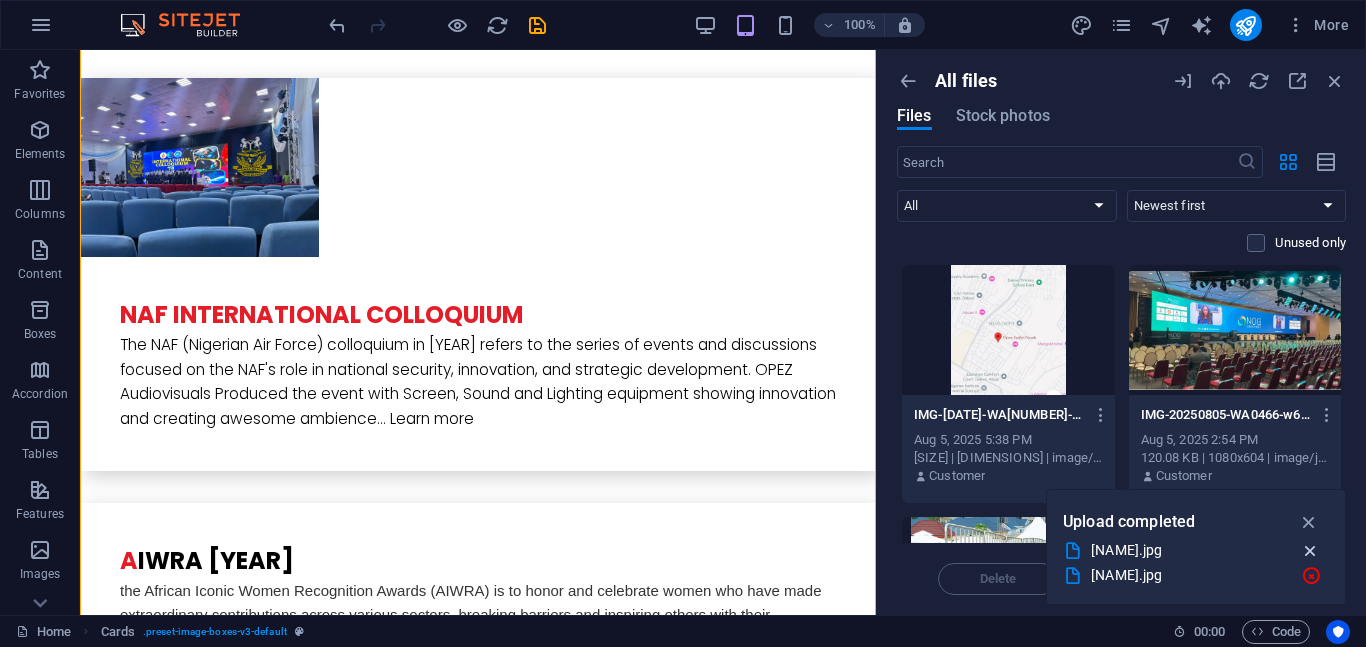 click at bounding box center [1310, 551] 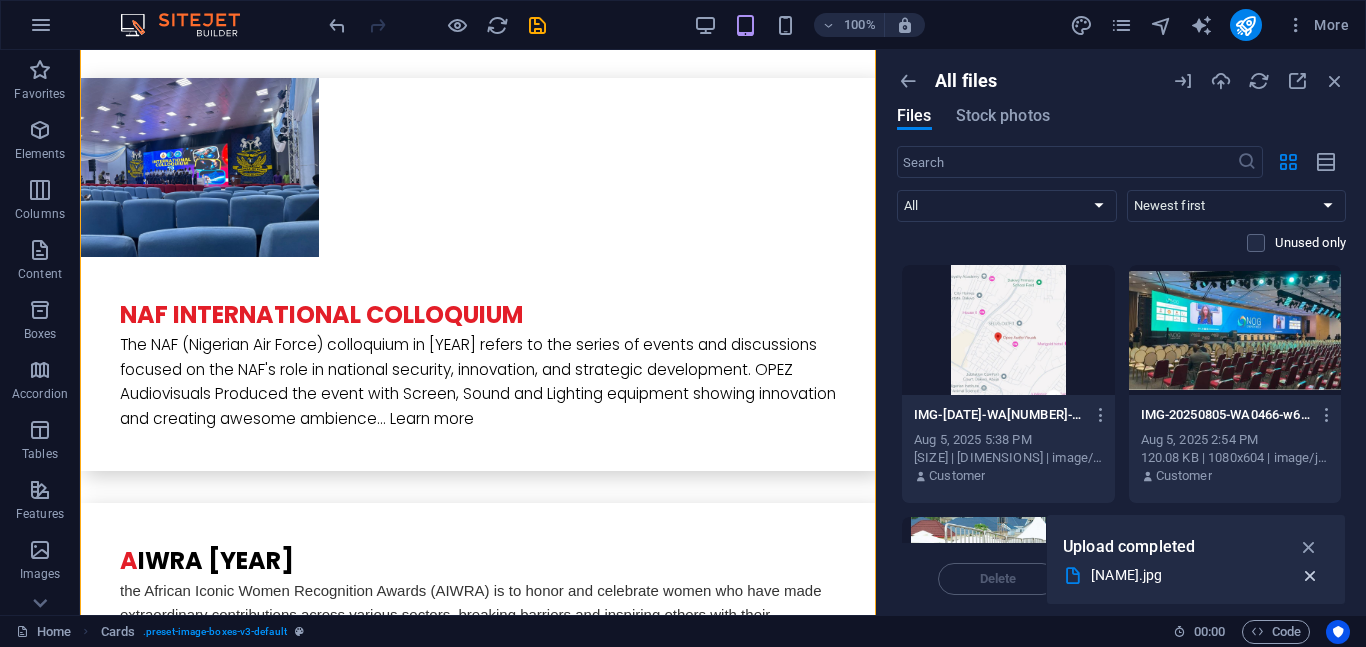 click at bounding box center (1310, 576) 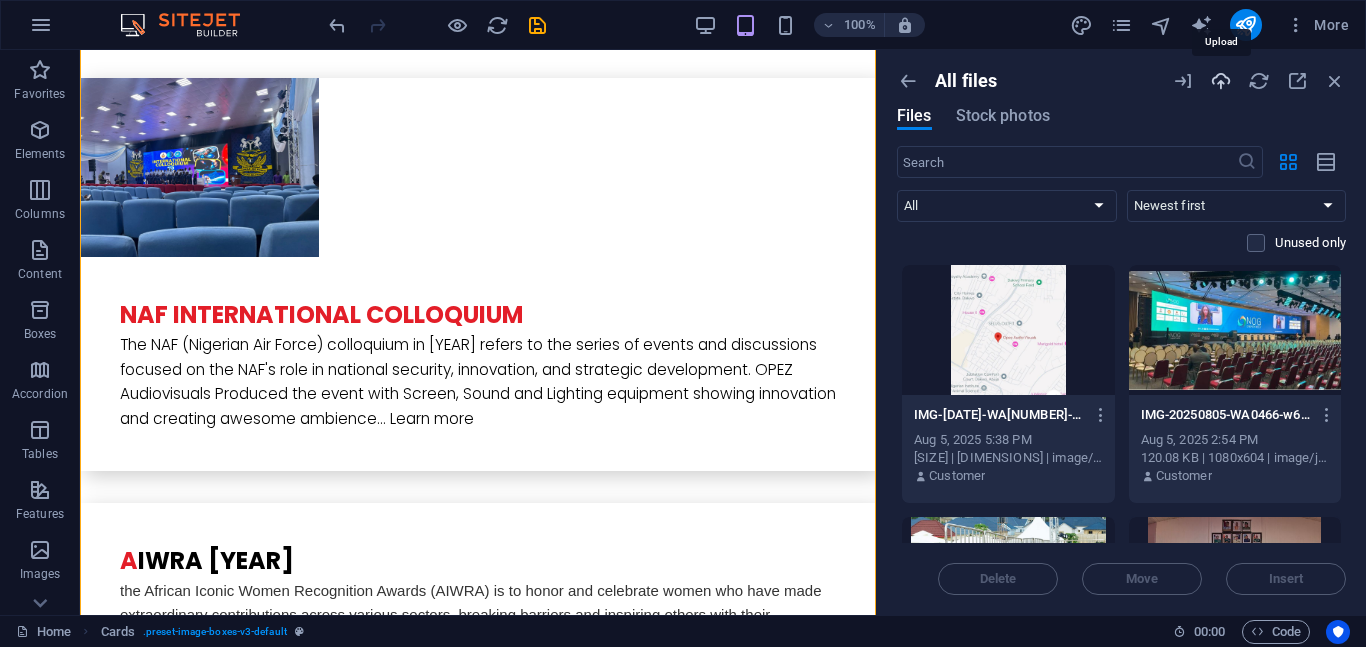 click at bounding box center [1221, 81] 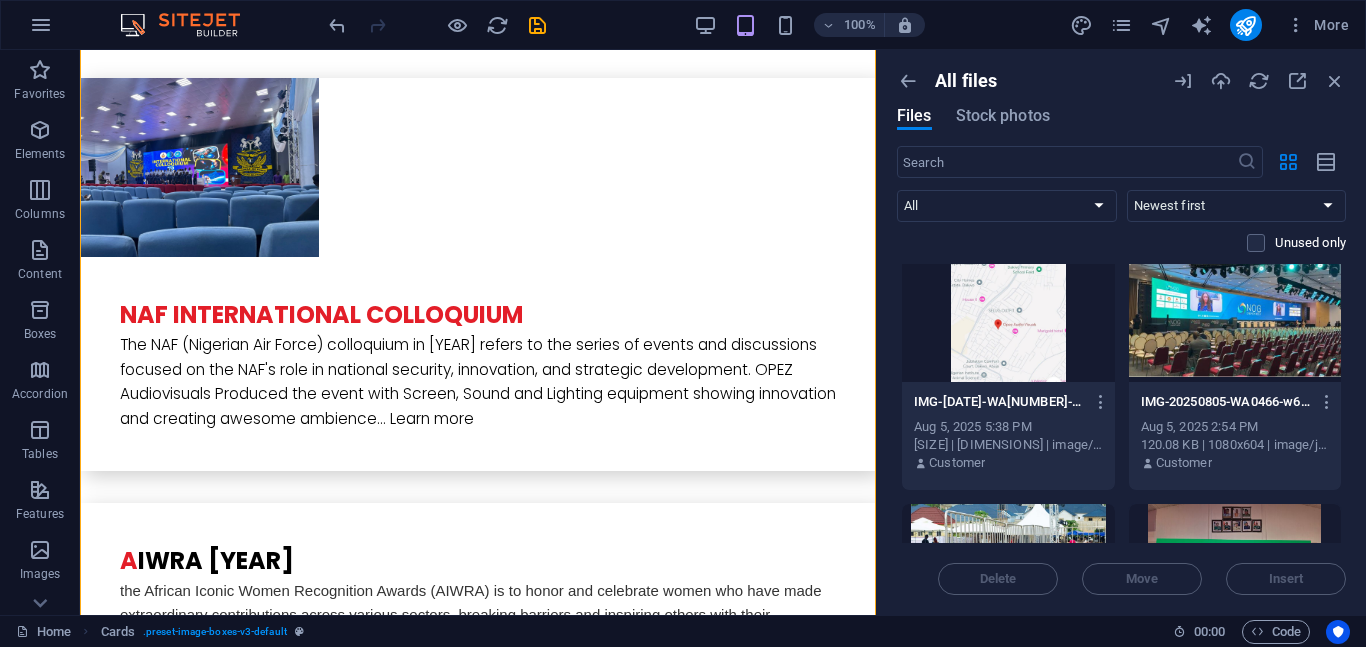 scroll, scrollTop: 0, scrollLeft: 0, axis: both 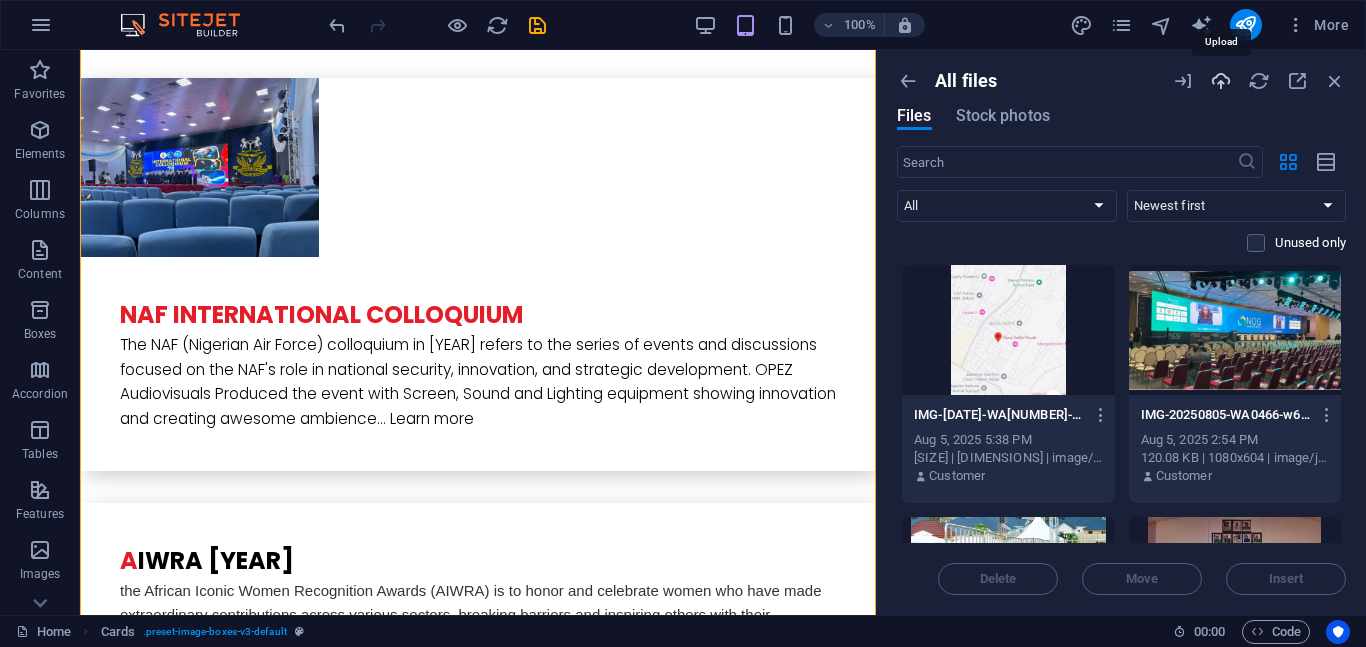 click at bounding box center (1221, 81) 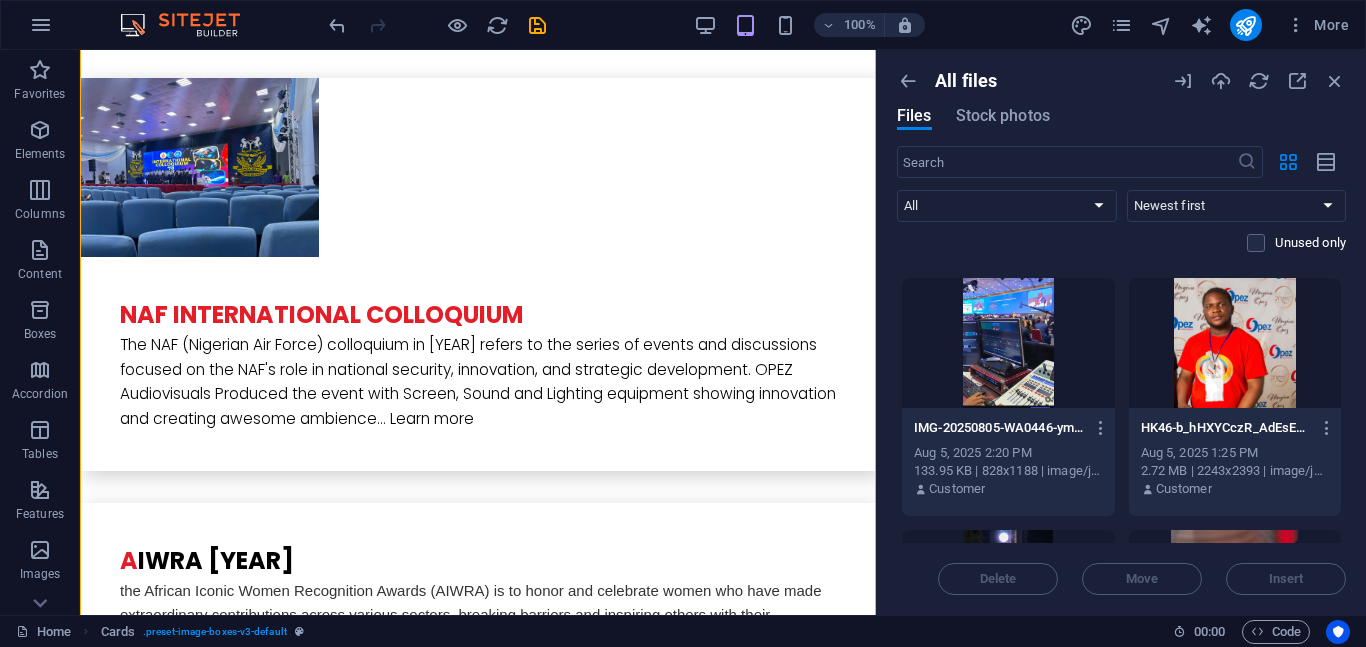 scroll, scrollTop: 733, scrollLeft: 0, axis: vertical 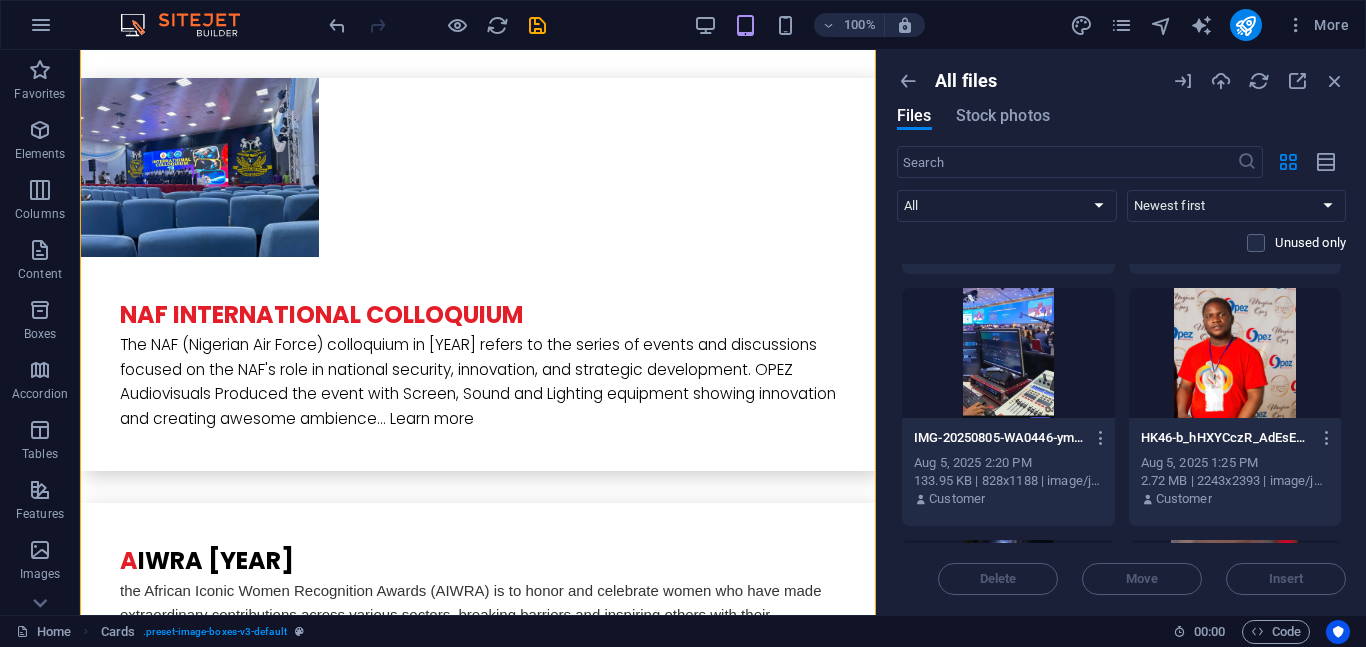 click at bounding box center (1235, 353) 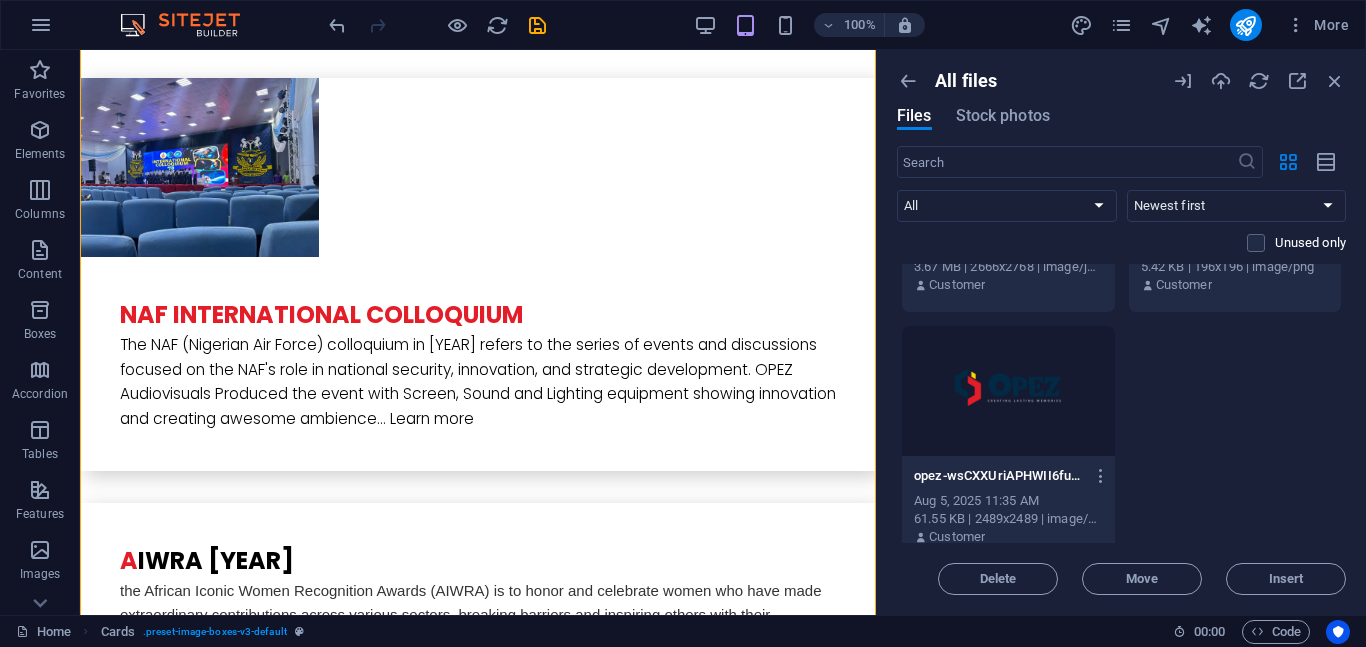 scroll, scrollTop: 1705, scrollLeft: 0, axis: vertical 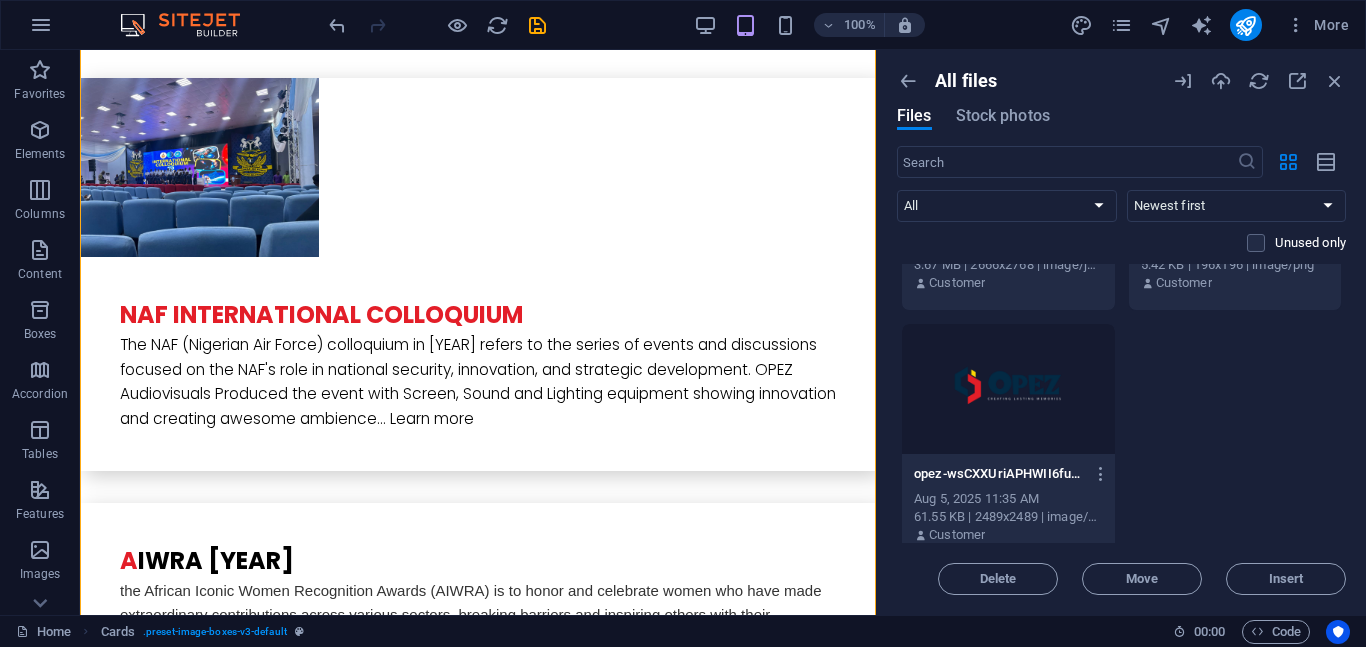 click on "IMG-20250805-WA0525-LKo4HSUMvcJD9CvybDM7Pw.jpg IMG-20250805-WA0525-LKo4HSUMvcJD9CvybDM7Pw.jpg Aug 5, 2025 5:38 PM 74.4 KB | 828x939 | image/jpeg Customer IMG-20250805-WA0466-w6GnAQsbM3JeiepJji9ekw.jpg IMG-20250805-WA0466-w6GnAQsbM3JeiepJji9ekw.jpg Aug 5, 2025 2:54 PM 120.08 KB | 1080x604 | image/jpeg Customer IMG_8535-qJvog8bPGyMwZs7Mu_0eVA.jpg IMG_8535-qJvog8bPGyMwZs7Mu_0eVA.jpg Aug 5, 2025 2:53 PM 1.44 MB | 5184x3456 | image/jpeg Customer IMG-20250805-WA0465-qvKxi4sFNKFvMV6Tc3AGEw.jpg IMG-20250805-WA0465-qvKxi4sFNKFvMV6Tc3AGEw.jpg Aug 5, 2025 2:53 PM 160.3 KB | 1280x960 | image/jpeg Customer IMG-20250805-WA0470-r7sPoINSNRKUWllUXxmudQ.jpg IMG-20250805-WA0470-r7sPoINSNRKUWllUXxmudQ.jpg Aug 5, 2025 2:36 PM 173.19 KB | 1280x960 | image/jpeg Customer IMG-20250805-WA0469-xT-YLm6naBg56xVKHxq_pA.jpg IMG-20250805-WA0469-xT-YLm6naBg56xVKHxq_pA.jpg Aug 5, 2025 2:35 PM 175.87 KB | 1280x960 | image/jpeg Customer IMG-20250805-WA0446-ymdpAa7zB7A1GgElN5MCEA.jpg IMG-20250805-WA0446-ymdpAa7zB7A1GgElN5MCEA.jpg Customer 1" at bounding box center (1121, -439) 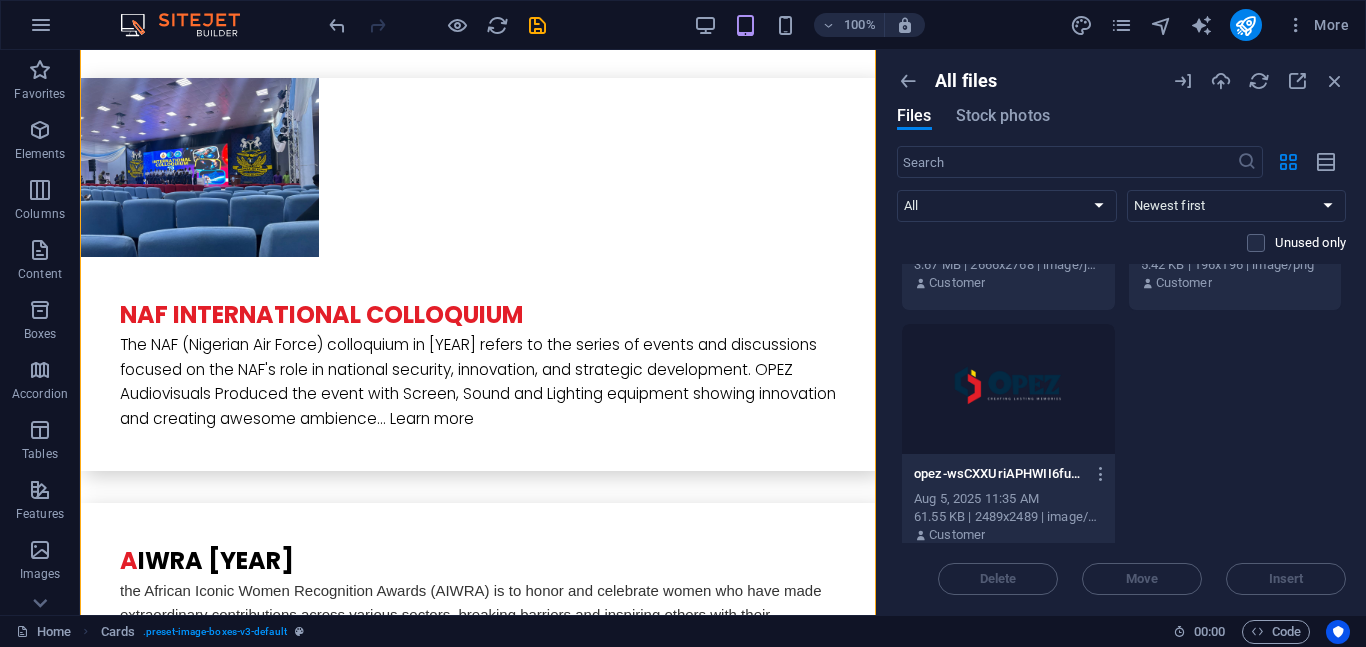 scroll, scrollTop: 1725, scrollLeft: 0, axis: vertical 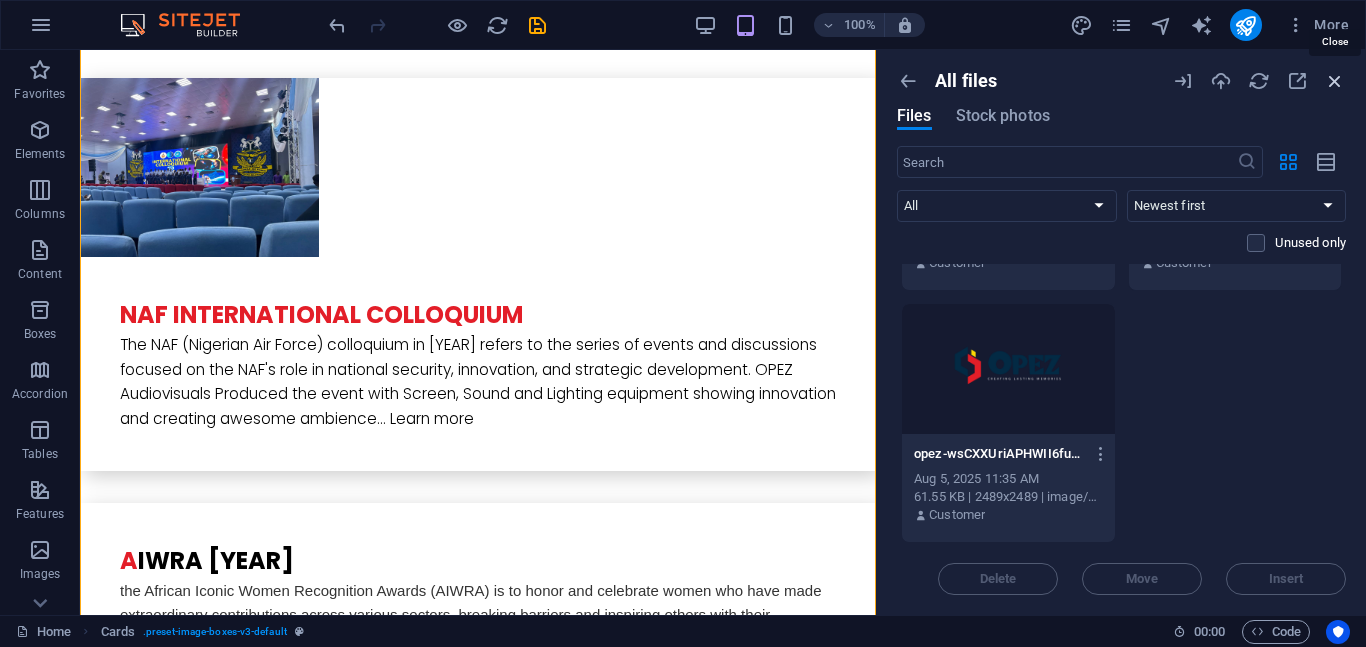 click at bounding box center [1335, 81] 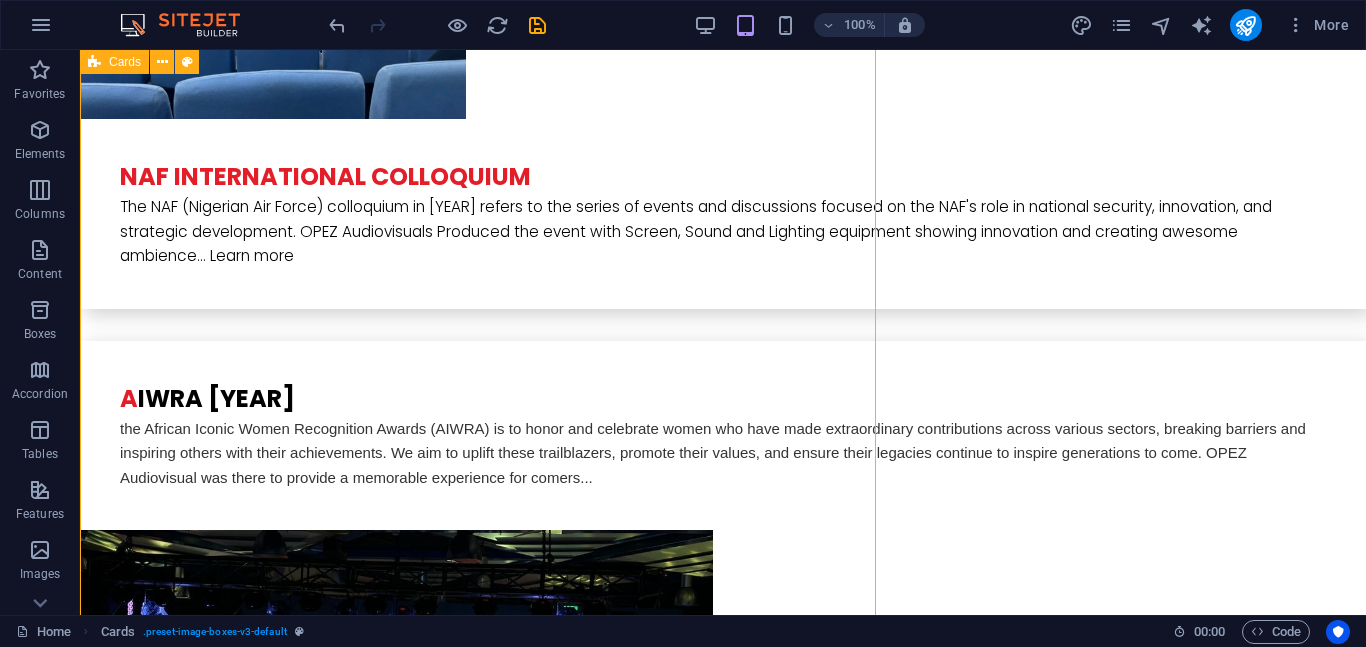 scroll, scrollTop: 4474, scrollLeft: 0, axis: vertical 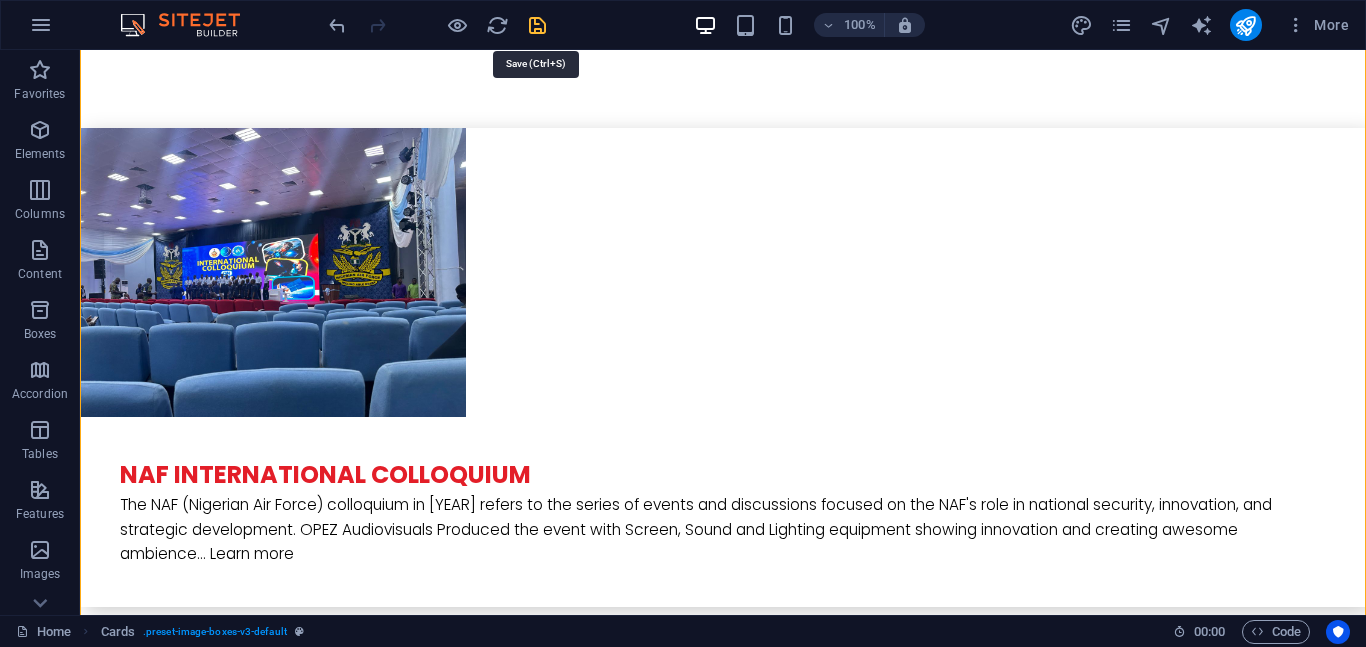 click at bounding box center [537, 25] 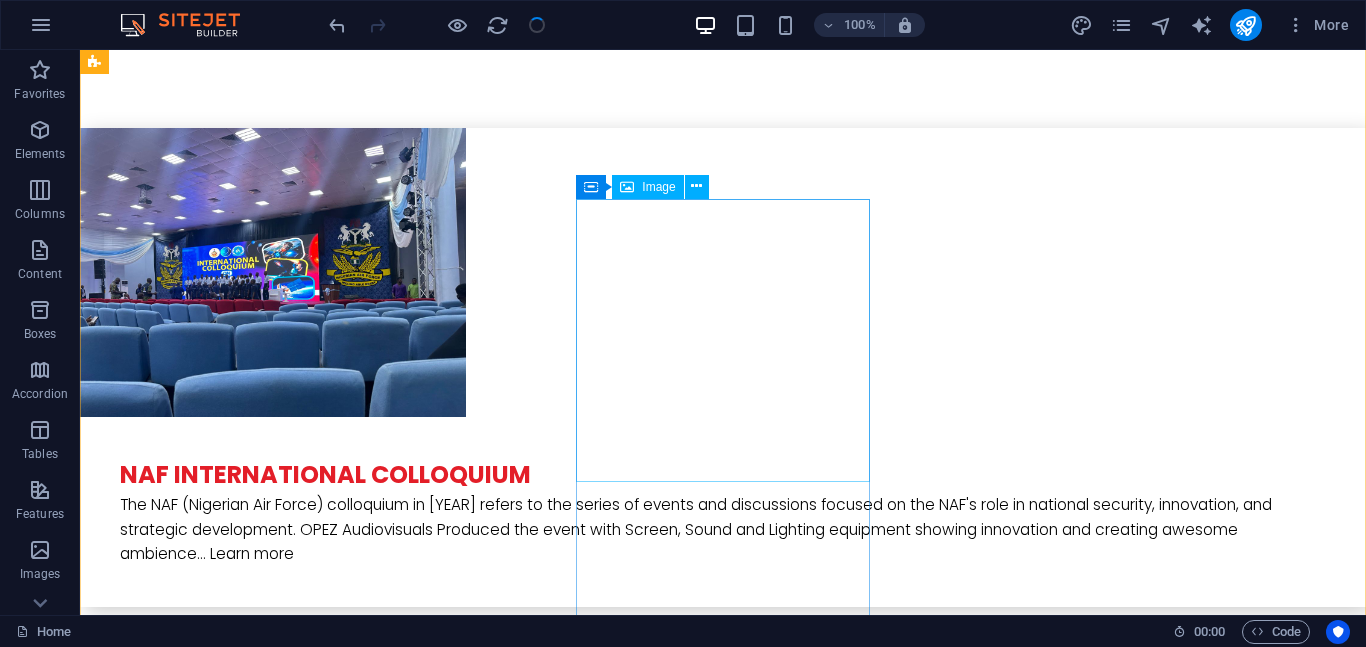 click at bounding box center [242, 4995] 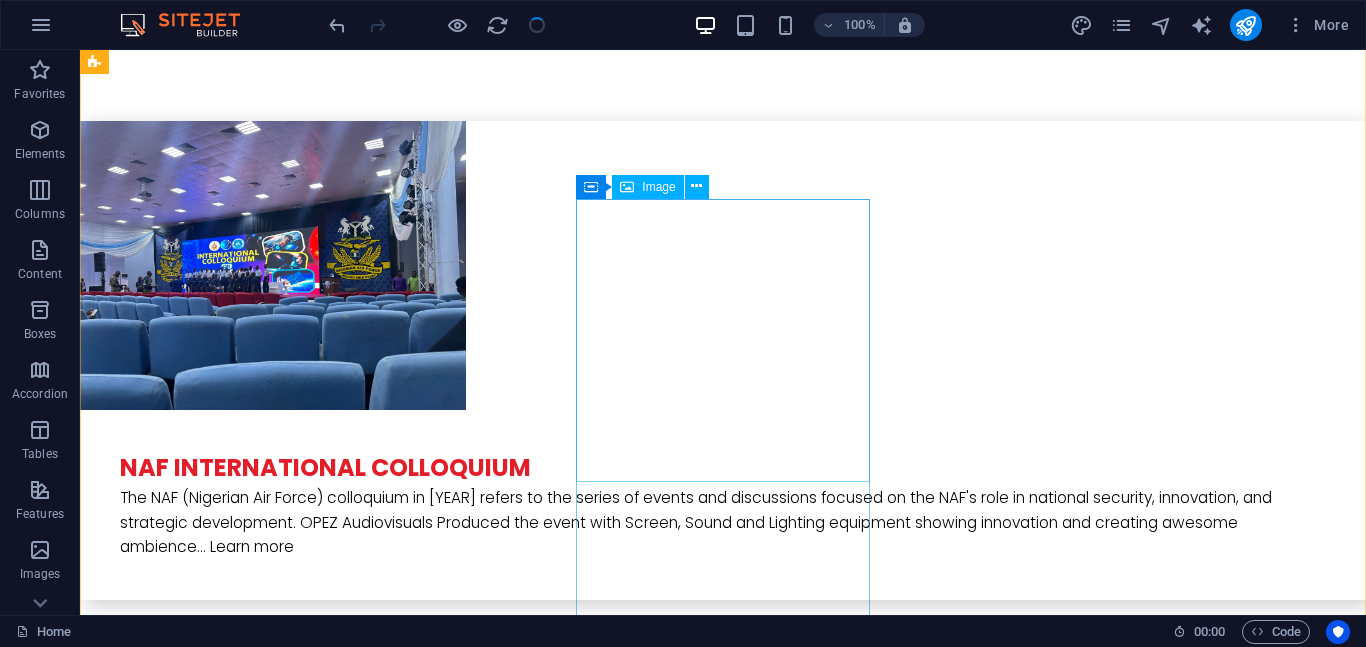select on "px" 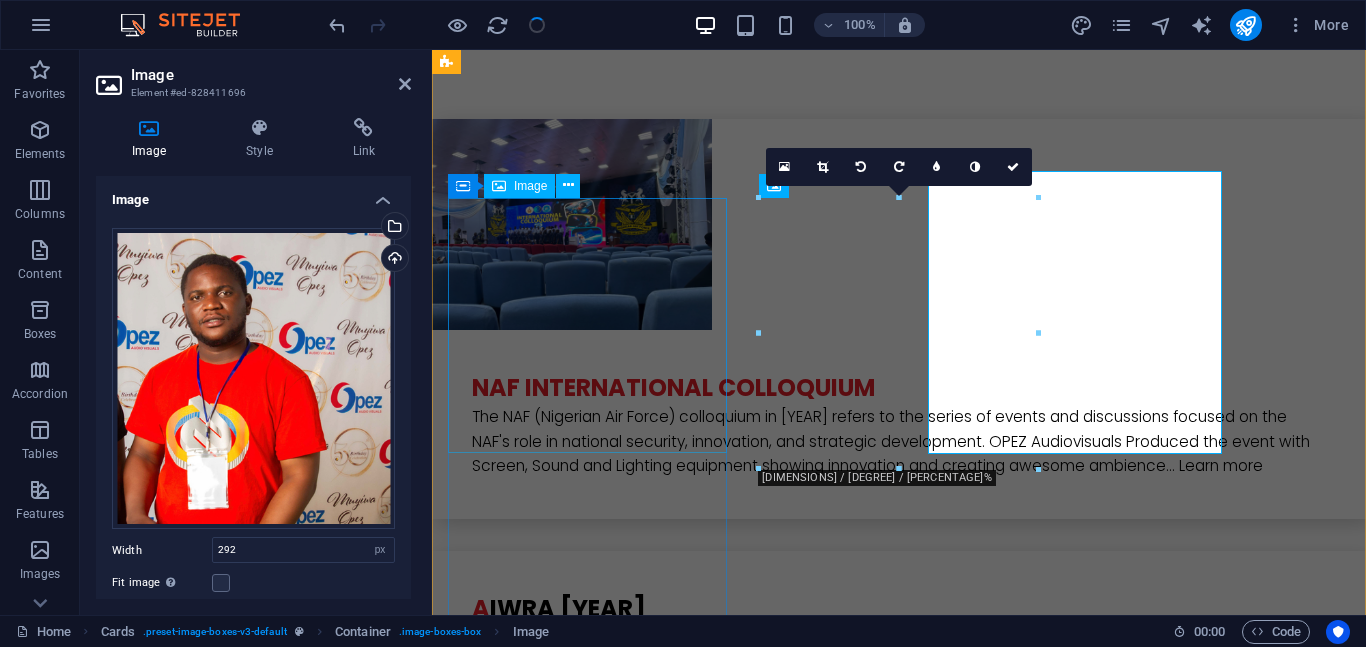 scroll, scrollTop: 4502, scrollLeft: 0, axis: vertical 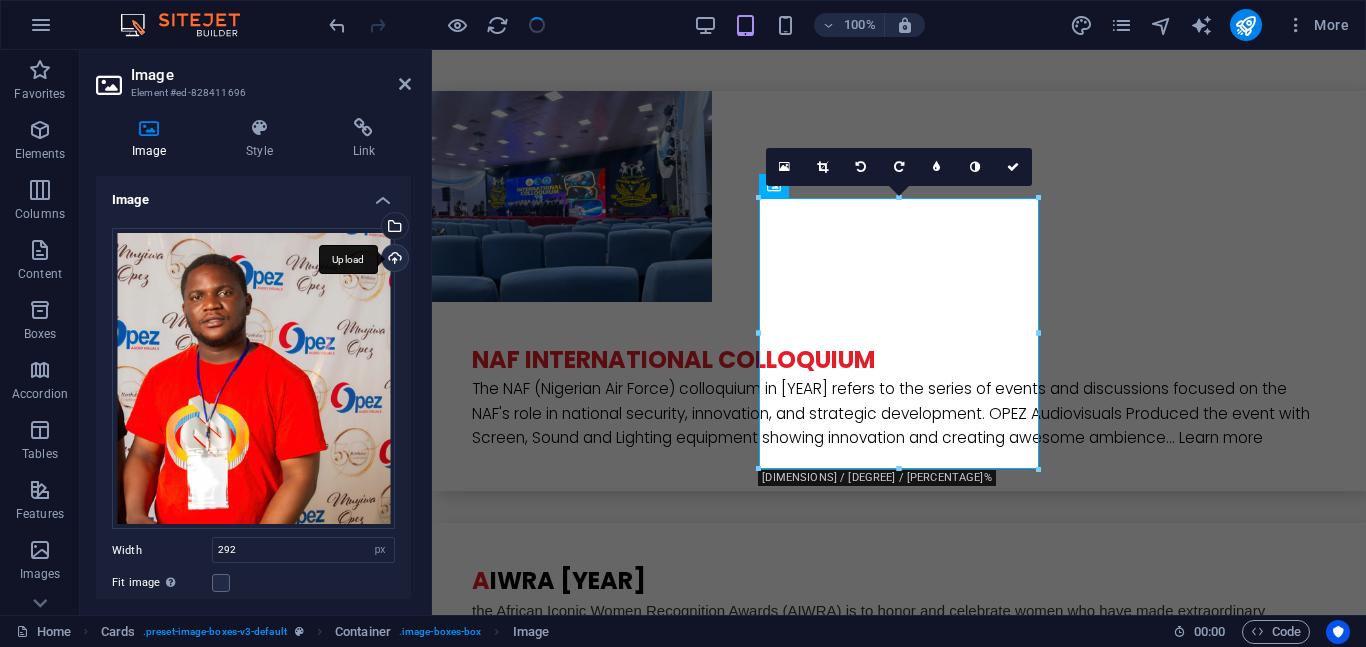 click on "Upload" at bounding box center [393, 260] 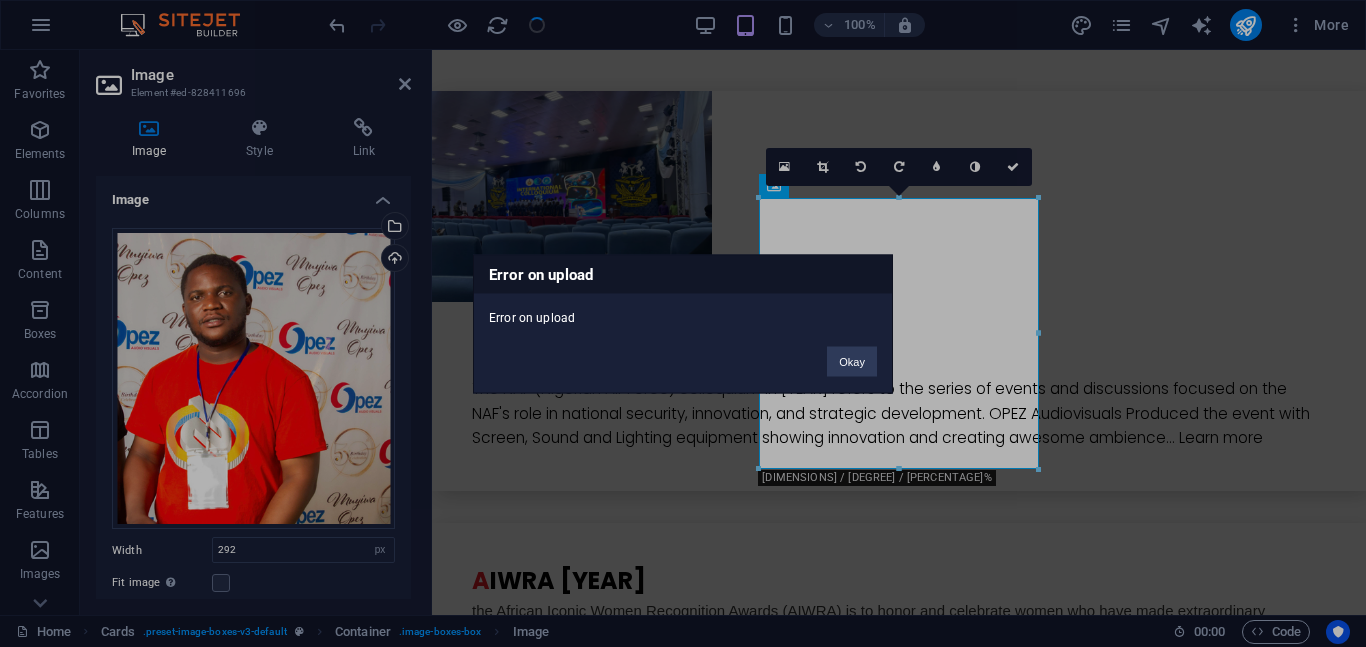 click on "Okay" at bounding box center (852, 351) 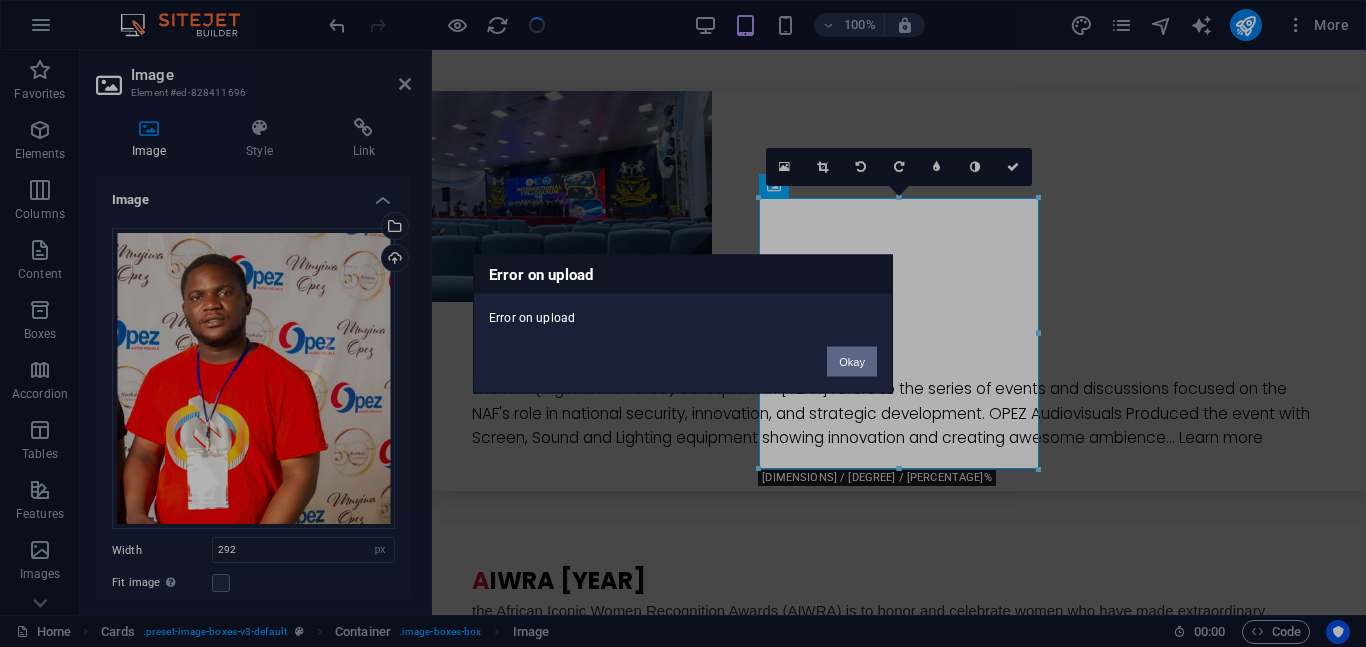 click on "Okay" at bounding box center [852, 361] 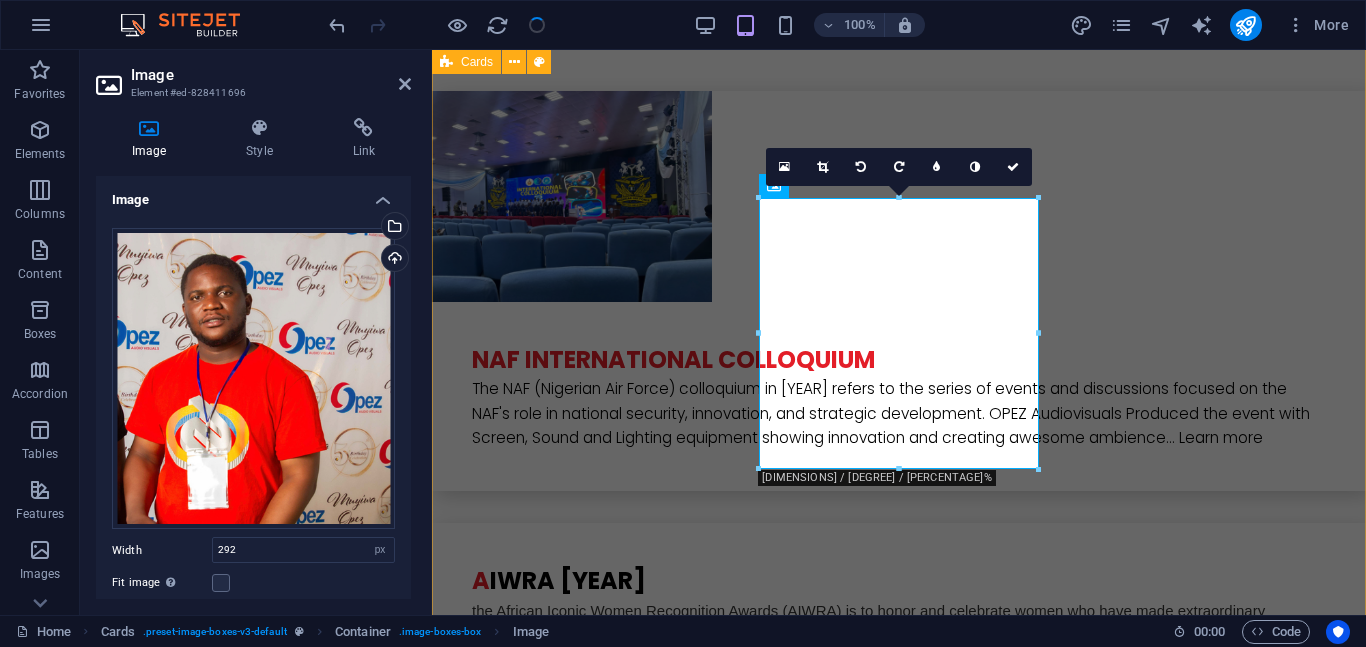 click on "[NAME] Chairman and President at[ORGANIZATION] [NAME] The Human Resources Director, [ORGANIZATION] [NAME] Operations Manager, [ORGANIZATION] - [ORGANIZATION] [NAME] Relationship Manager, [ORGANIZATION] [NAME] Media Manager and Assistant Operations Manager, [ORGANIZATION] [NAME] IT Manager, Chief Experience Officer, [ORGANIZATION]" at bounding box center [899, 4197] 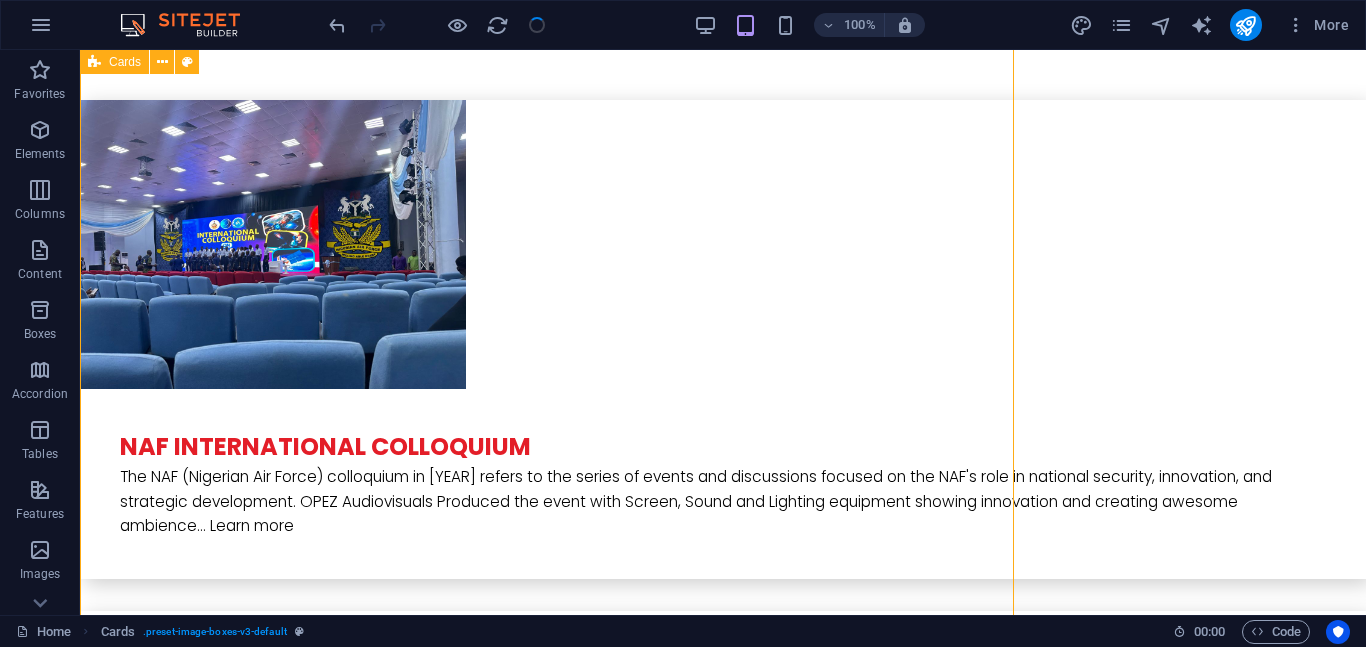 scroll, scrollTop: 4474, scrollLeft: 0, axis: vertical 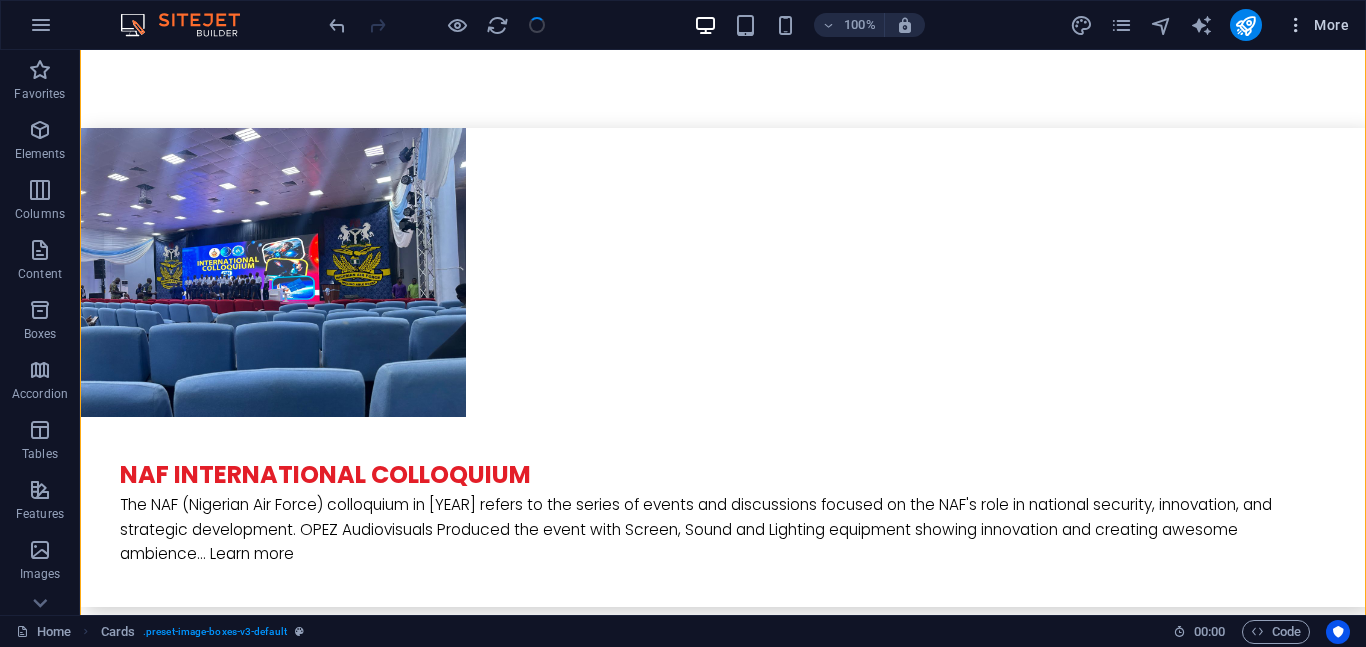 click on "More" at bounding box center (1317, 25) 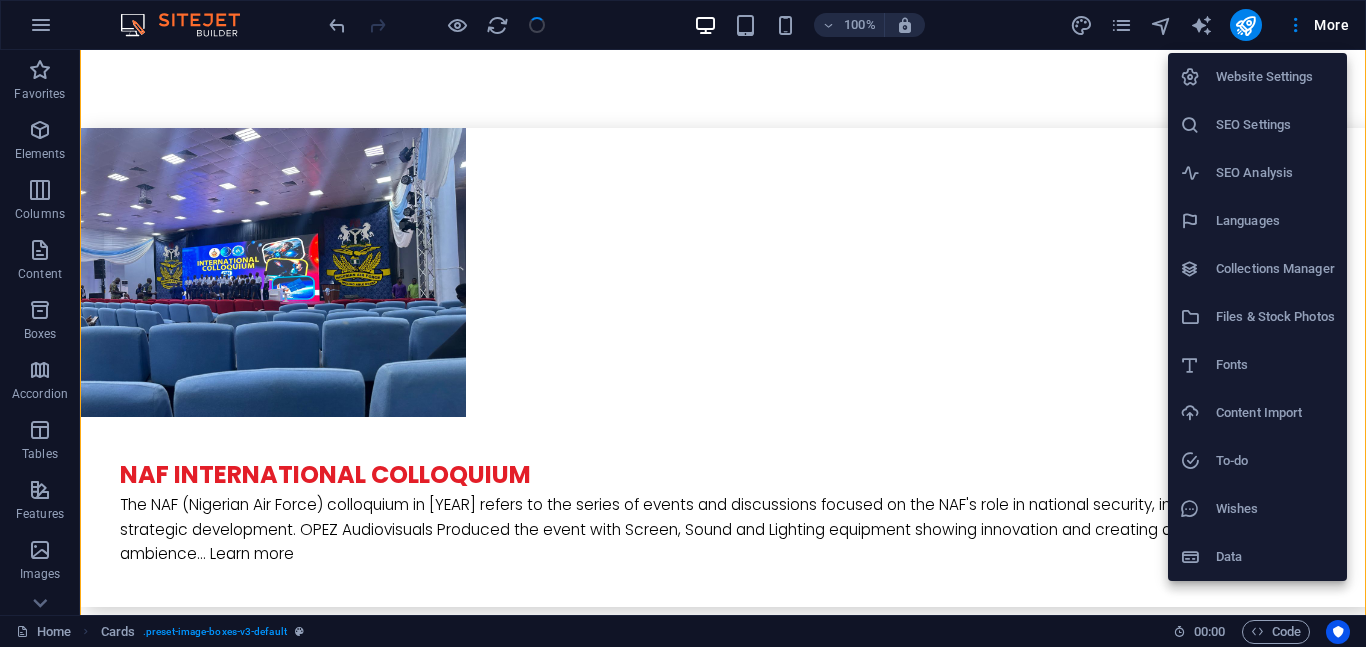click on "Files & Stock Photos" at bounding box center [1257, 317] 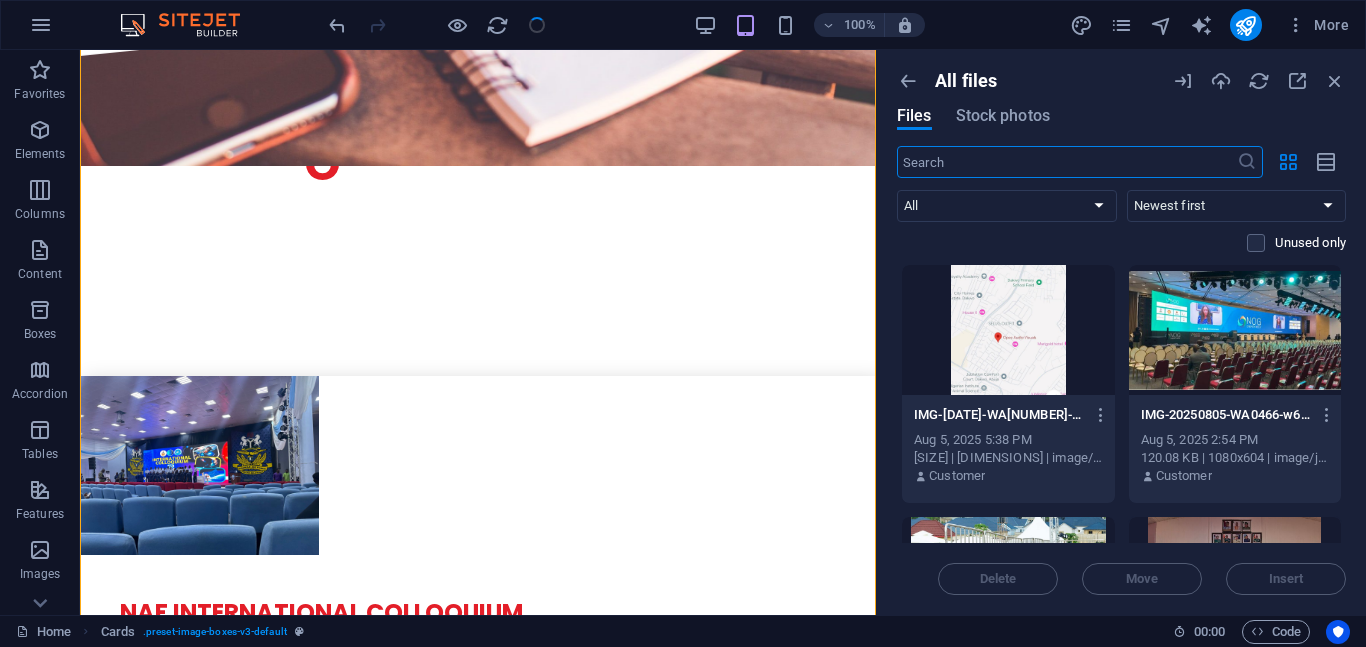scroll, scrollTop: 4772, scrollLeft: 0, axis: vertical 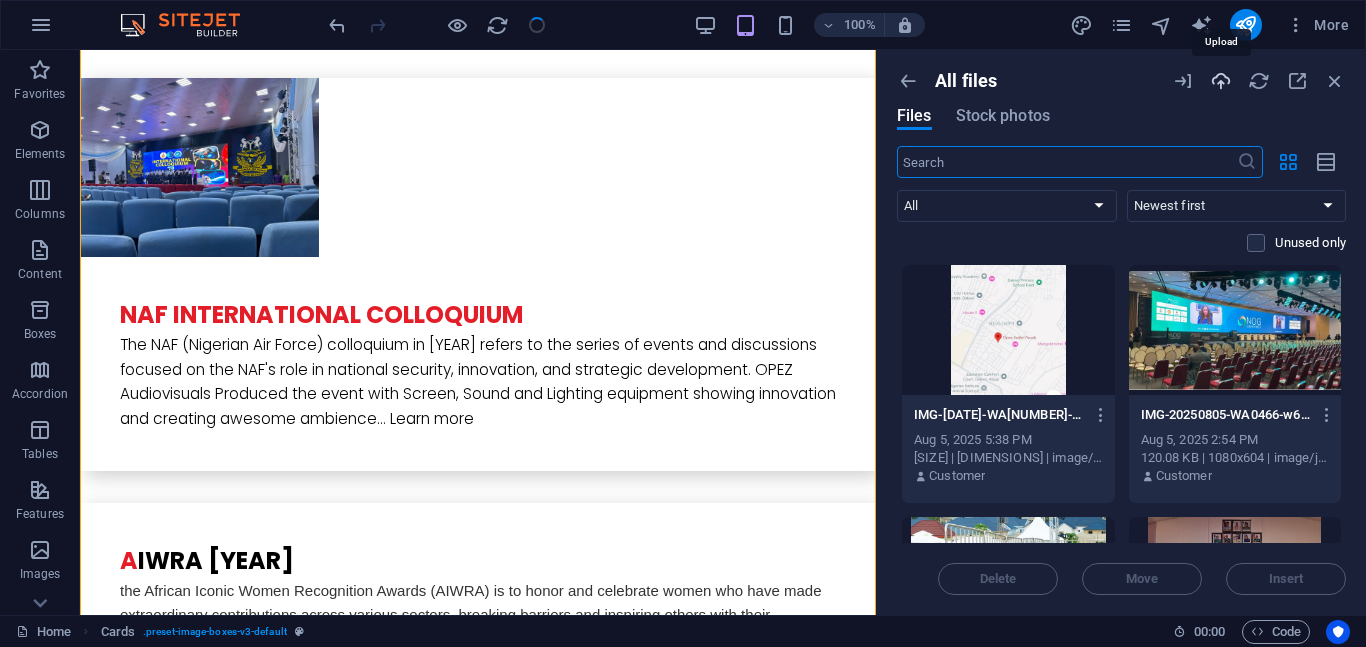 click at bounding box center (1221, 81) 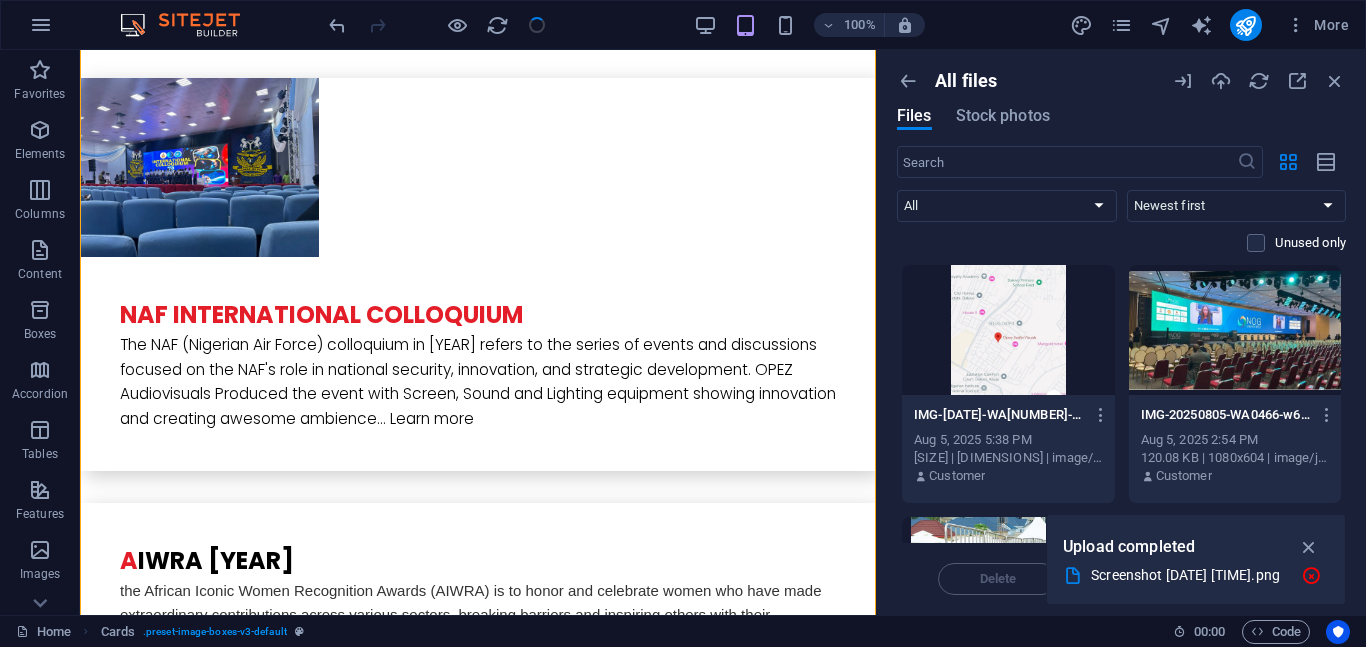 click on "Screenshot [DATE] [TIME].png" at bounding box center (1188, 575) 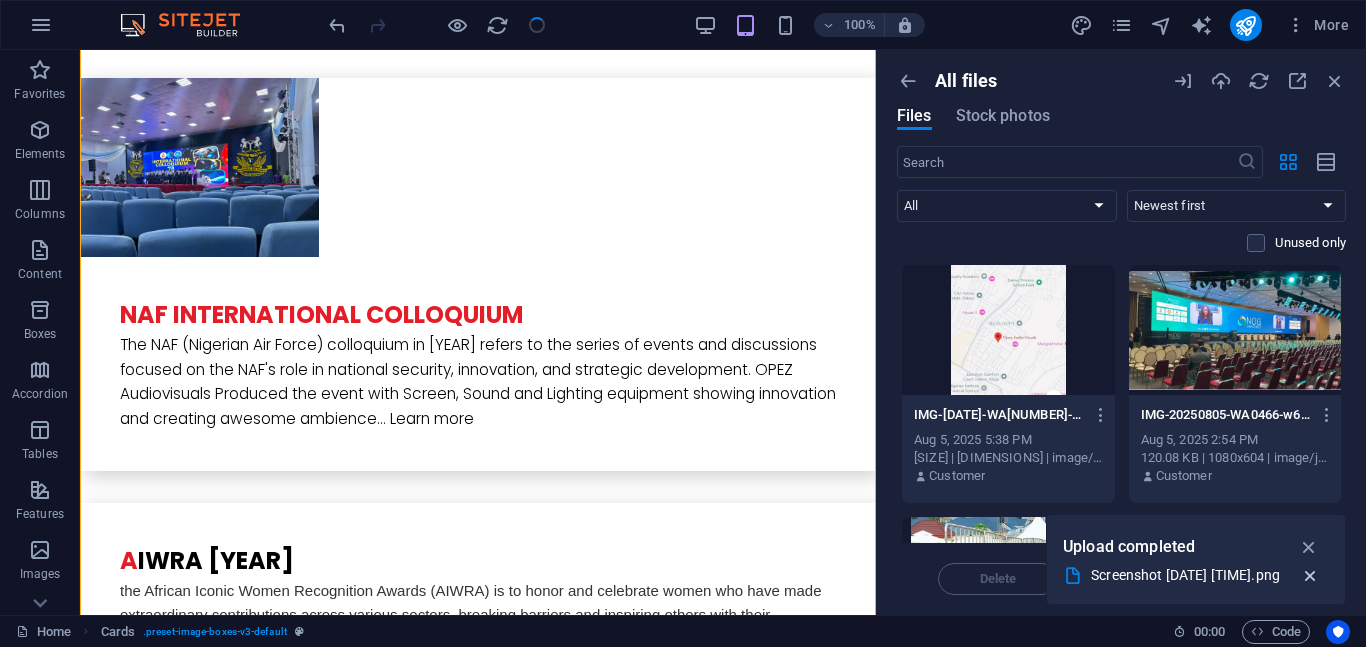 click at bounding box center (1310, 576) 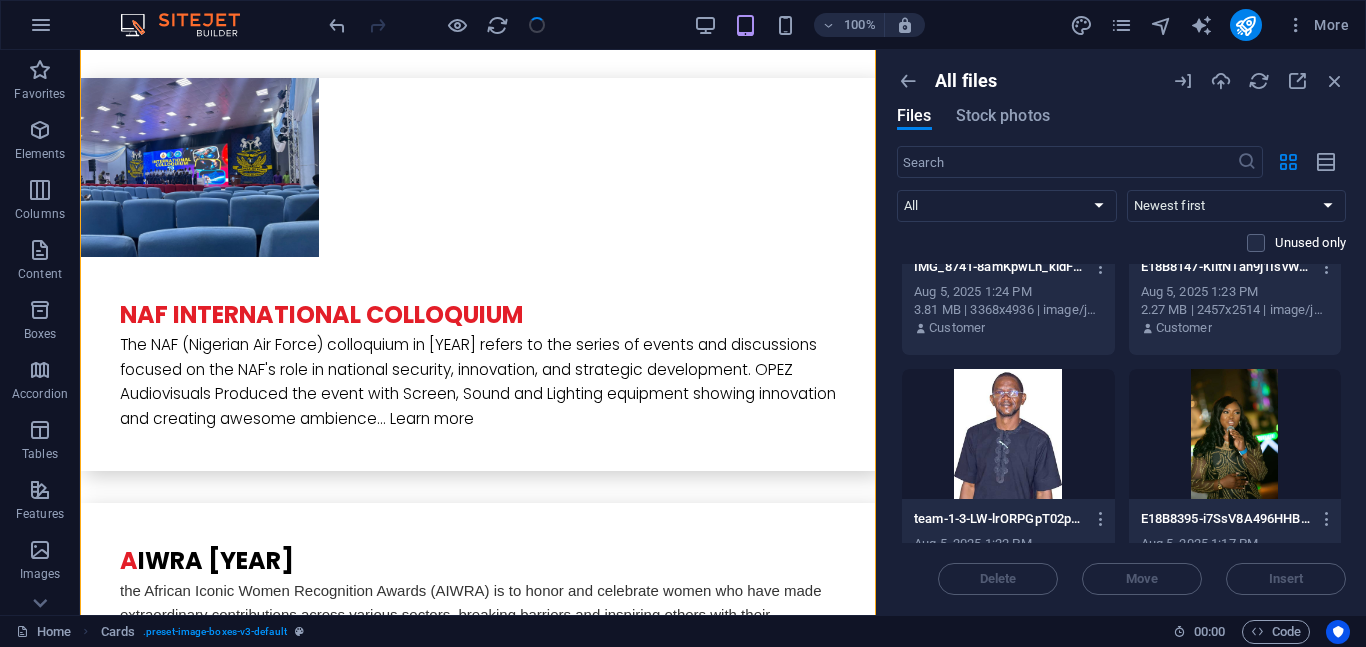 scroll, scrollTop: 1140, scrollLeft: 0, axis: vertical 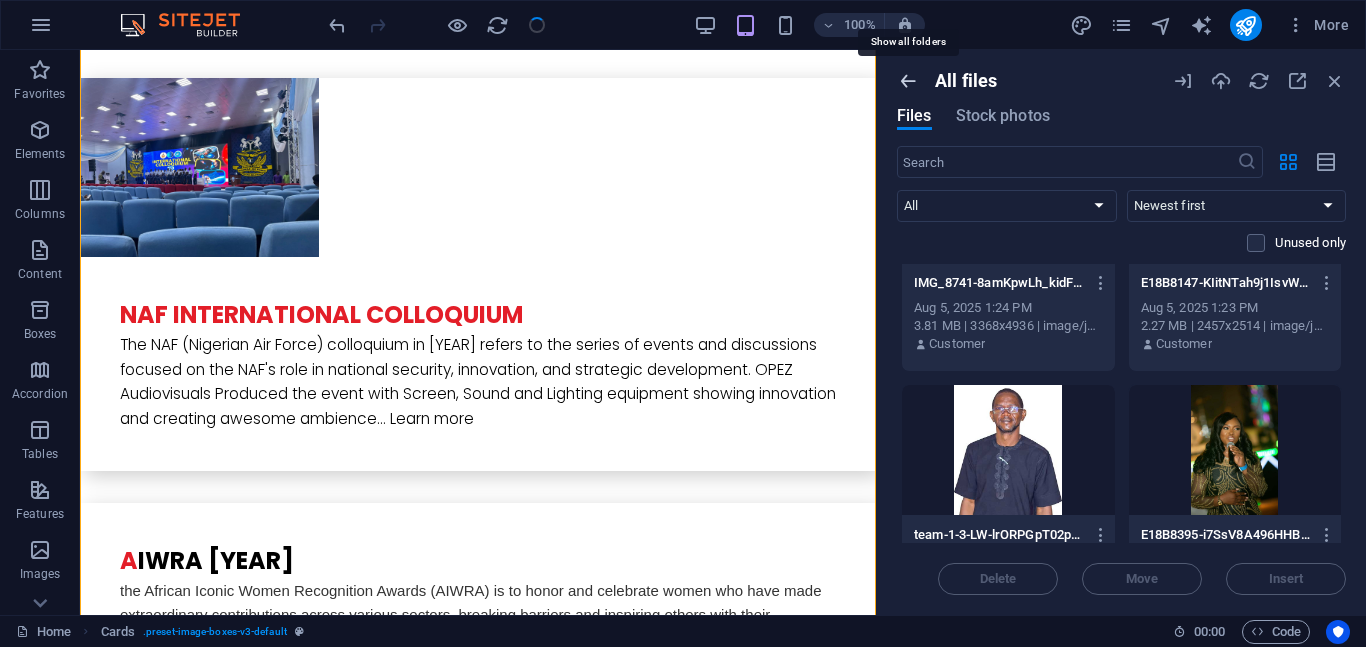 click at bounding box center [908, 81] 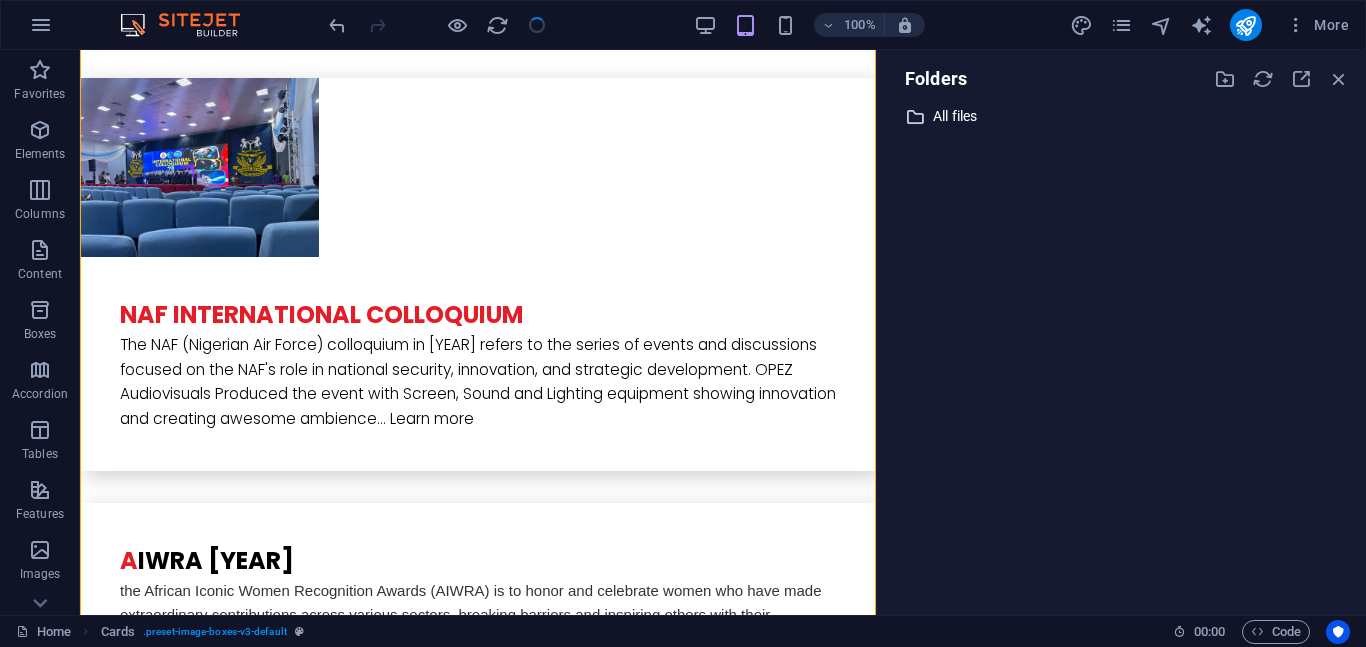 click on "All files" at bounding box center [1123, 116] 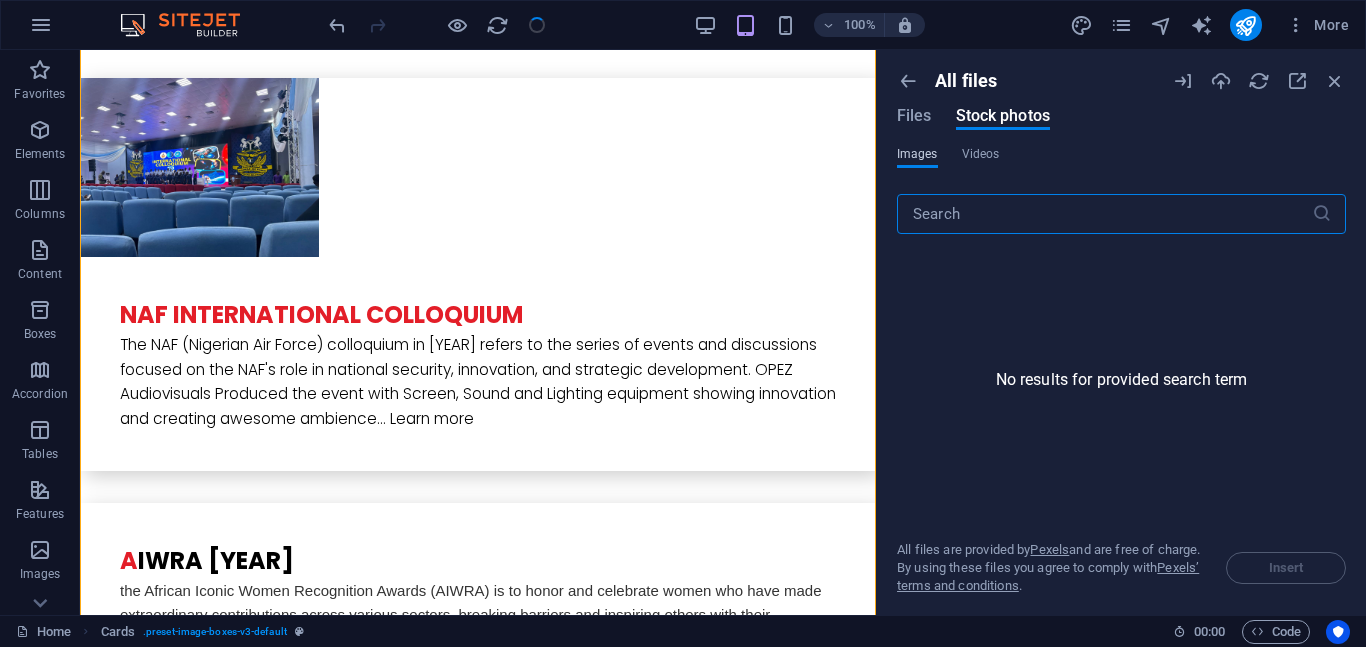 click on "Images" at bounding box center (917, 154) 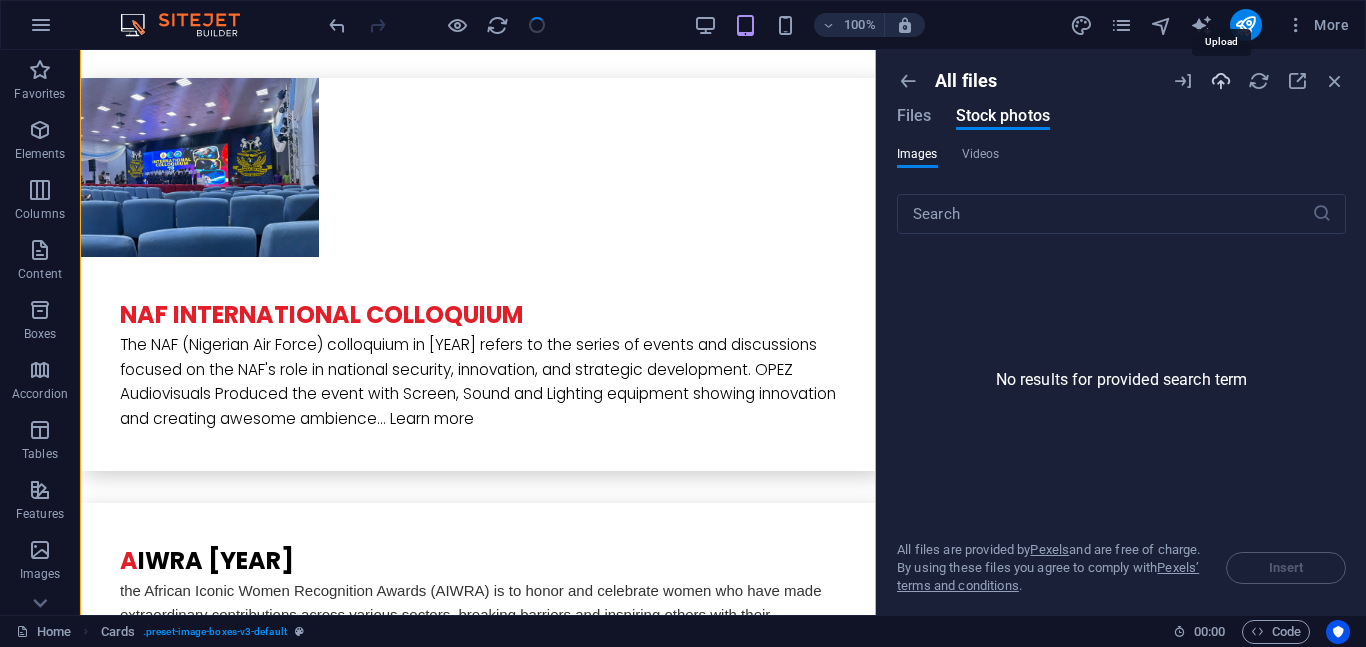 click at bounding box center [1221, 81] 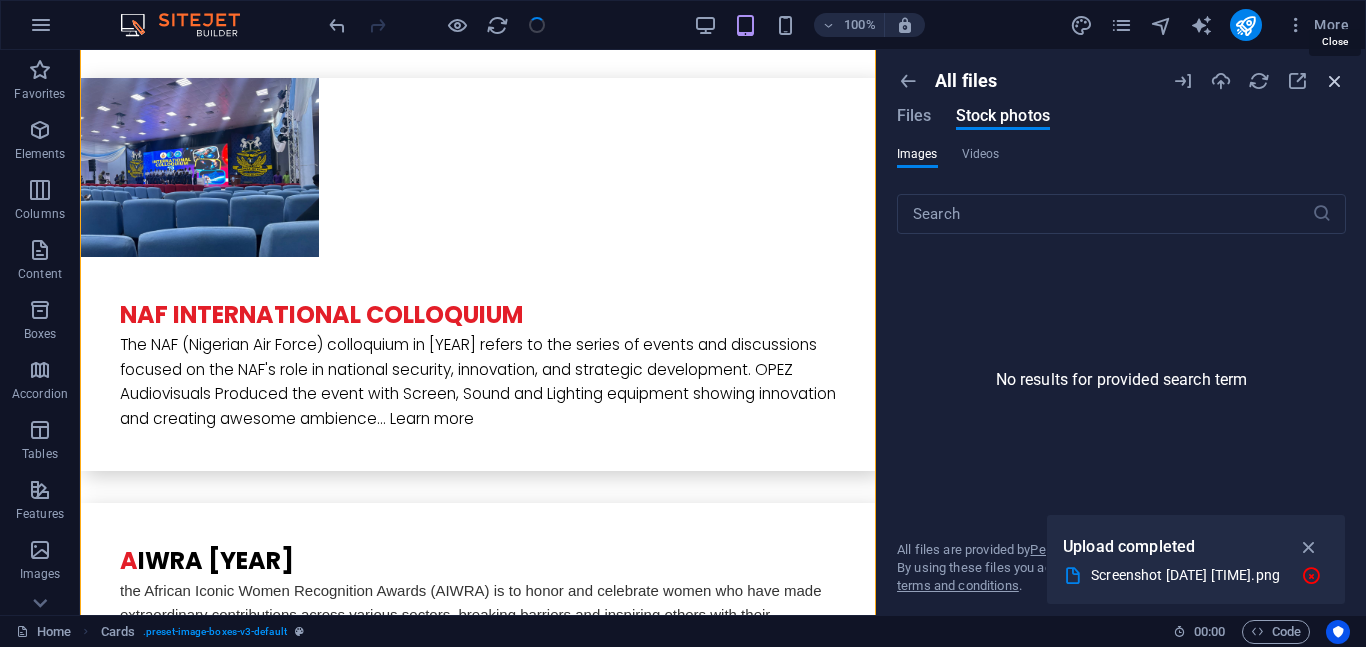 click at bounding box center [1335, 81] 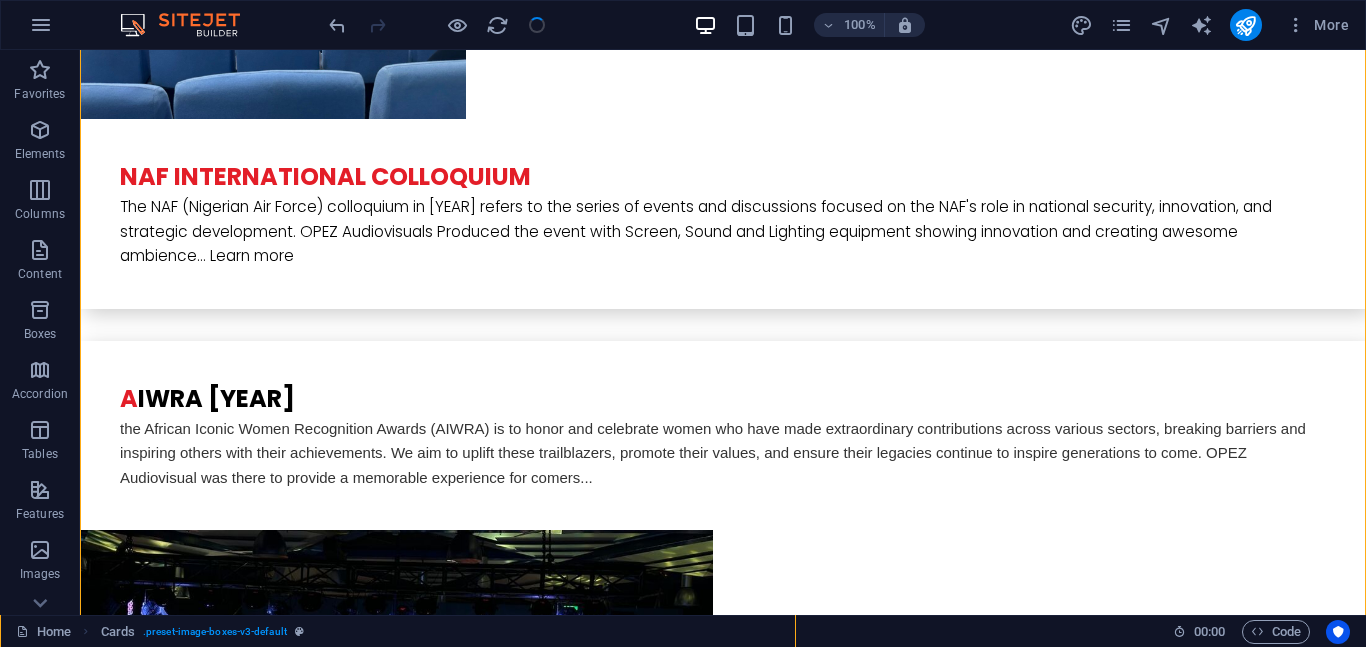 scroll, scrollTop: 4474, scrollLeft: 0, axis: vertical 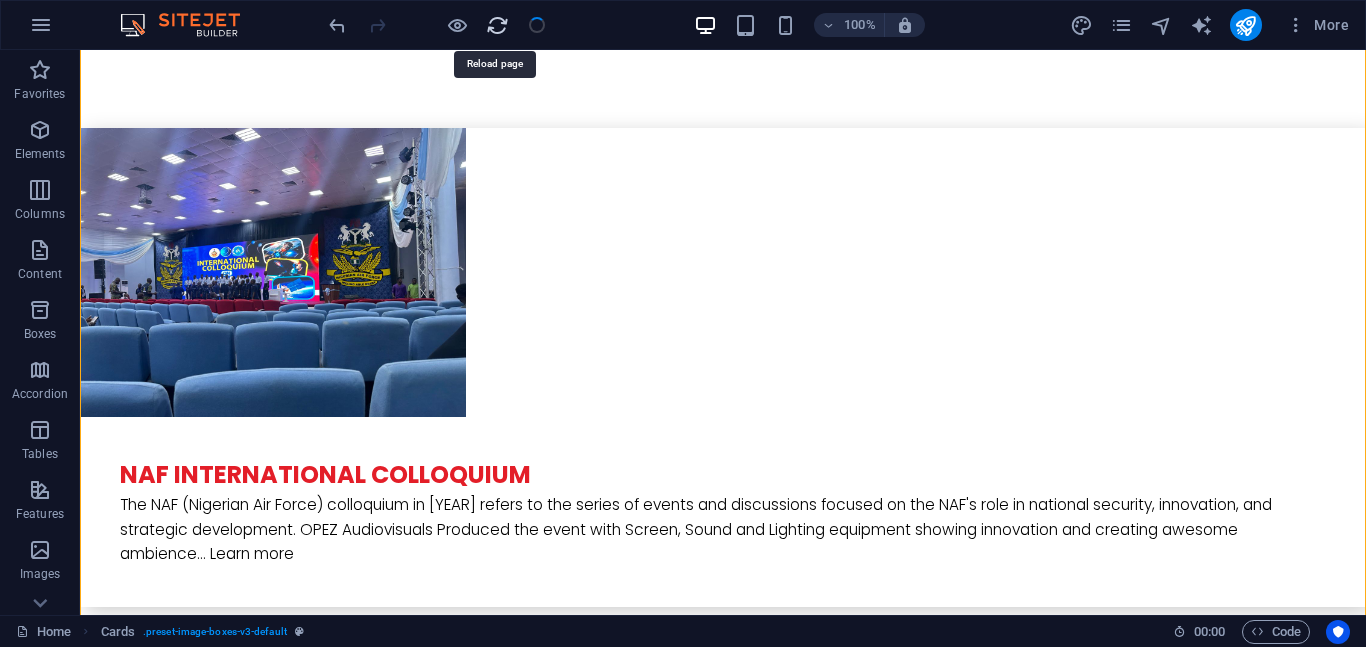 click at bounding box center (497, 25) 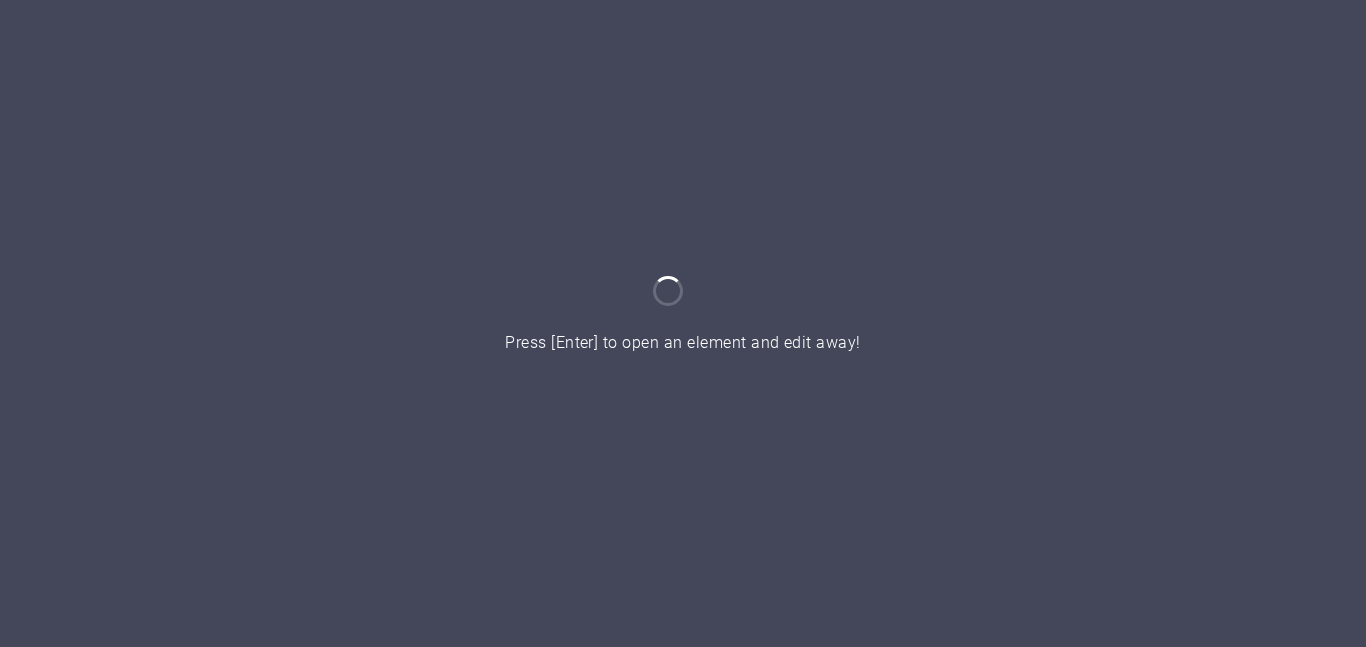 scroll, scrollTop: 0, scrollLeft: 0, axis: both 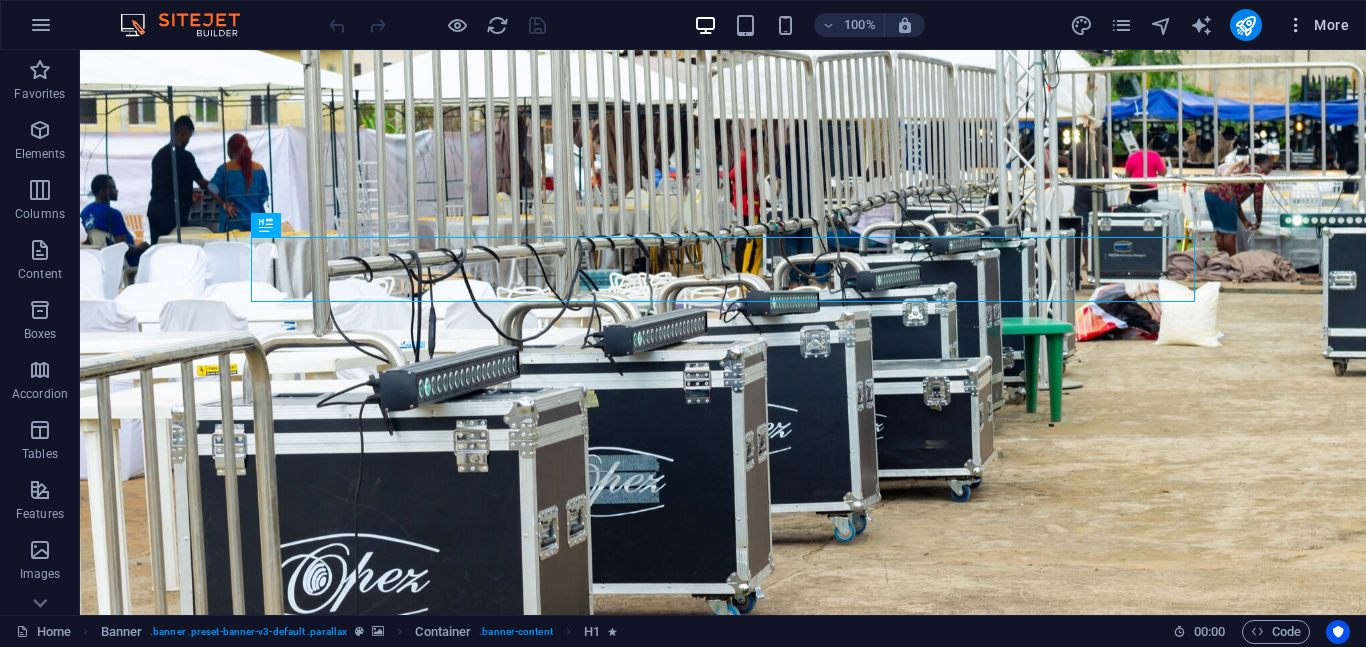 click on "More" at bounding box center [1317, 25] 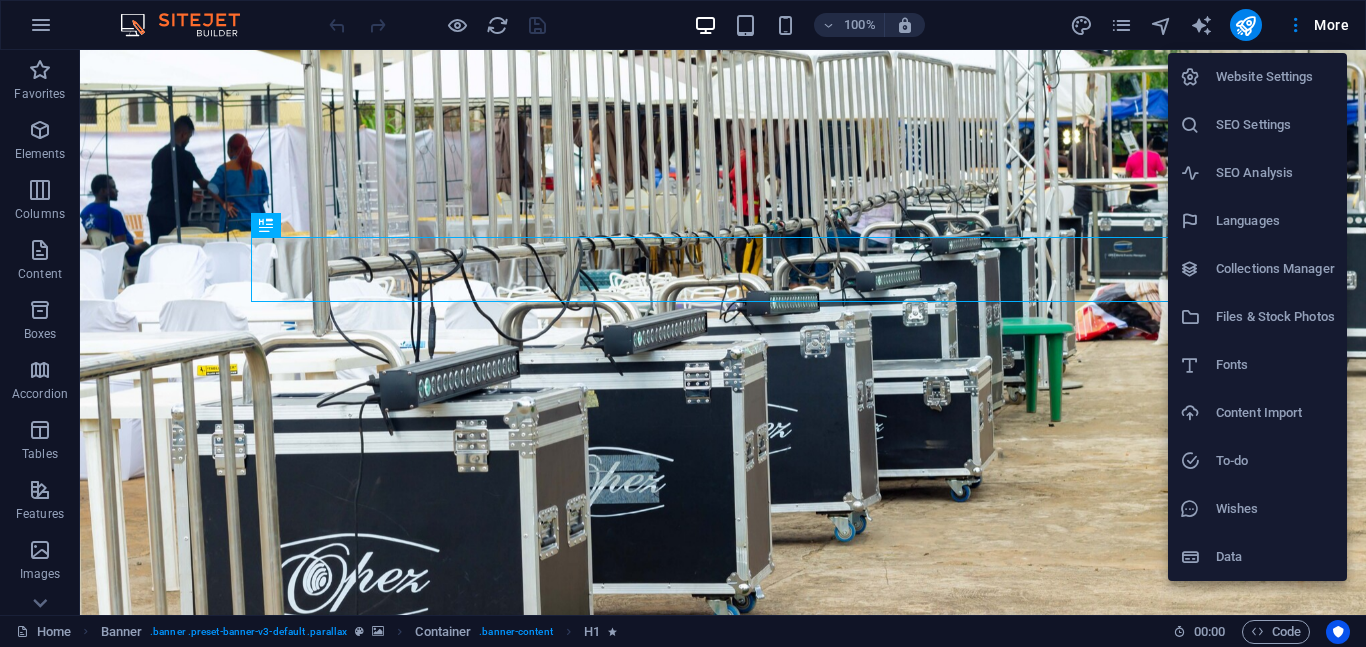 click on "Files & Stock Photos" at bounding box center (1275, 317) 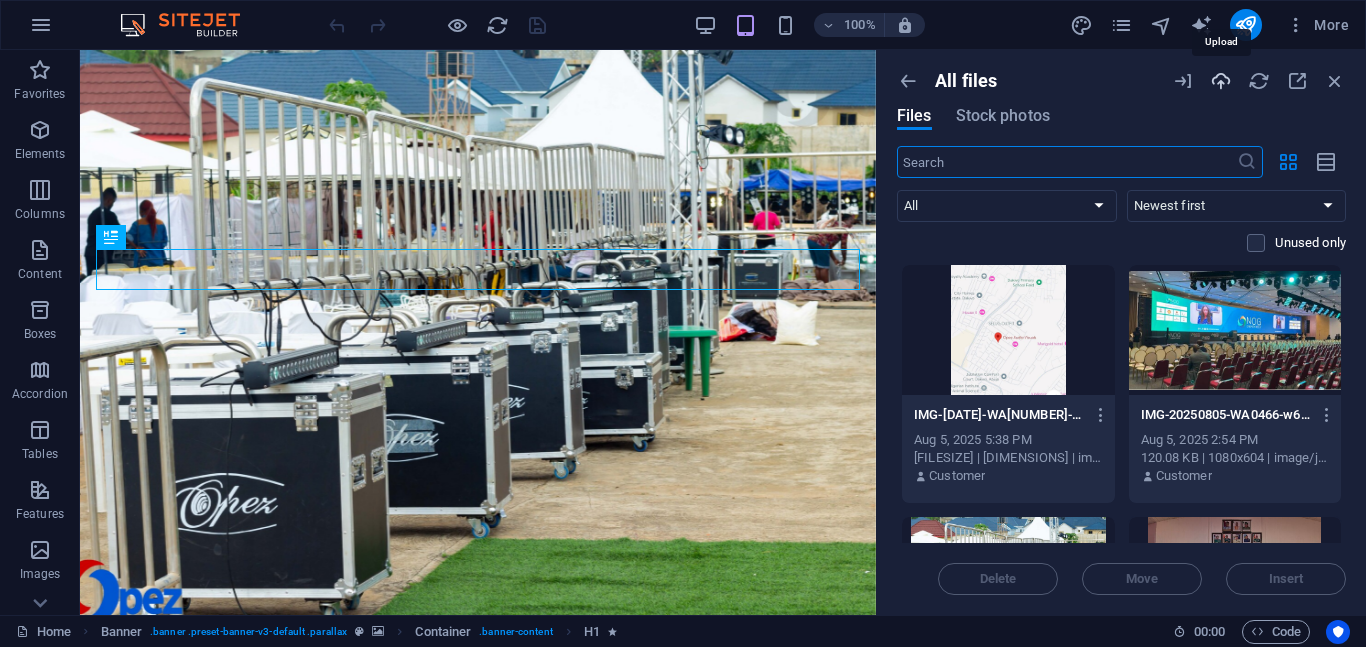 click at bounding box center [1221, 81] 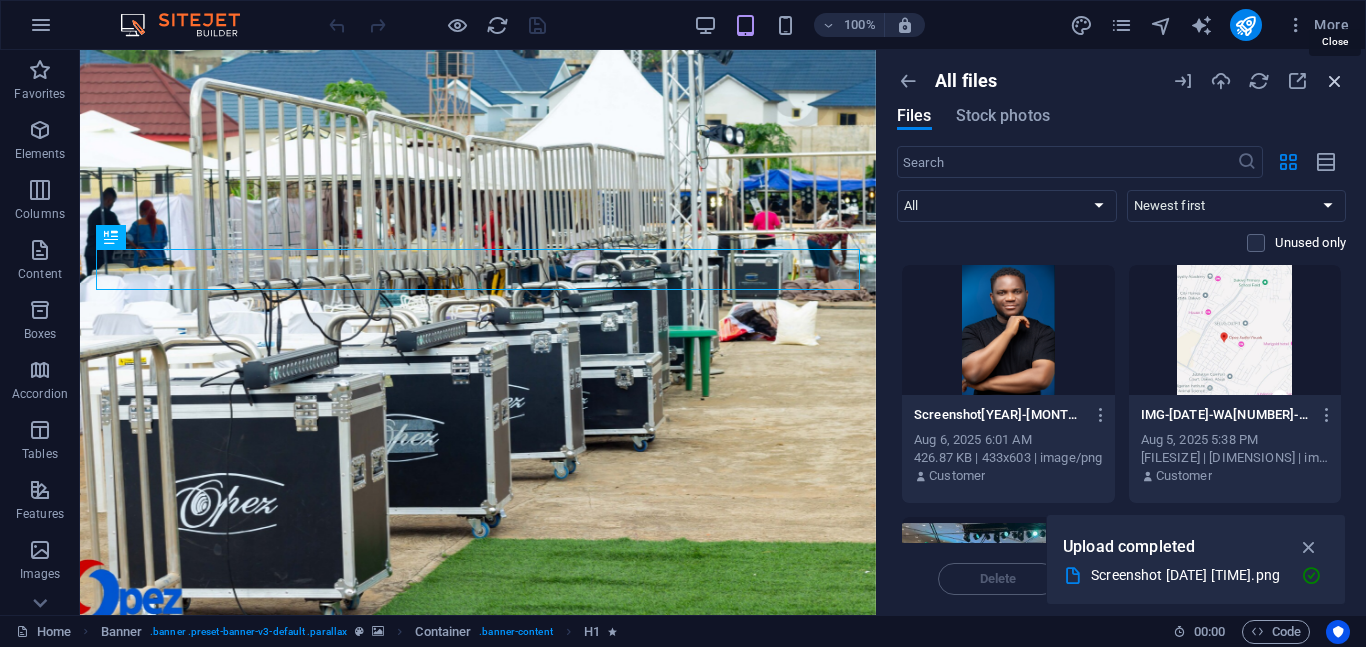 click at bounding box center [1335, 81] 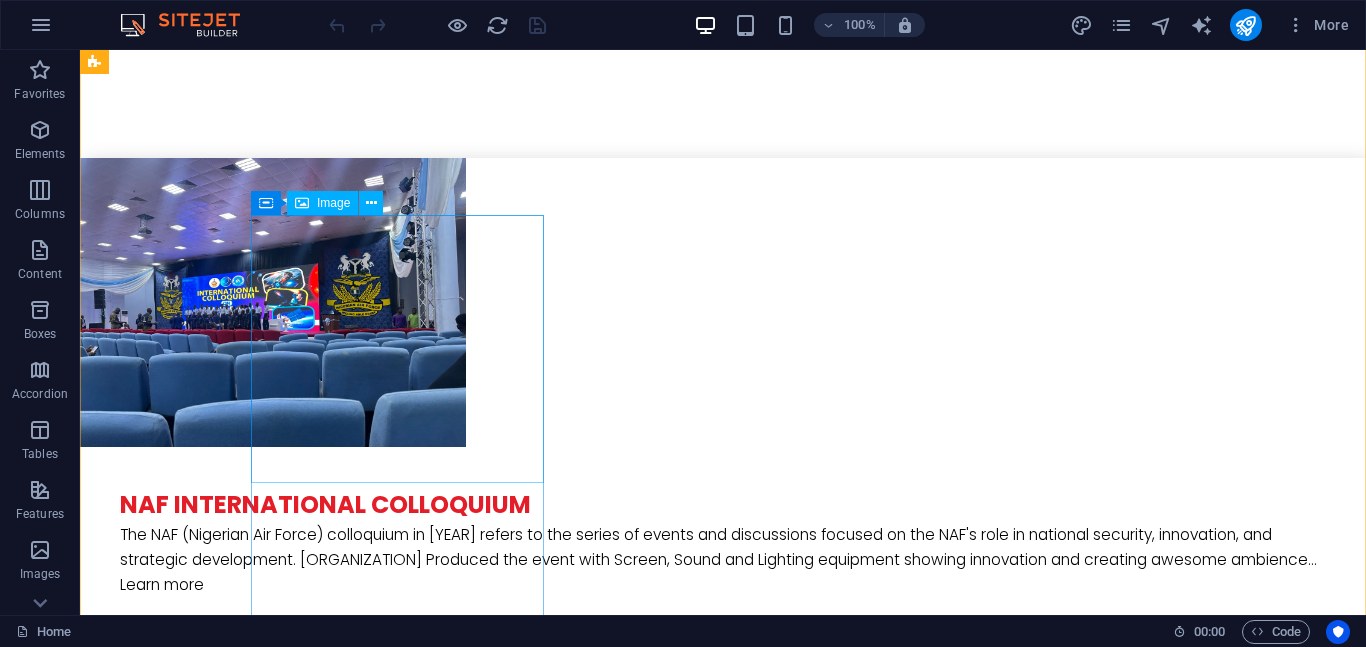 scroll, scrollTop: 4463, scrollLeft: 0, axis: vertical 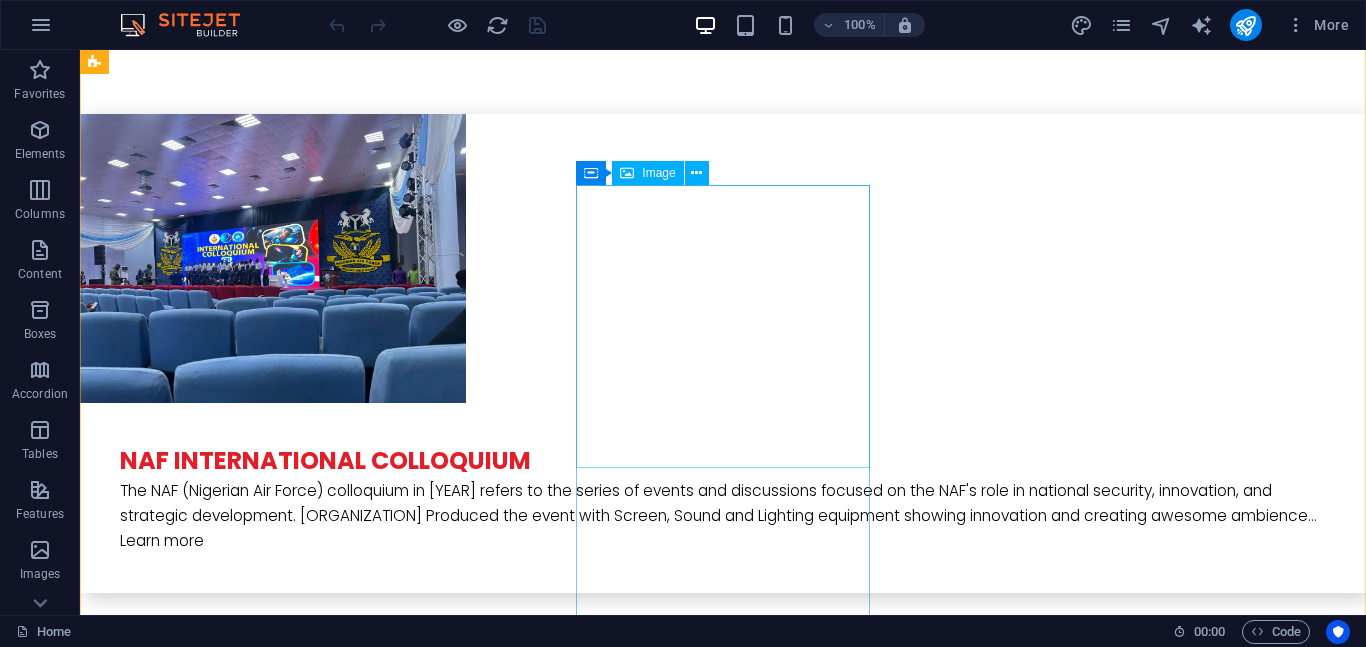 click at bounding box center [242, 4981] 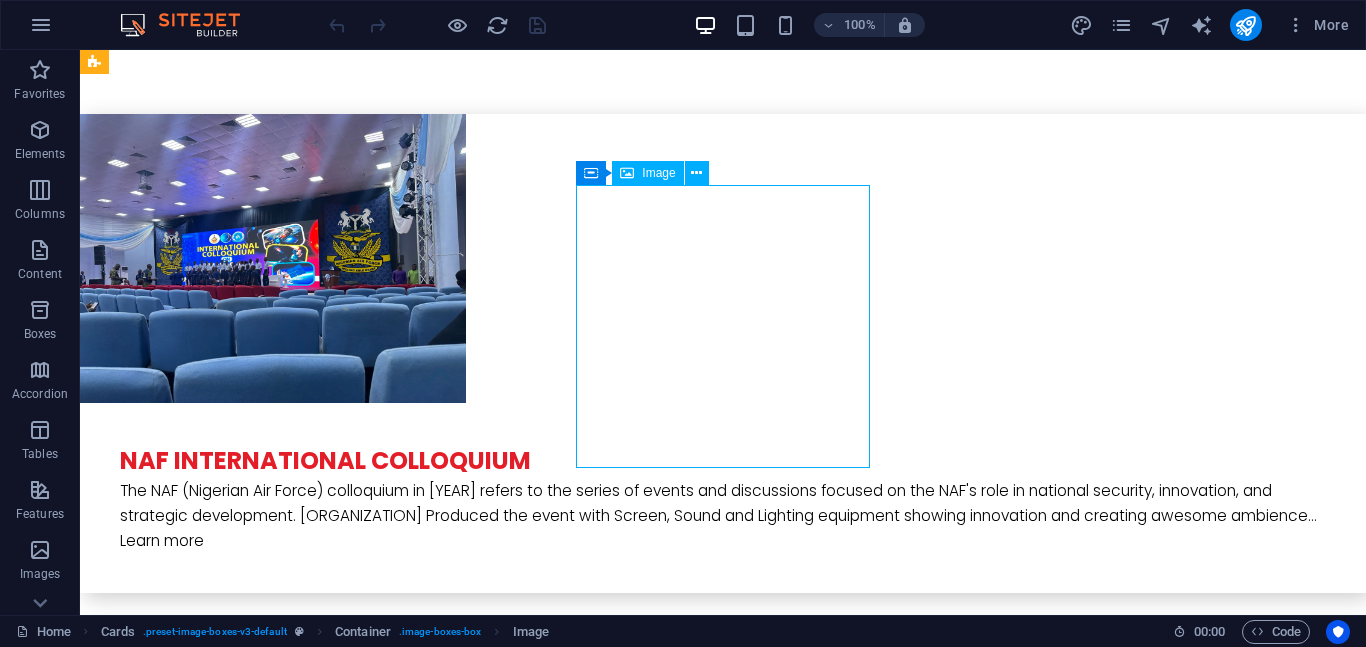 click at bounding box center (242, 4981) 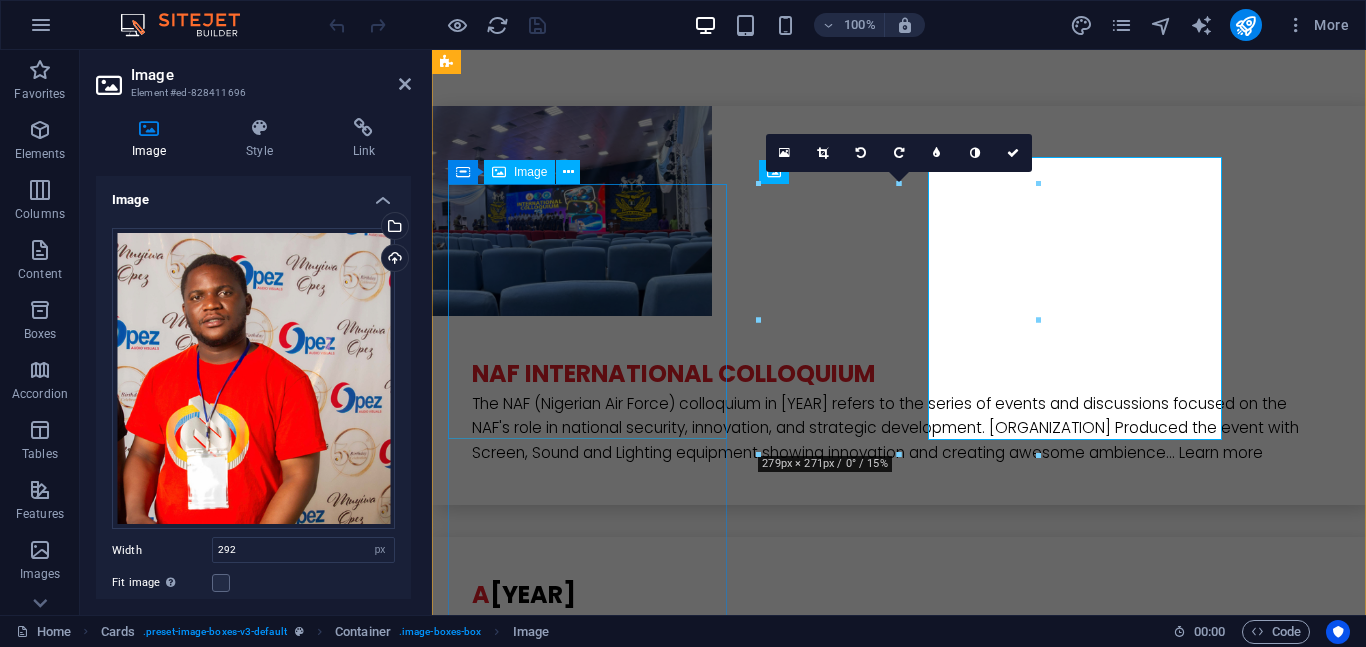 scroll, scrollTop: 4491, scrollLeft: 0, axis: vertical 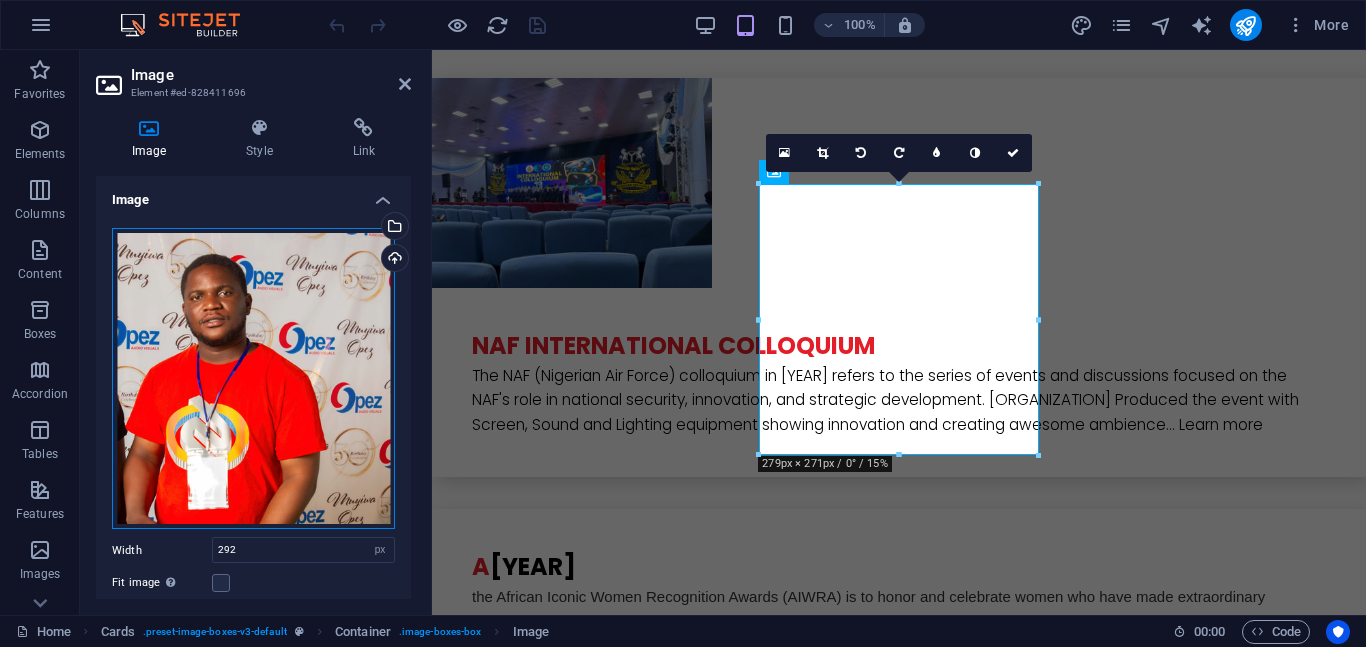 click on "Drag files here, click to choose files or select files from Files or our free stock photos & videos" at bounding box center [253, 378] 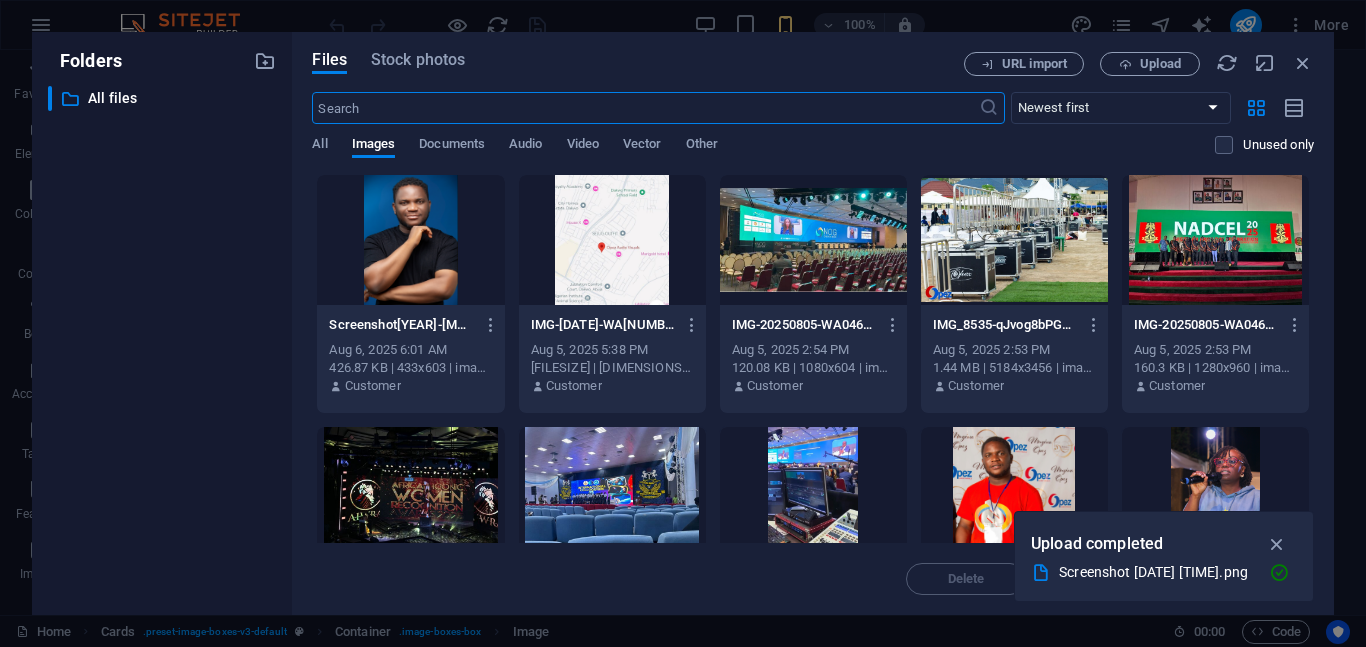 scroll, scrollTop: 7221, scrollLeft: 0, axis: vertical 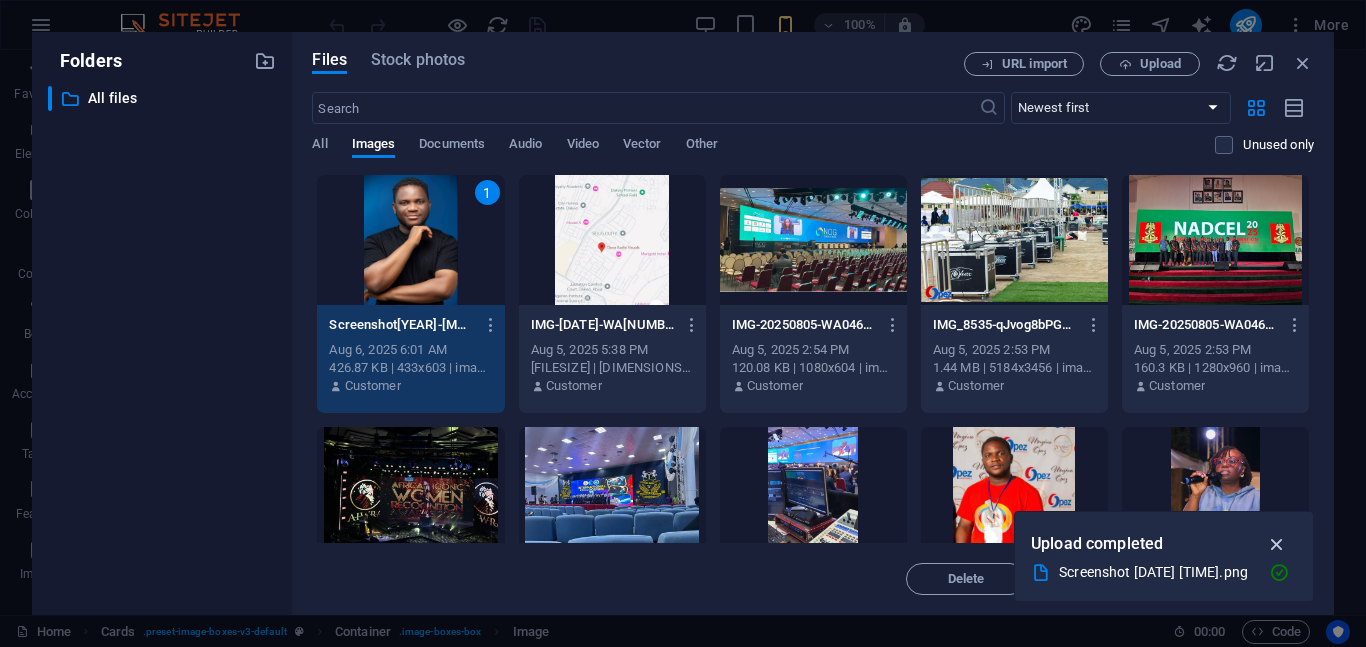 click at bounding box center (1277, 544) 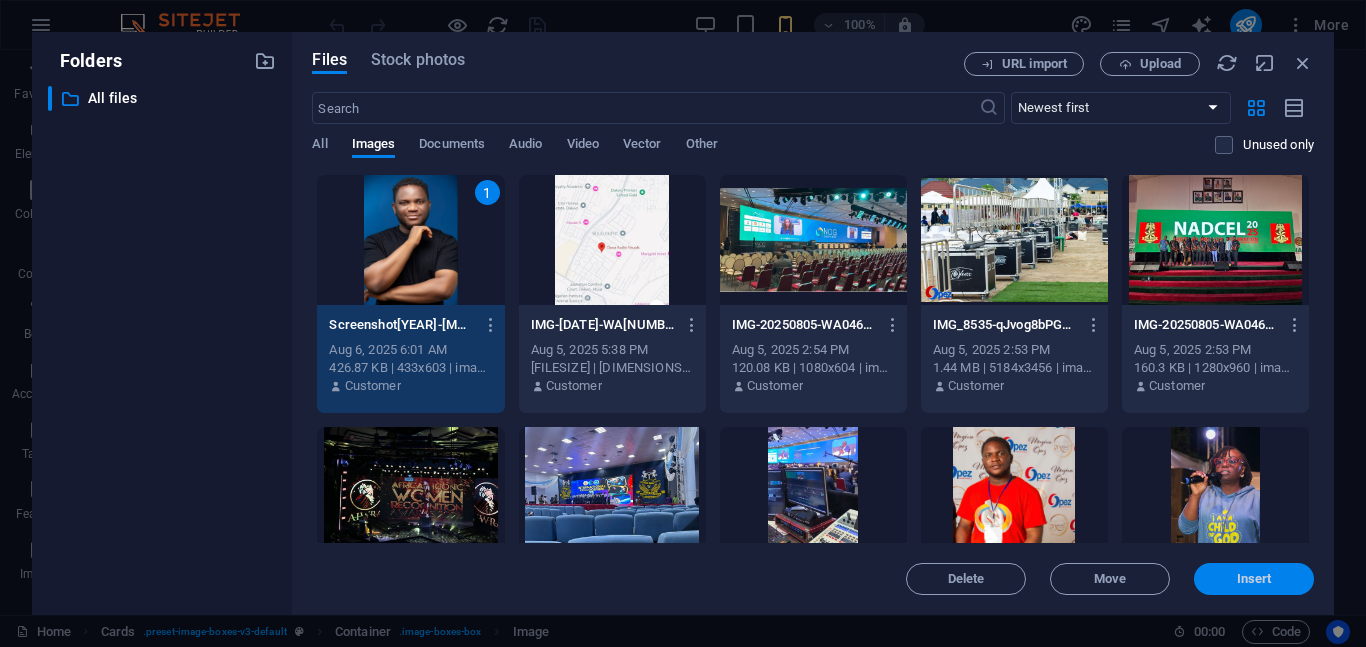 click on "Insert" at bounding box center (1254, 579) 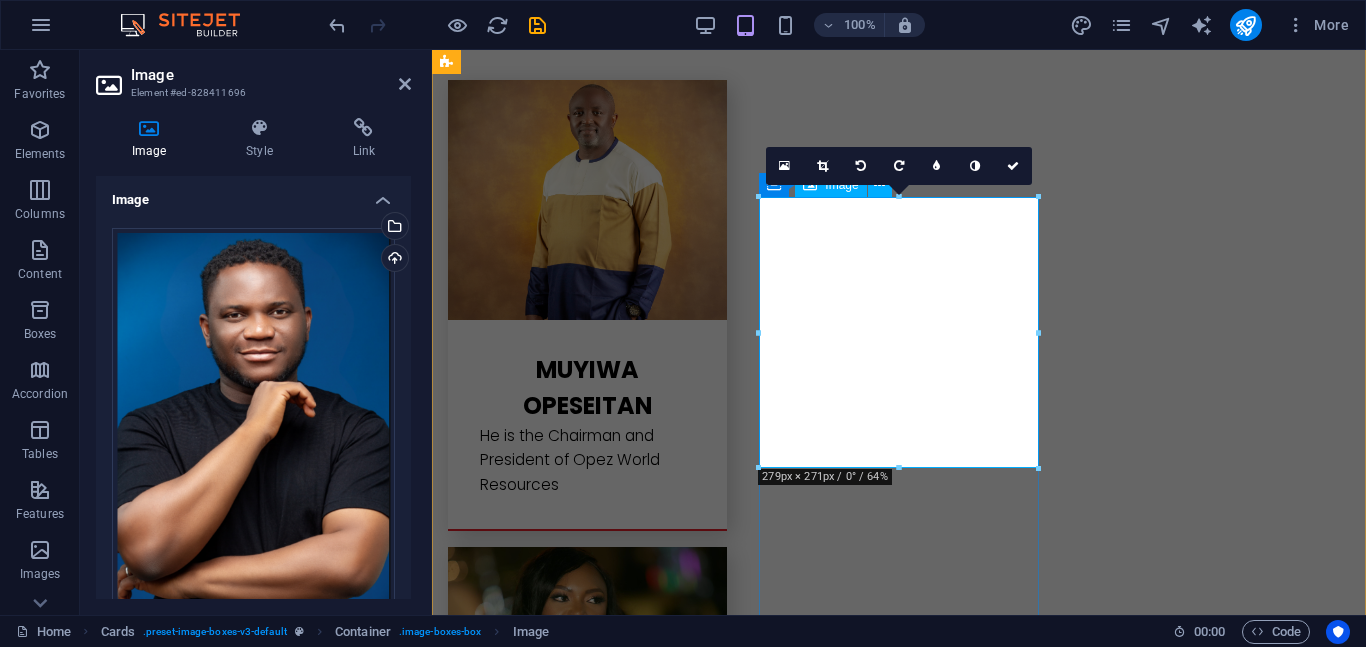 scroll, scrollTop: 4478, scrollLeft: 0, axis: vertical 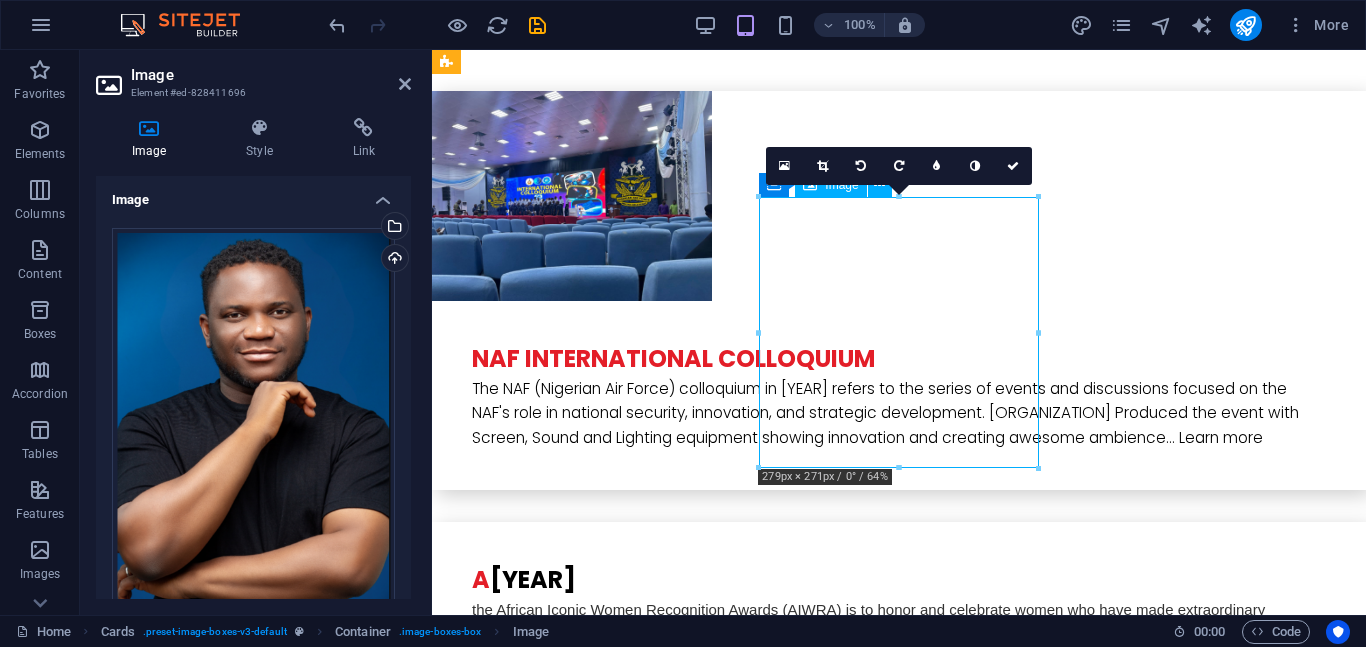 drag, startPoint x: 874, startPoint y: 242, endPoint x: 874, endPoint y: 263, distance: 21 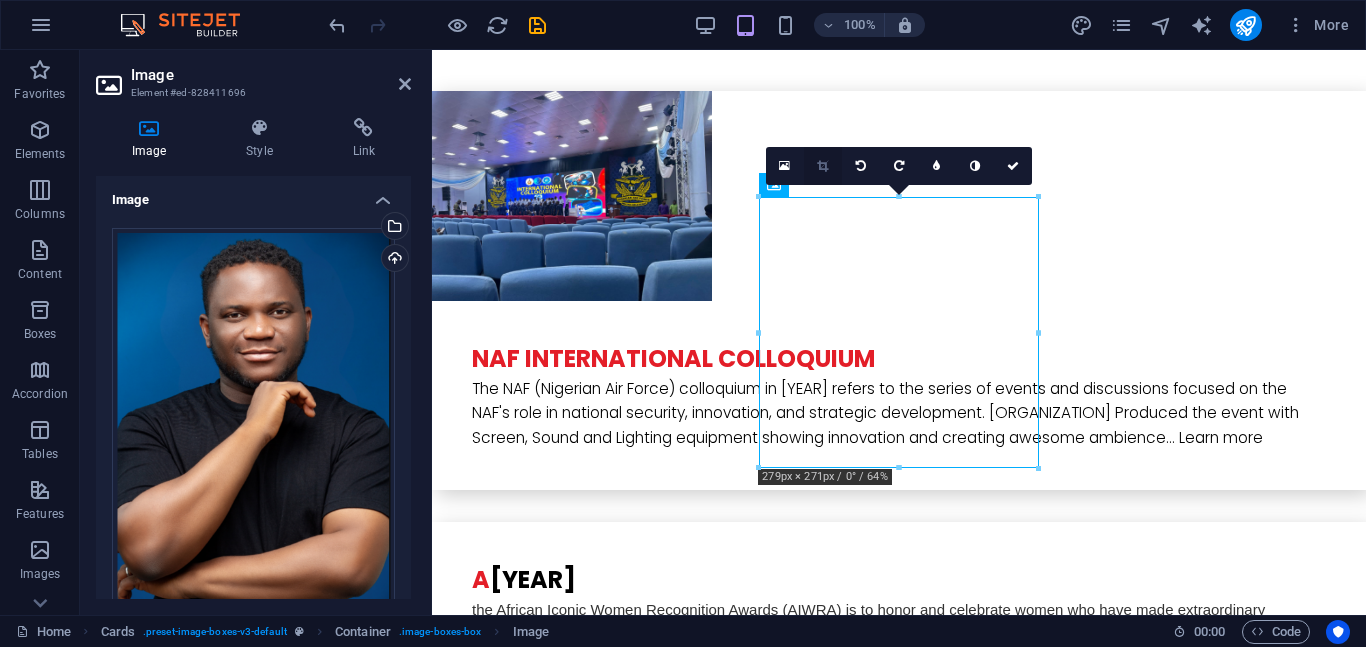 click at bounding box center (822, 166) 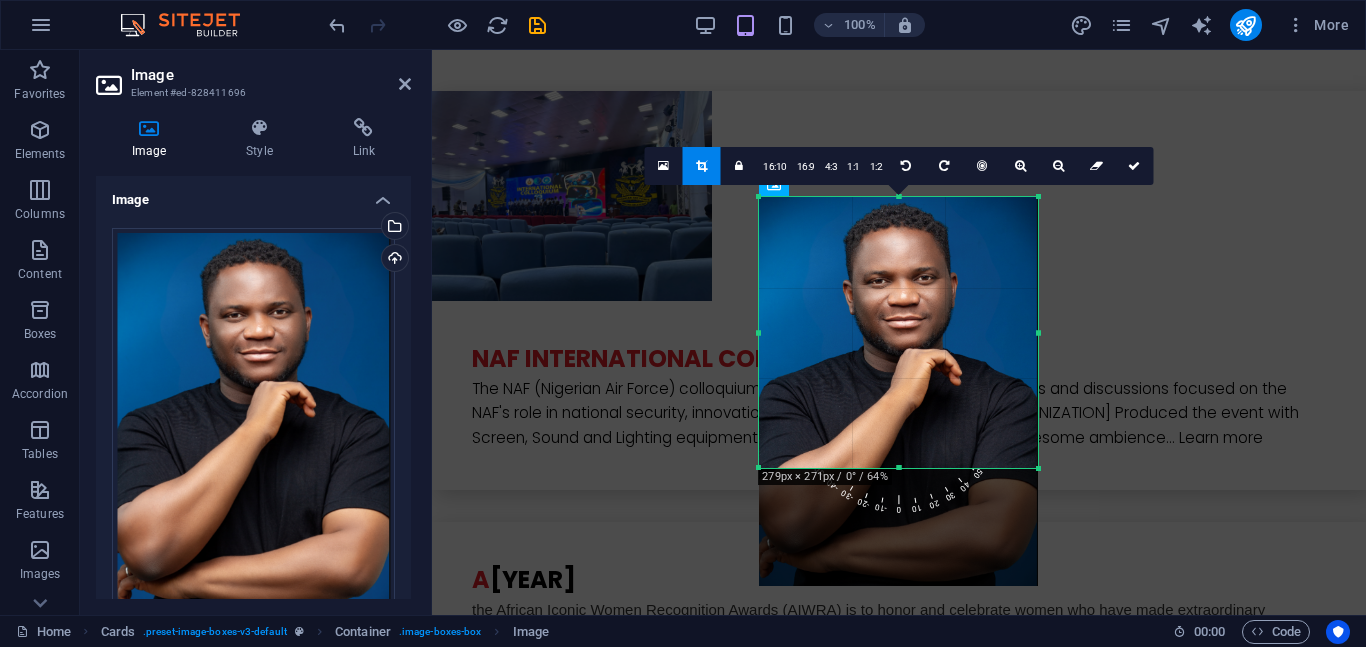 drag, startPoint x: 891, startPoint y: 230, endPoint x: 892, endPoint y: 296, distance: 66.007576 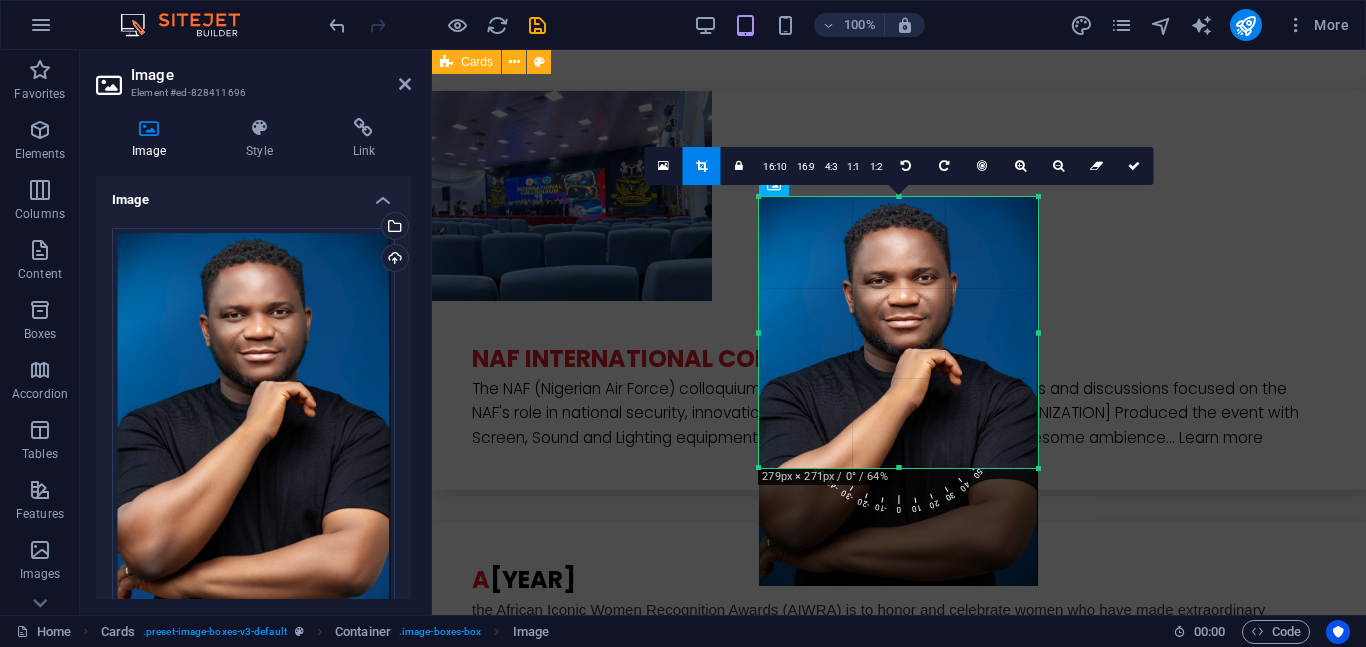 click on "[NAME] Chairman and President at[ORGANIZATION] [NAME] The Human Resources Director, [ORGANIZATION] [NAME] Operations Manager, [ORGANIZATION] - [ORGANIZATION] [NAME] Relationship Manager, [ORGANIZATION] [NAME] Media Manager and Assistant Operations Manager, [ORGANIZATION] [NAME] IT Manager, Chief Experience Officer, [ORGANIZATION]" at bounding box center [899, 4184] 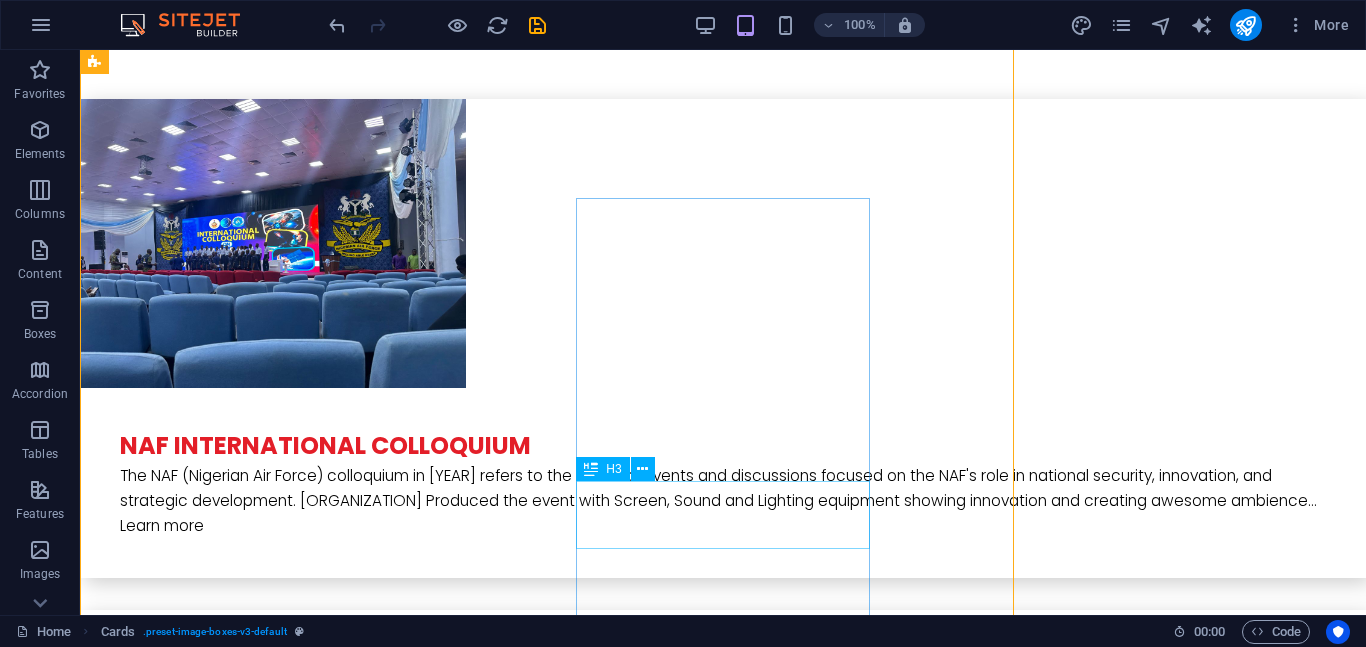 scroll, scrollTop: 4450, scrollLeft: 0, axis: vertical 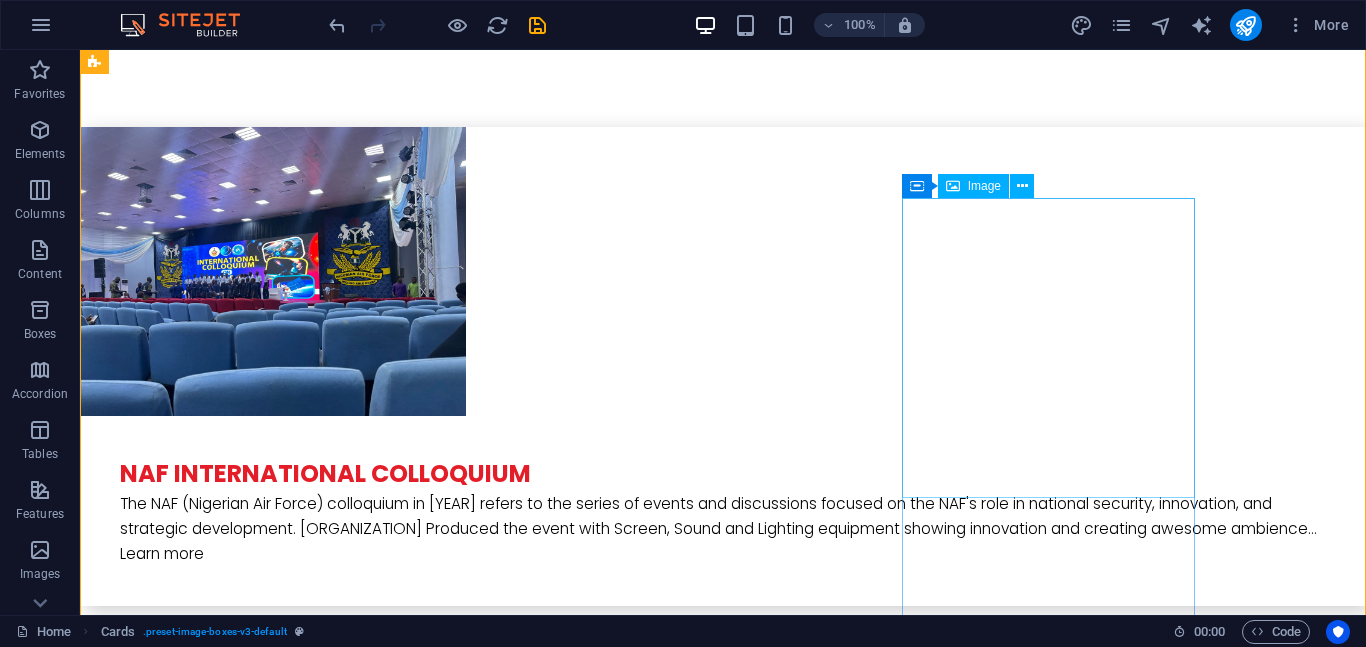 click at bounding box center (242, 5478) 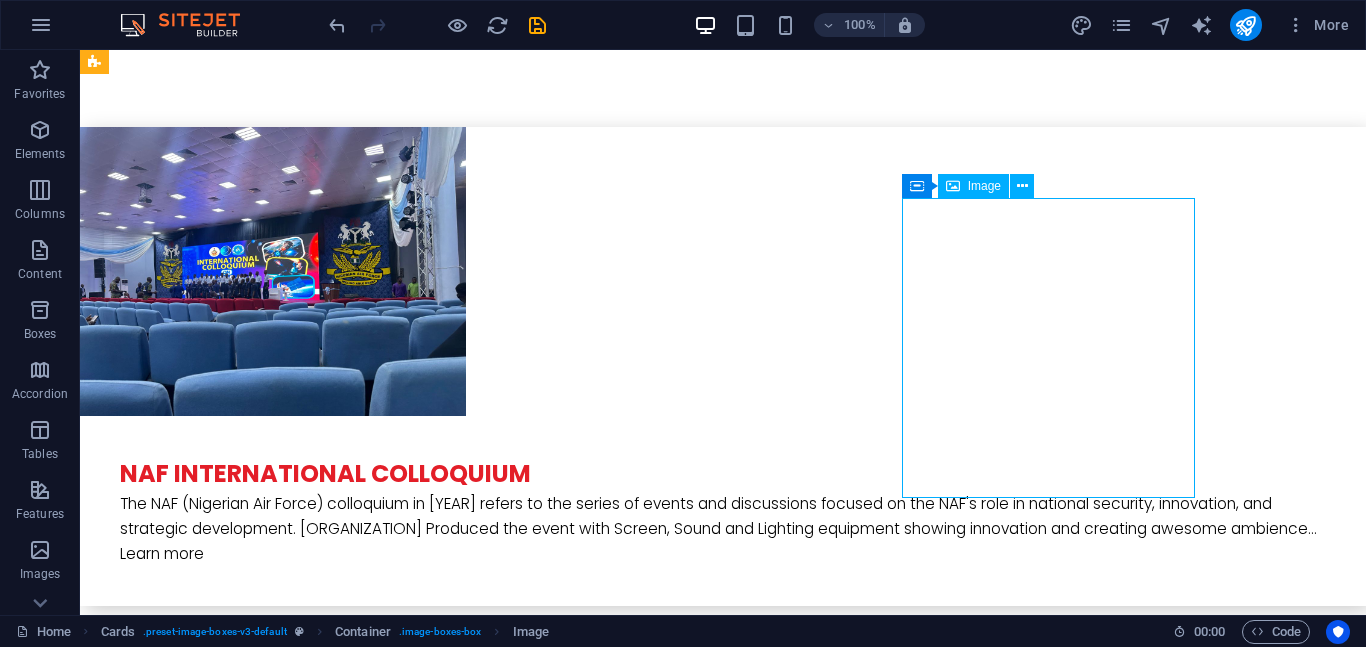 click at bounding box center (242, 5478) 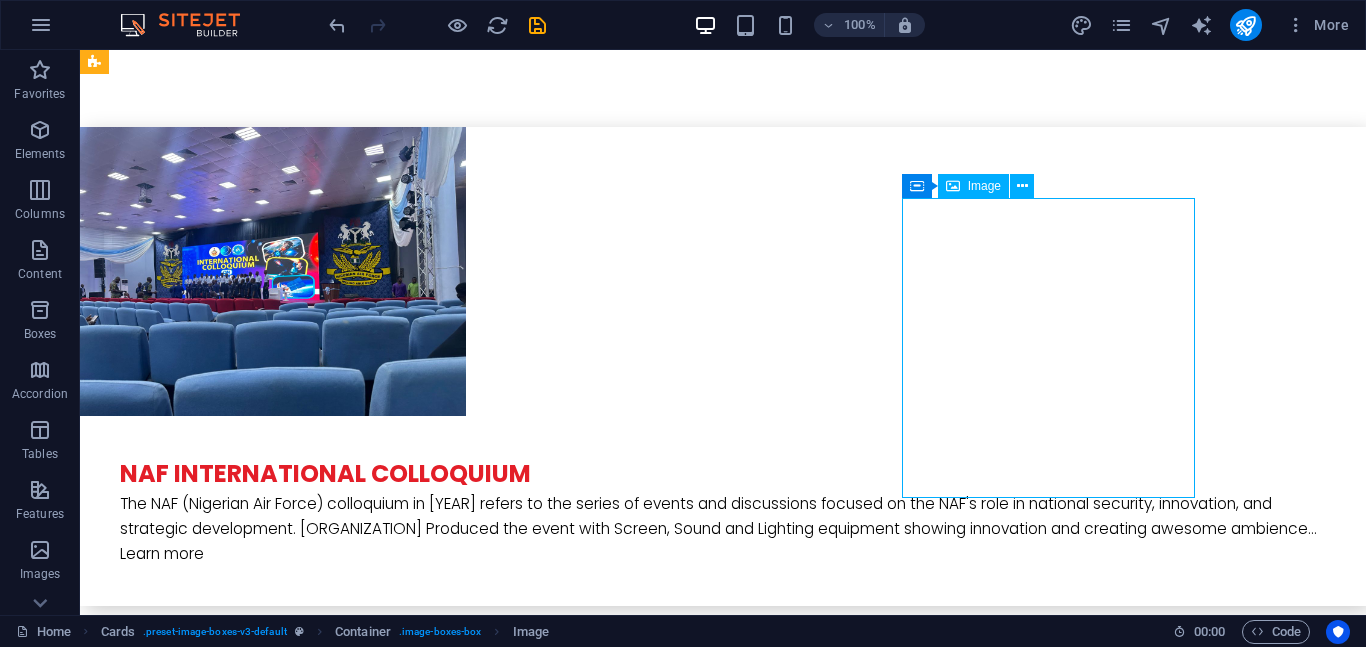 click at bounding box center (242, 5478) 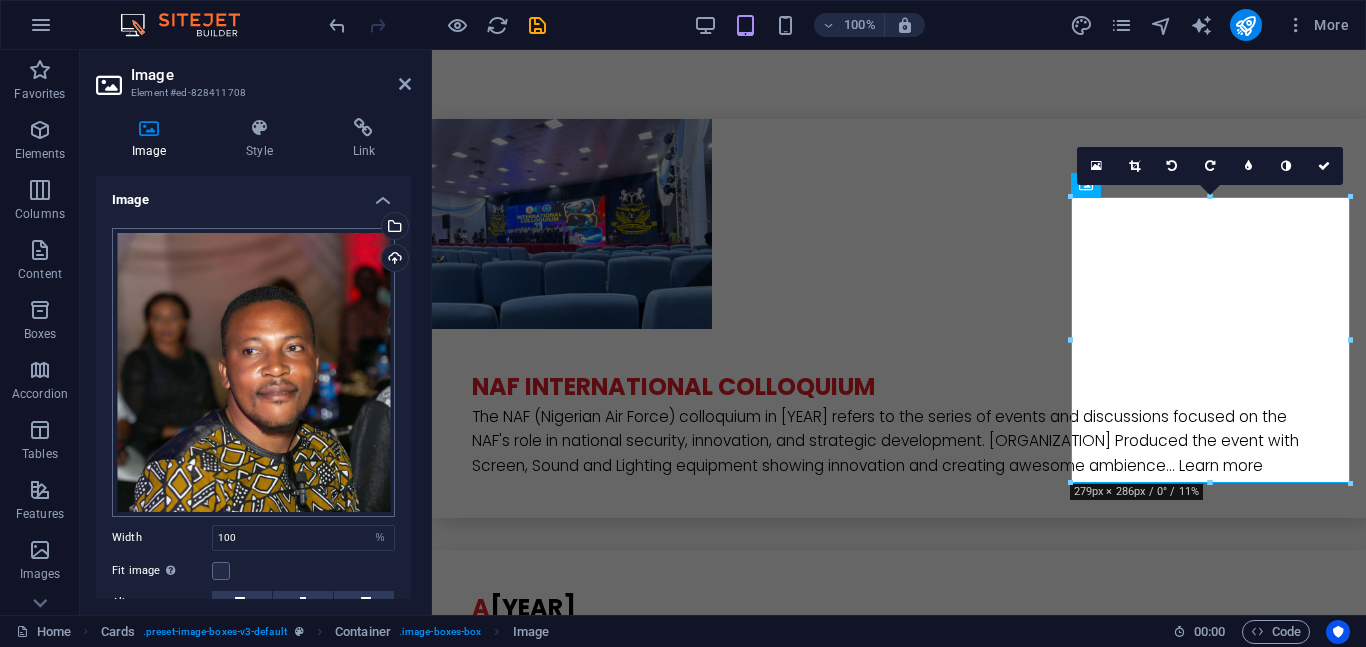 scroll, scrollTop: 4478, scrollLeft: 0, axis: vertical 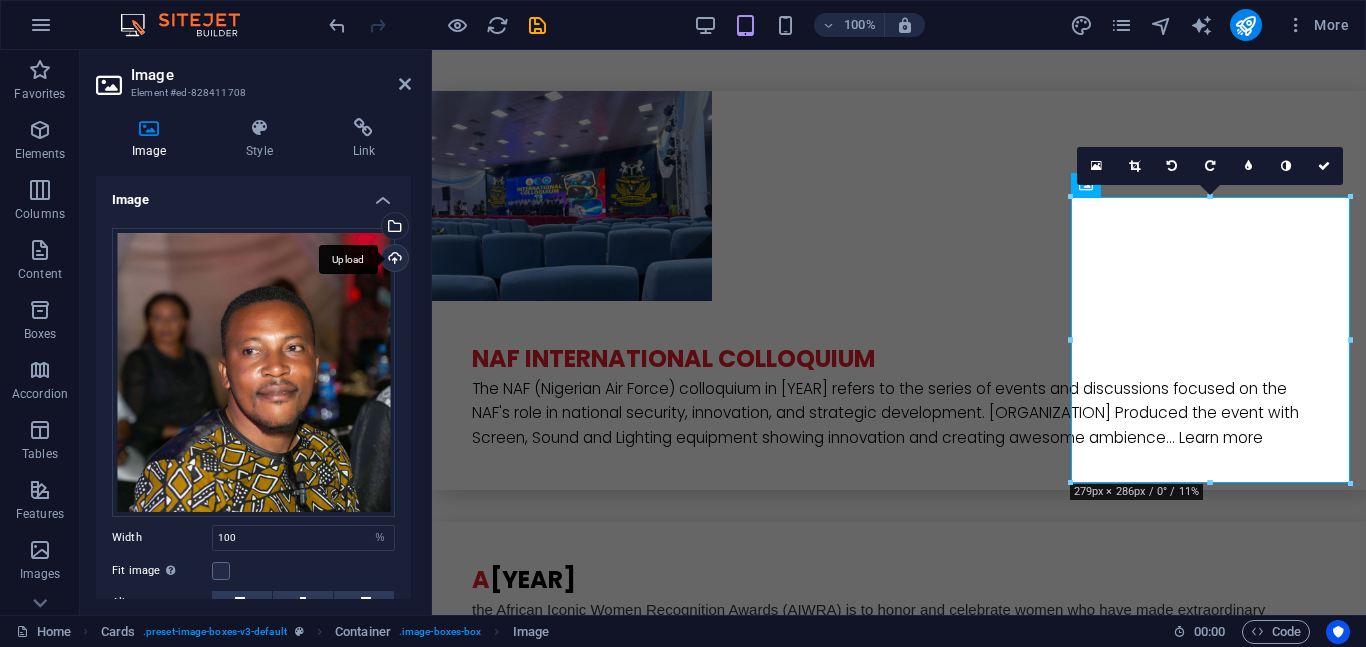 click on "Upload" at bounding box center (393, 260) 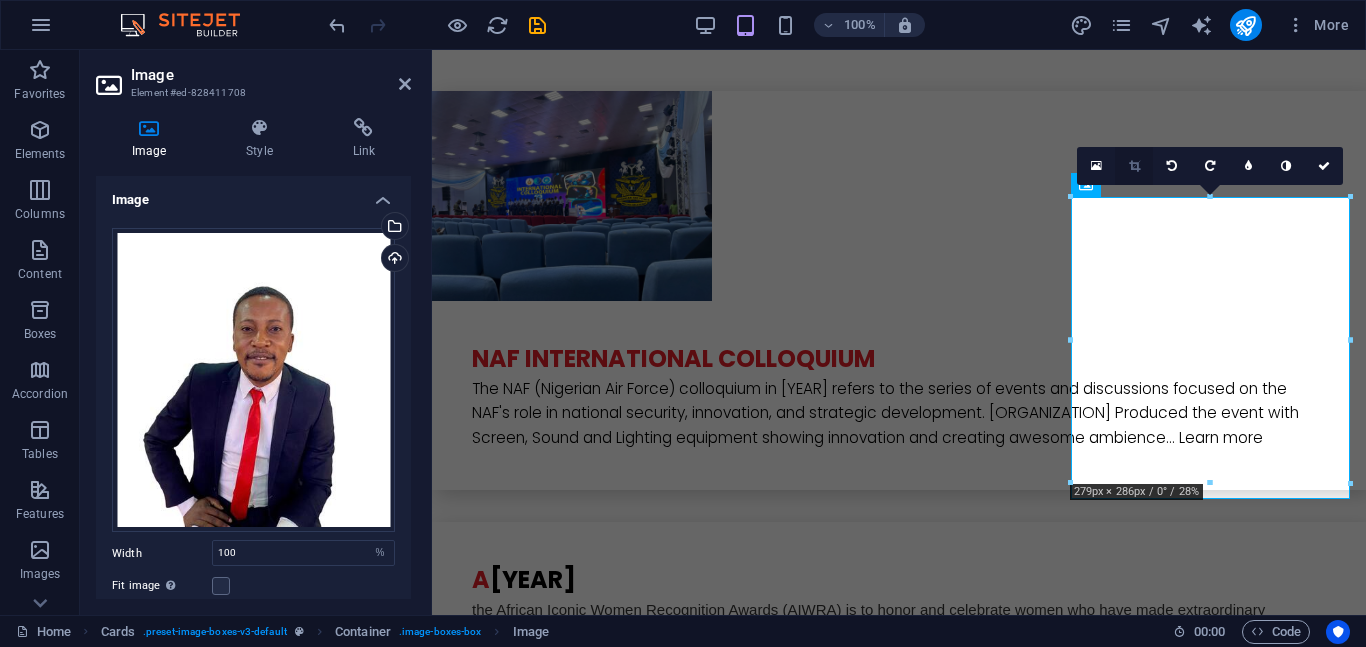click at bounding box center (1134, 166) 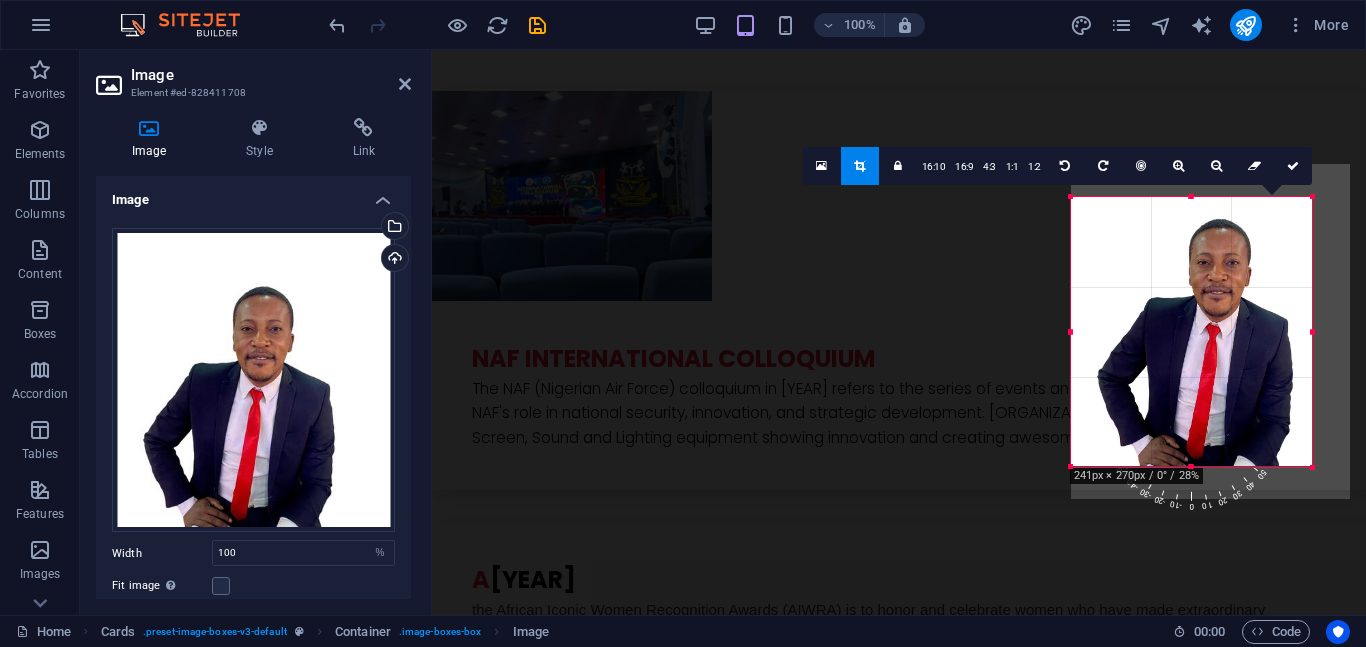 drag, startPoint x: 1350, startPoint y: 197, endPoint x: 1312, endPoint y: 230, distance: 50.32892 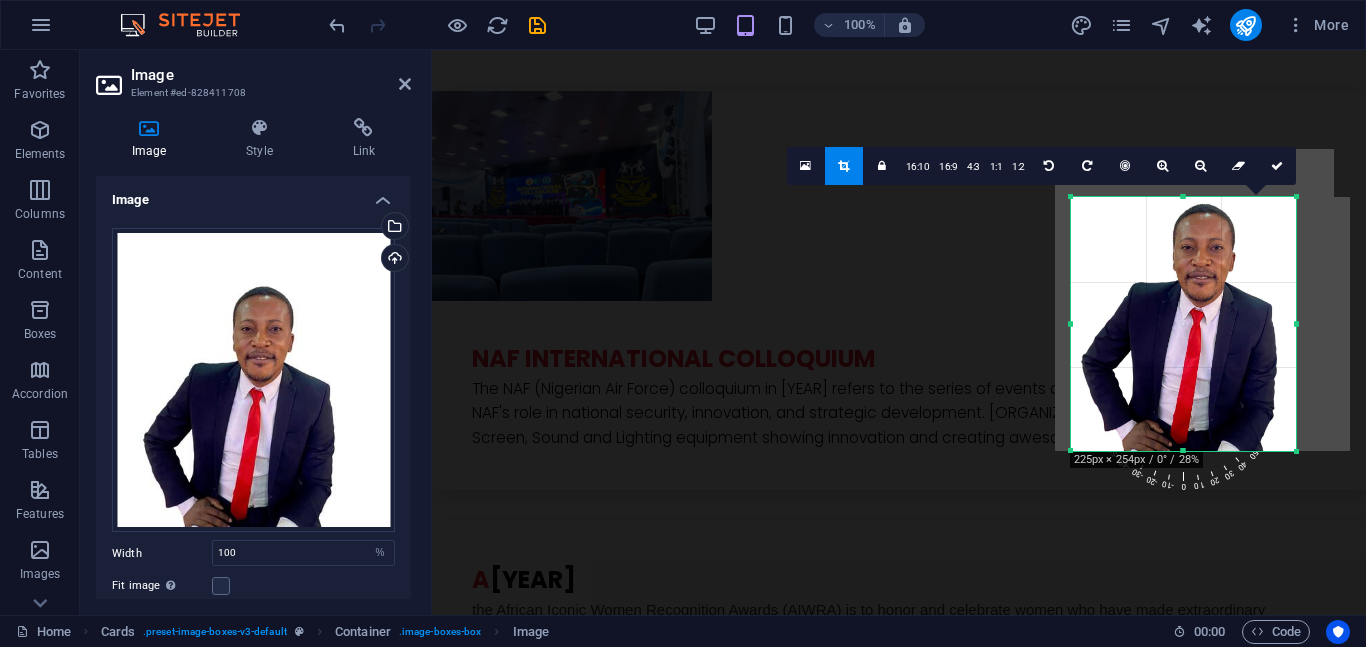 drag, startPoint x: 1070, startPoint y: 195, endPoint x: 1086, endPoint y: 210, distance: 21.931713 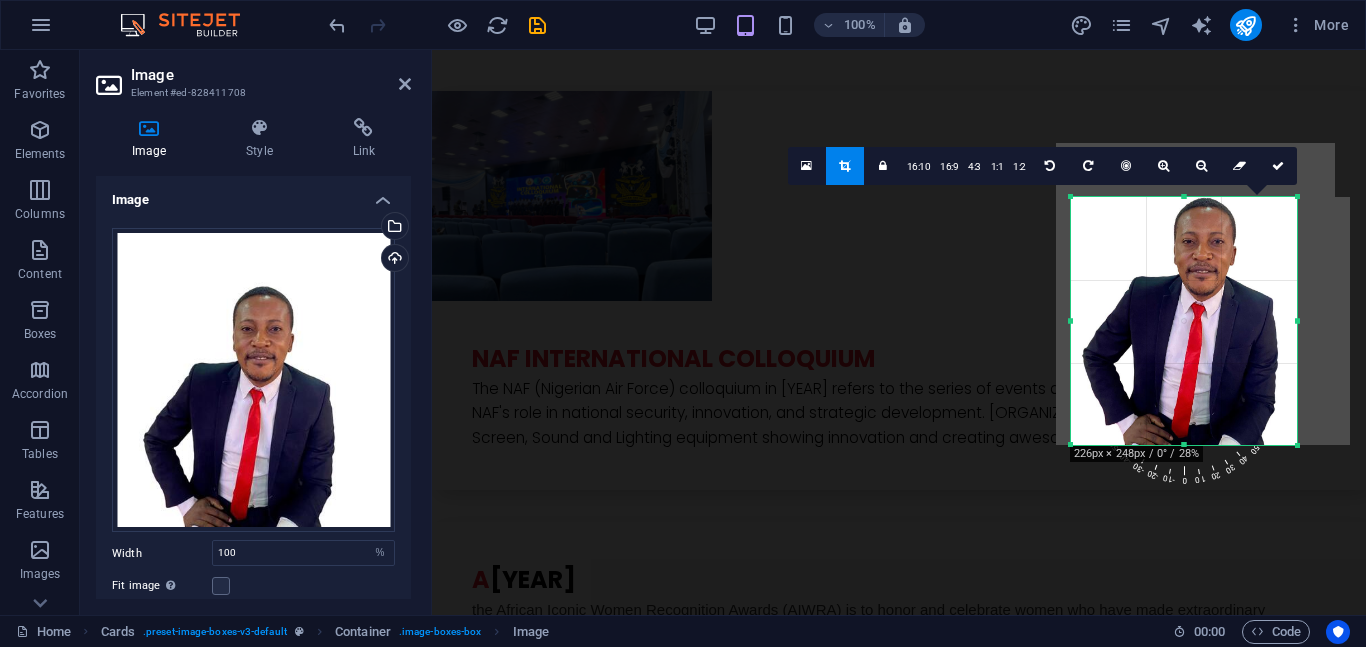 click at bounding box center [1071, 197] 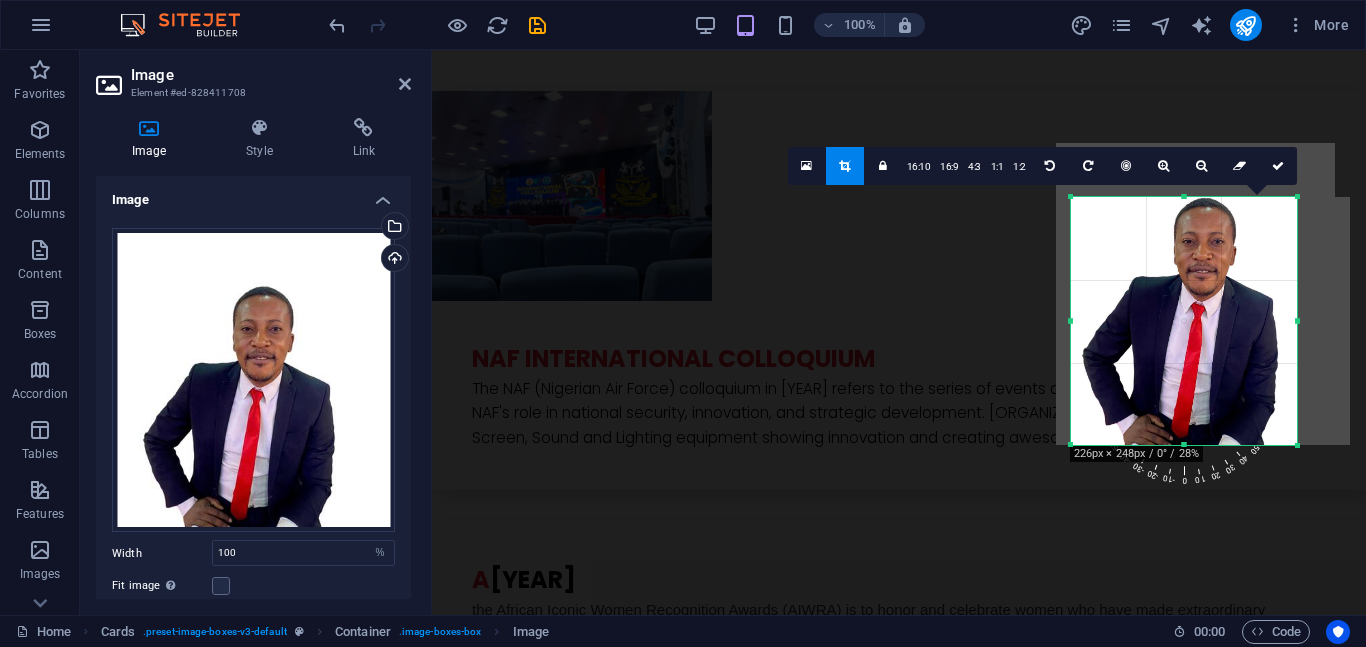 click at bounding box center [845, 166] 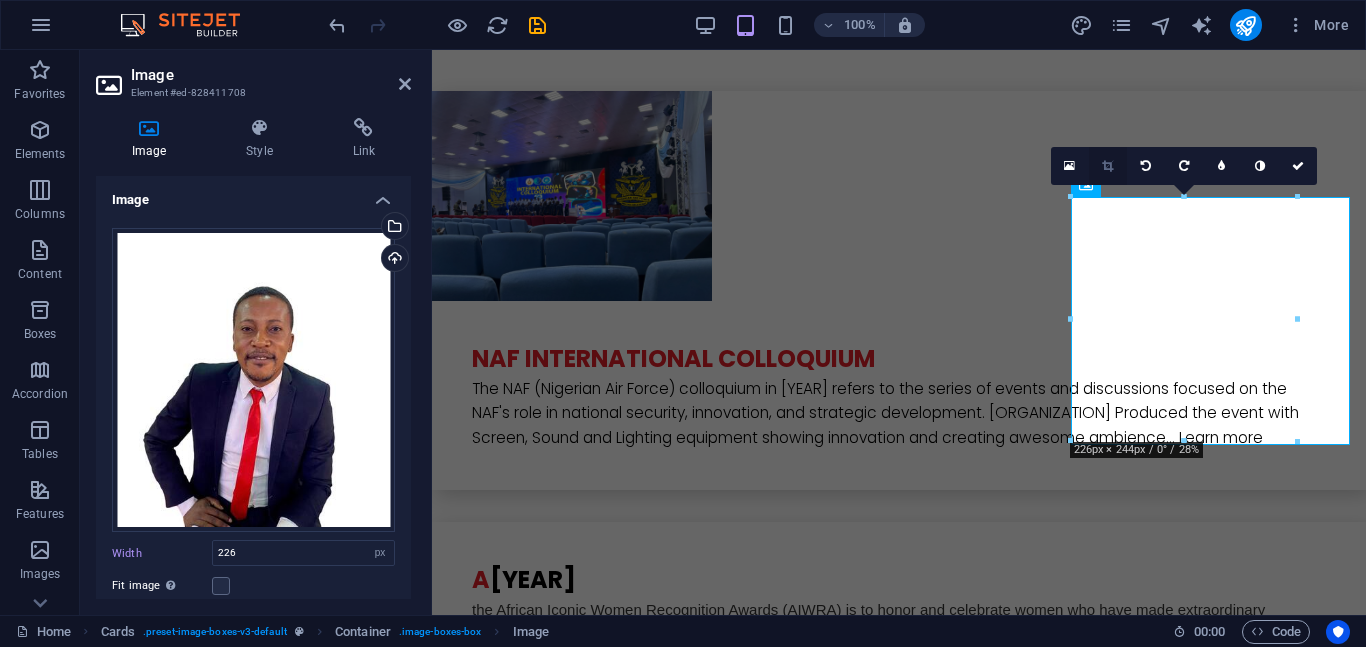 click at bounding box center [1107, 166] 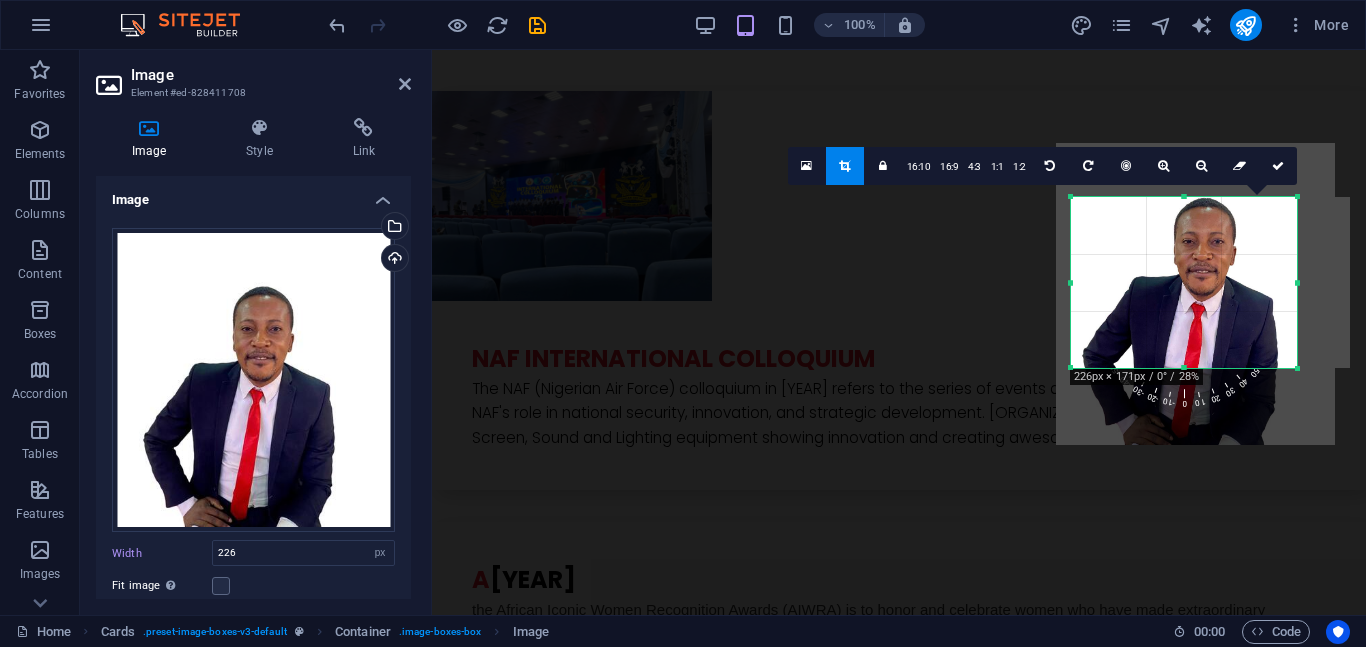 drag, startPoint x: 1183, startPoint y: 446, endPoint x: 1242, endPoint y: 369, distance: 97.00516 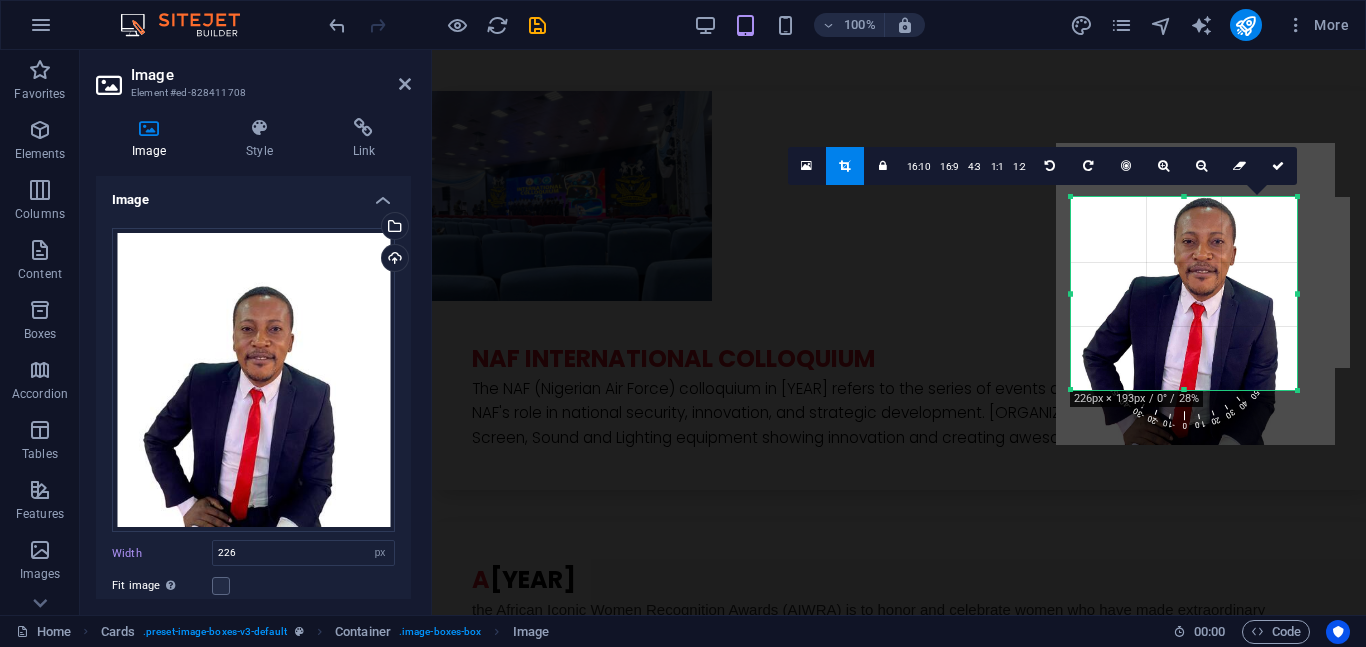 drag, startPoint x: 1184, startPoint y: 367, endPoint x: 1185, endPoint y: 393, distance: 26.019224 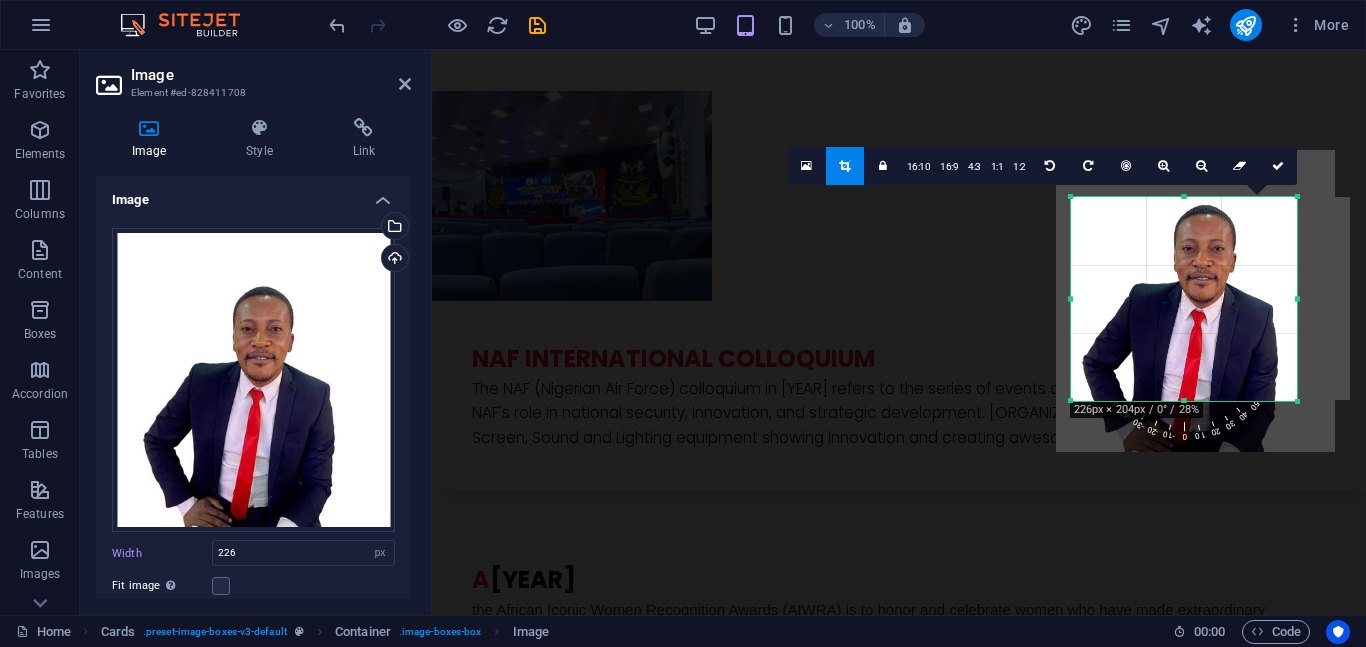 click on "180 170 160 150 140 130 120 110 100 90 80 70 60 50 40 30 20 10 0 -10 -20 -30 -40 -50 -60 -70 -80 -90 -100 -110 -120 -130 -140 -150 -160 -170 226px × 204px / 0° / 28% 16:10 16:9 4:3 1:1 1:2 0" at bounding box center (1184, 299) 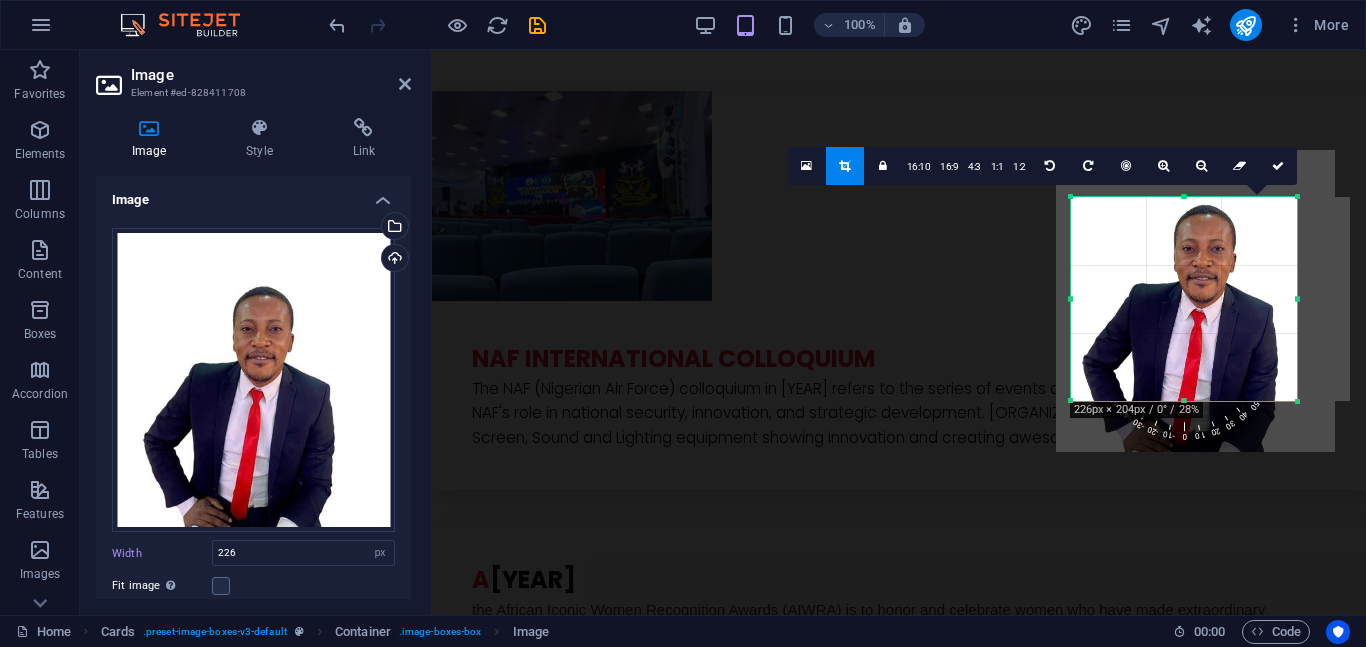 click at bounding box center (845, 166) 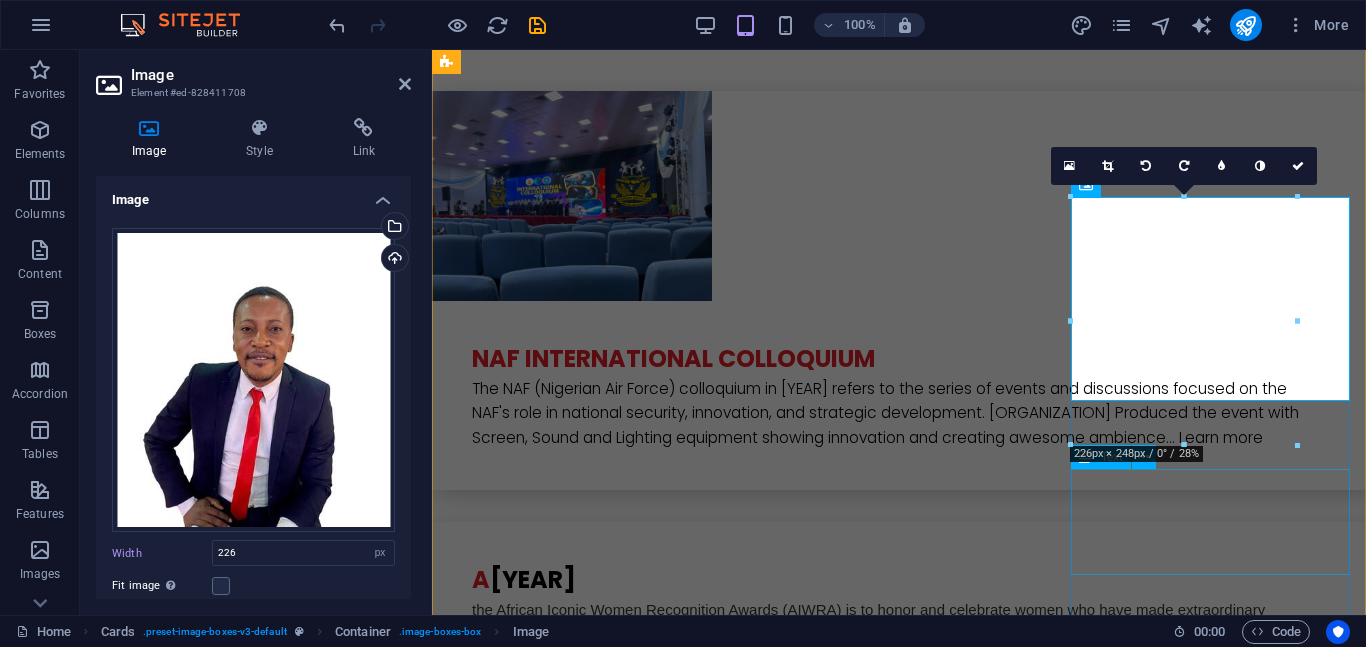 click on "IT Manager, Chief Experience Officer, [ORGANIZATION]" at bounding box center (587, 5420) 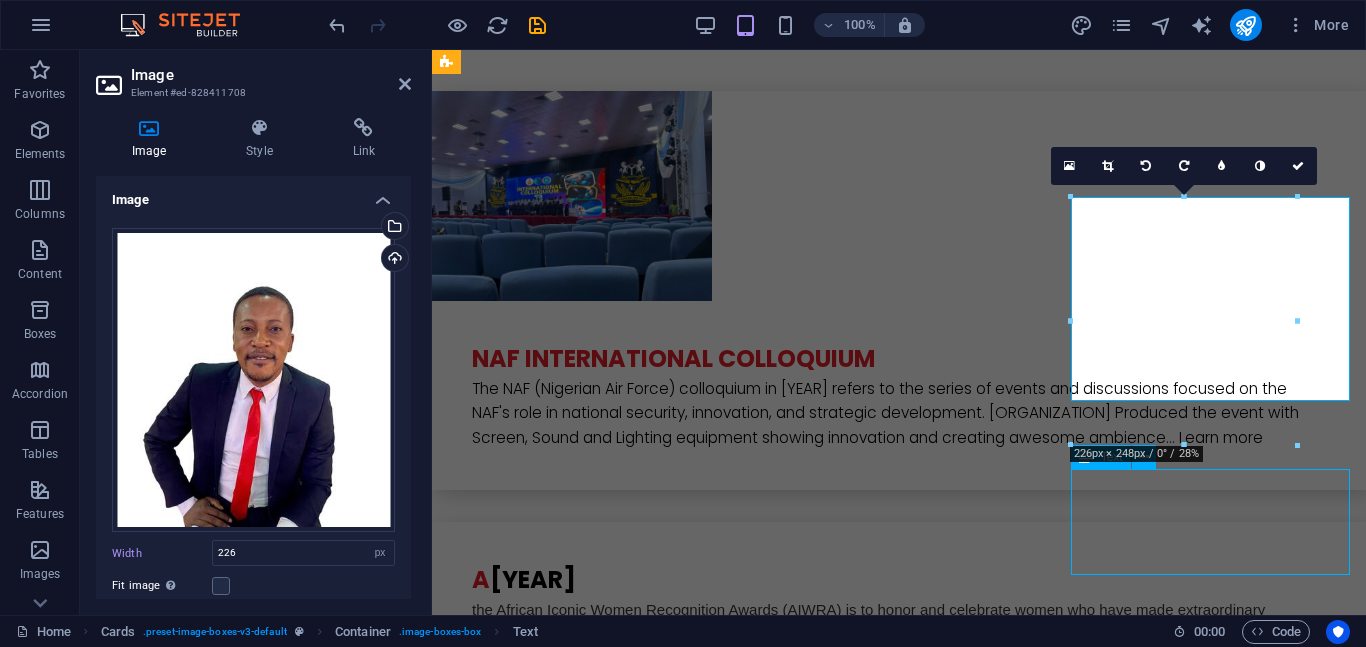 scroll, scrollTop: 4450, scrollLeft: 0, axis: vertical 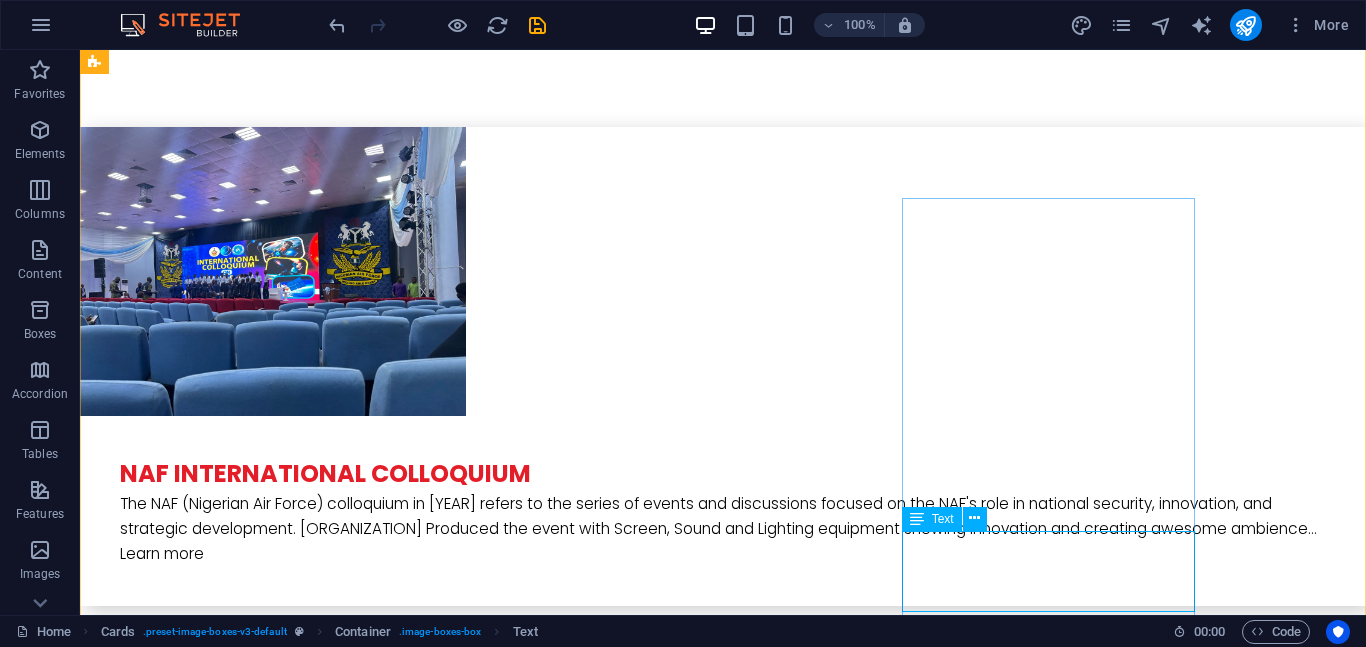 click on "IT Manager, Chief Experience Officer, [ORGANIZATION]" at bounding box center (242, 5701) 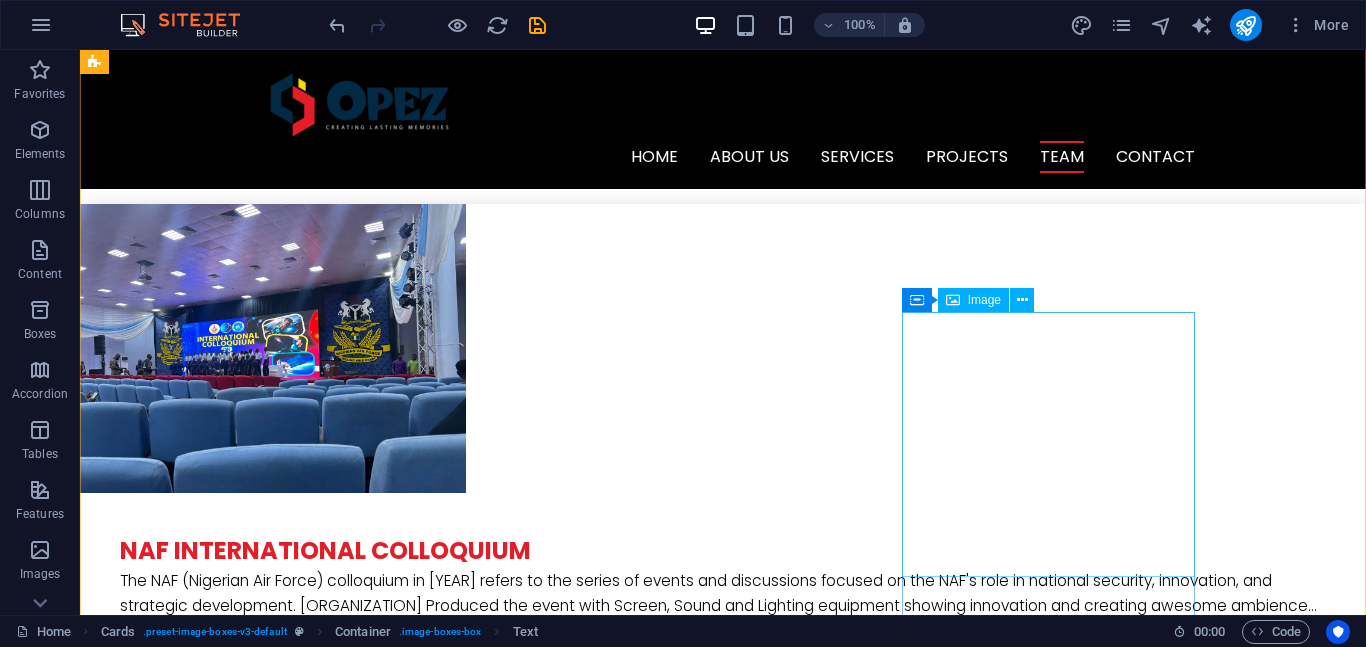 scroll, scrollTop: 4336, scrollLeft: 0, axis: vertical 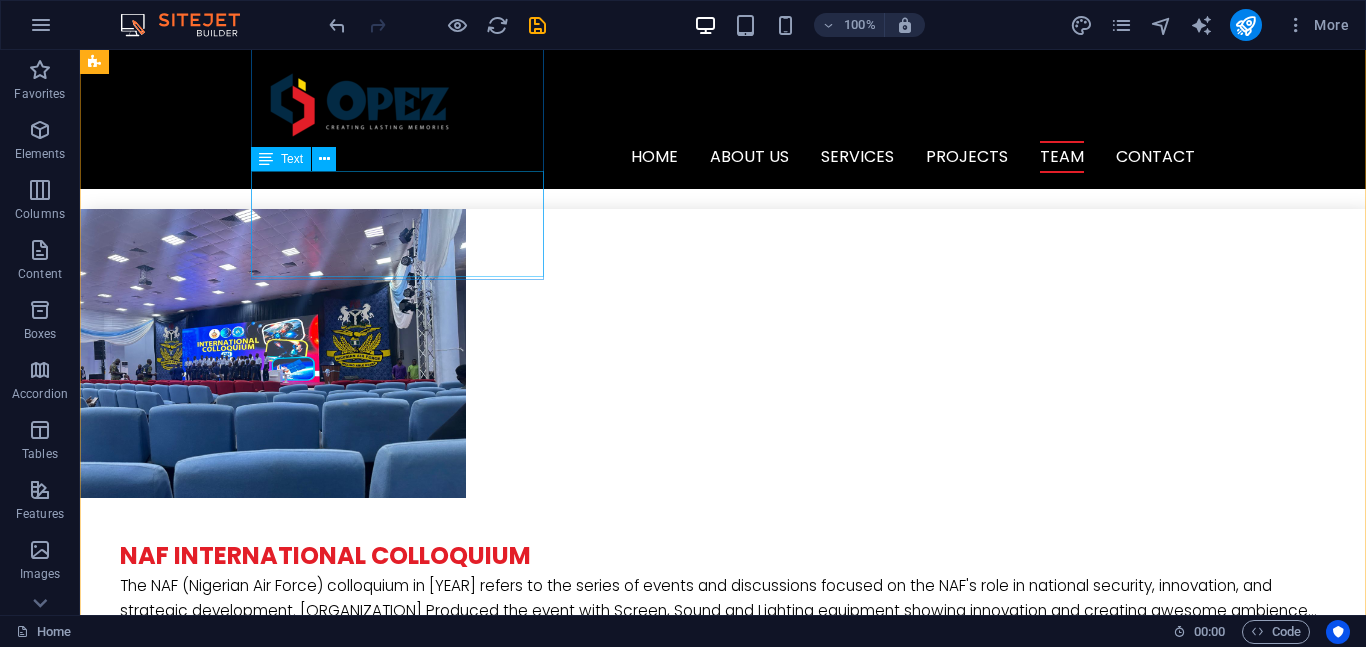 click on "He is the Chairman and President of Opez World Resources" at bounding box center [242, 3506] 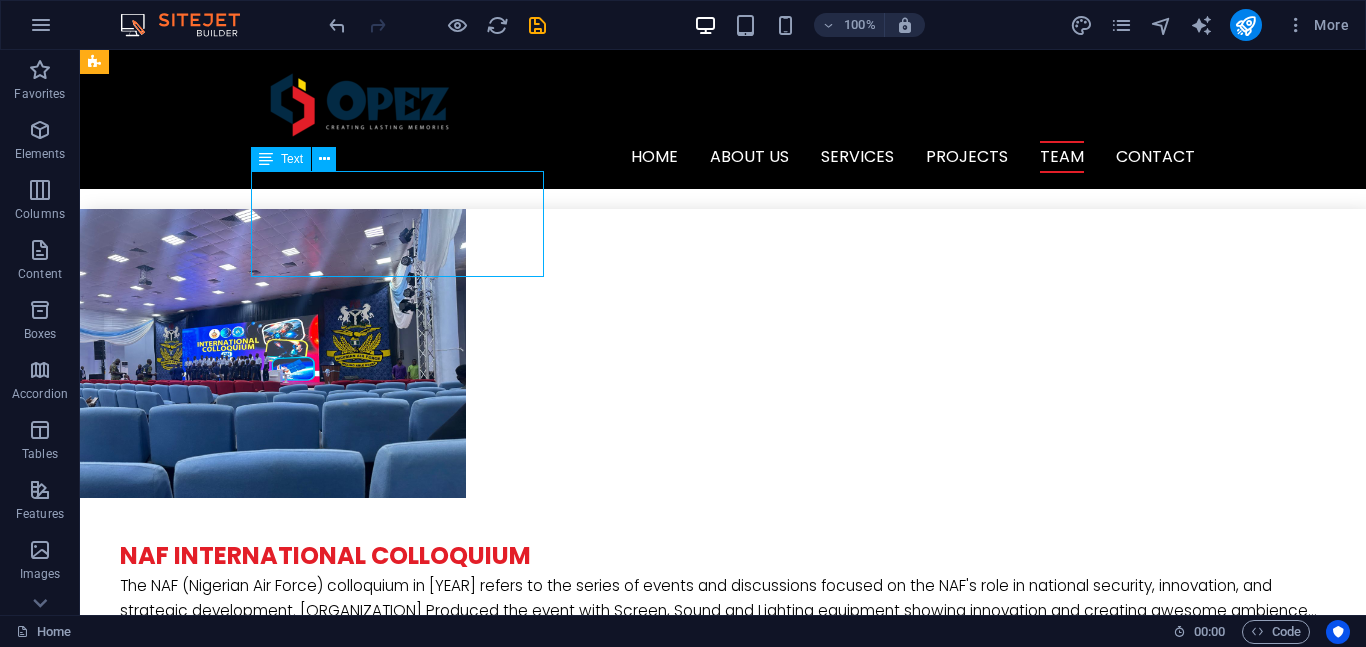click on "He is the Chairman and President of Opez World Resources" at bounding box center [242, 3506] 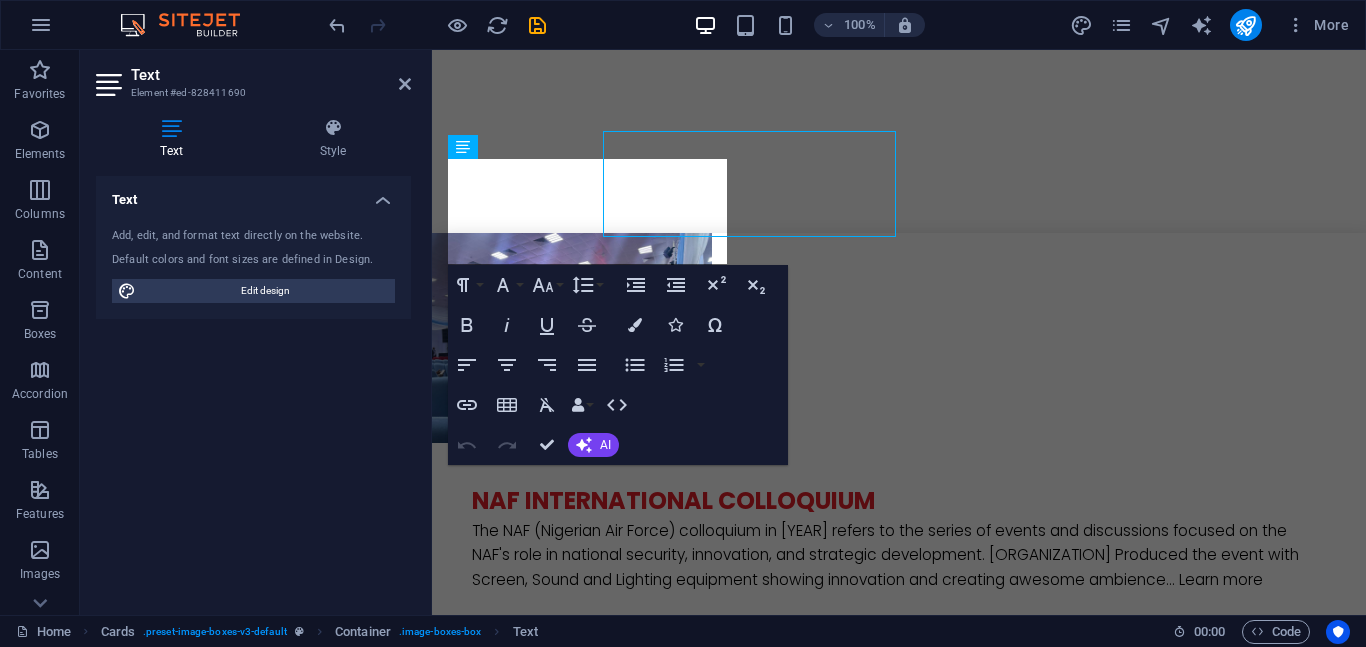 scroll, scrollTop: 4376, scrollLeft: 0, axis: vertical 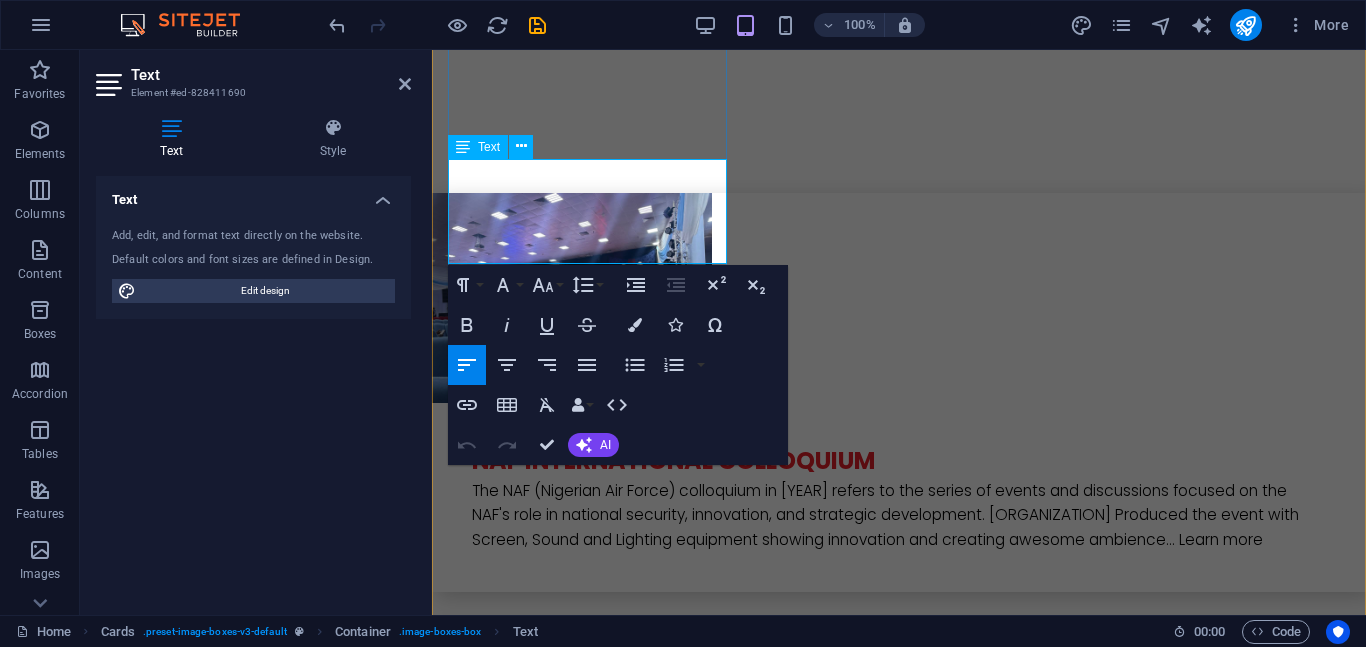 click on "He is the Chairman and President of Opez World Resources" at bounding box center [587, 3306] 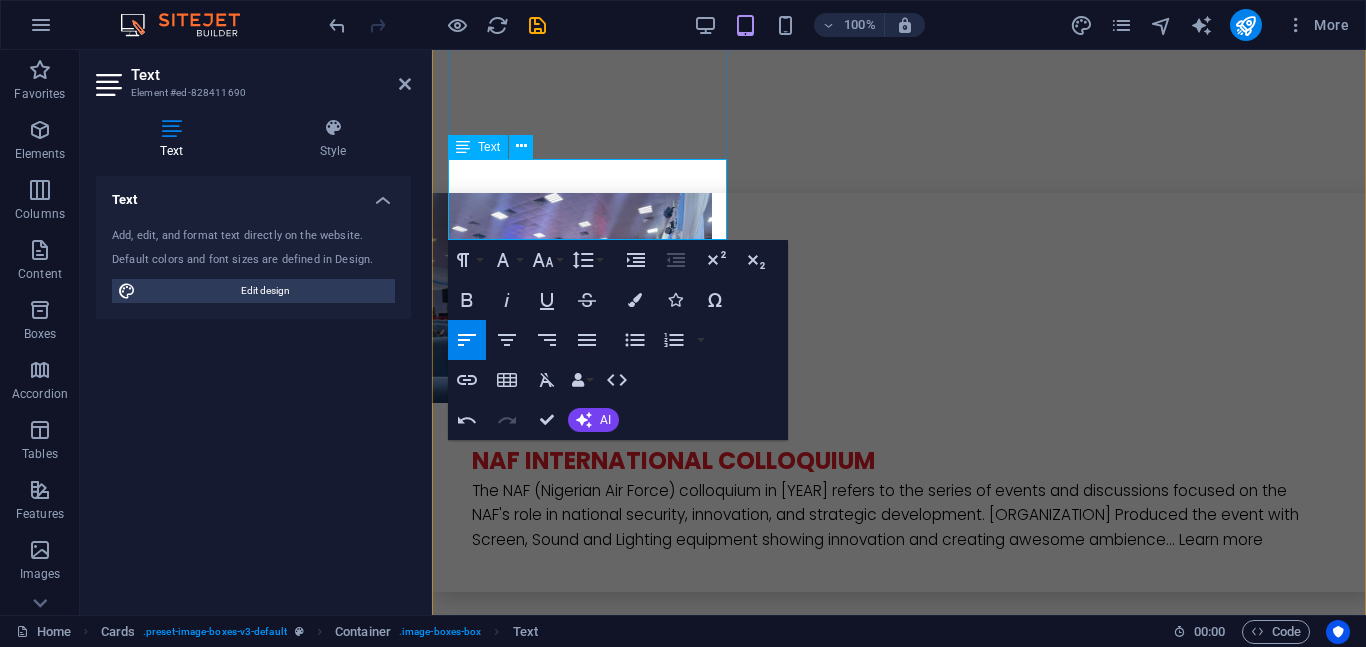click on "Chairman and President of [ORGANIZATION]" at bounding box center (587, 3293) 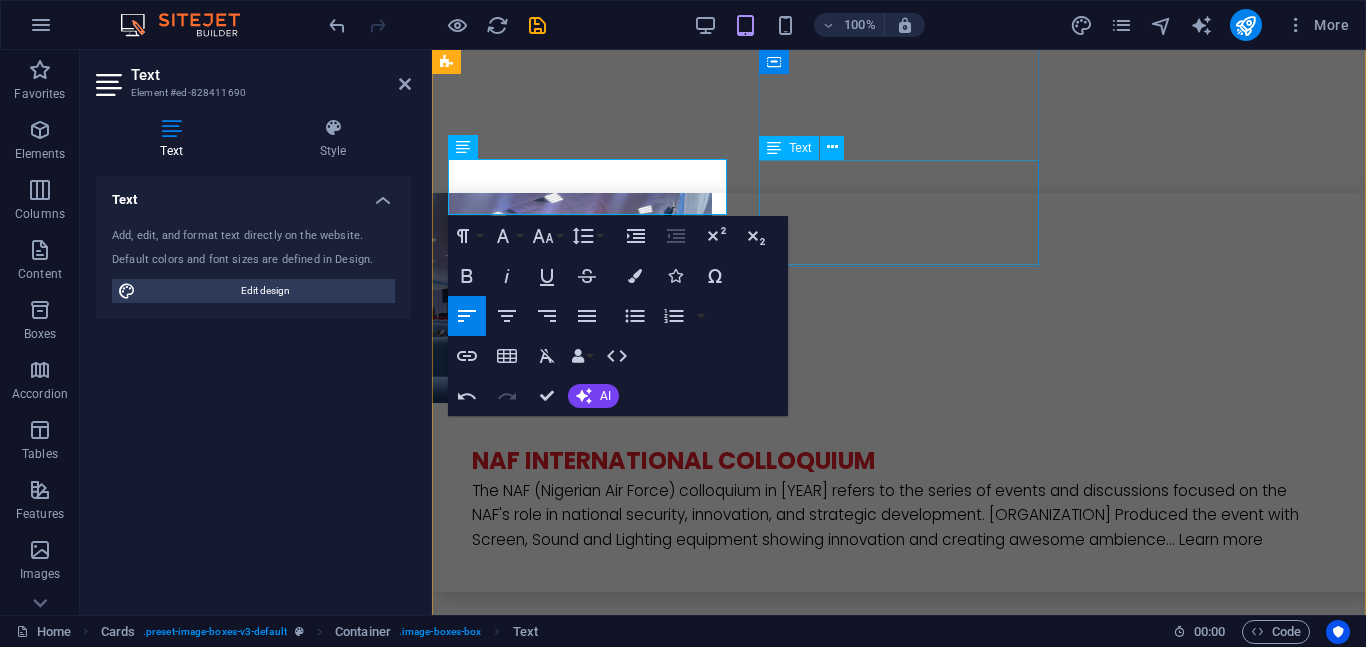 click on "The Human Resources Director, Opez World Resources" at bounding box center (587, 3705) 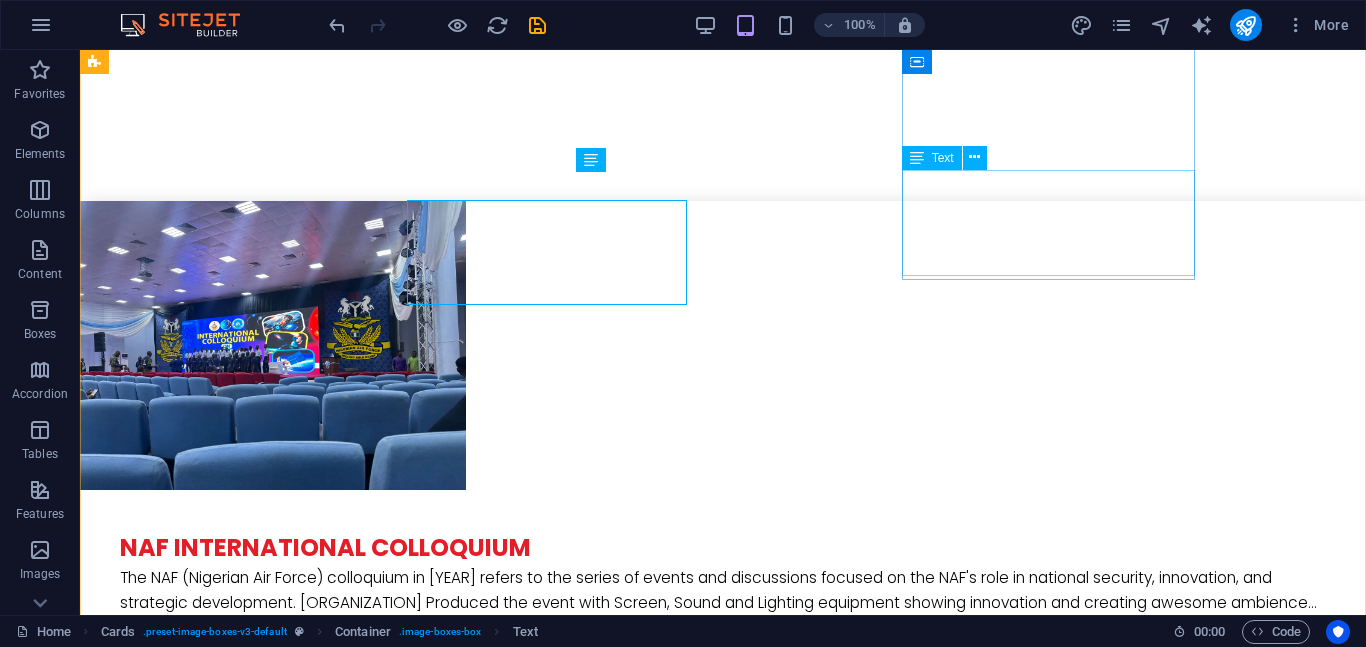 click on "Operations Manager, Opez World Resources - Opez Audiovisuals" at bounding box center (242, 4373) 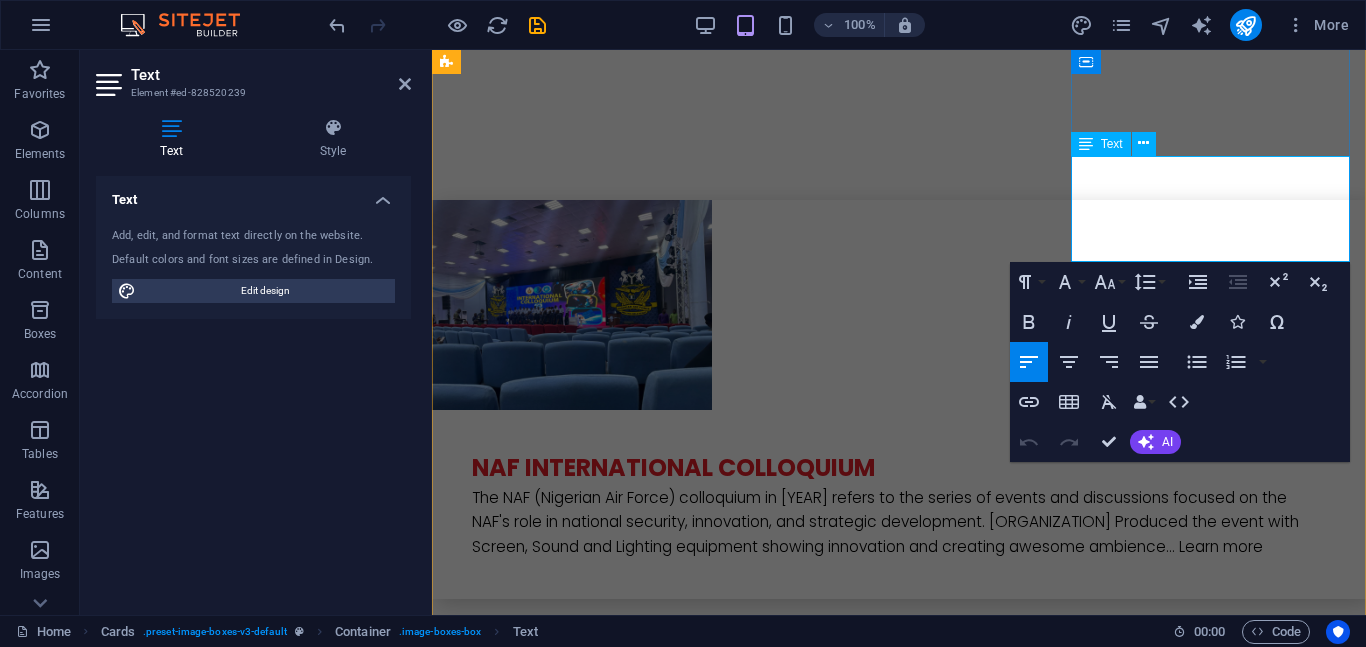 click on "Operations Manager, Opez World Resources - Opez Audiovisuals" at bounding box center [587, 4154] 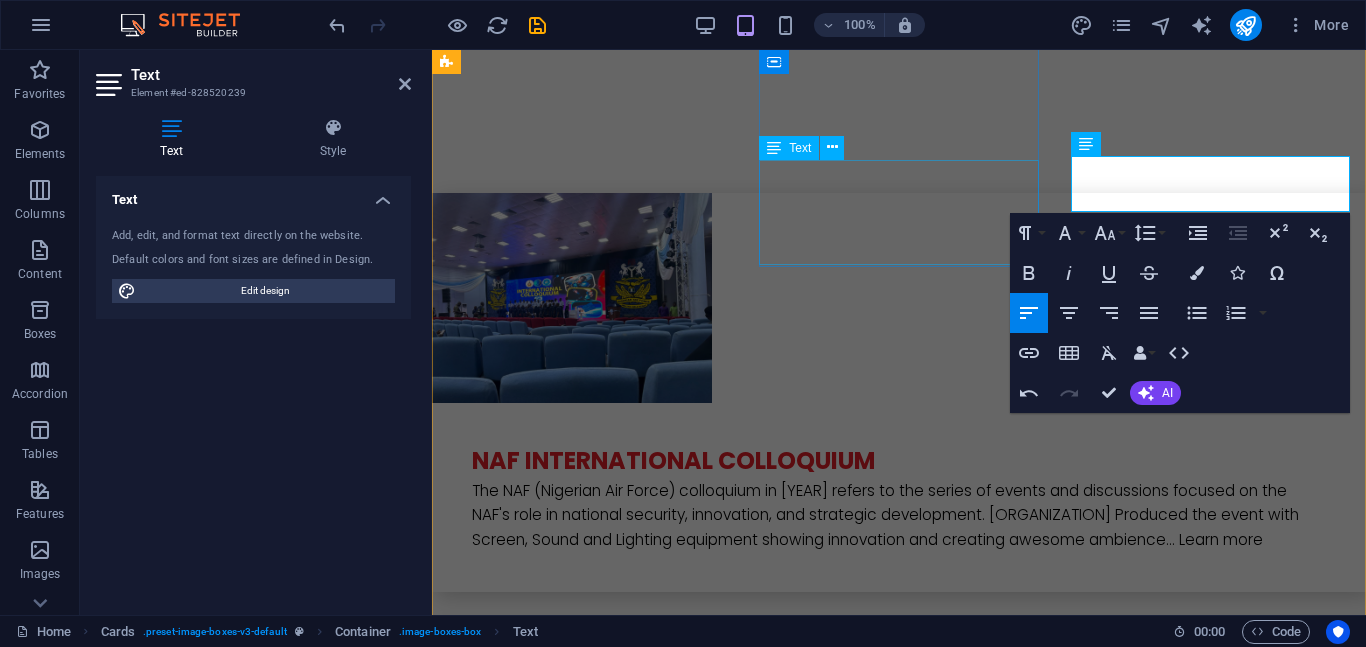 click on "The Human Resources Director, Opez World Resources" at bounding box center (587, 3705) 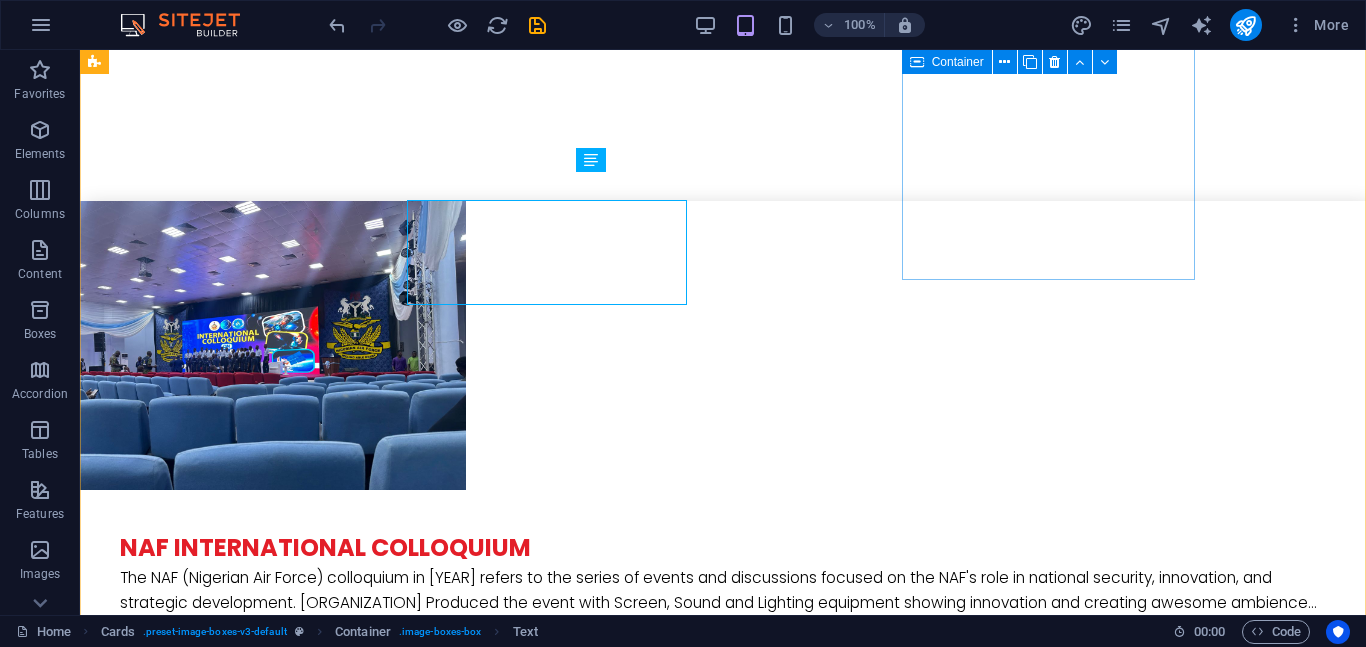 scroll, scrollTop: 4336, scrollLeft: 0, axis: vertical 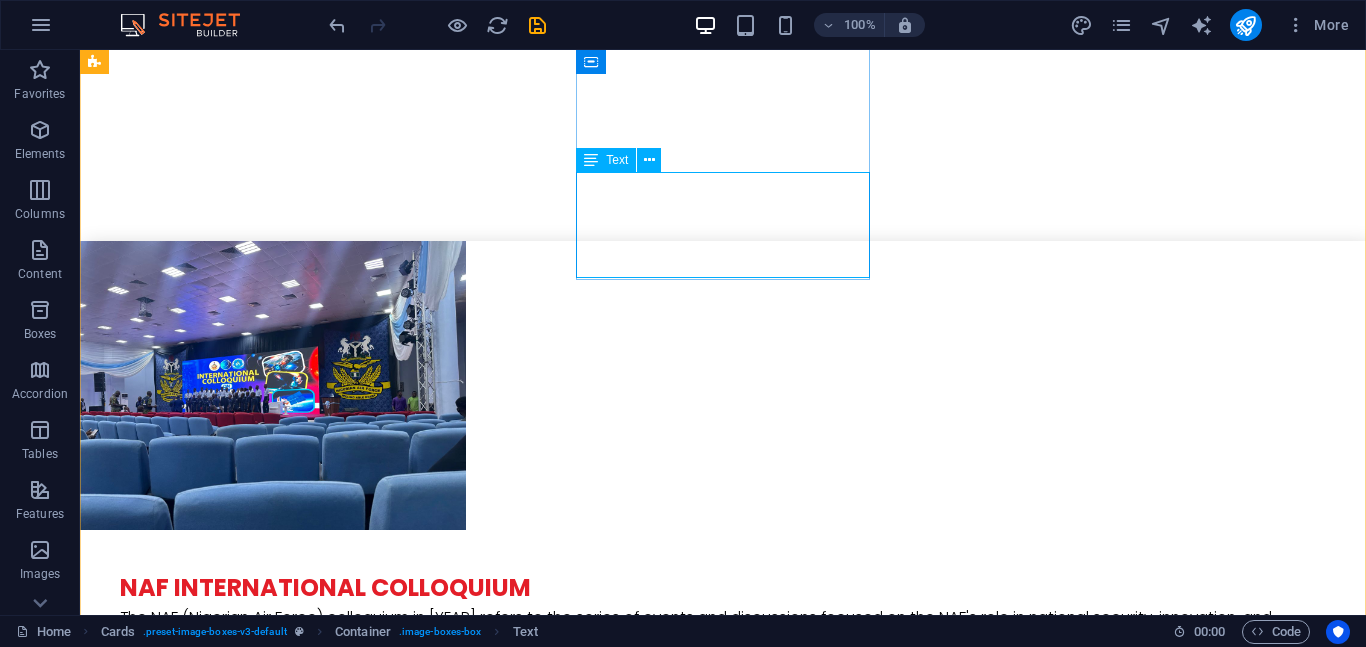 click on "The Human Resources Director, Opez World Resources" at bounding box center (242, 3934) 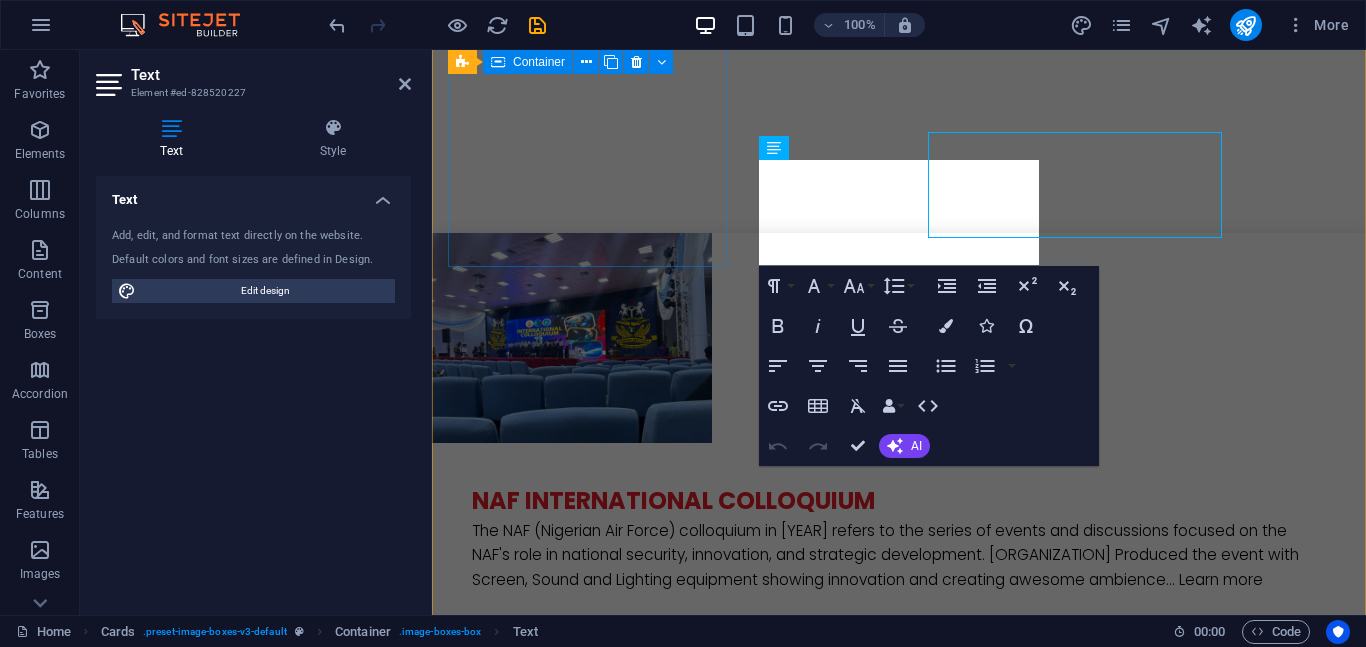scroll, scrollTop: 4376, scrollLeft: 0, axis: vertical 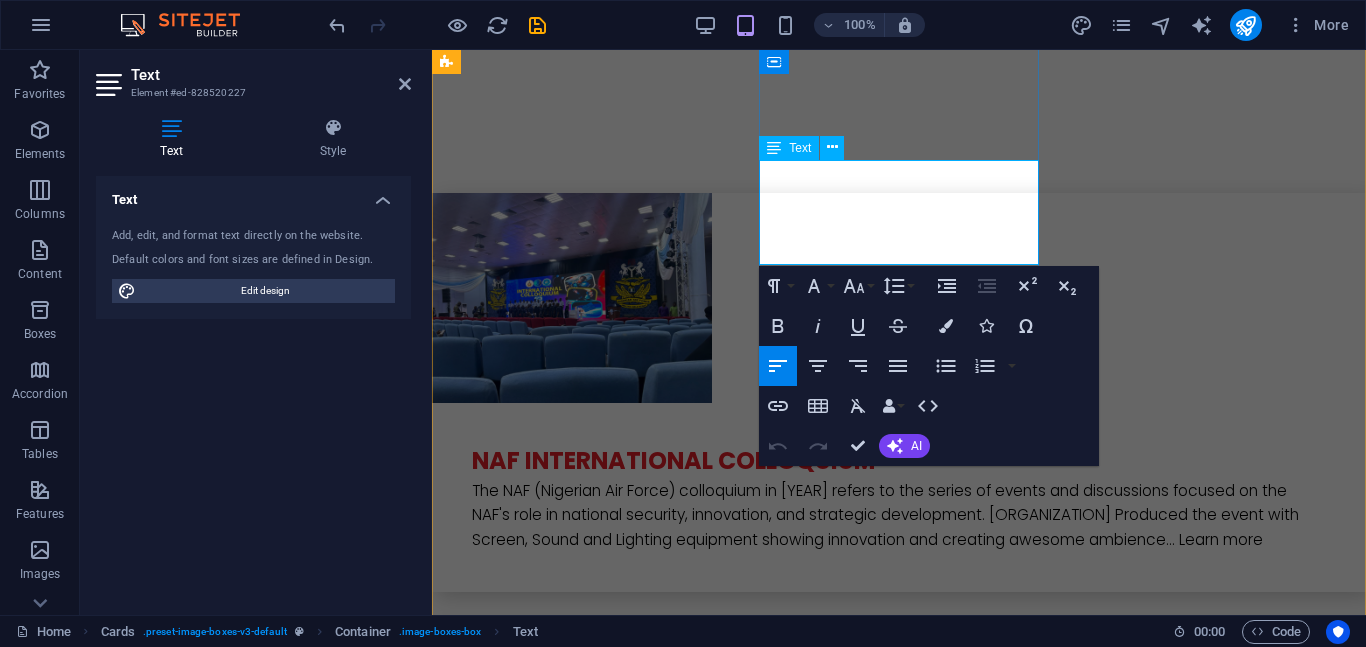 drag, startPoint x: 889, startPoint y: 219, endPoint x: 851, endPoint y: 200, distance: 42.48529 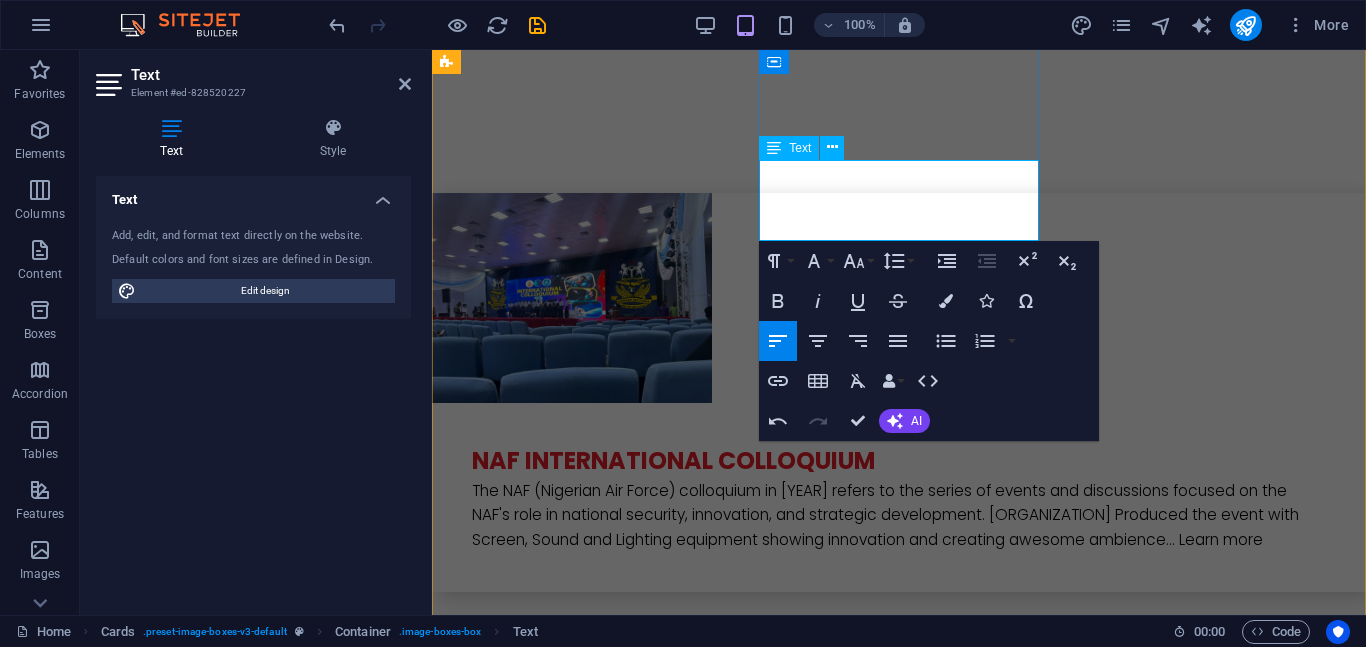 click on "The Human Resources Director" at bounding box center (587, 3676) 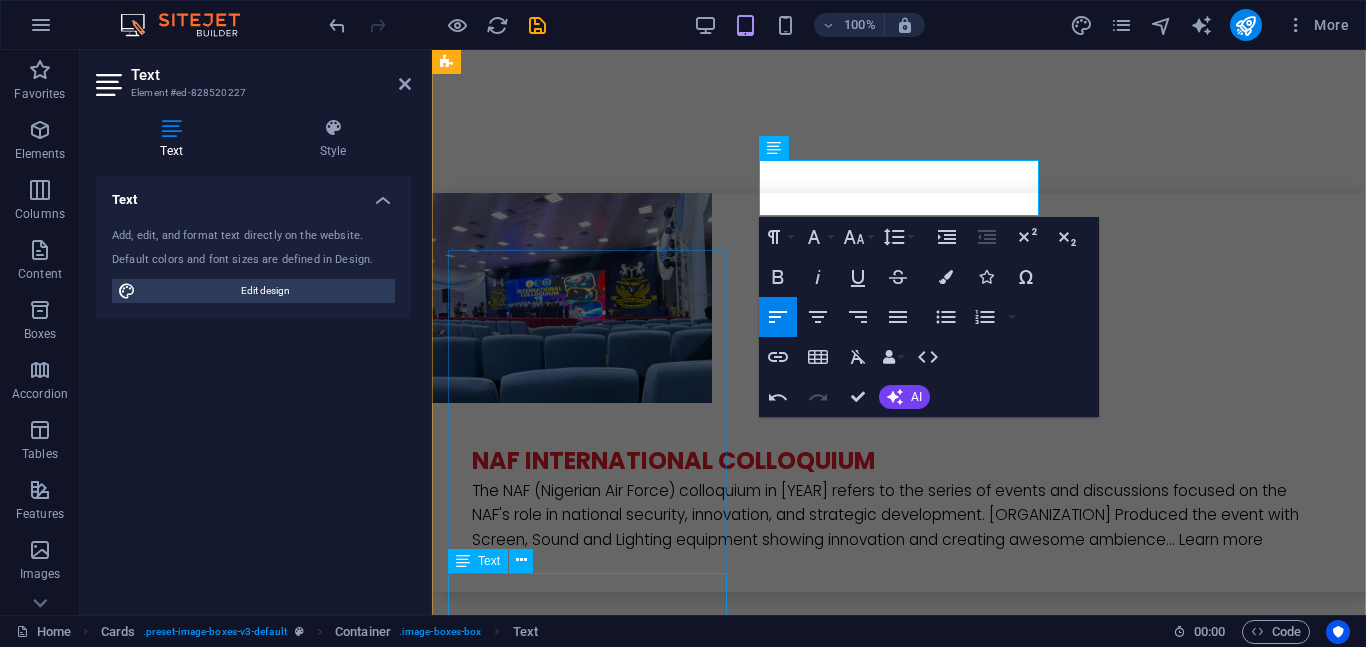 click on "Relationship Manager, Opez World Resources" at bounding box center (587, 4505) 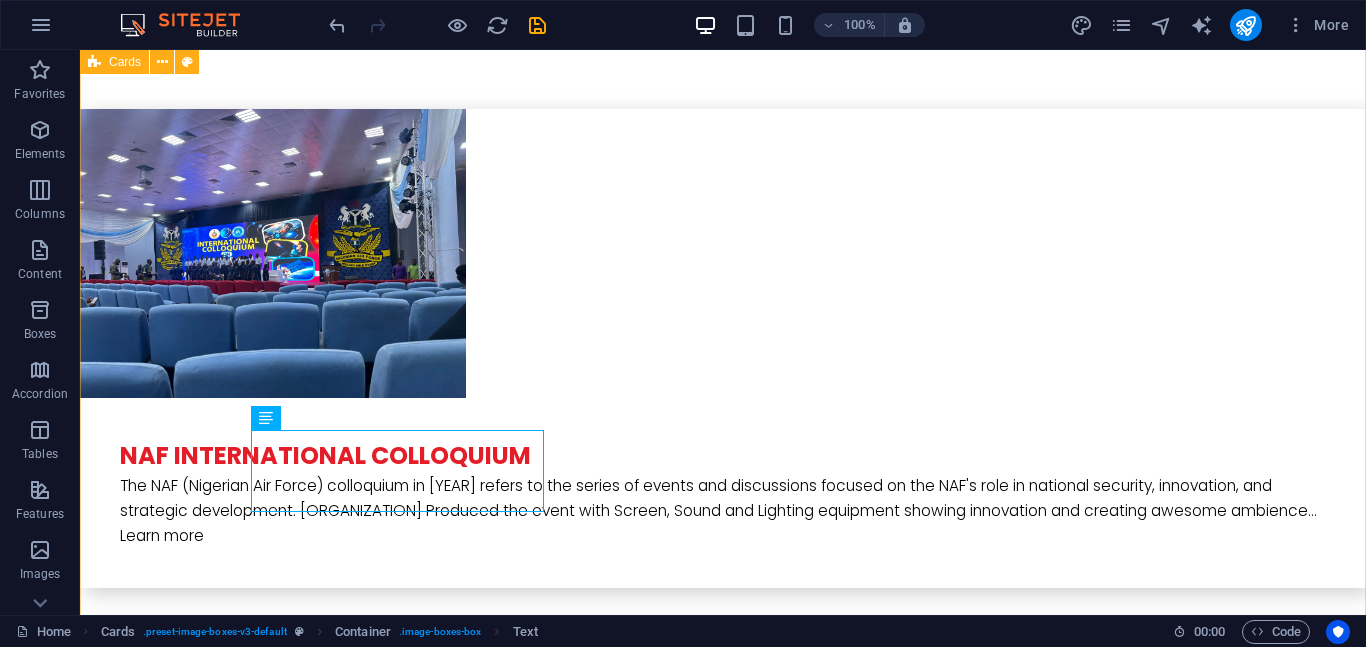 scroll, scrollTop: 4528, scrollLeft: 0, axis: vertical 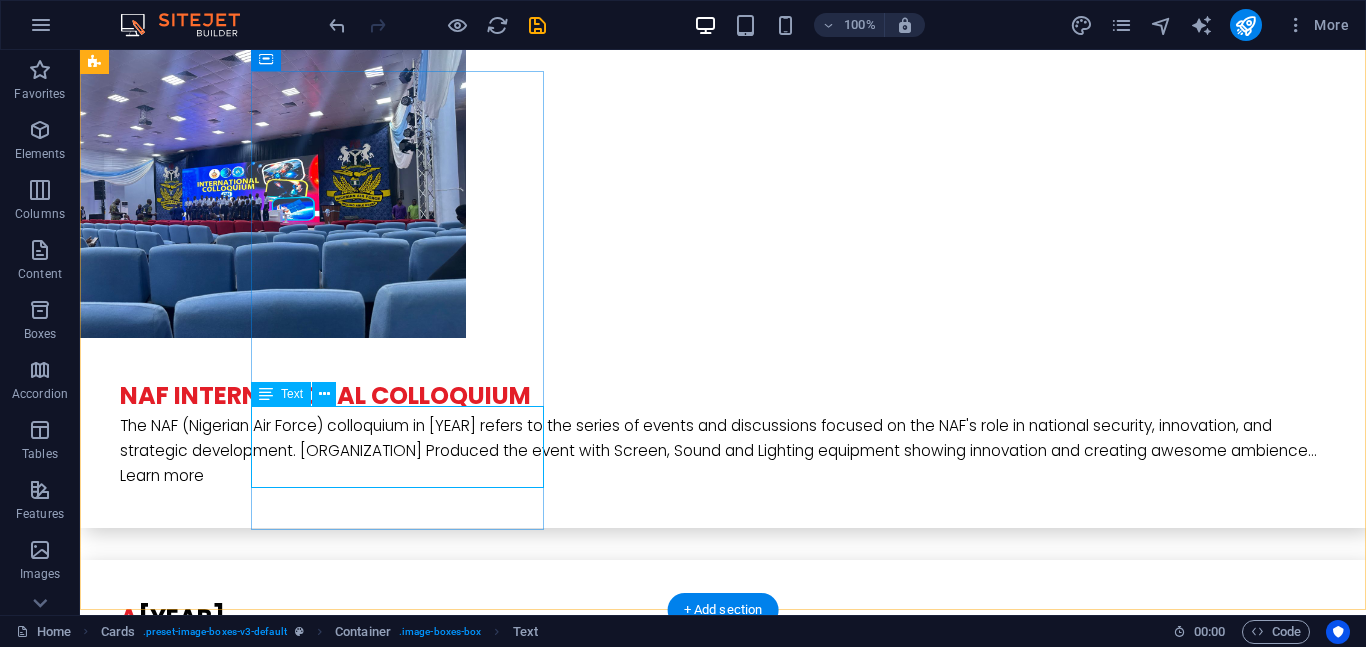 click on "Relationship Manager, Opez World Resources" at bounding box center (242, 4569) 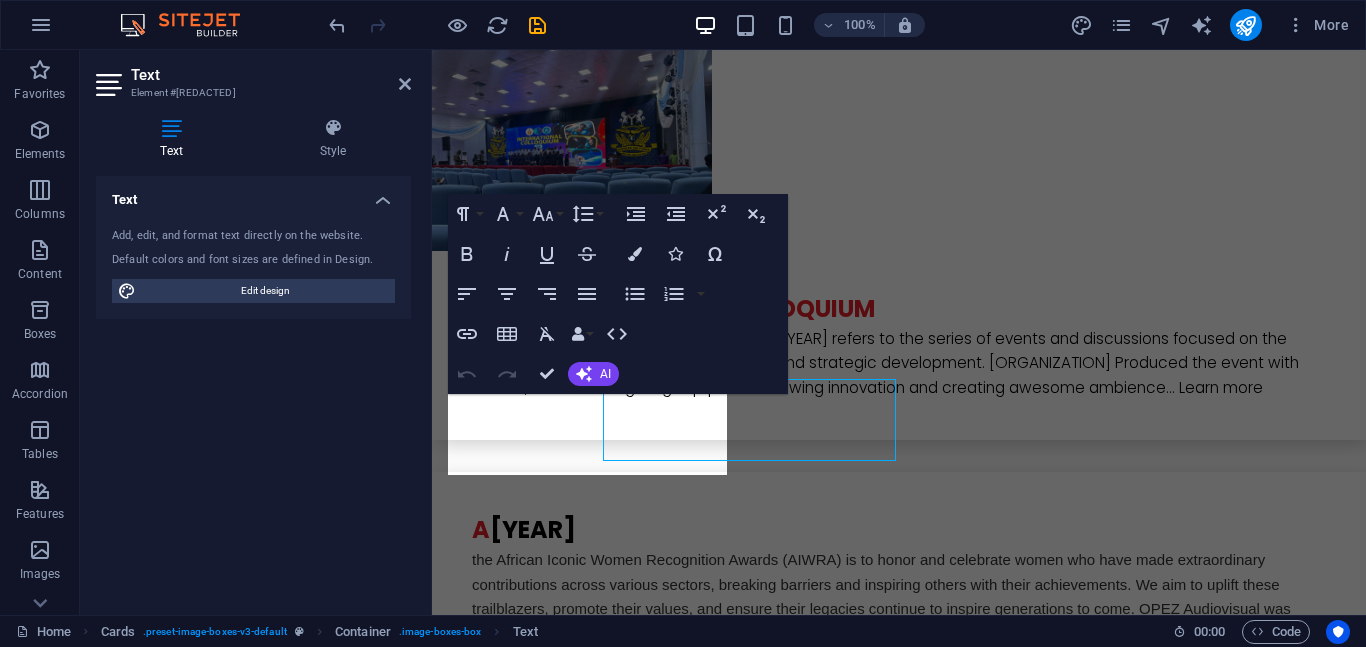 scroll, scrollTop: 4555, scrollLeft: 0, axis: vertical 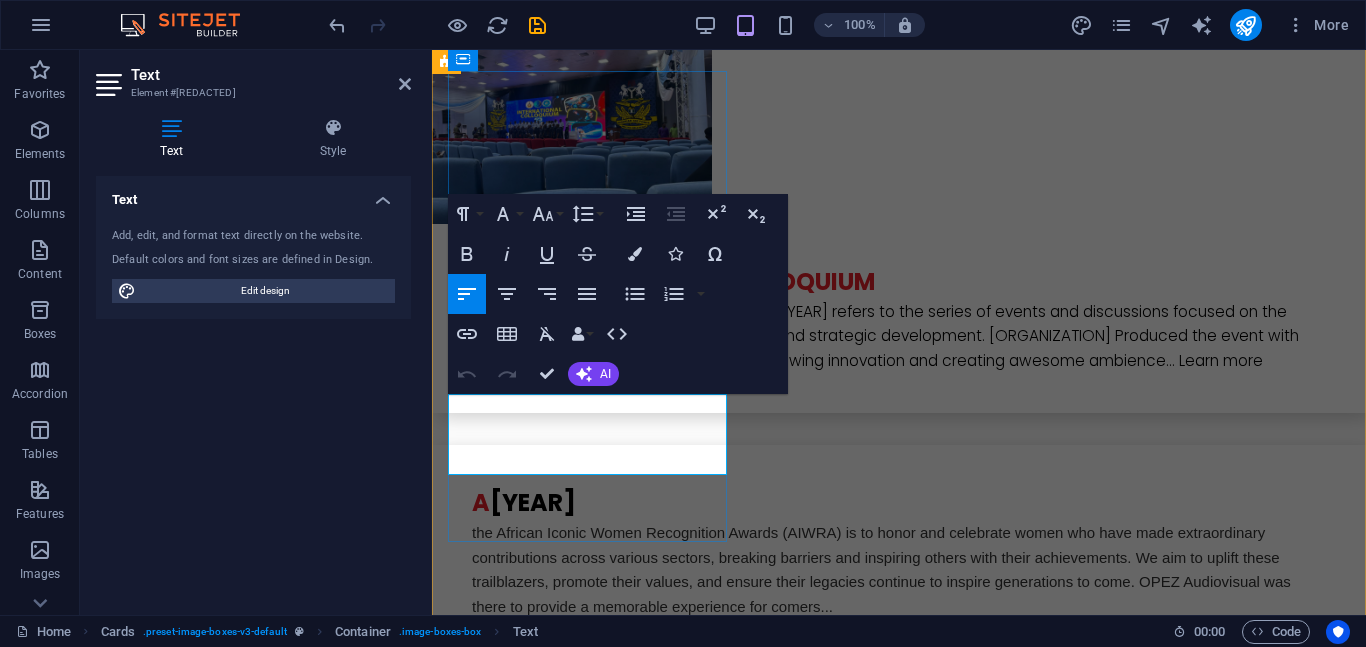 drag, startPoint x: 614, startPoint y: 426, endPoint x: 653, endPoint y: 410, distance: 42.154476 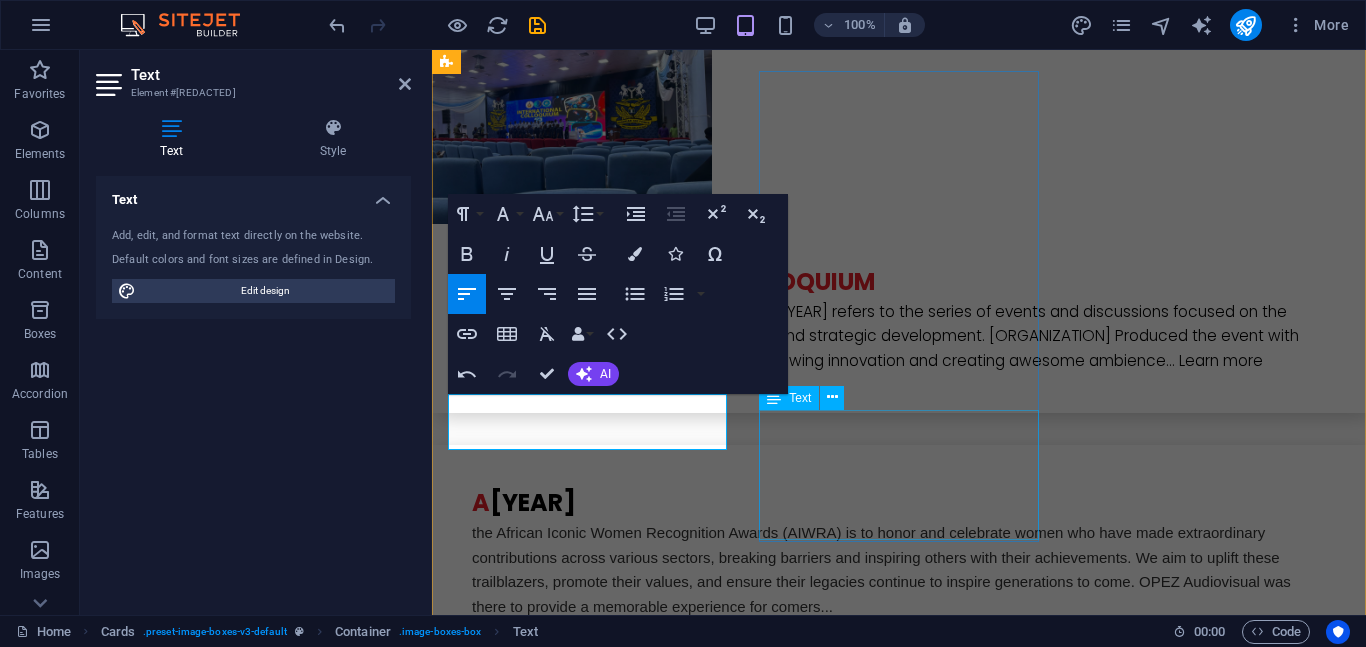 click on "Media Manager and Assistant Operations Manager, Opez World Resources" at bounding box center (587, 4776) 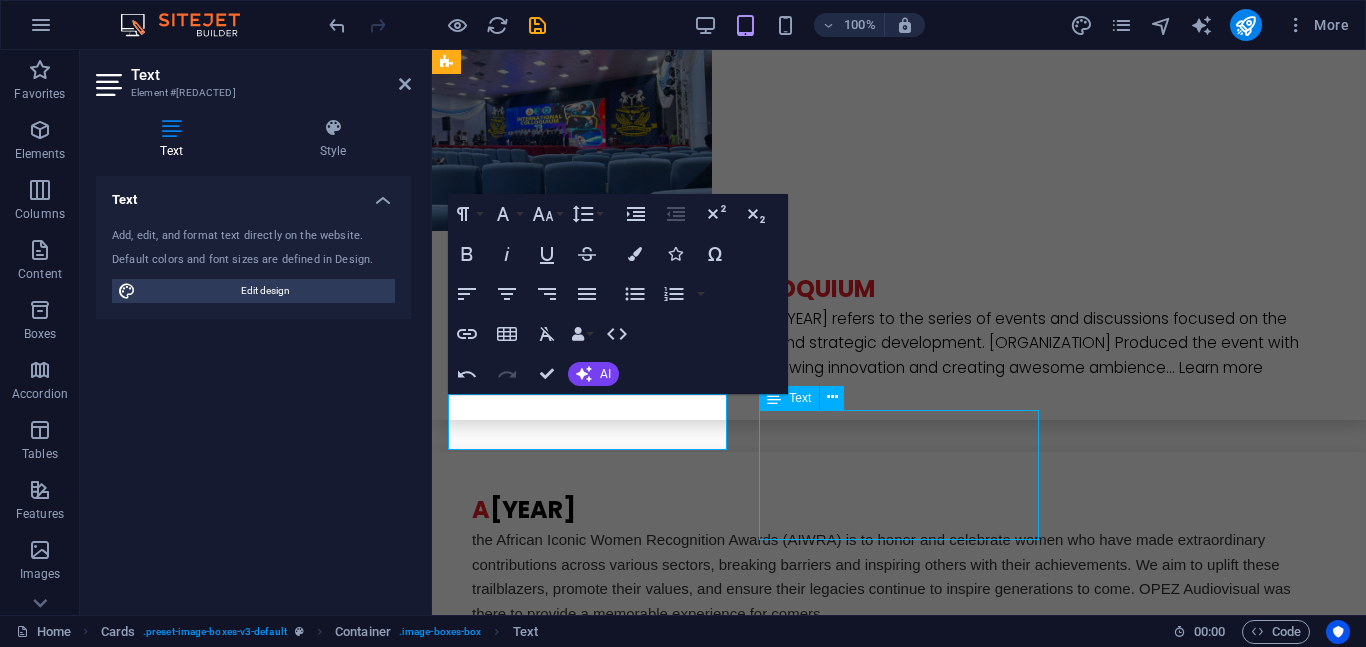 click on "[NAME] Chairman and President at[NAME] Human Resources Director [NAME] Operations Manager [NAME] Relationship Manager [NAME] Media Manager and Assistant Operations Manager, [ORGANIZATION] [NAME] IT Manager, Chief Experience Officer, [ORGANIZATION]" at bounding box center (899, 3980) 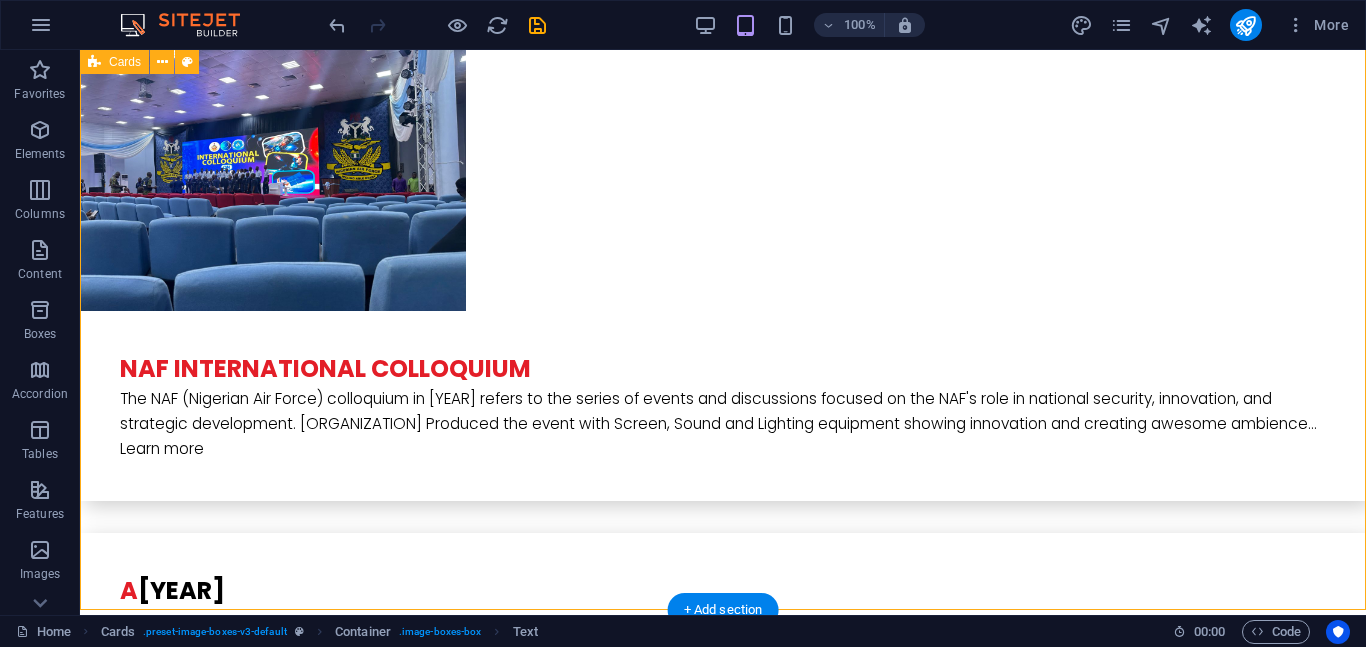 scroll, scrollTop: 4528, scrollLeft: 0, axis: vertical 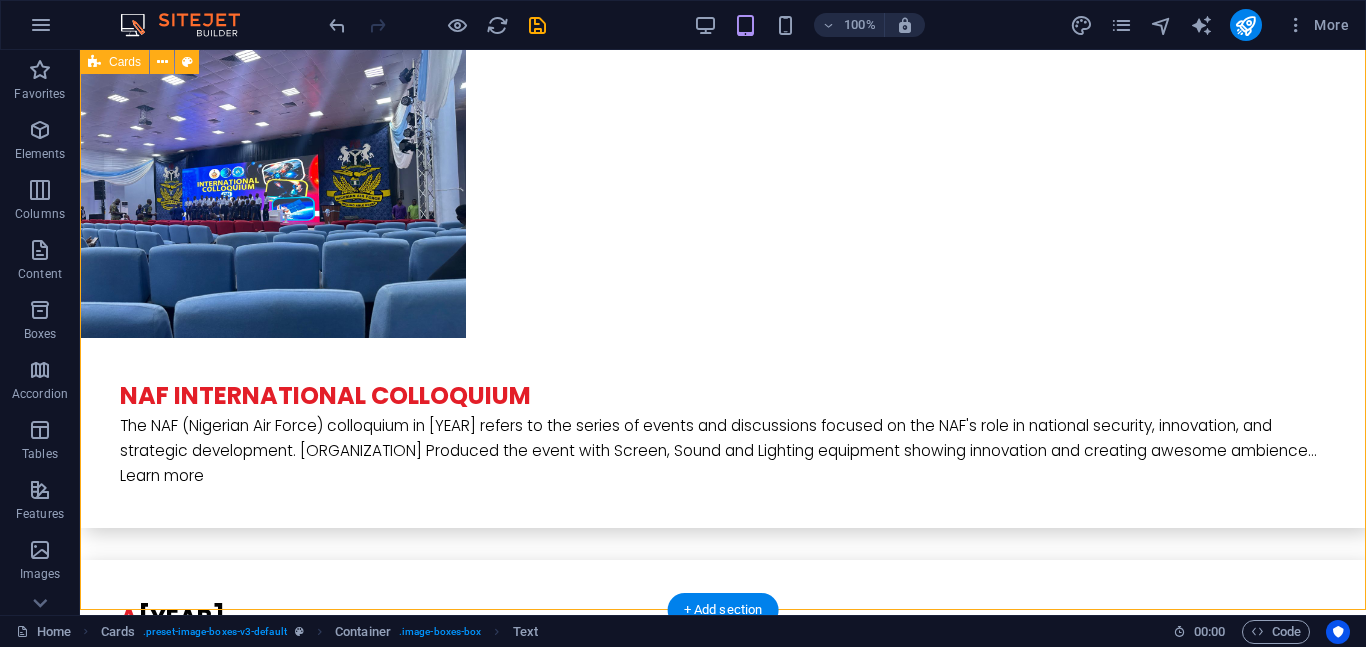 click on "[NAME] Chairman and President at[NAME] Human Resources Director [NAME] Operations Manager [NAME] Relationship Manager [NAME] Media Manager and Assistant Operations Manager, [ORGANIZATION] [NAME] IT Manager, Chief Experience Officer, [ORGANIZATION]" at bounding box center [723, 4214] 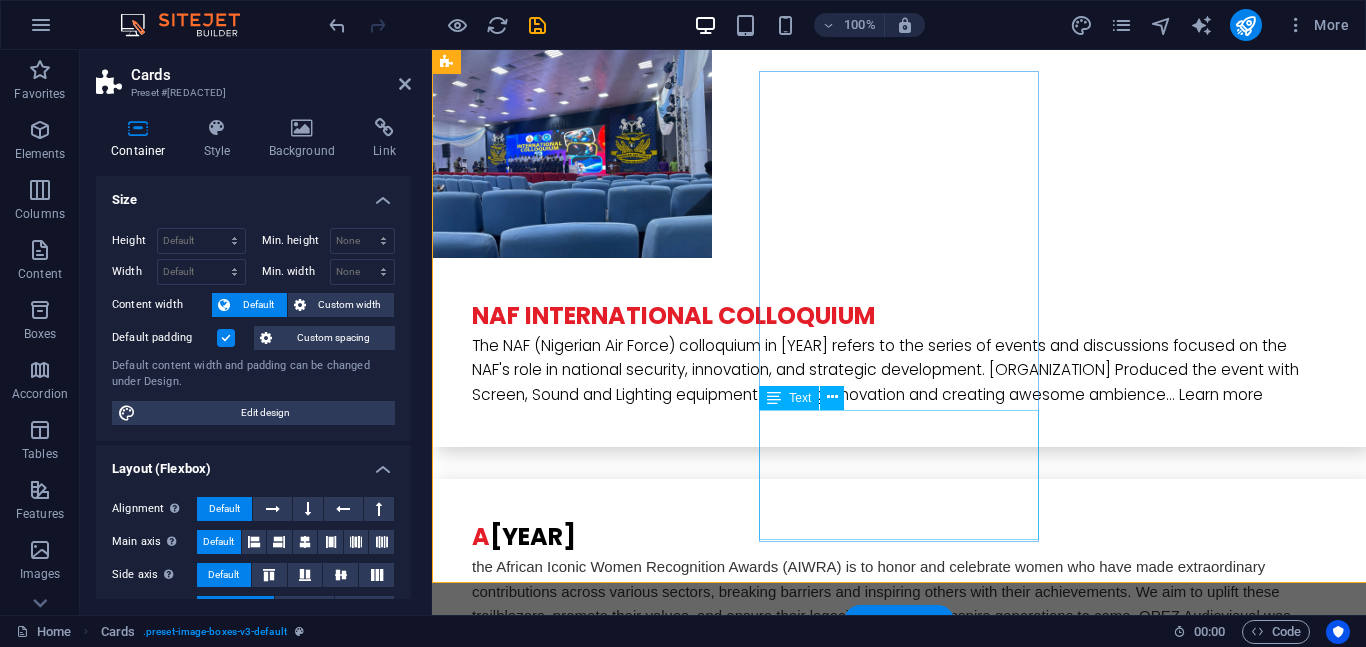 click on "Media Manager and Assistant Operations Manager, Opez World Resources" at bounding box center [587, 4803] 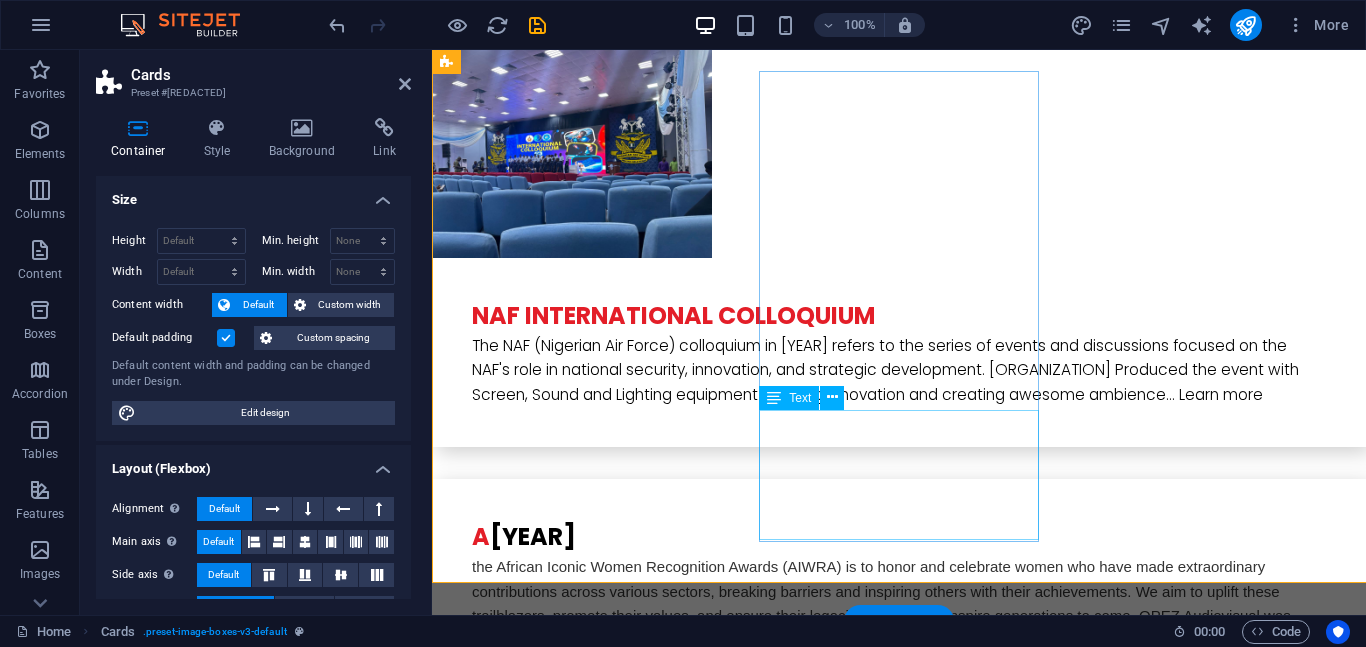 click on "Media Manager and Assistant Operations Manager, Opez World Resources" at bounding box center [587, 4803] 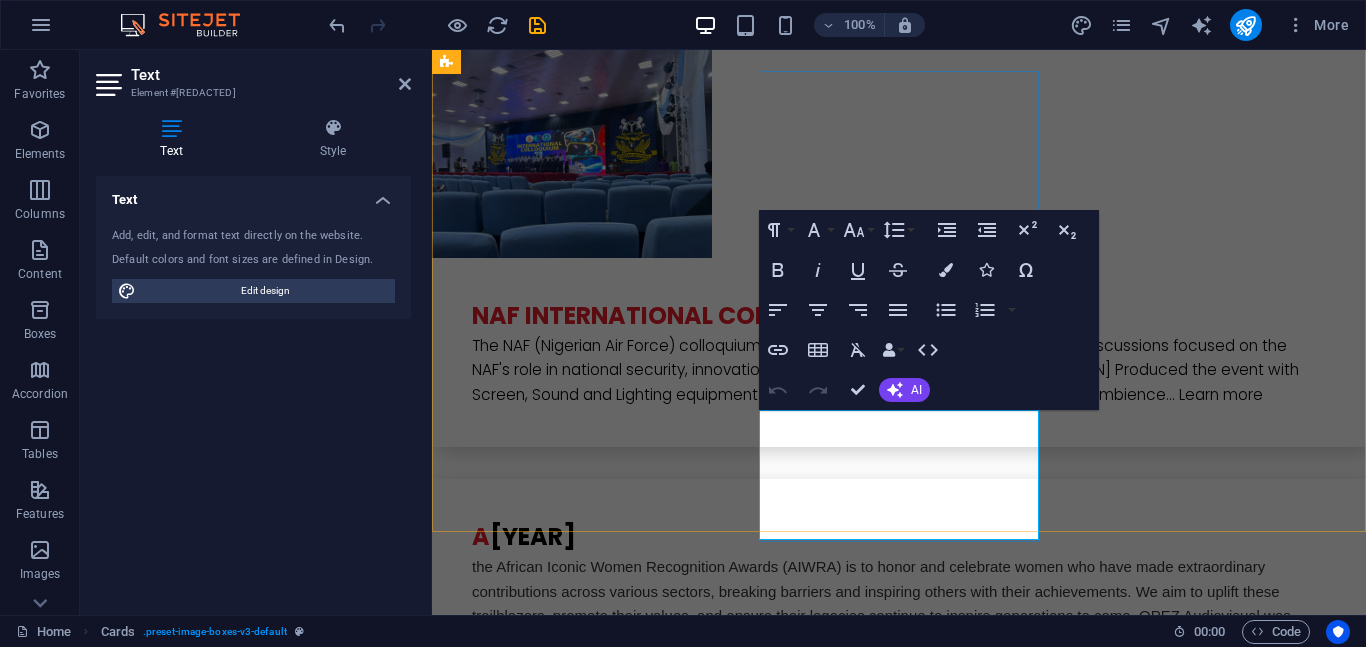 scroll, scrollTop: 4555, scrollLeft: 0, axis: vertical 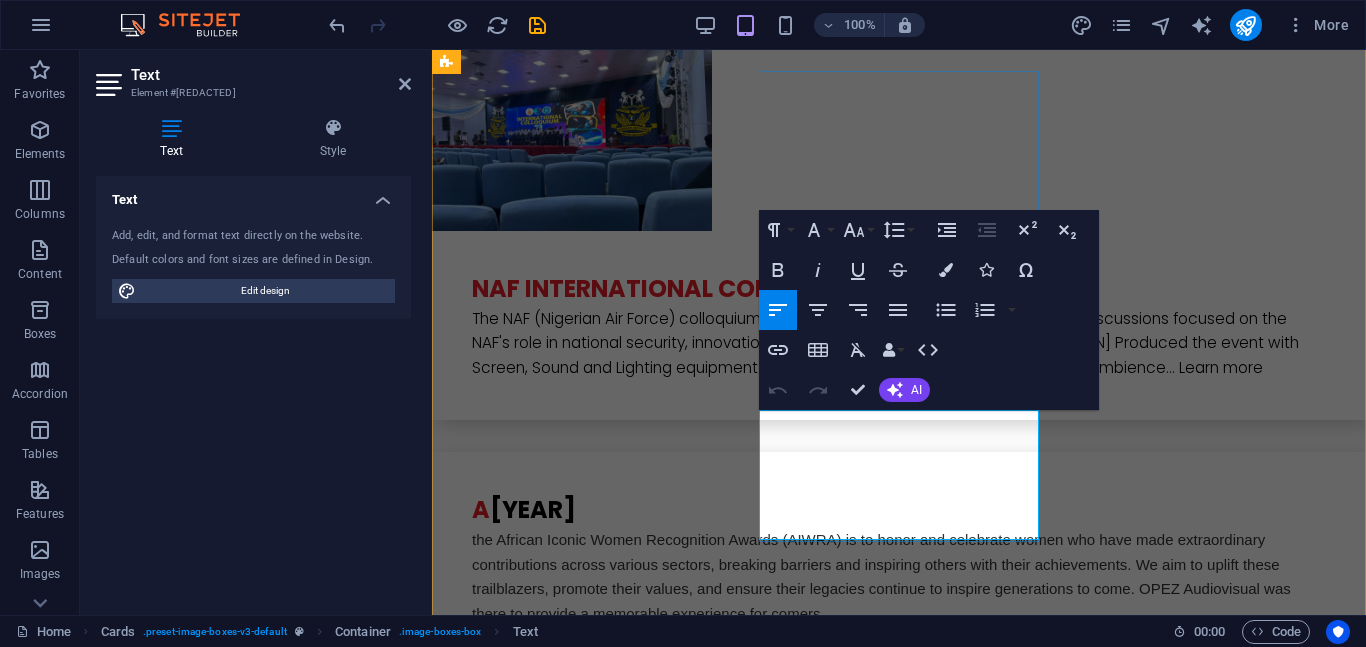 drag, startPoint x: 878, startPoint y: 498, endPoint x: 872, endPoint y: 475, distance: 23.769728 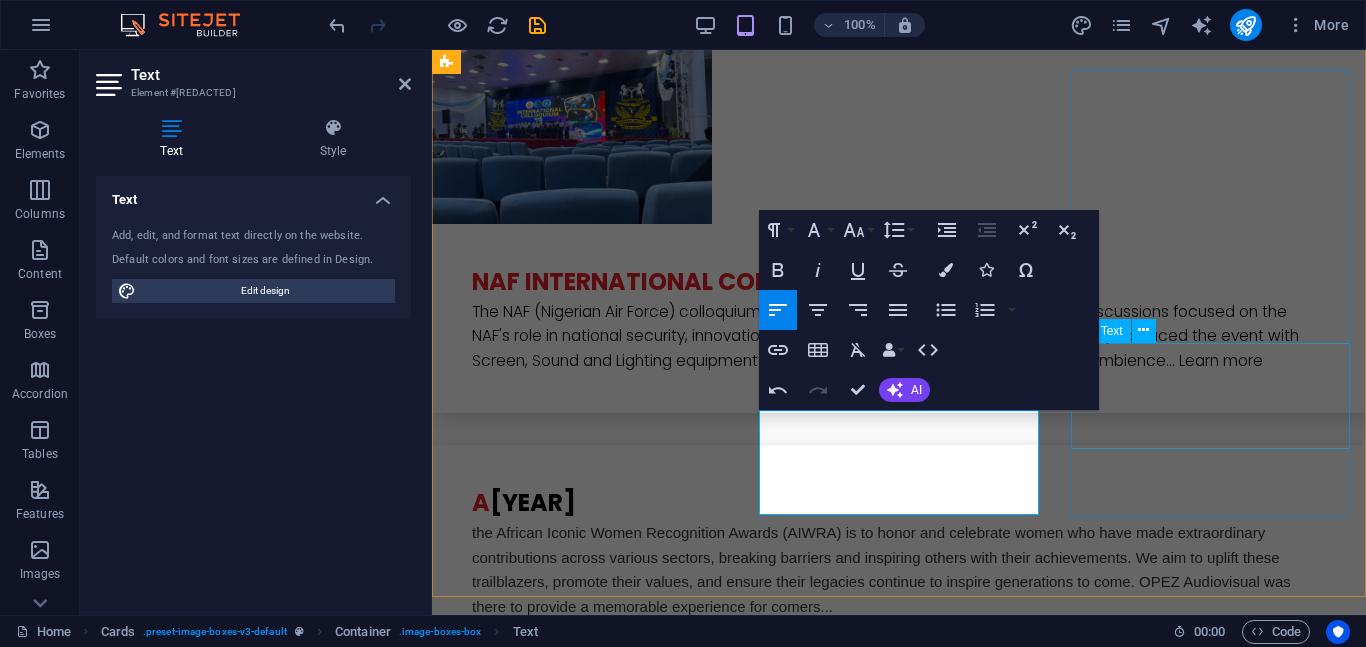 click on "IT Manager, Chief Experience Officer, [ORGANIZATION]" at bounding box center (587, 5147) 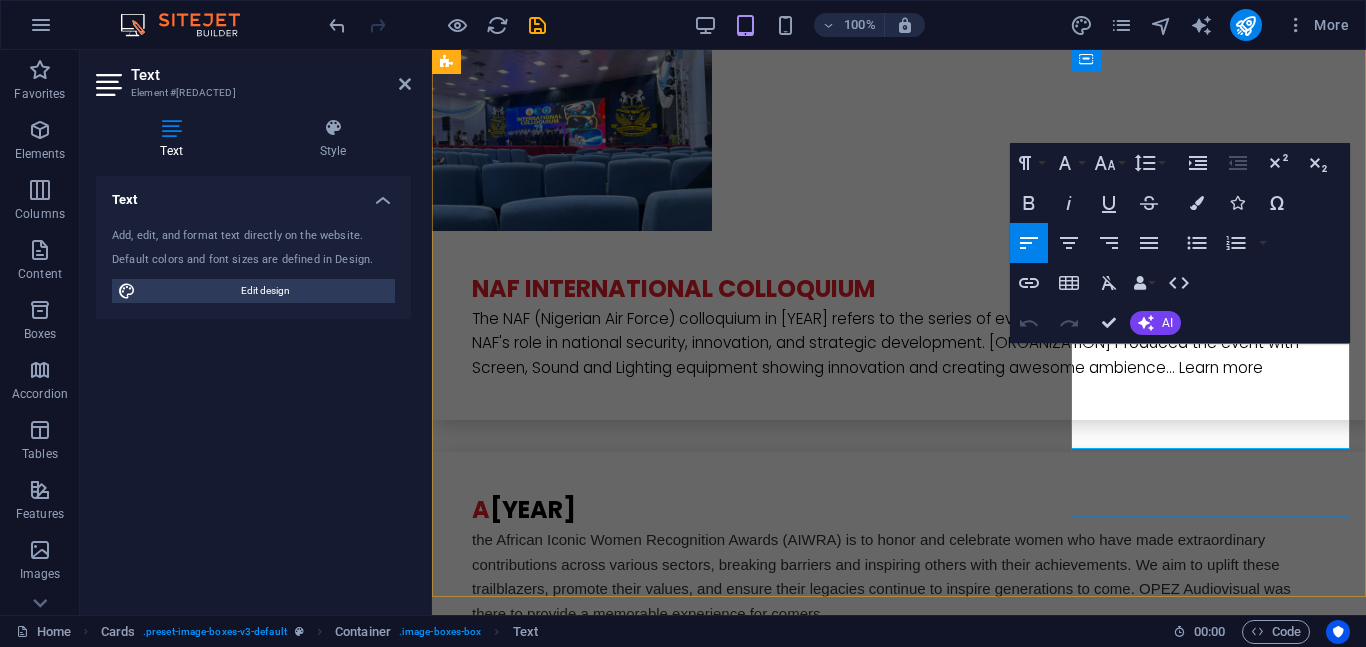drag, startPoint x: 1227, startPoint y: 409, endPoint x: 1248, endPoint y: 385, distance: 31.890438 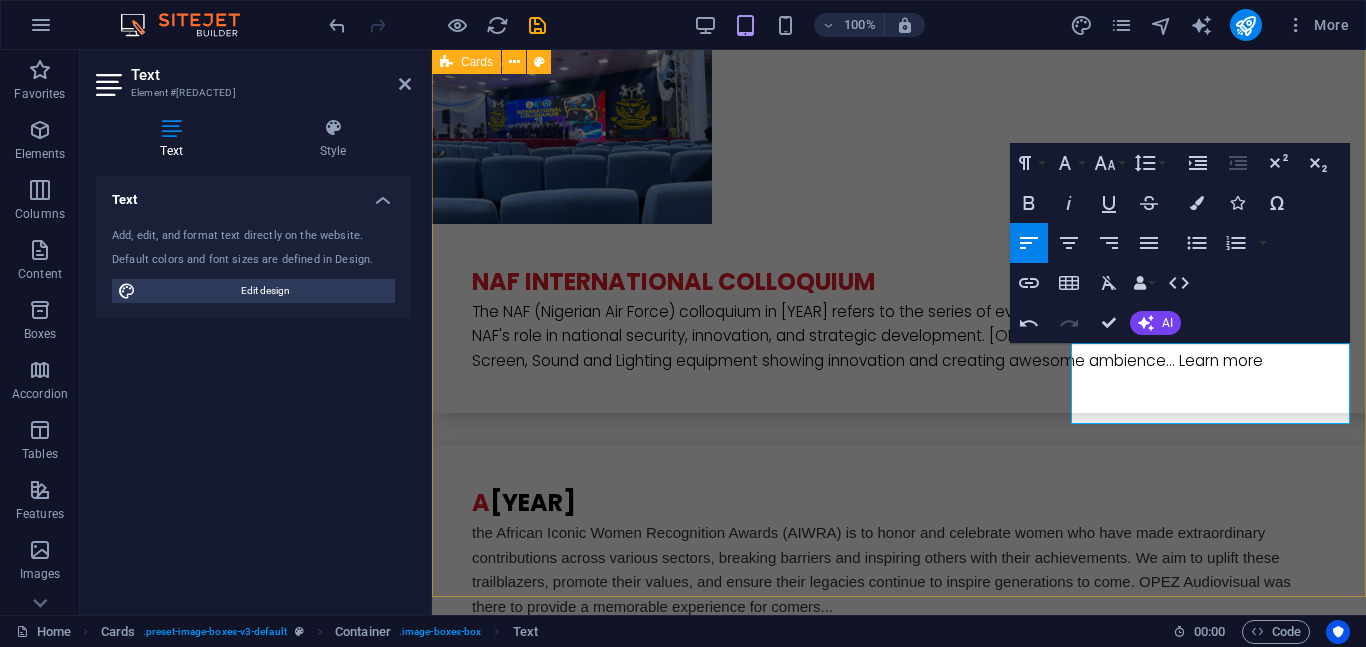 click on "[NAME] Chairman and President at[NAME] Human Resources Director [NAME] Operations Manager [NAME] Relationship Manager [NAME] Media Manager and Assistant Operations Manager [NAME] IT Manager, Chief Experience Officer" at bounding box center [899, 3968] 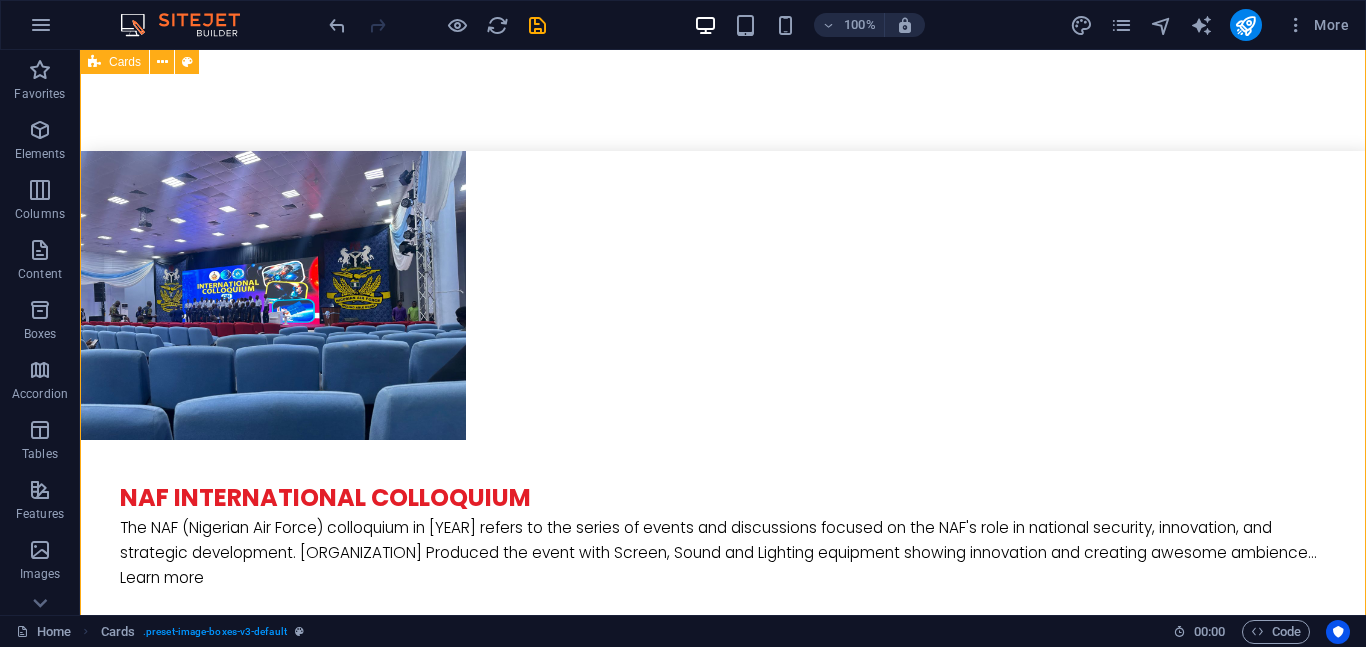 scroll, scrollTop: 4475, scrollLeft: 0, axis: vertical 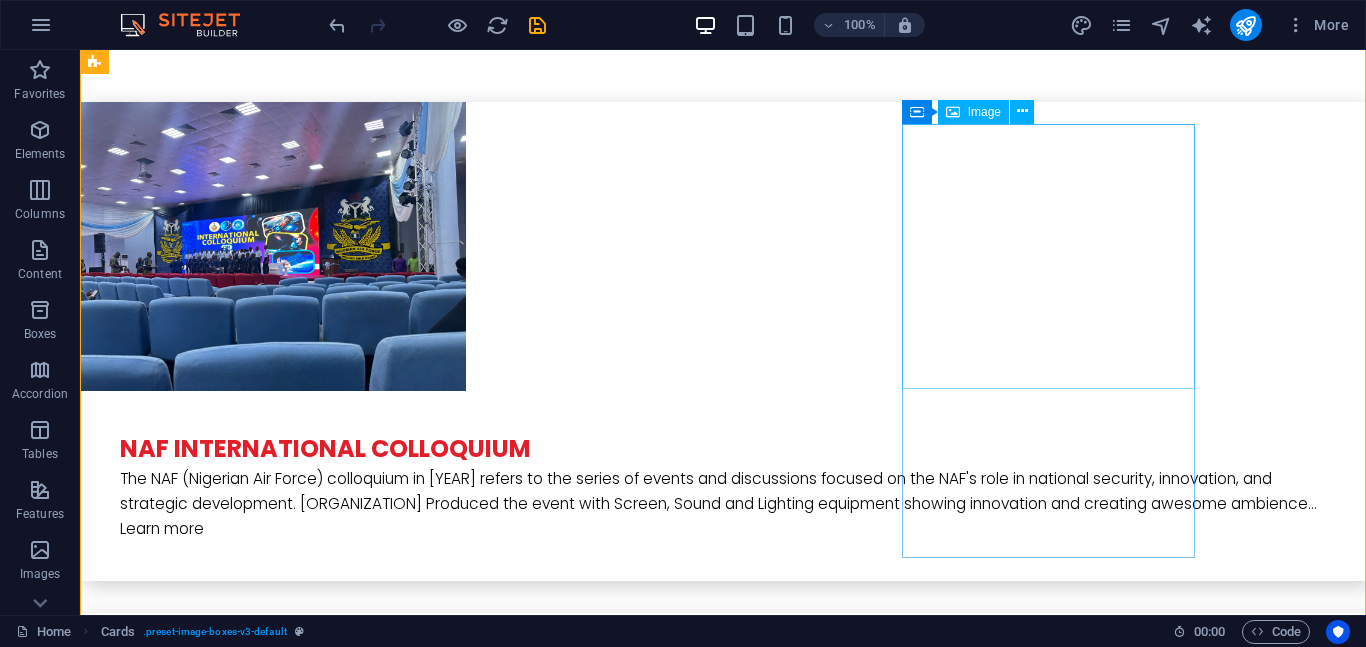 click at bounding box center (242, 5238) 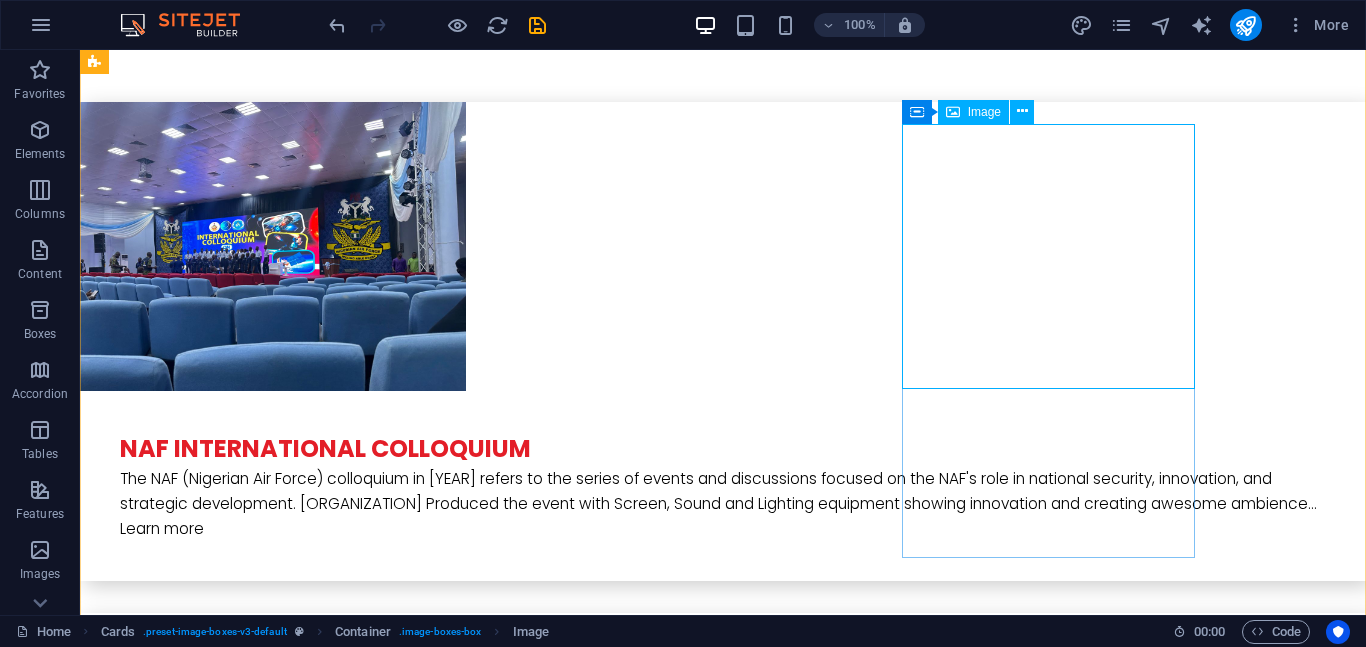click on "Image" at bounding box center [984, 112] 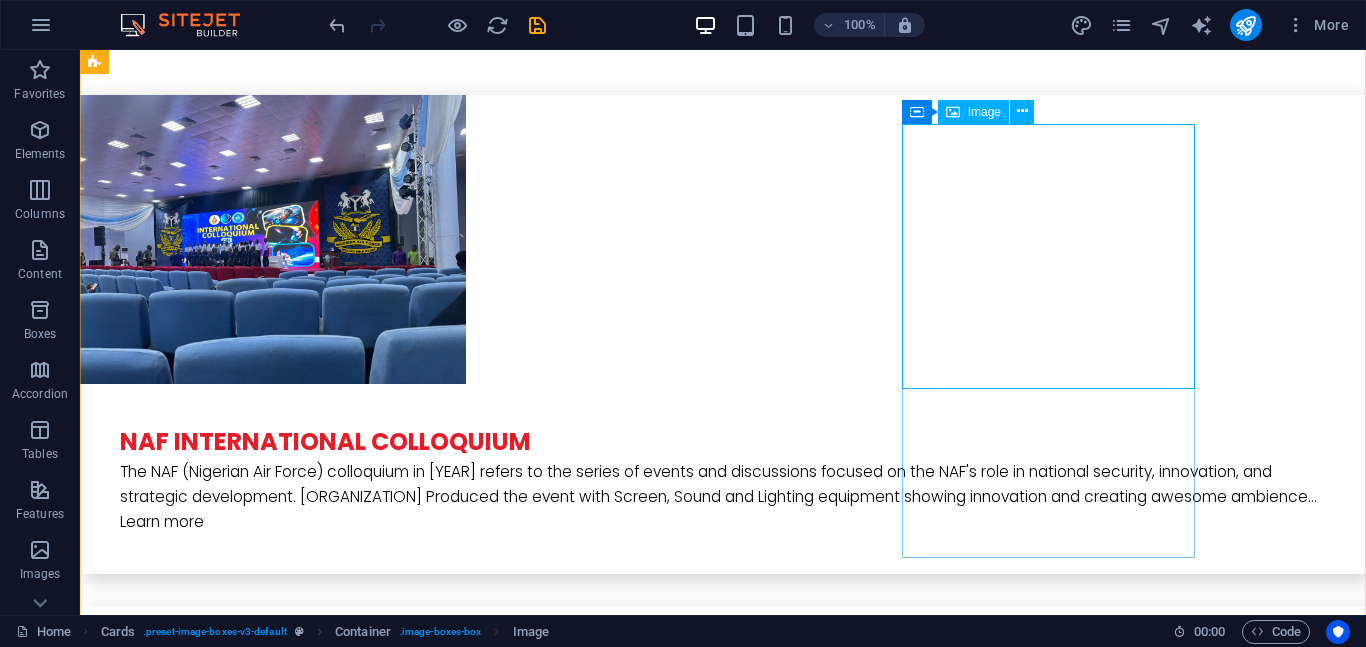 select on "px" 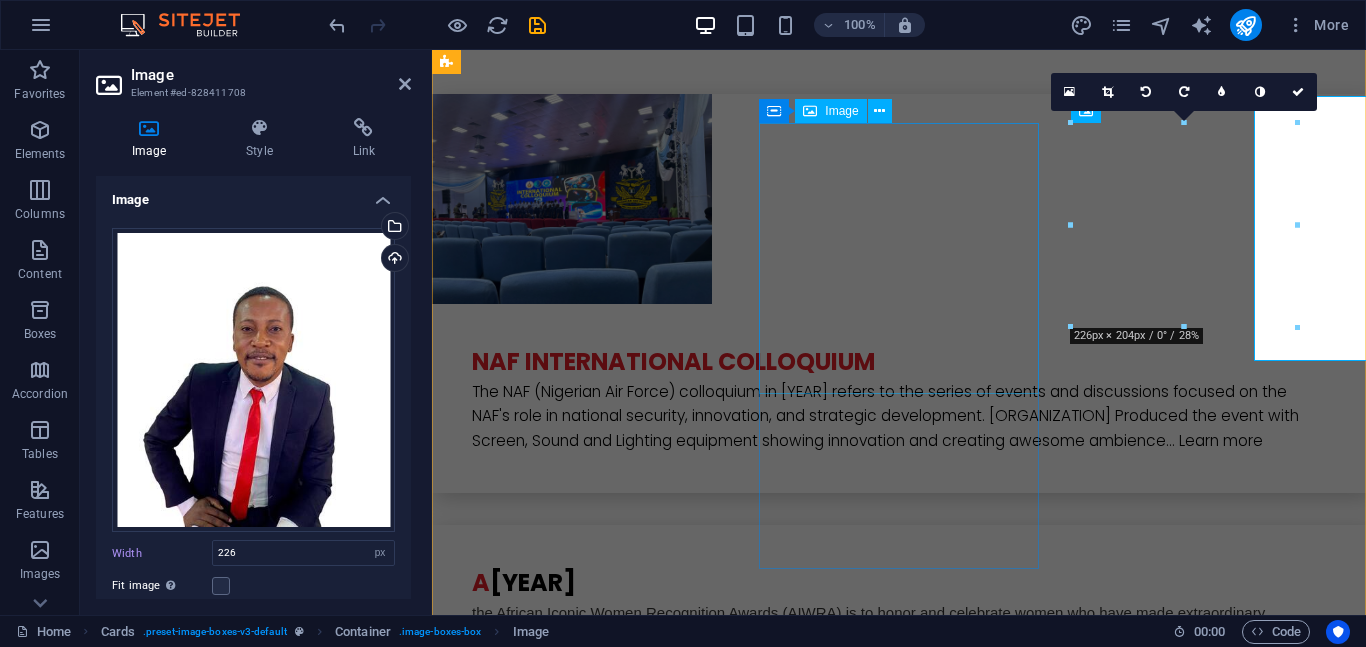 scroll, scrollTop: 4503, scrollLeft: 0, axis: vertical 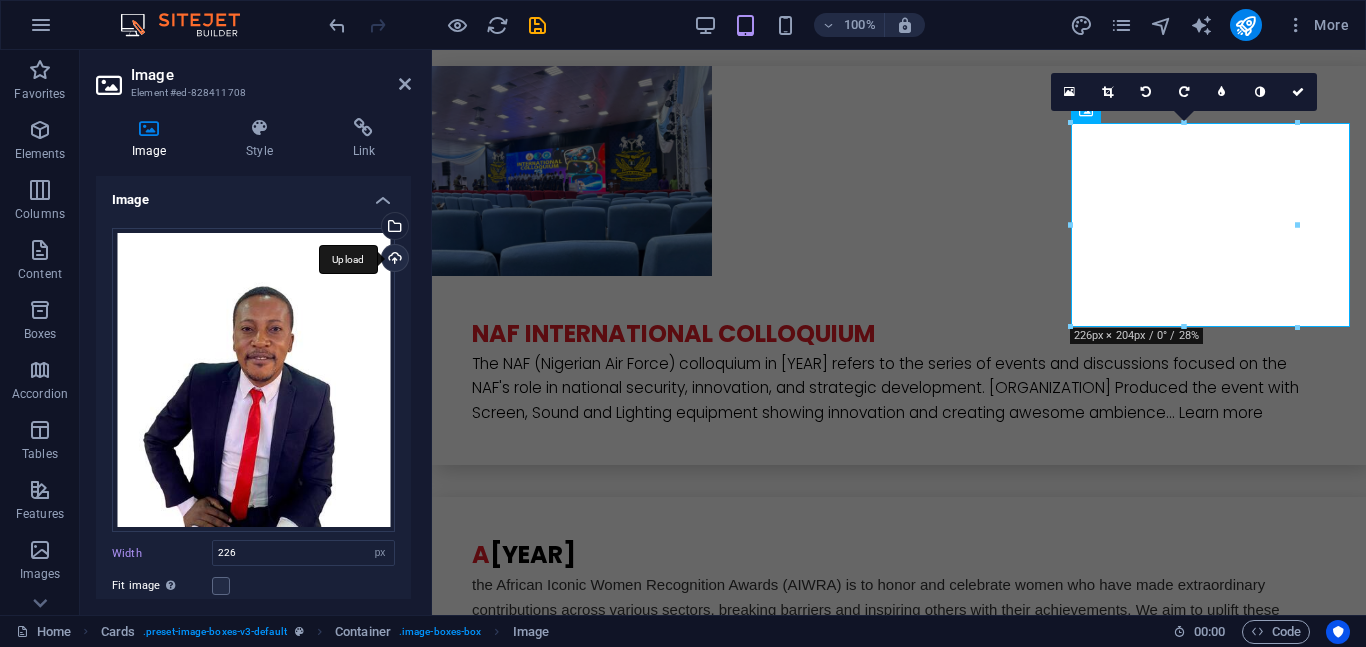 click on "Upload" at bounding box center [393, 260] 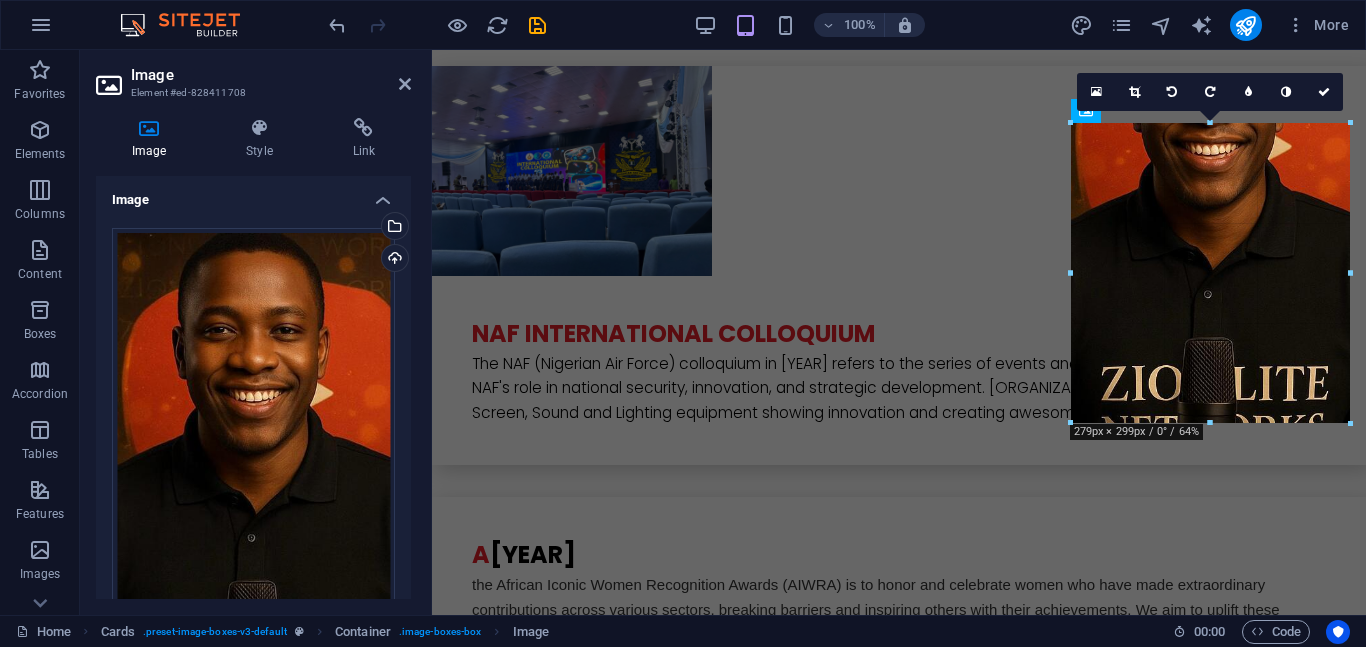 drag, startPoint x: 1297, startPoint y: 327, endPoint x: 1361, endPoint y: 385, distance: 86.37129 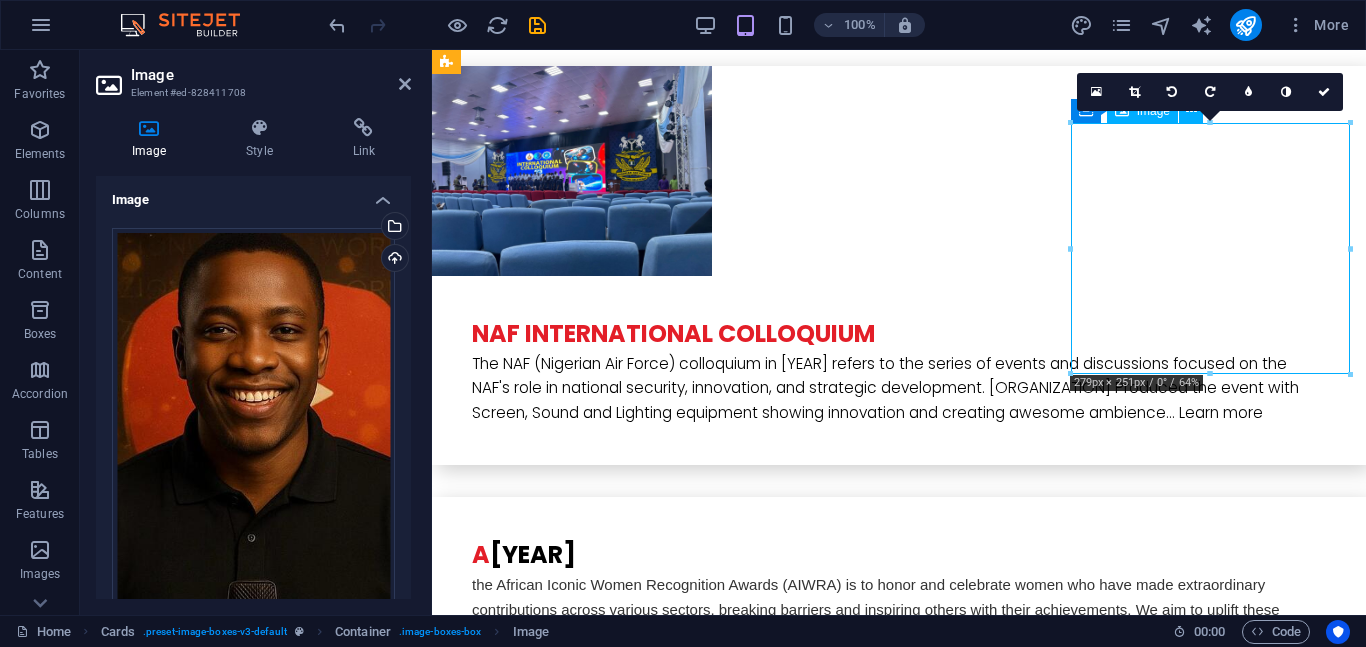 drag, startPoint x: 1210, startPoint y: 204, endPoint x: 1212, endPoint y: 253, distance: 49.0408 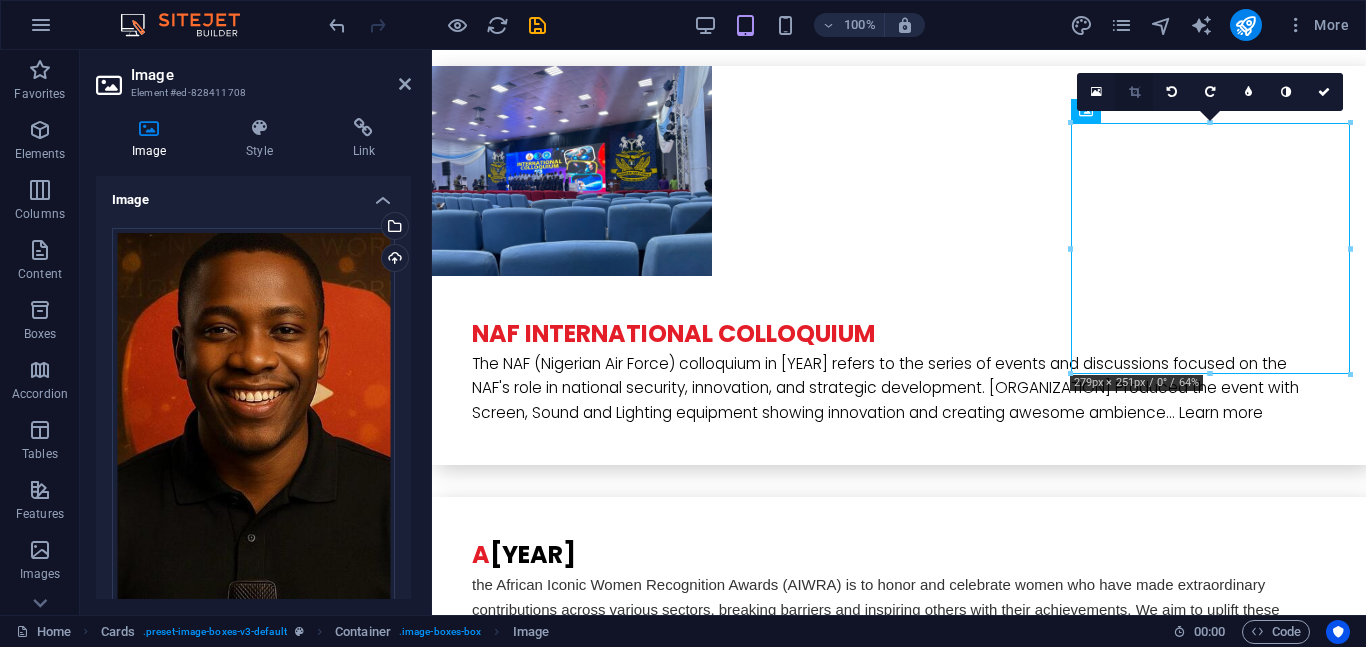 click at bounding box center (1134, 92) 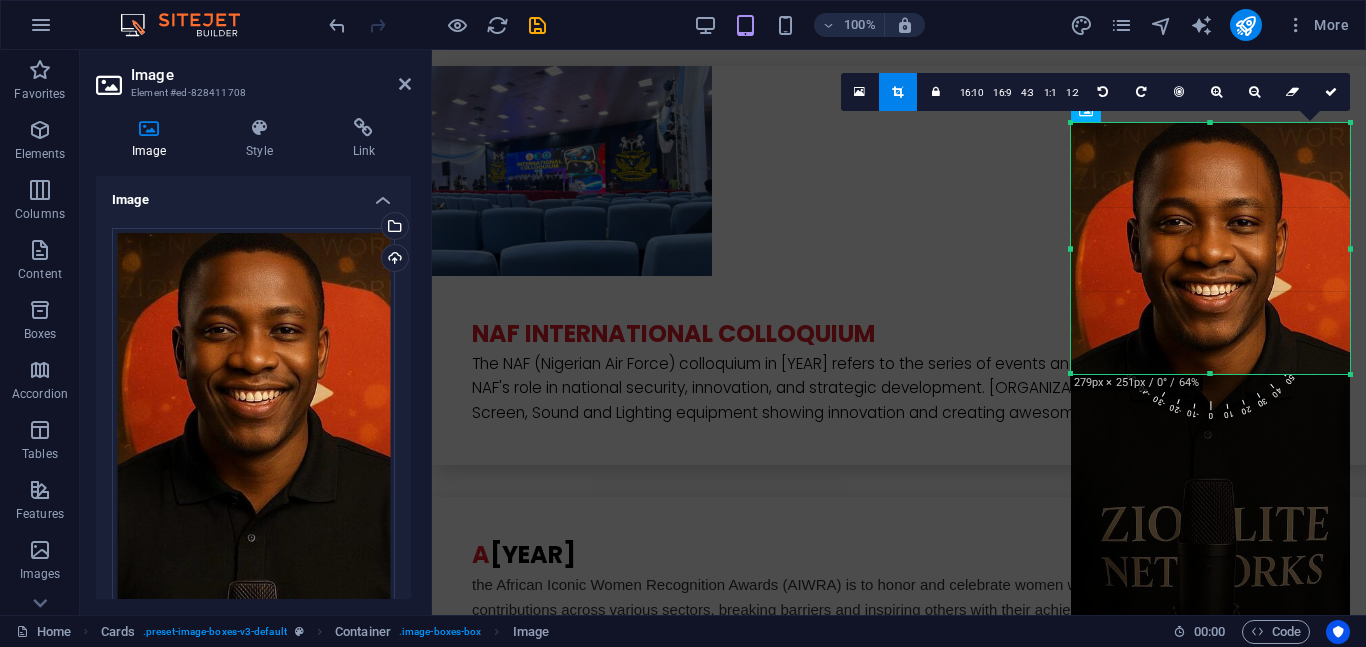 drag, startPoint x: 1199, startPoint y: 182, endPoint x: 1193, endPoint y: 323, distance: 141.12761 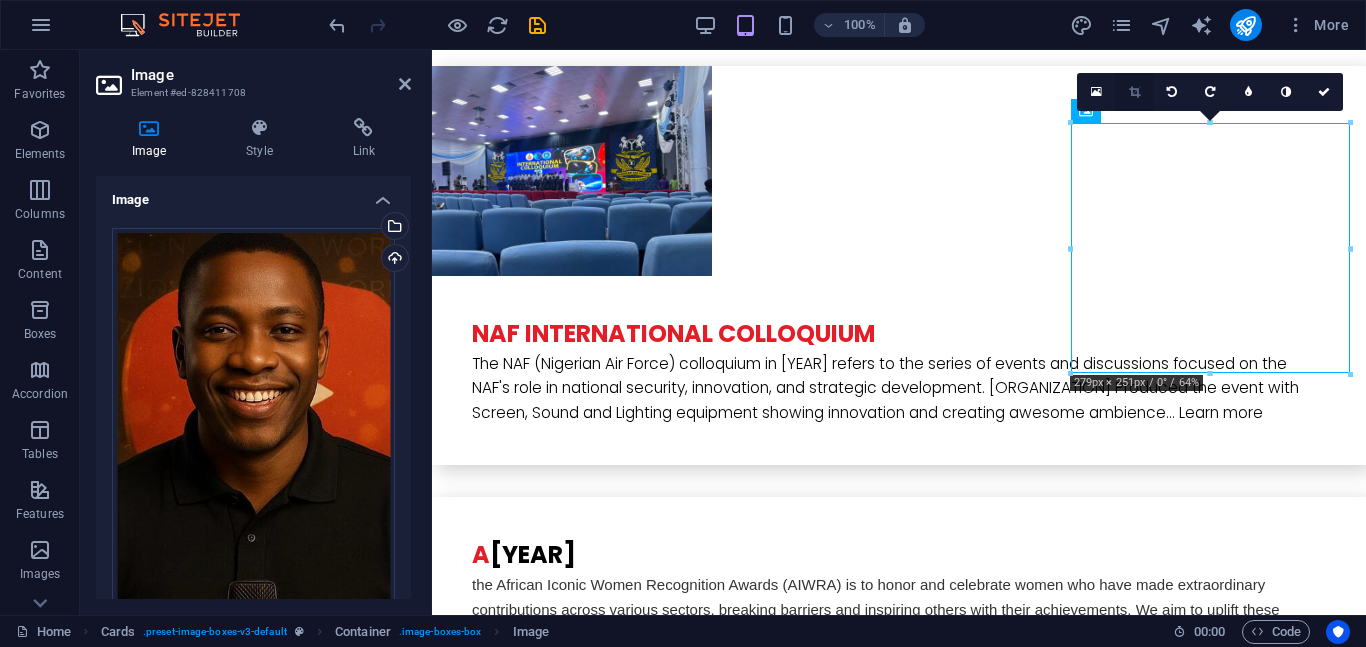 click at bounding box center [1134, 92] 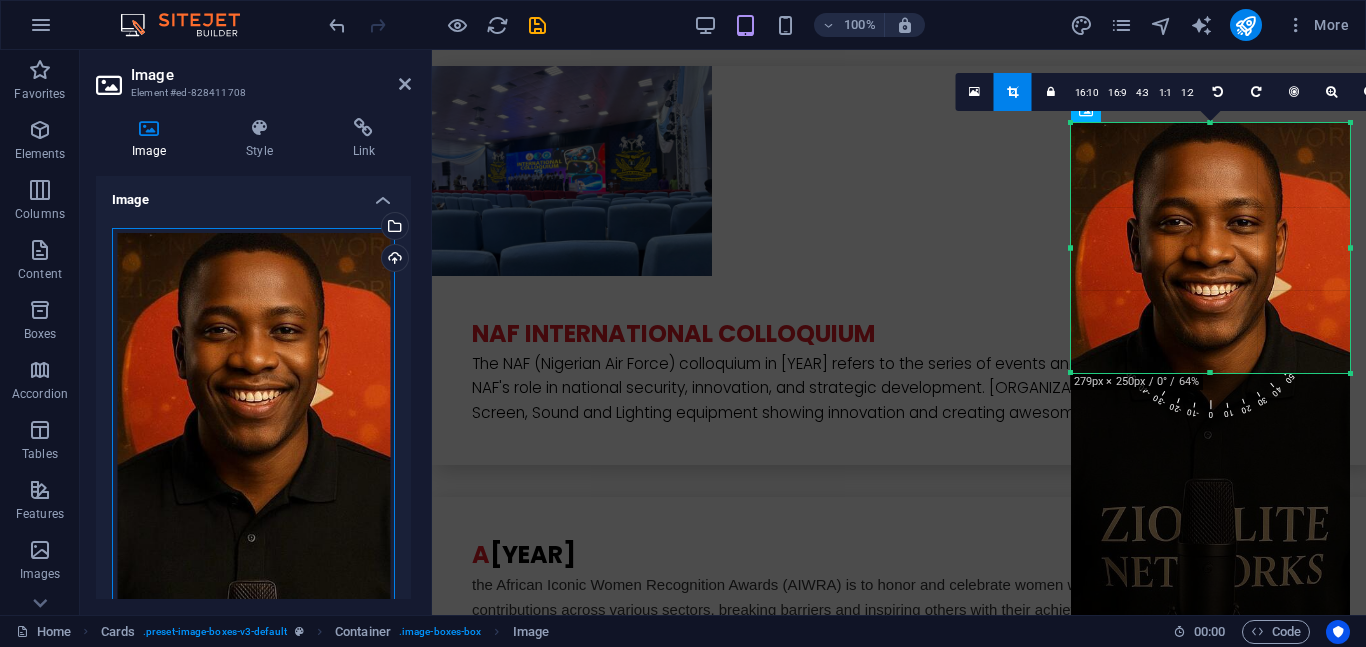 click on "Drag files here, click to choose files or select files from Files or our free stock photos & videos" at bounding box center (253, 493) 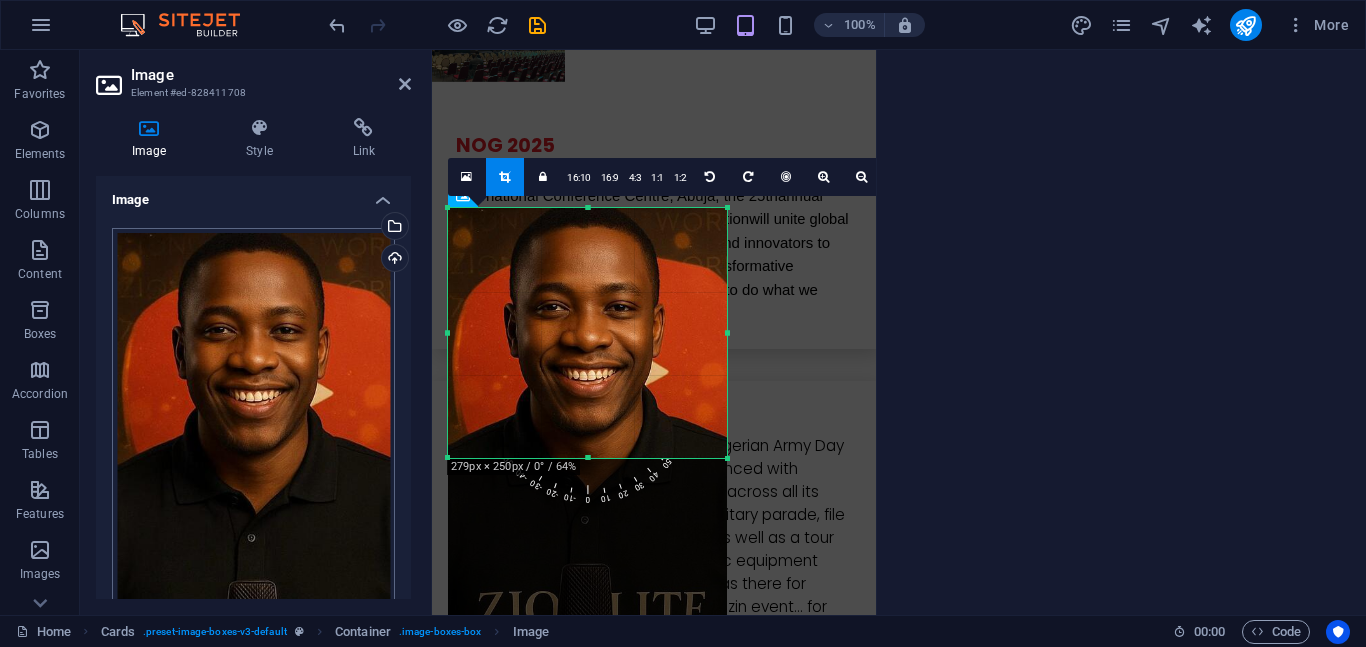 scroll, scrollTop: 7592, scrollLeft: 0, axis: vertical 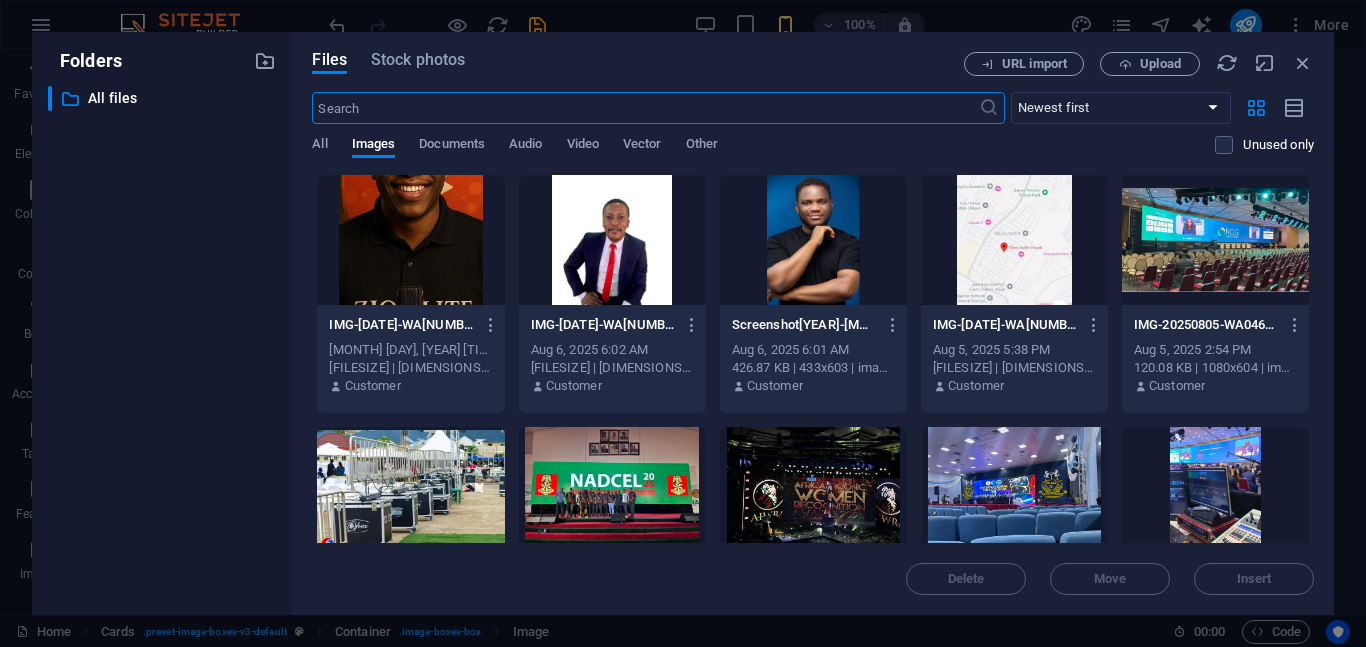 click at bounding box center [612, 240] 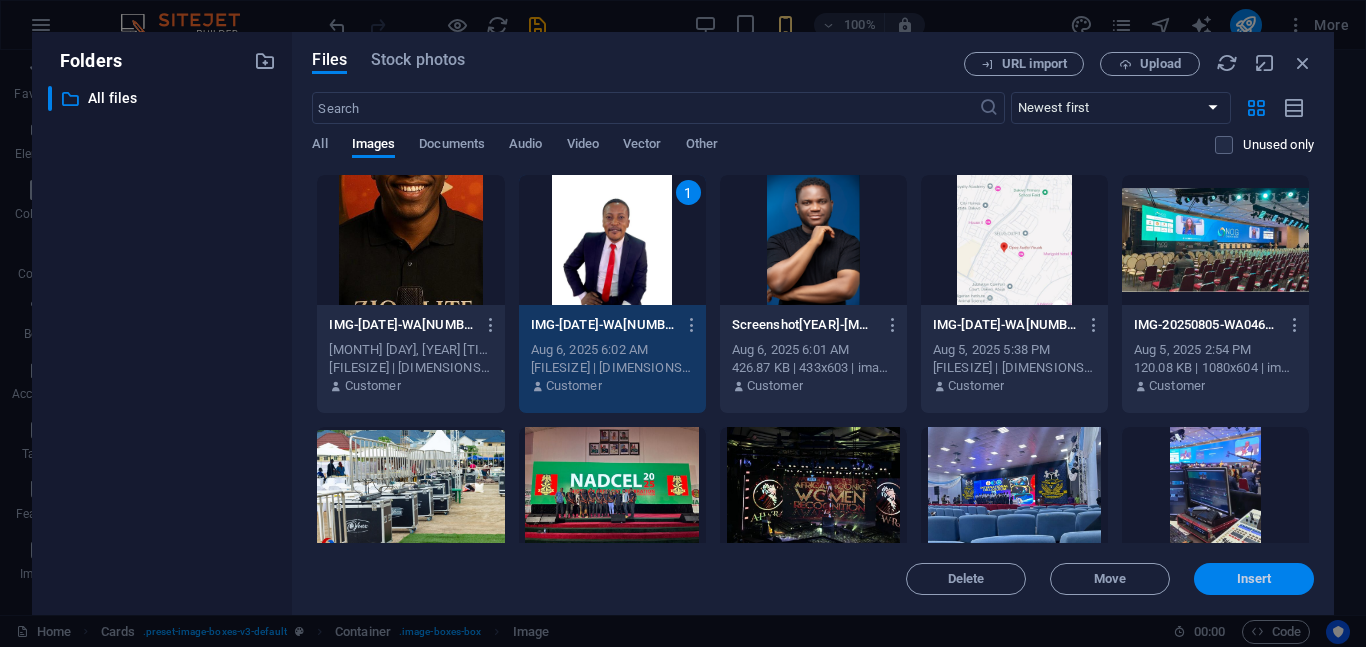 click on "Insert" at bounding box center (1254, 579) 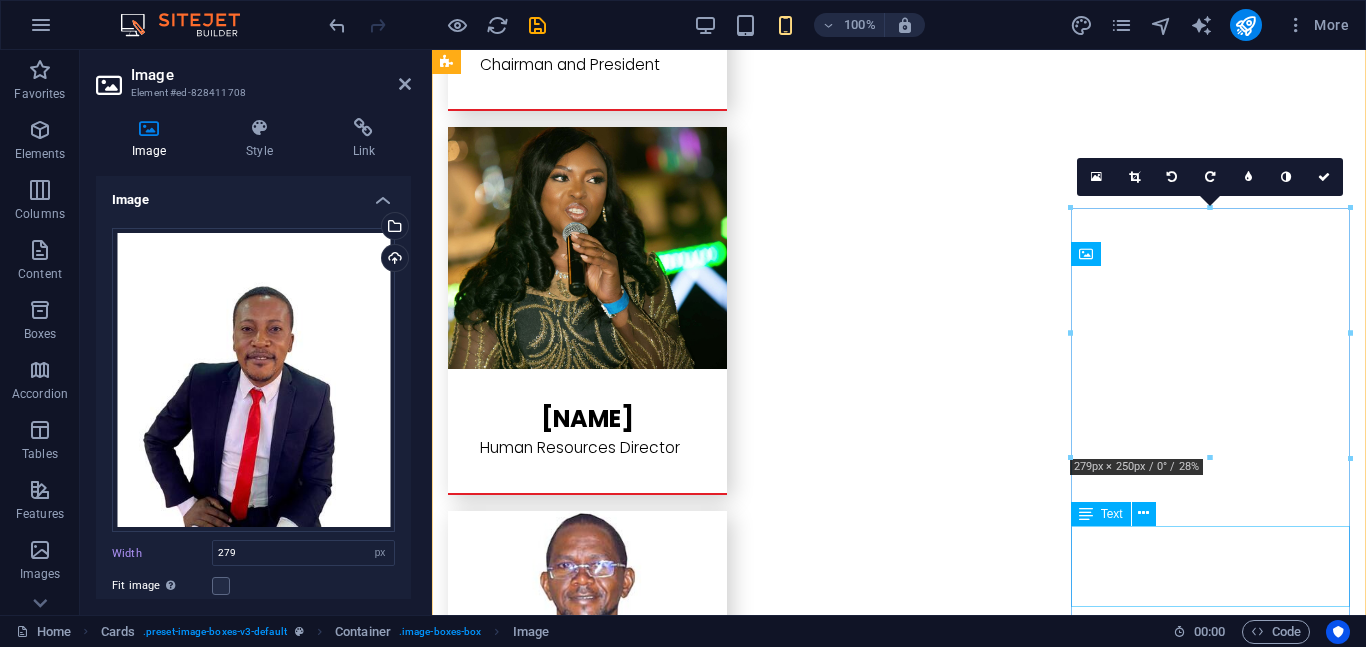 scroll, scrollTop: 4418, scrollLeft: 0, axis: vertical 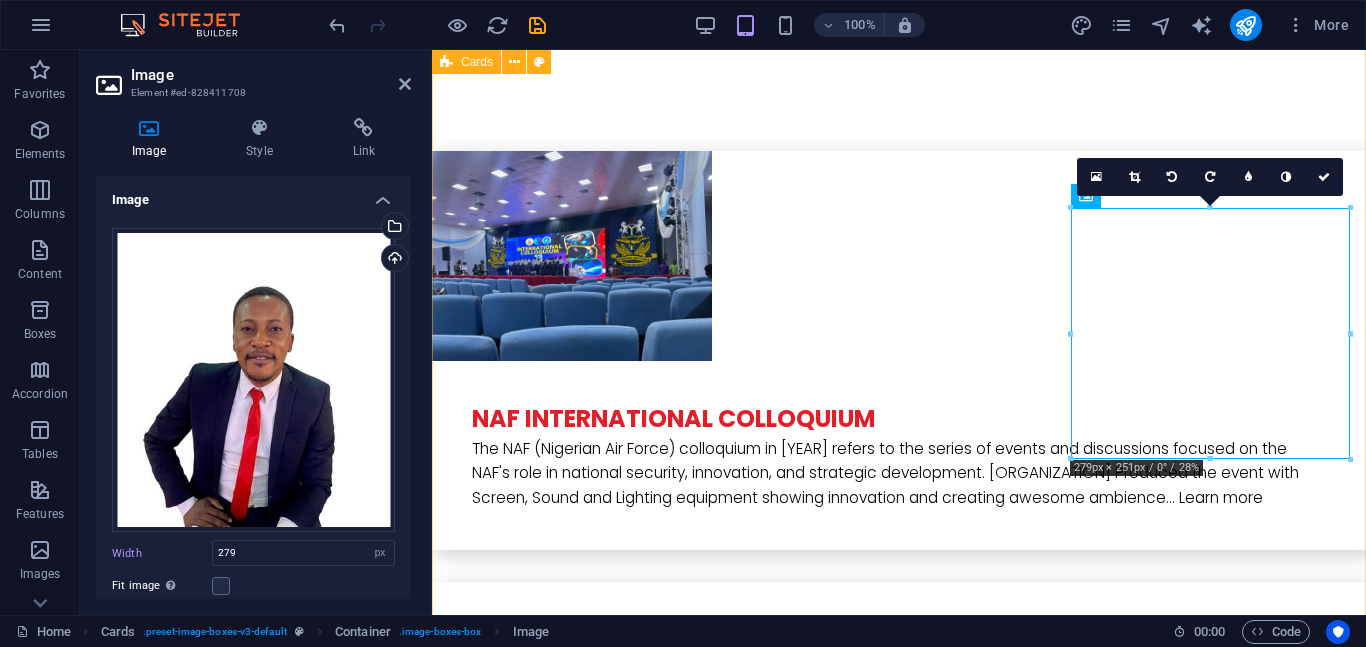 click on "[NAME] Chairman and President at[NAME] Human Resources Director [NAME] Operations Manager [NAME] Relationship Manager [NAME] Media Manager and Assistant Operations Manager [NAME] IT Manager, Chief Experience Officer" at bounding box center (899, 4128) 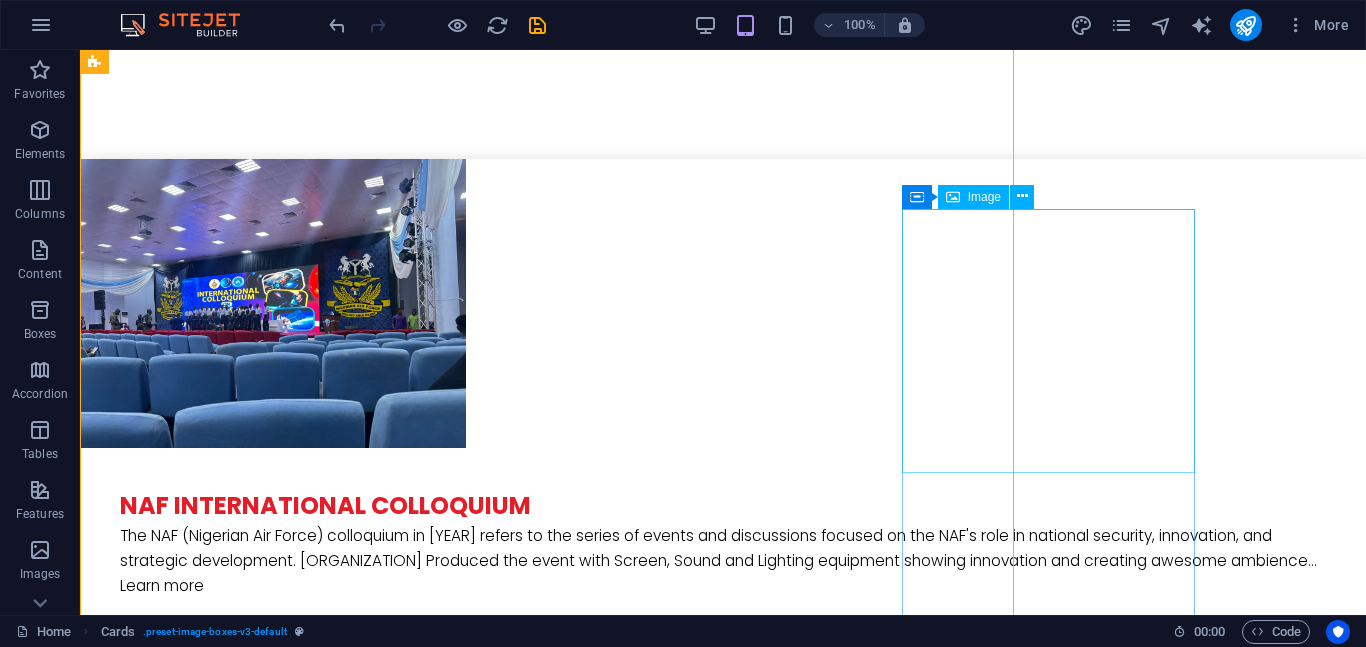scroll, scrollTop: 4390, scrollLeft: 0, axis: vertical 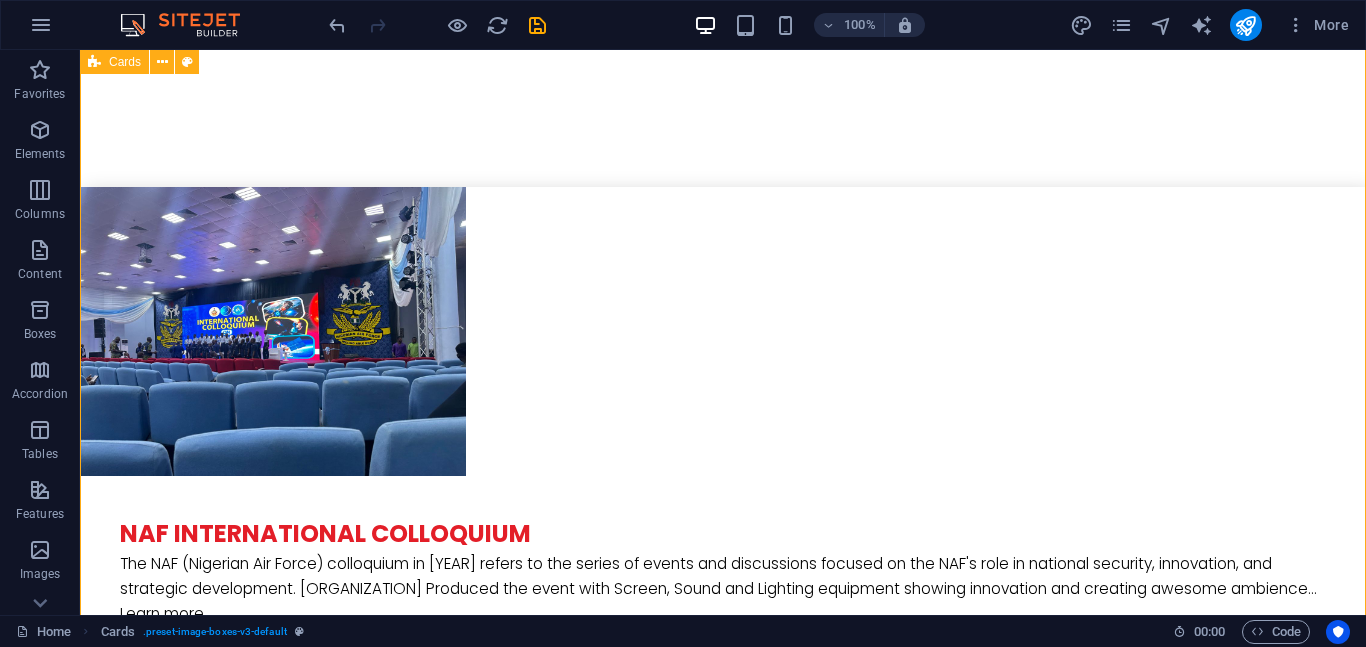 click on "[NAME] Chairman and President at[NAME] Human Resources Director [NAME] Operations Manager [NAME] Relationship Manager [NAME] Media Manager and Assistant Operations Manager [NAME] IT Manager, Chief Experience Officer" at bounding box center [723, 4340] 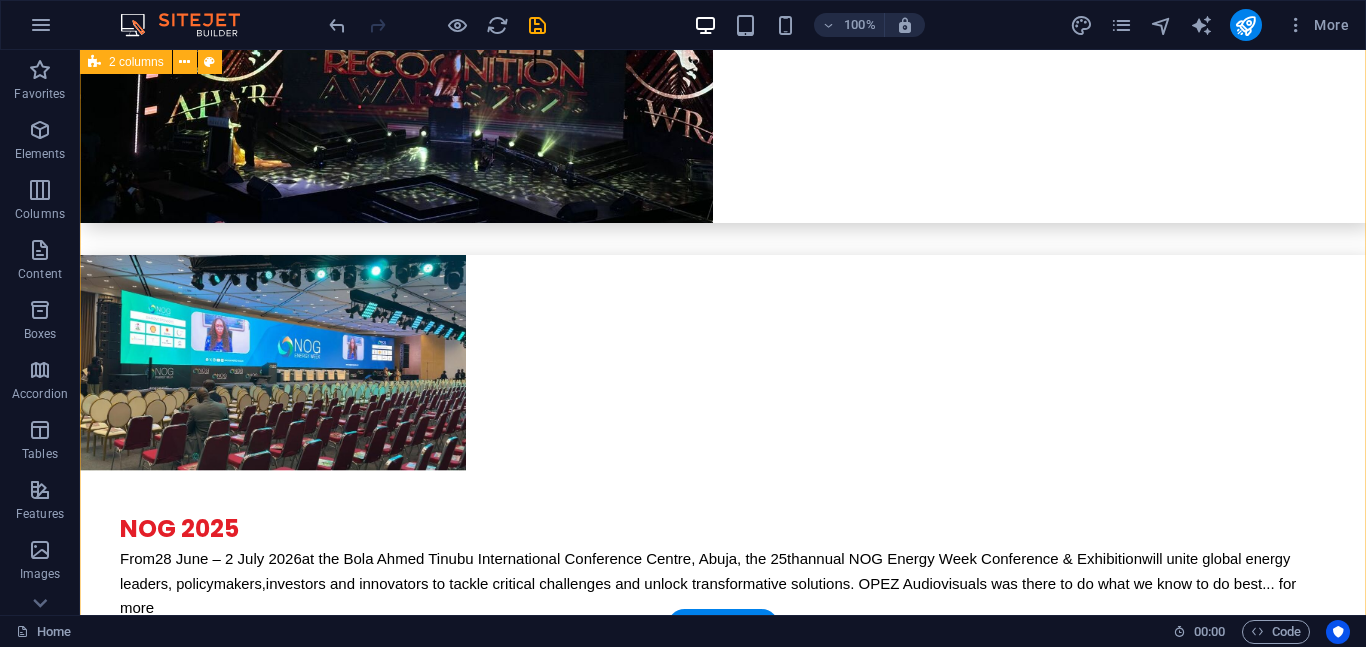 scroll, scrollTop: 5454, scrollLeft: 0, axis: vertical 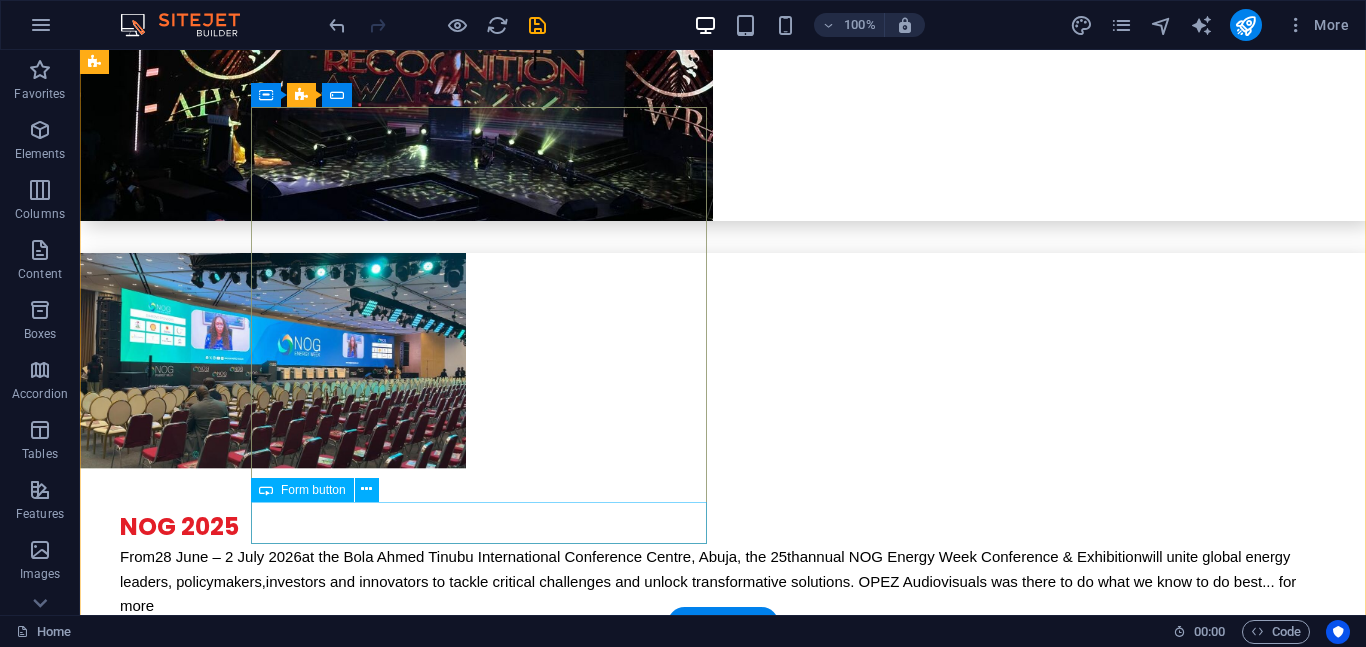 click on "Submit" at bounding box center [324, 5864] 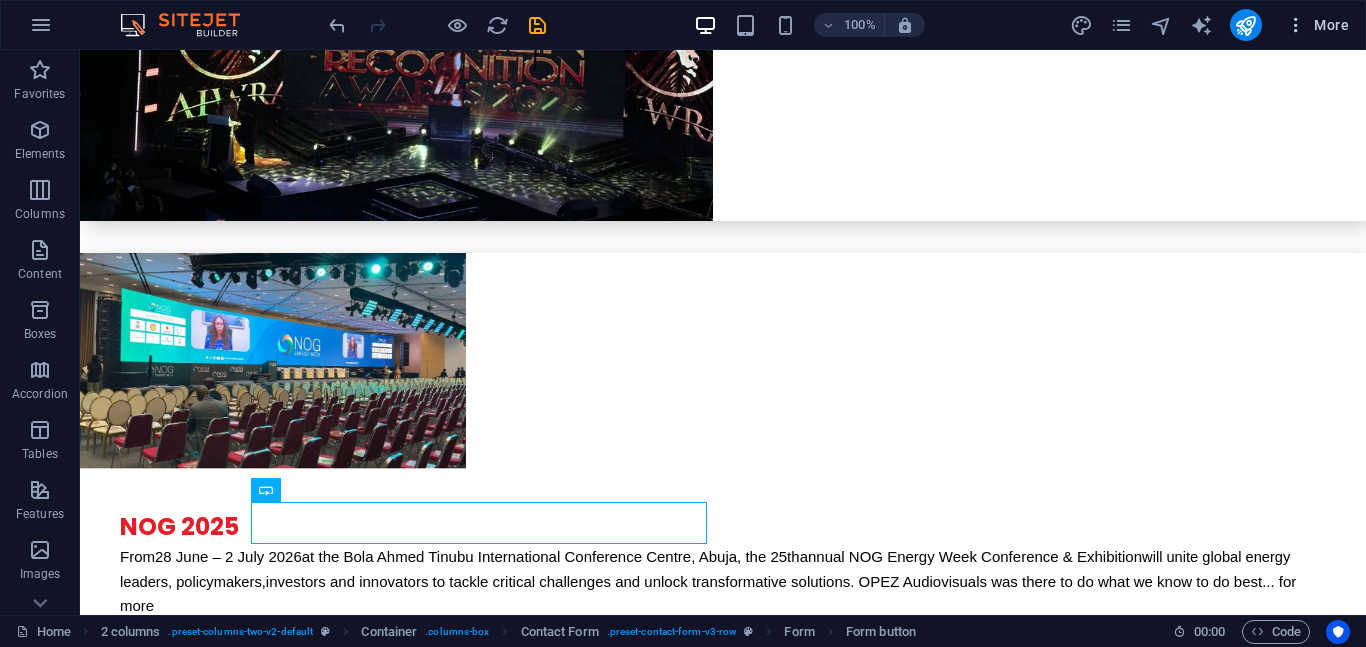 click at bounding box center [1296, 25] 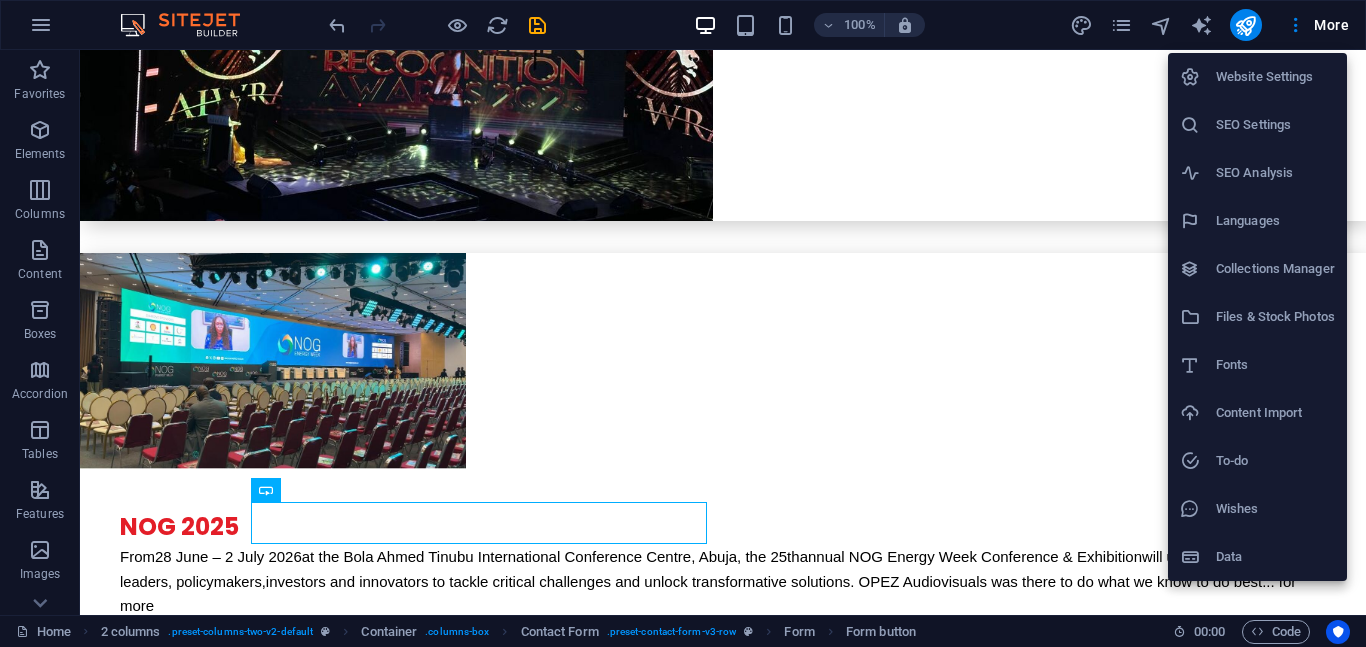 click at bounding box center (683, 323) 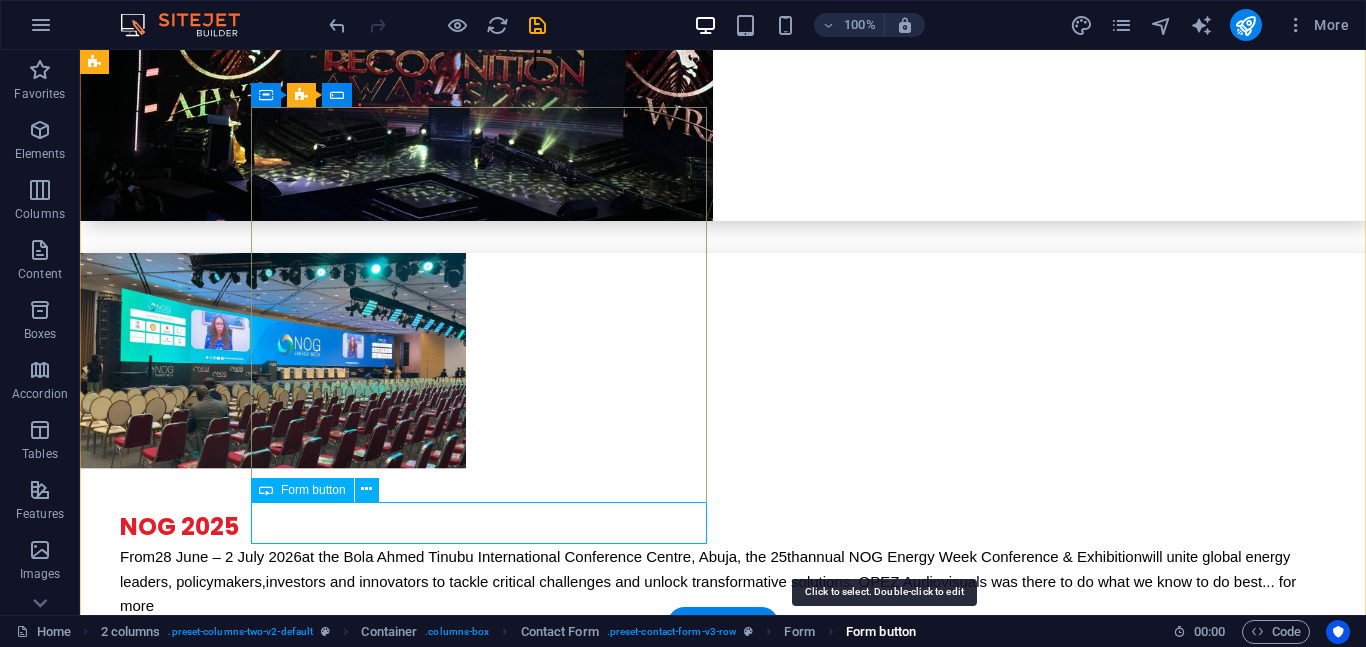 click on "Form button" at bounding box center (881, 632) 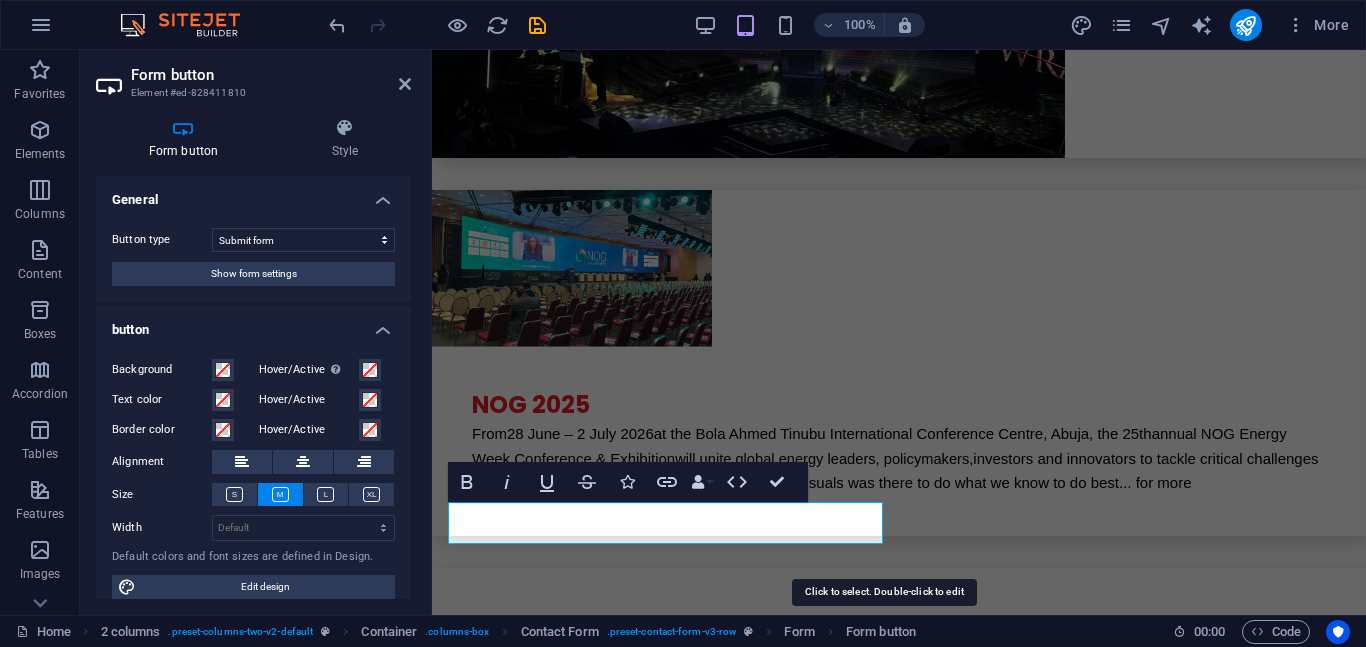scroll, scrollTop: 5501, scrollLeft: 0, axis: vertical 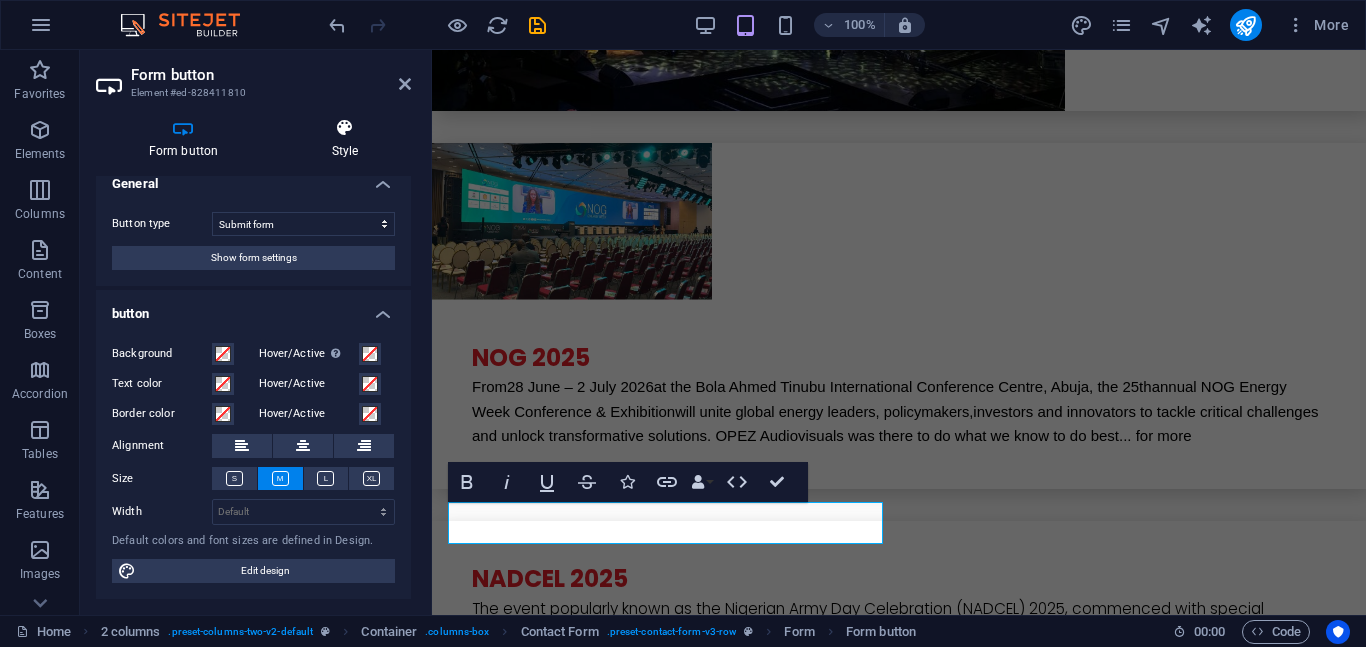 click on "Style" at bounding box center [345, 139] 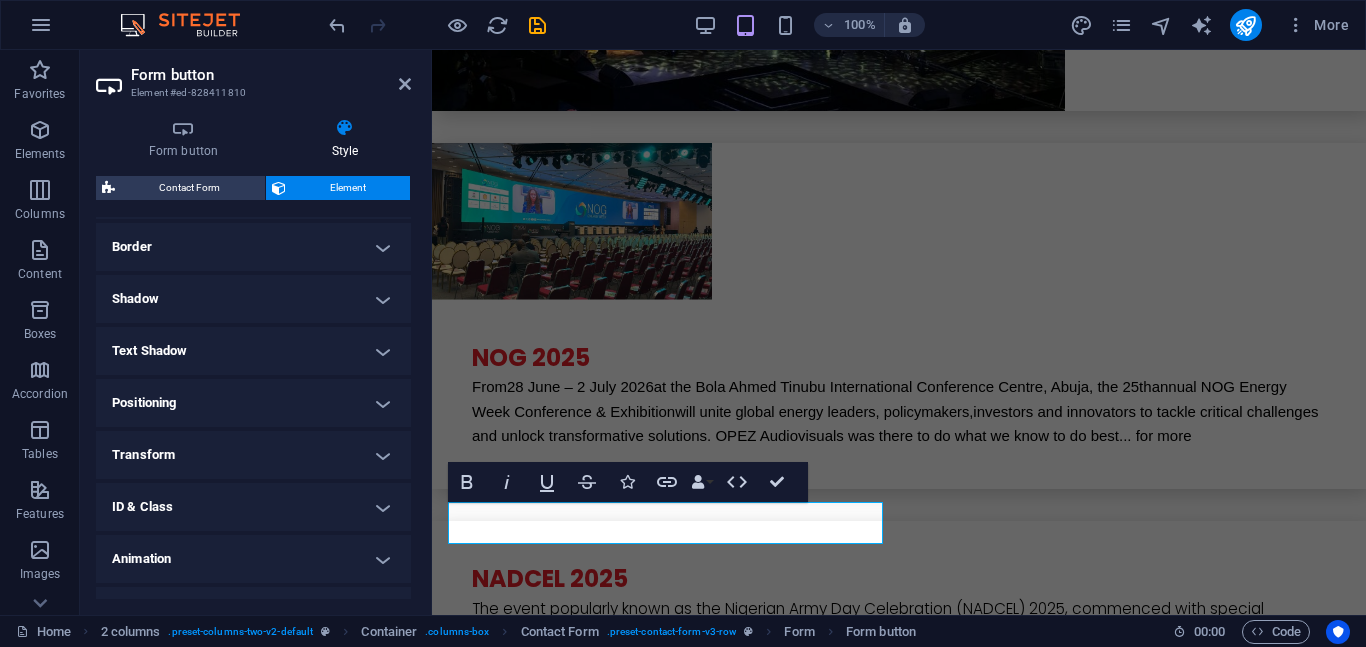 scroll, scrollTop: 463, scrollLeft: 0, axis: vertical 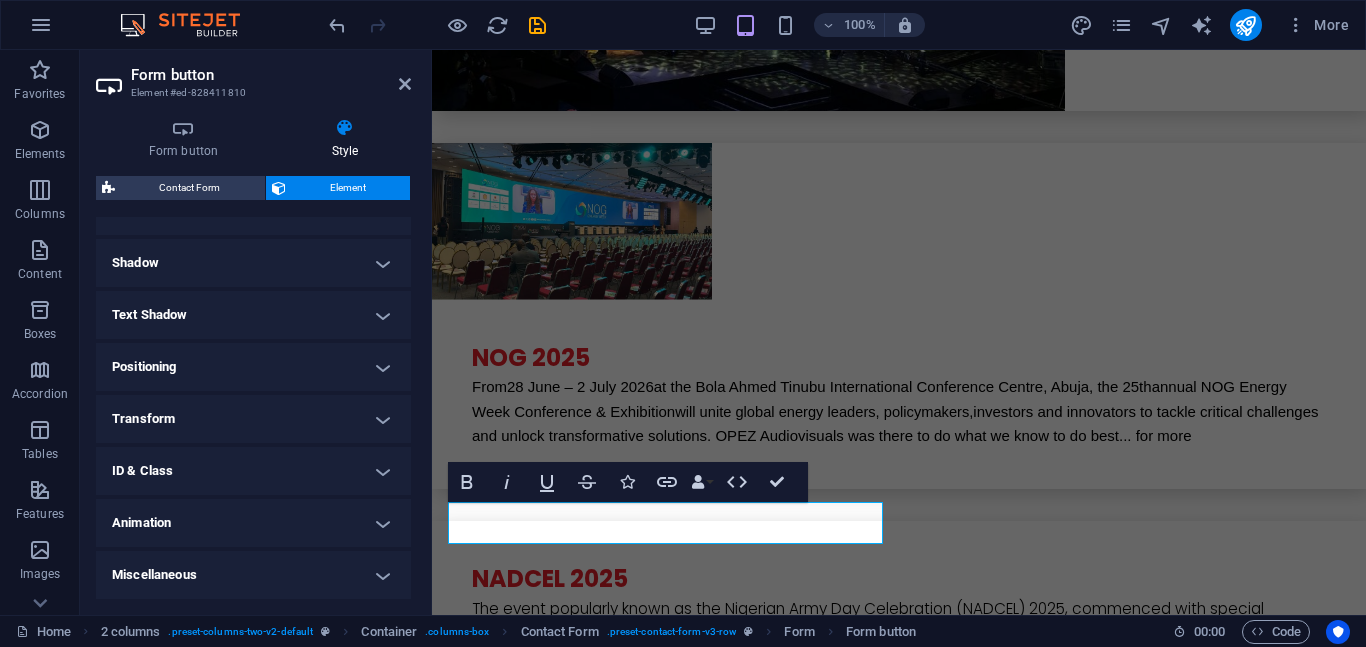 click on "Shadow" at bounding box center [253, 263] 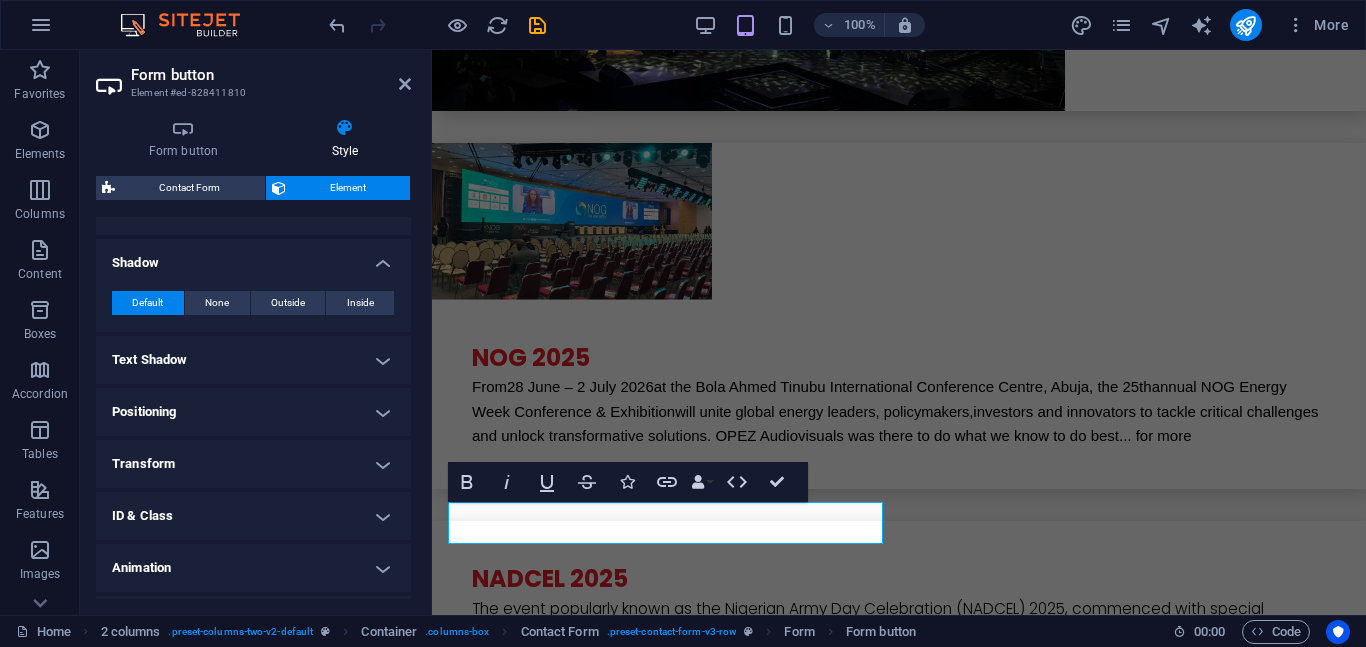 click on "Shadow" at bounding box center [253, 257] 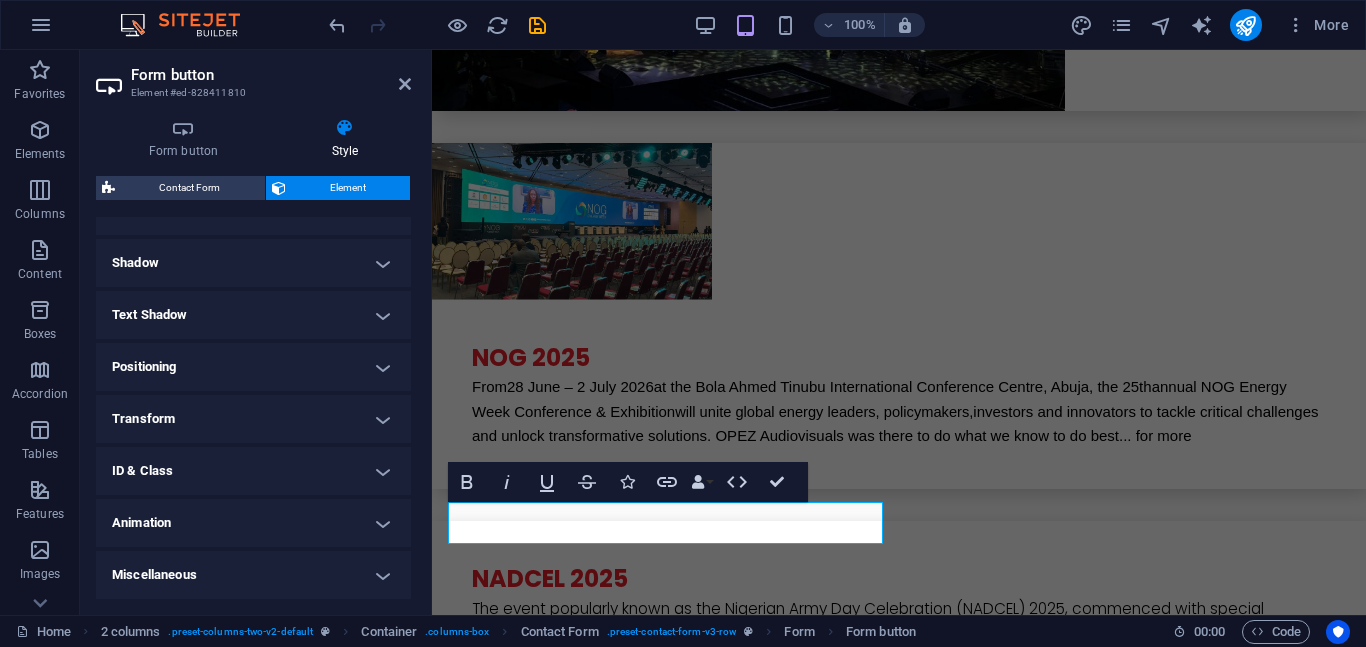 click on "Text Shadow" at bounding box center [253, 315] 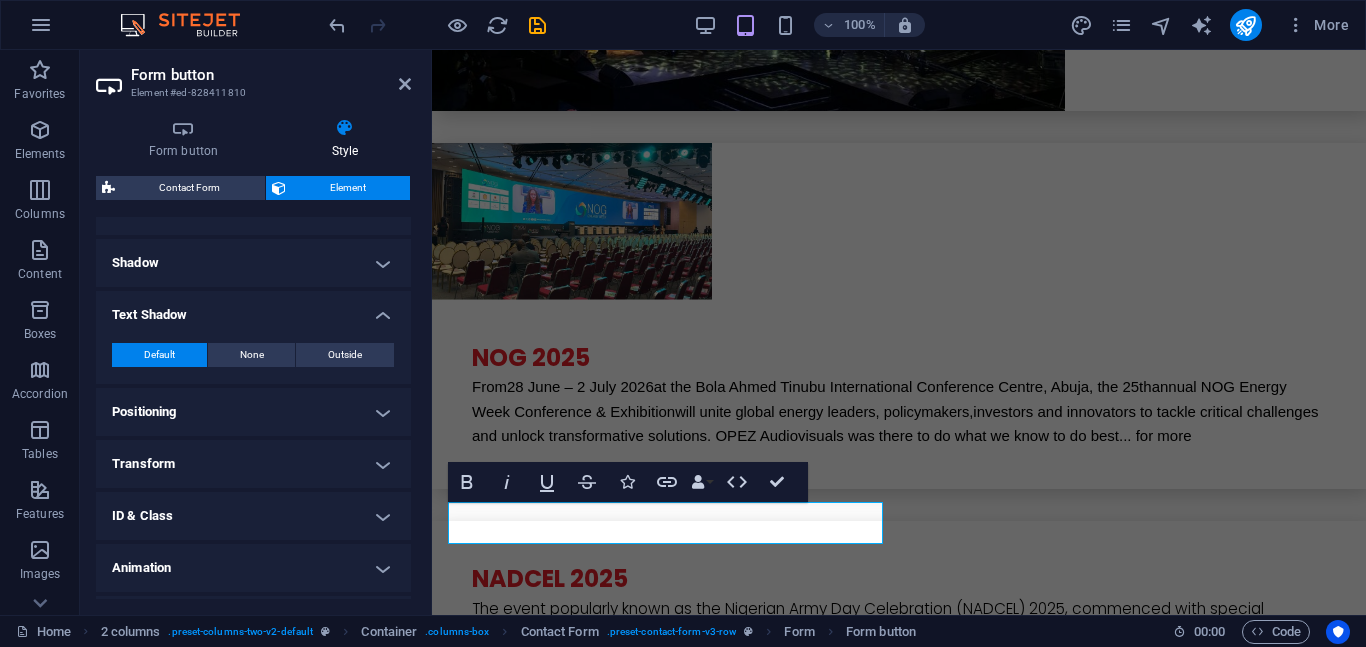 click on "Text Shadow" at bounding box center [253, 309] 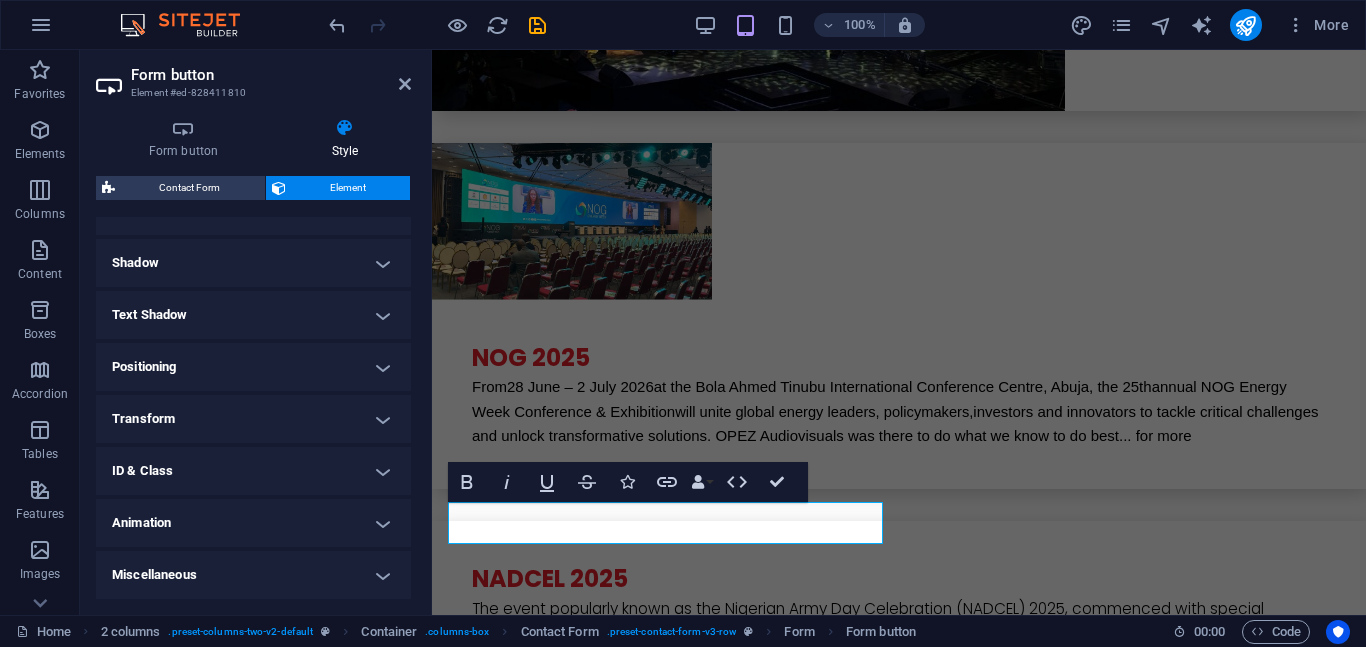 click on "Positioning" at bounding box center [253, 367] 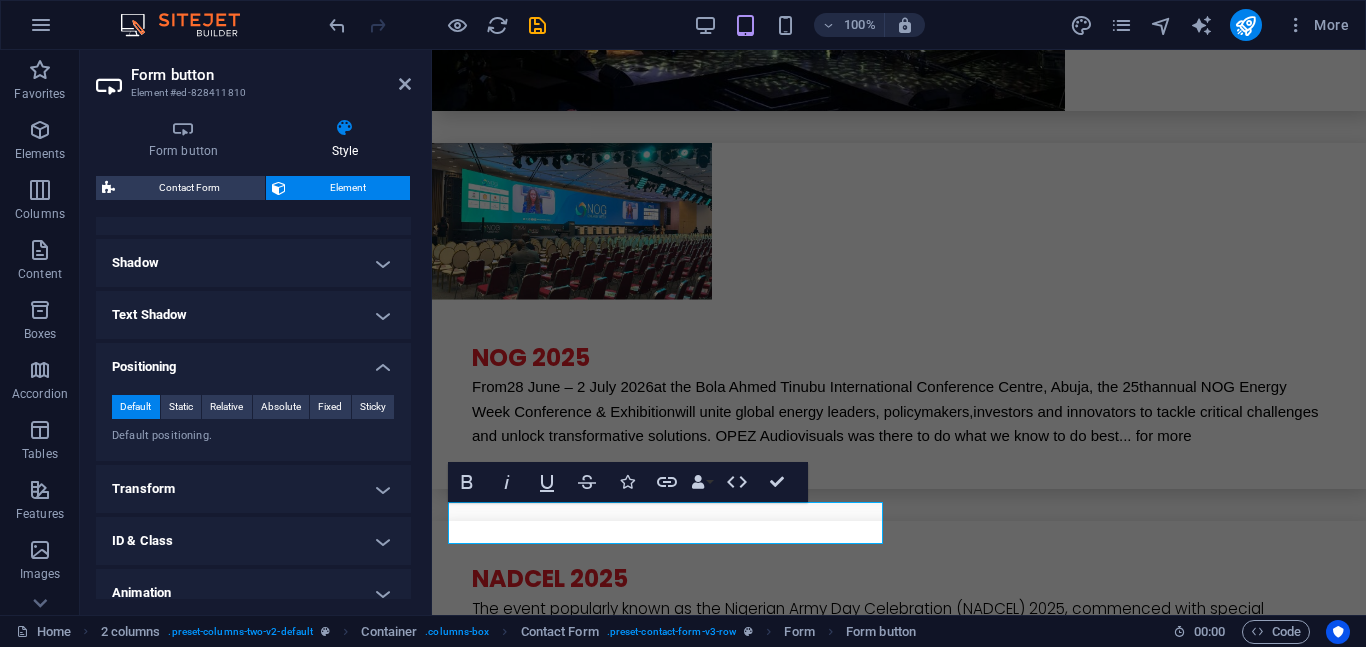 click on "Positioning" at bounding box center [253, 361] 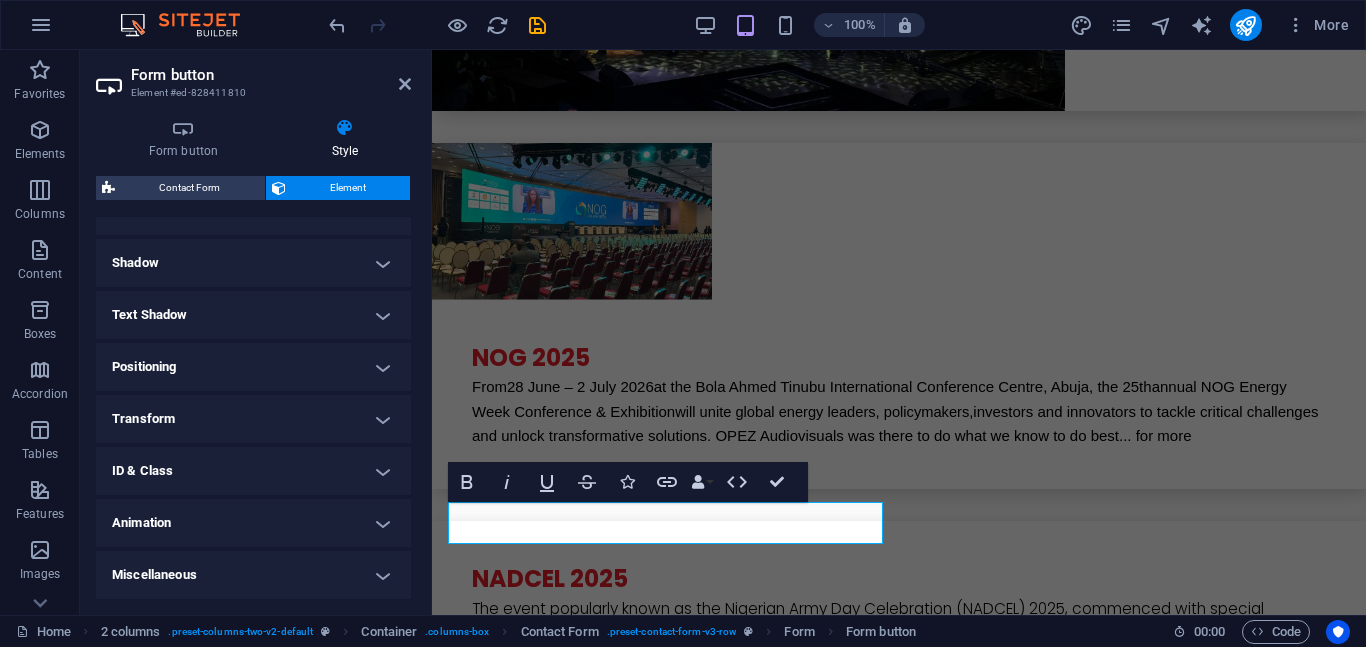 click on "Transform" at bounding box center (253, 419) 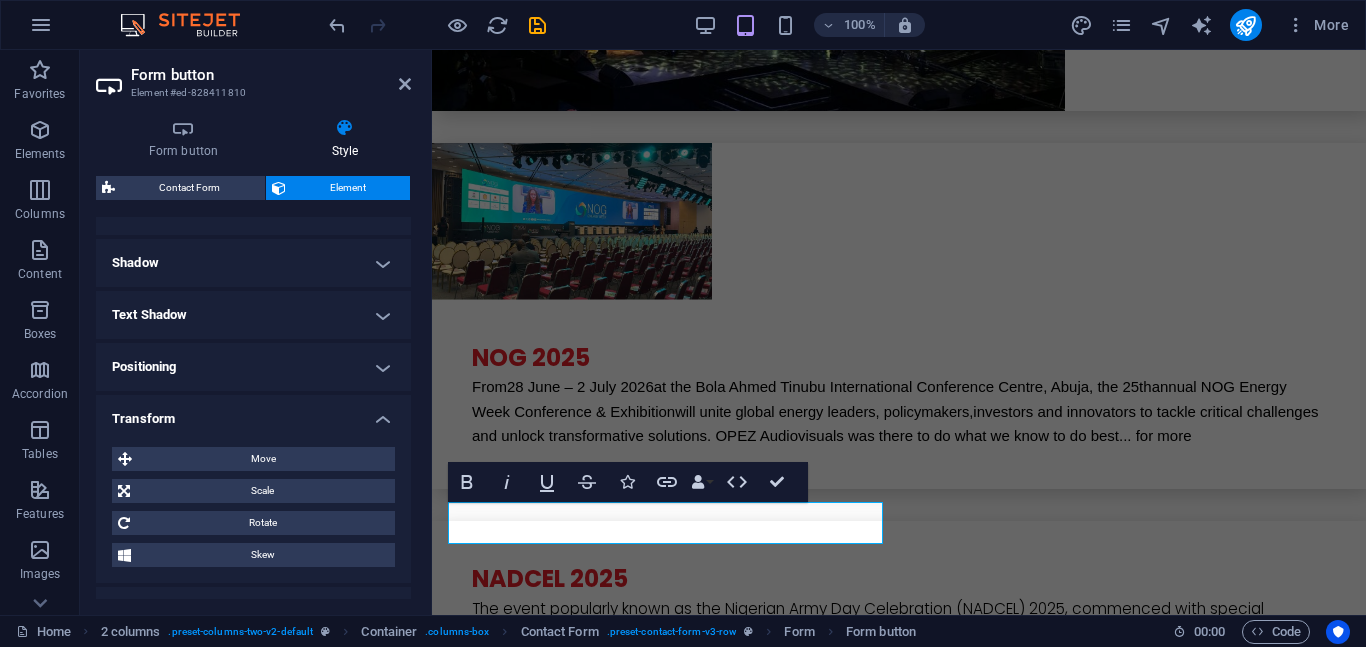 click on "Transform" at bounding box center (253, 413) 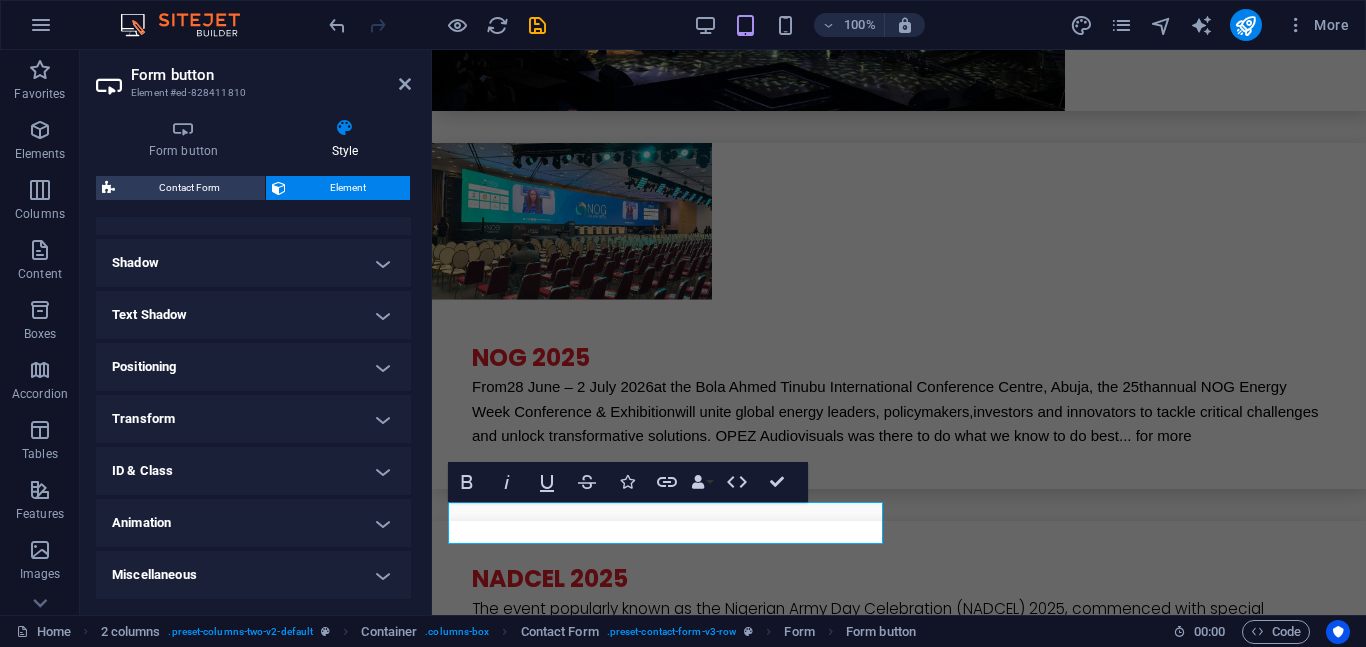click on "ID & Class" at bounding box center [253, 471] 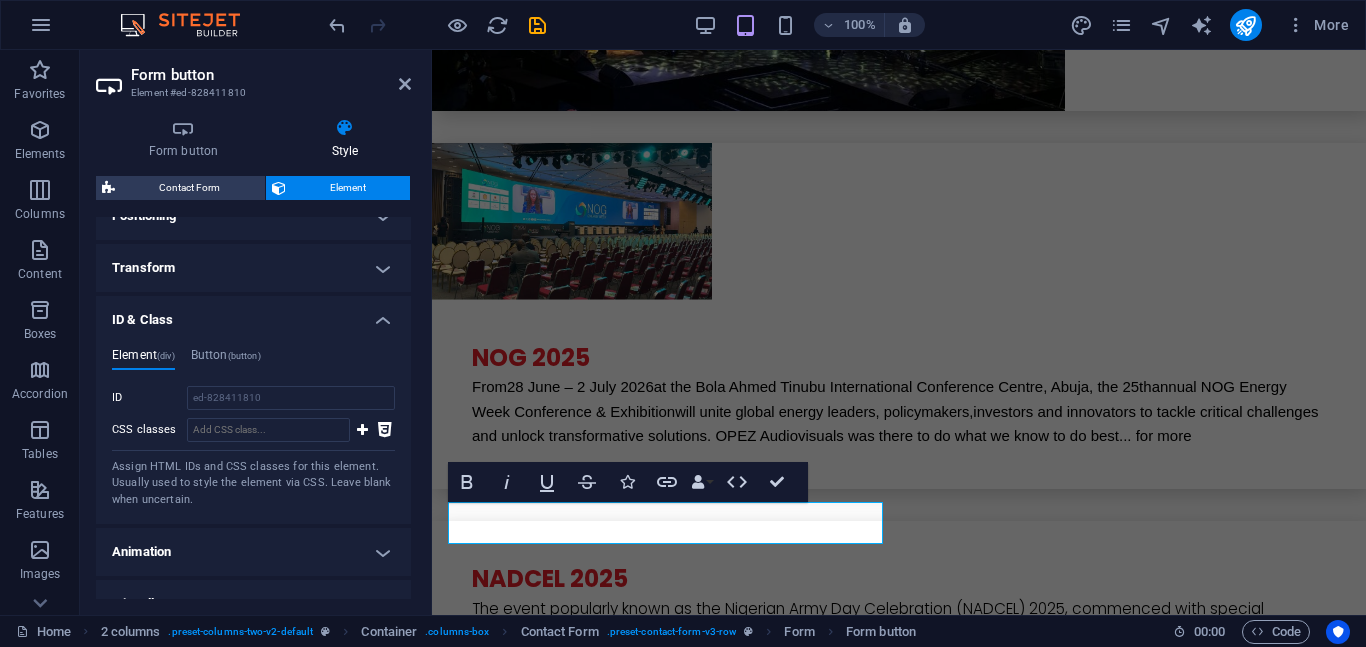 scroll, scrollTop: 615, scrollLeft: 0, axis: vertical 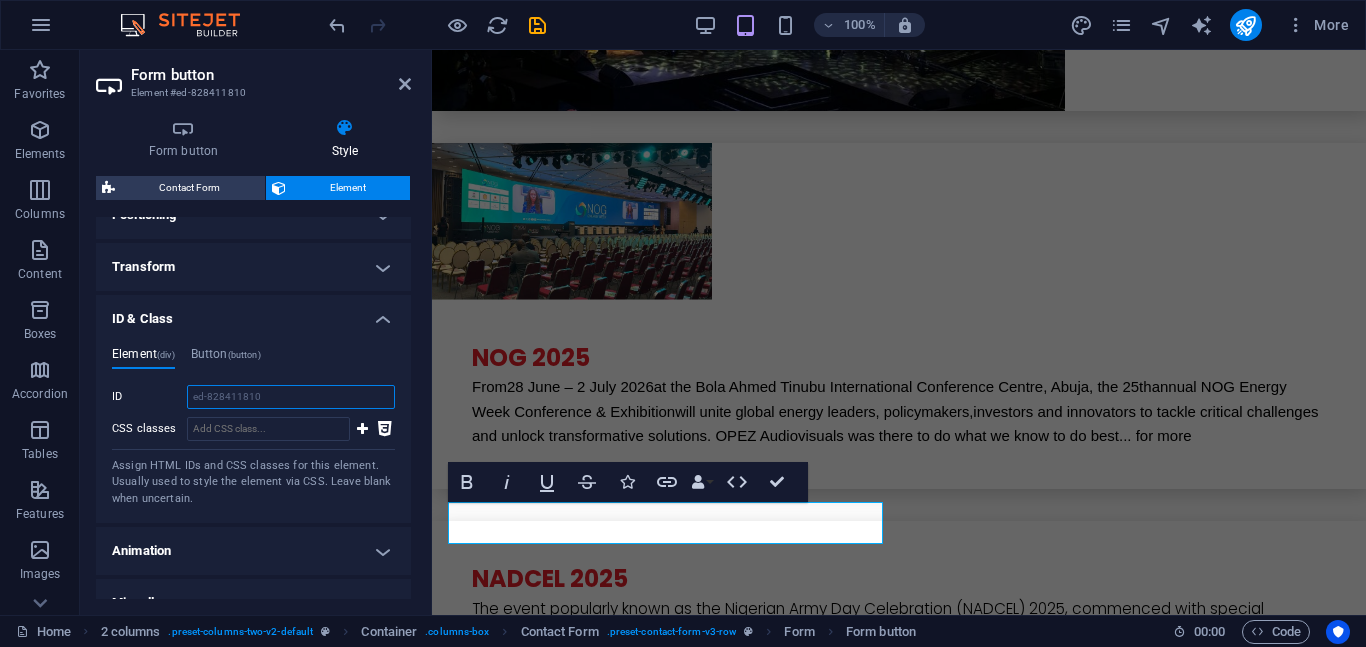 click on "ed-828411810" at bounding box center [291, 397] 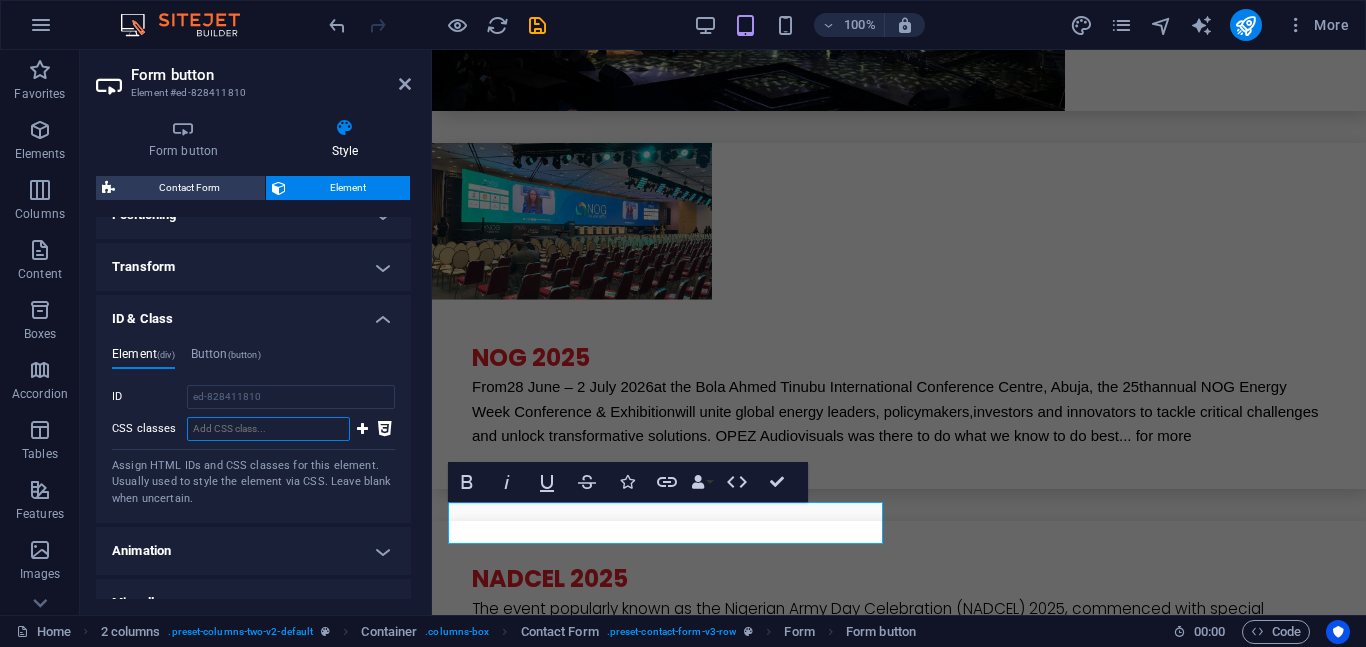 click on "CSS classes" at bounding box center (268, 429) 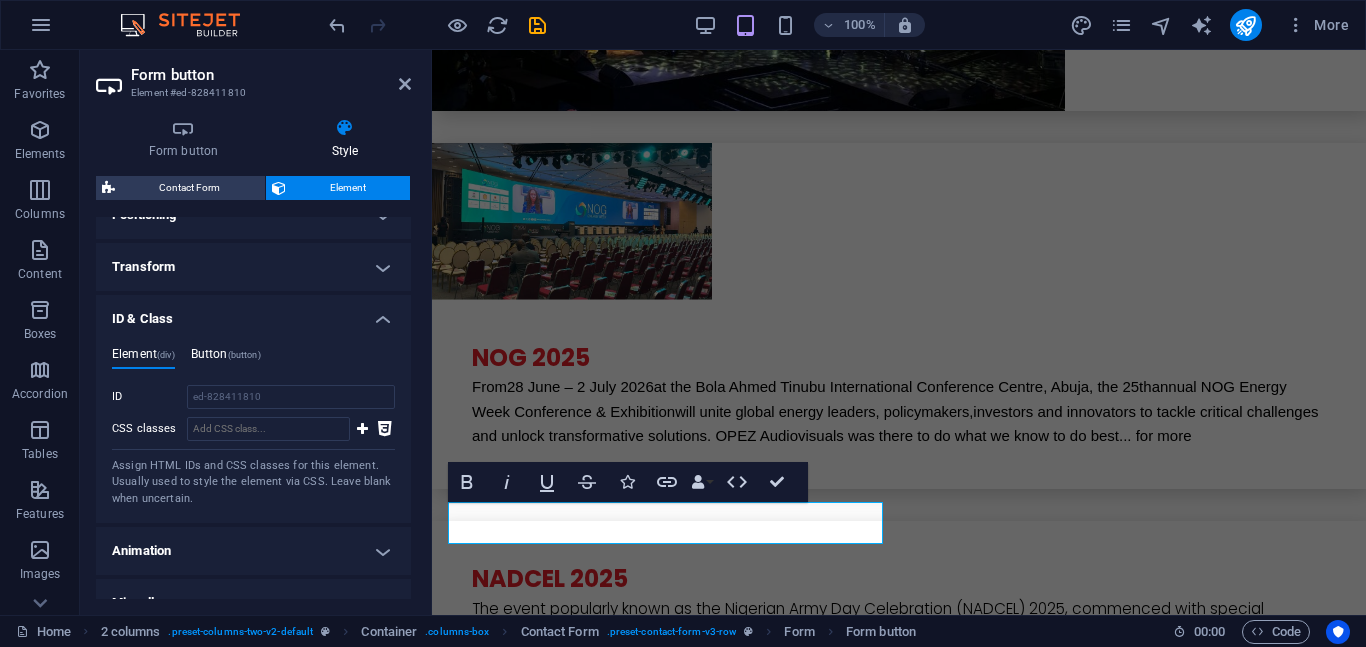 click on "Button  (button)" at bounding box center (226, 358) 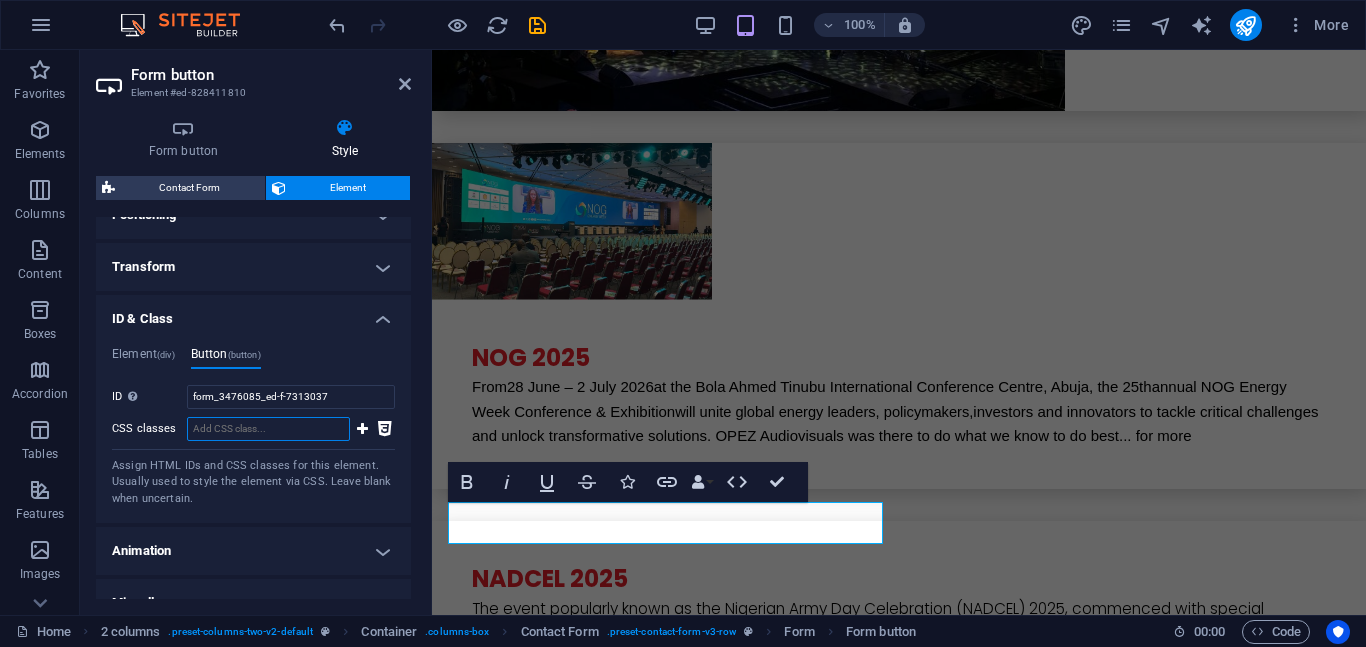 click on "CSS classes" at bounding box center (268, 429) 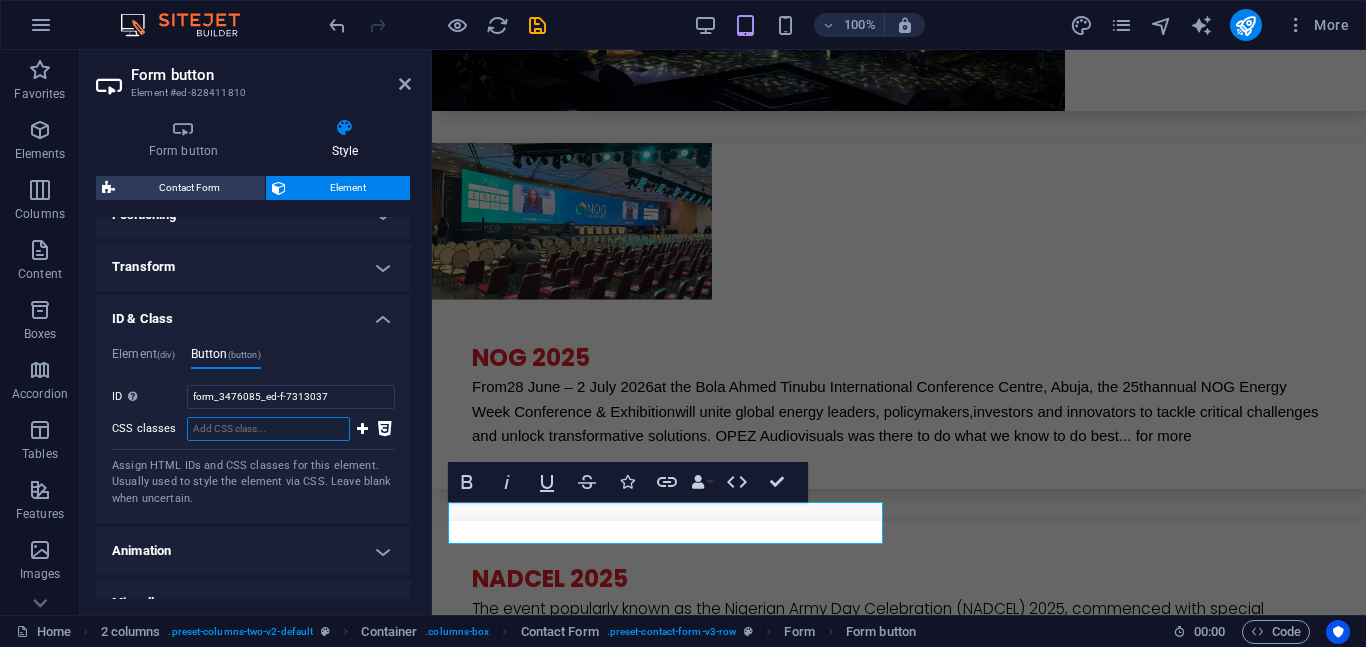 paste on "client_service_form.php" 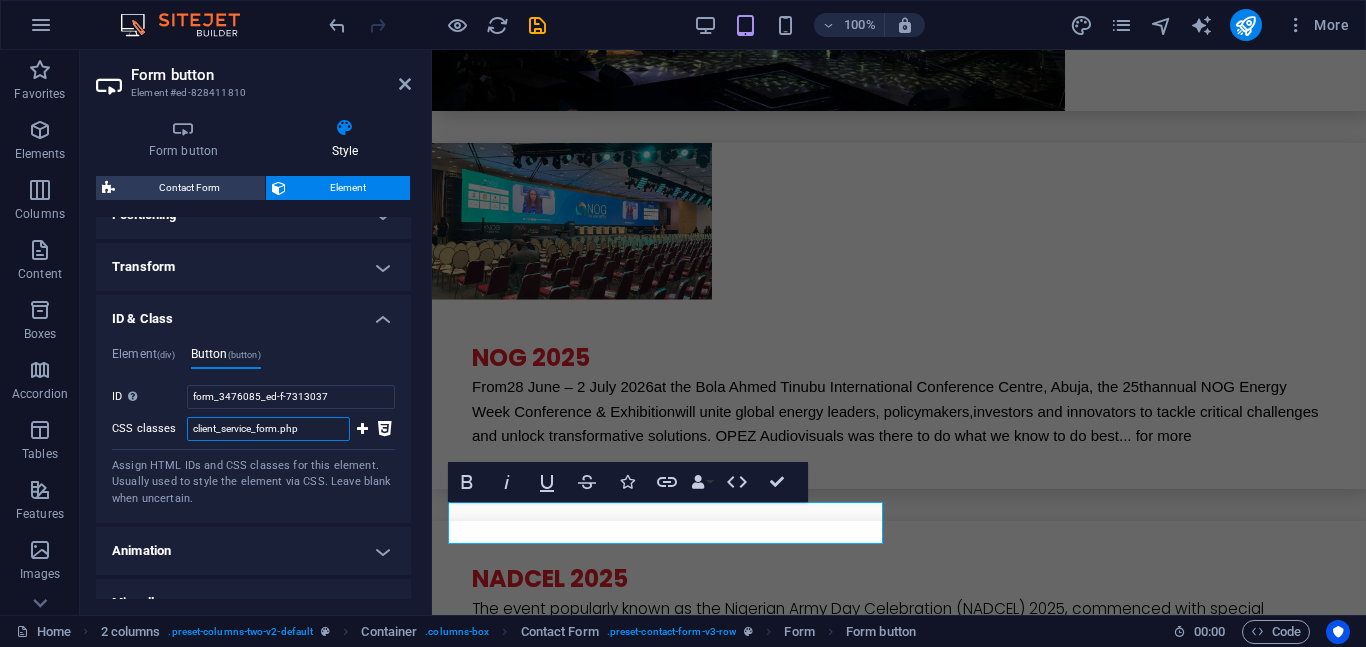 scroll, scrollTop: 0, scrollLeft: 250, axis: horizontal 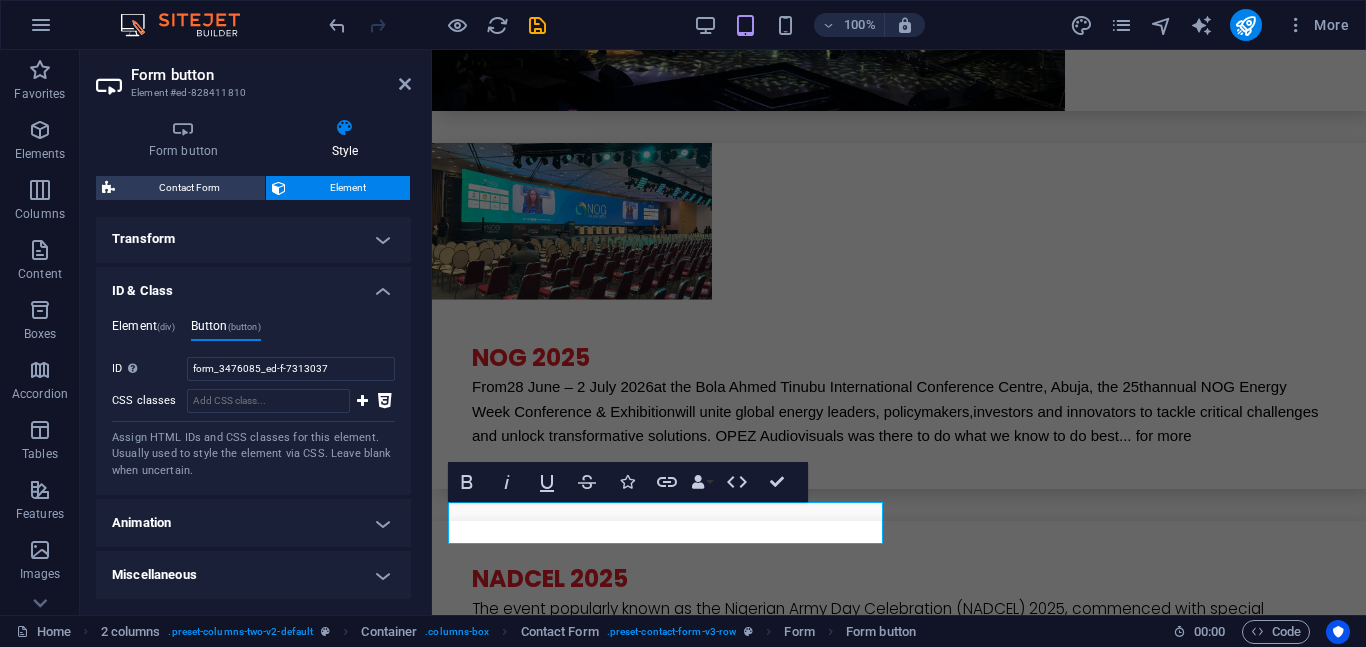 click on "Element  (div)" at bounding box center (143, 330) 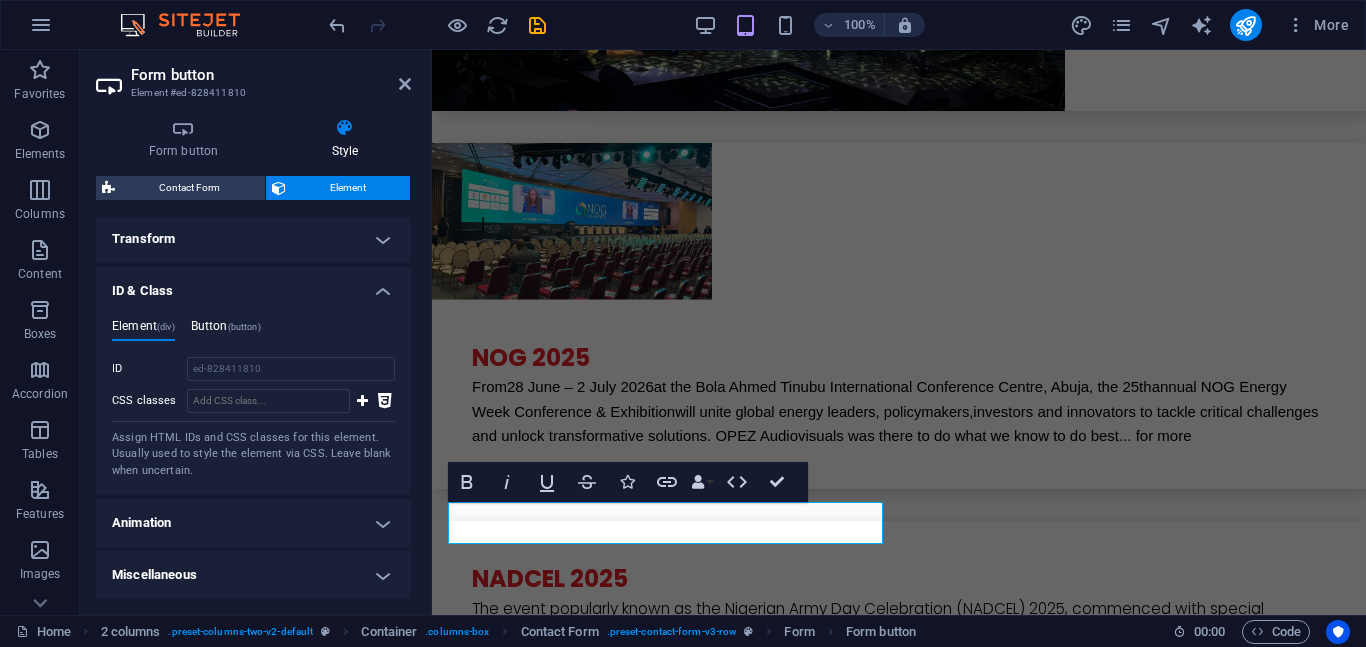 click on "(button)" at bounding box center (244, 327) 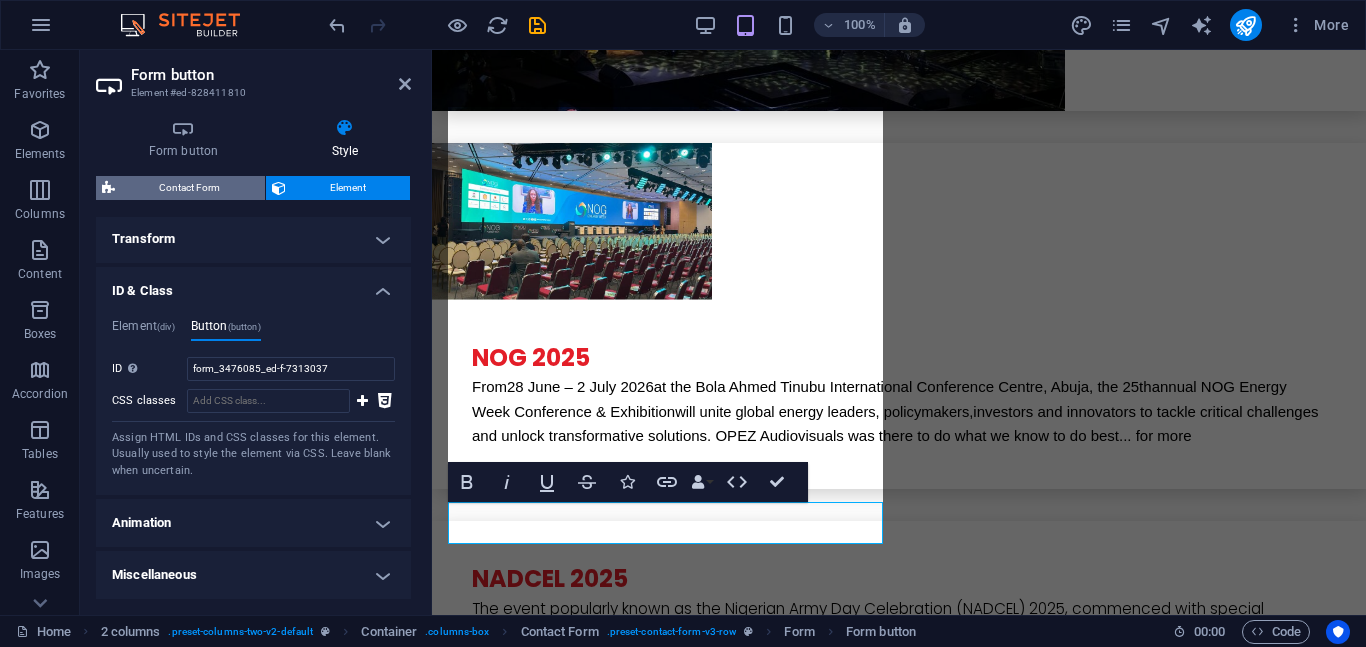 click on "Contact Form" at bounding box center (190, 188) 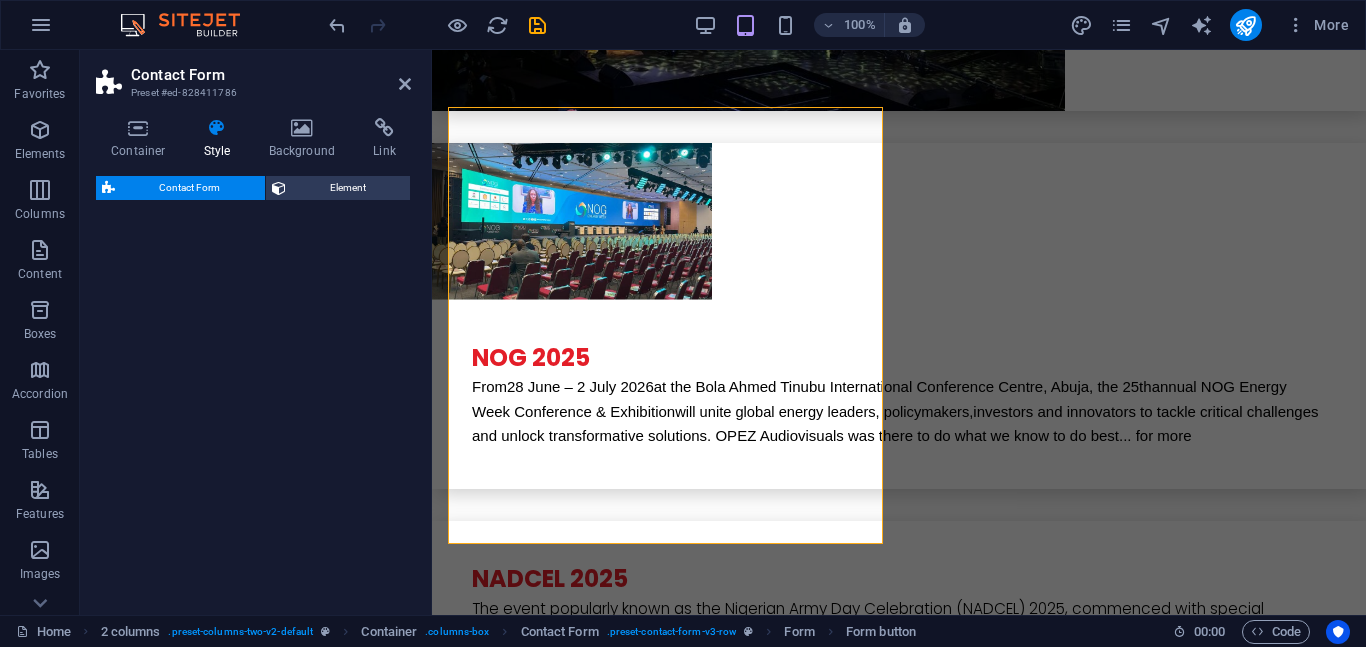 select on "rem" 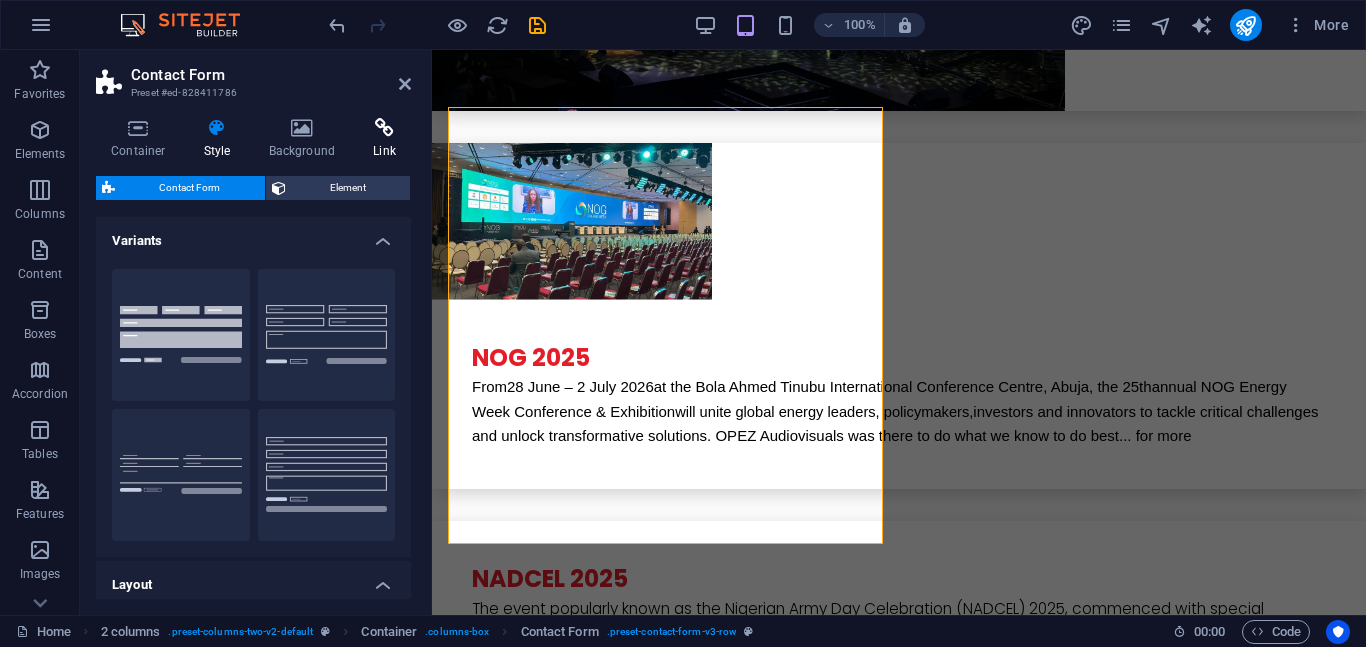 click on "Link" at bounding box center [384, 139] 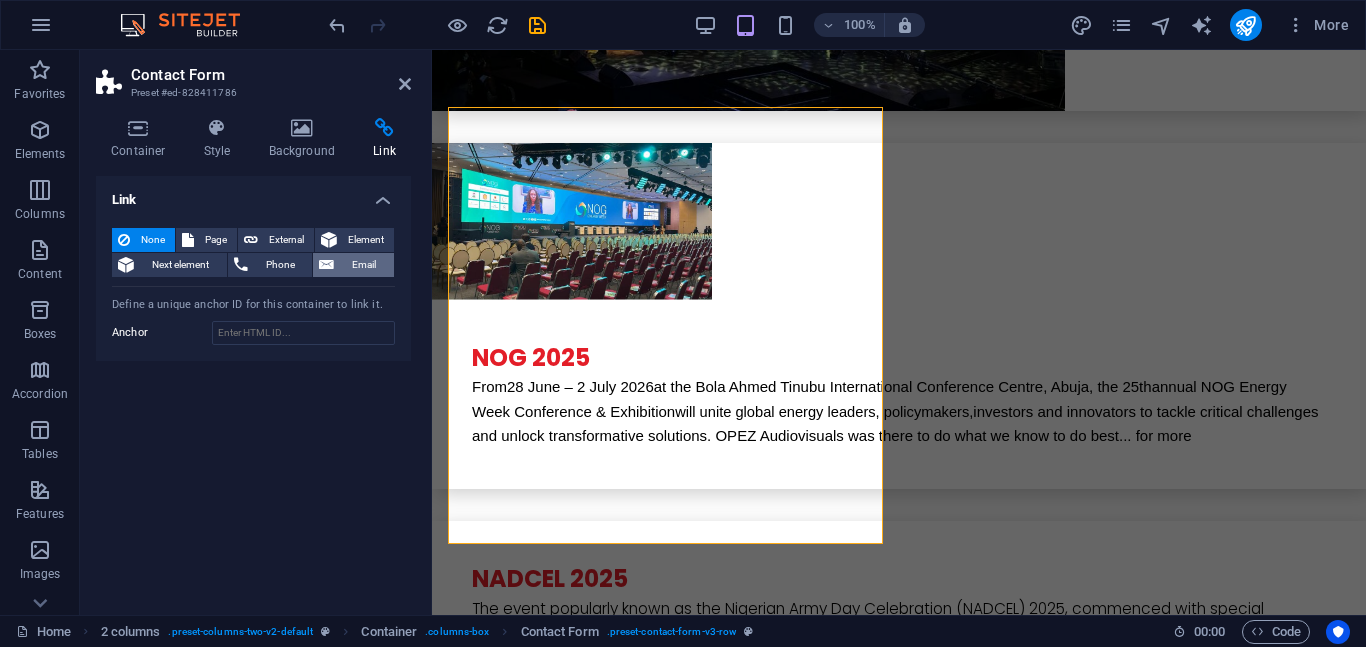 click on "Email" at bounding box center (364, 265) 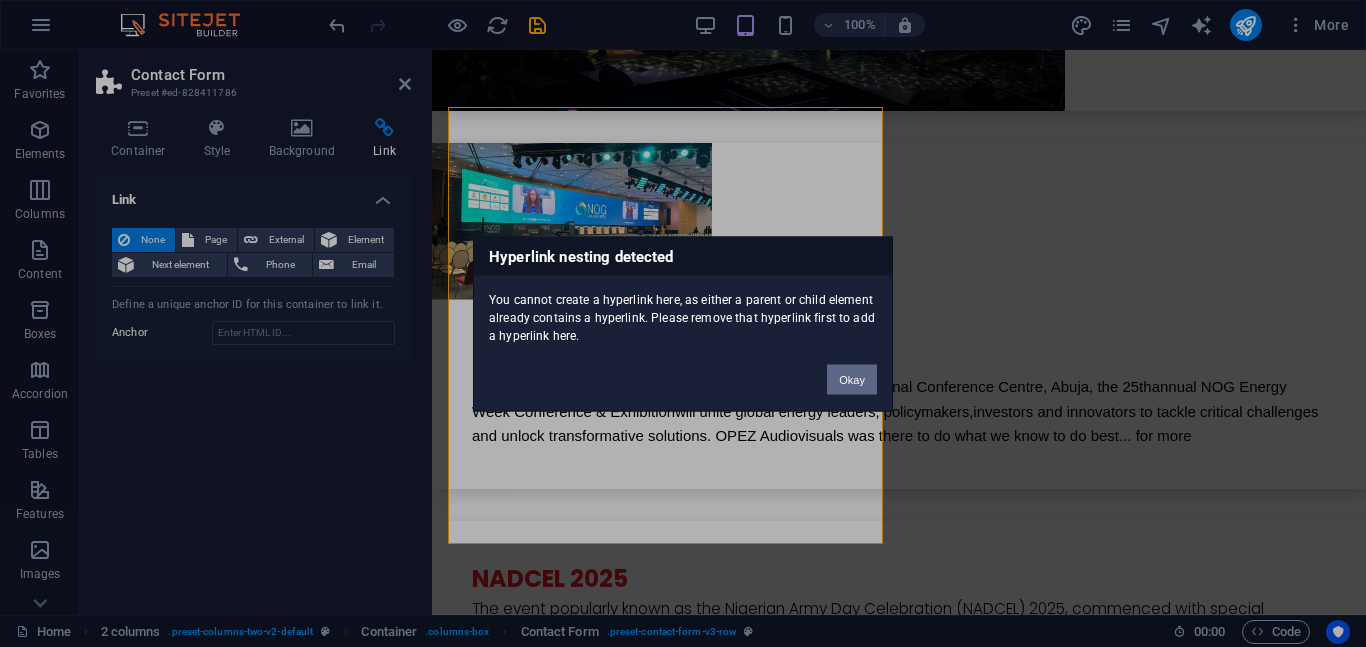 click on "Okay" at bounding box center [852, 379] 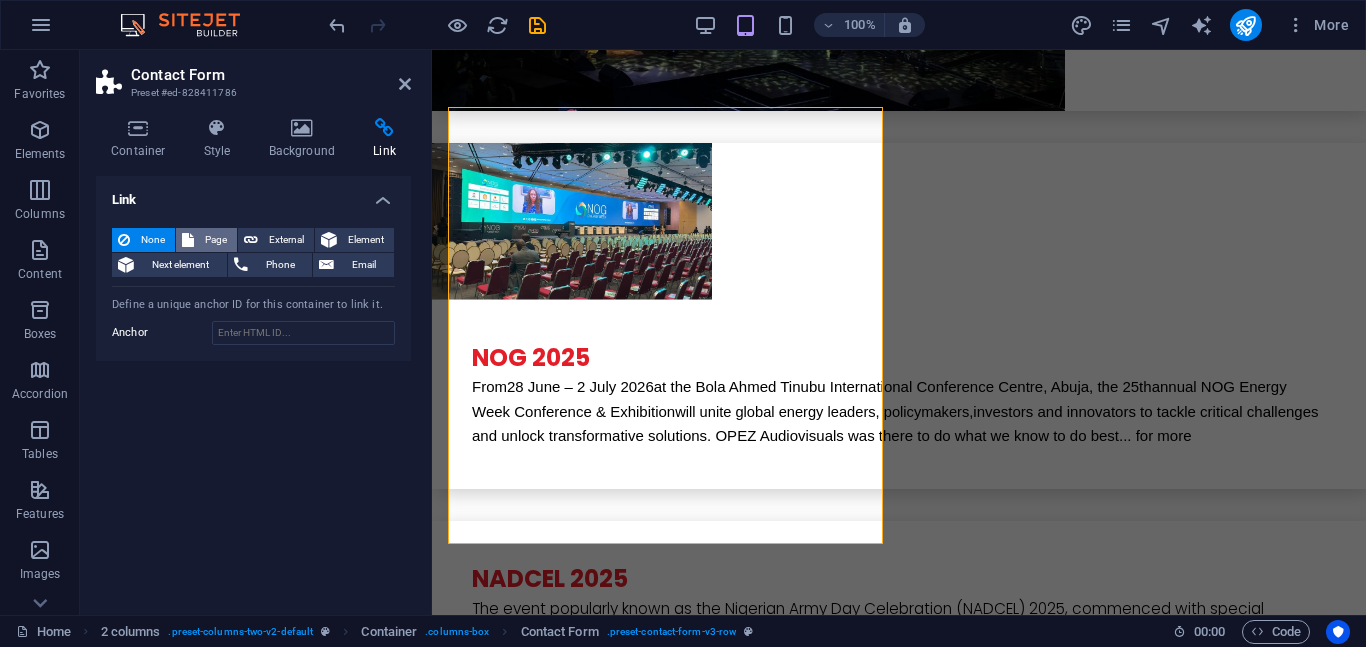 click on "Page" at bounding box center [215, 240] 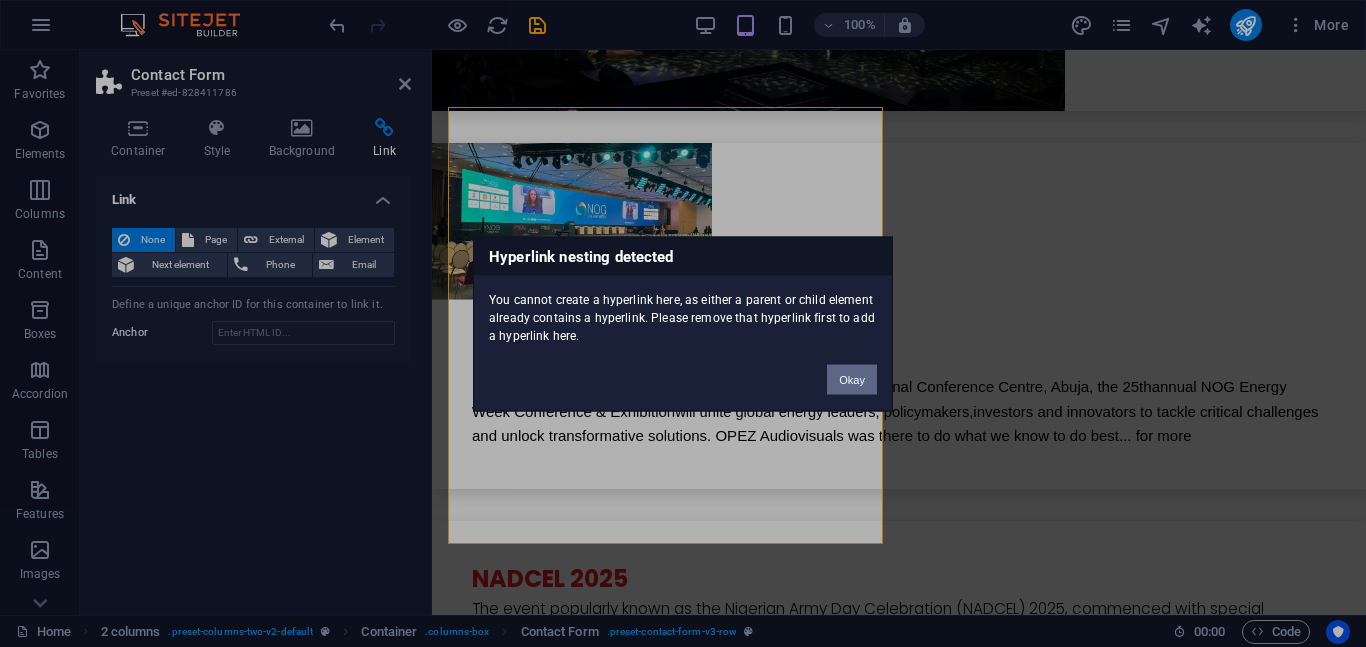 click on "Okay" at bounding box center (852, 379) 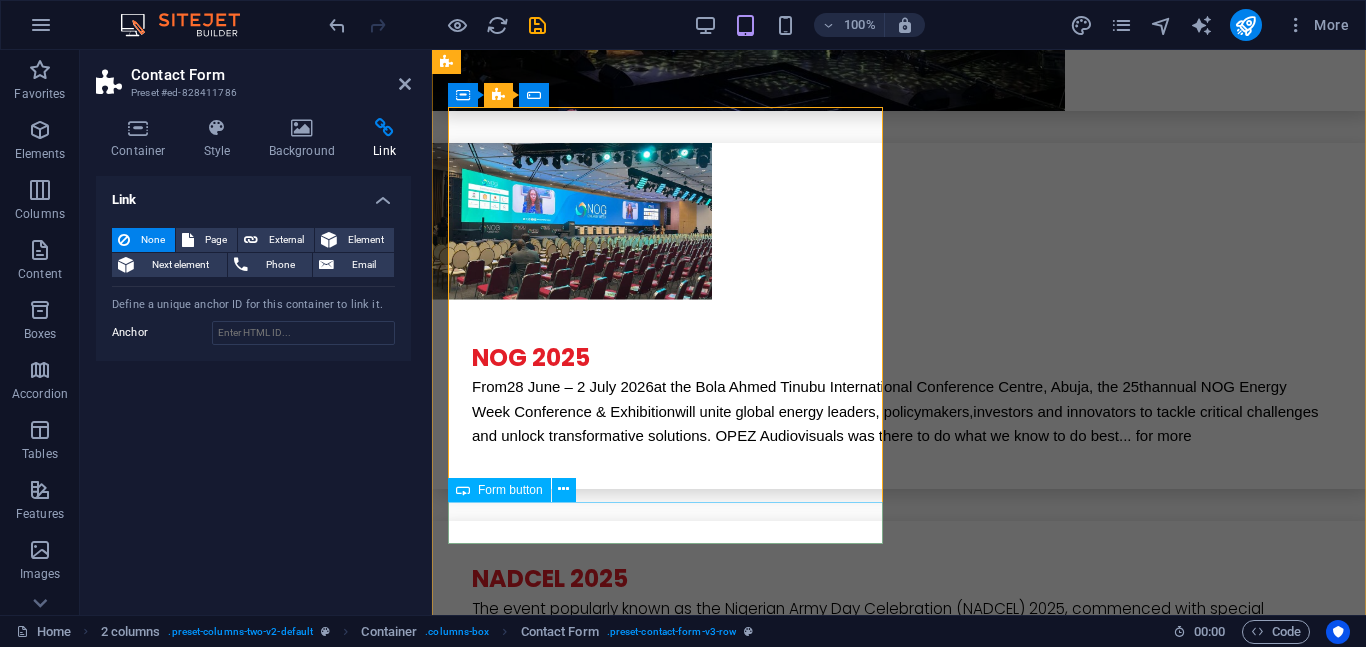 click on "Submit" at bounding box center (665, 5627) 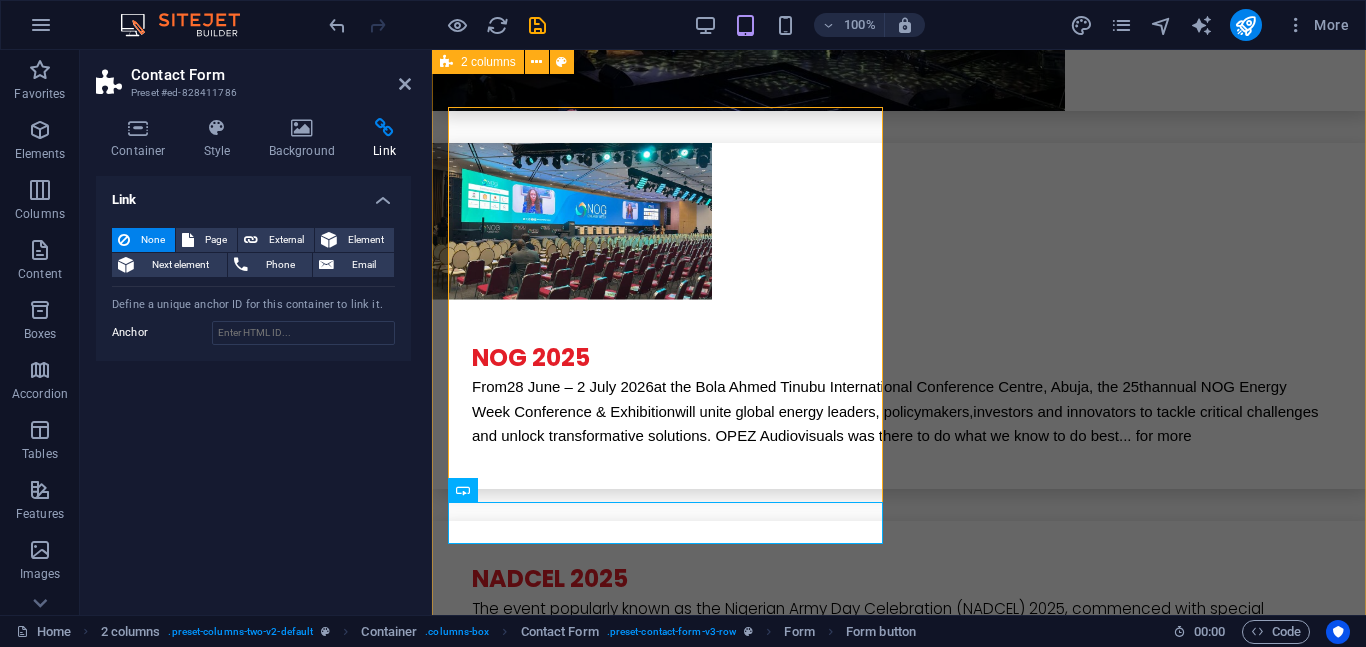 click on "I have read and understand the privacy policy. Unreadable? Load new Submit Drop content here or  Add elements  Paste clipboard" at bounding box center (899, 5722) 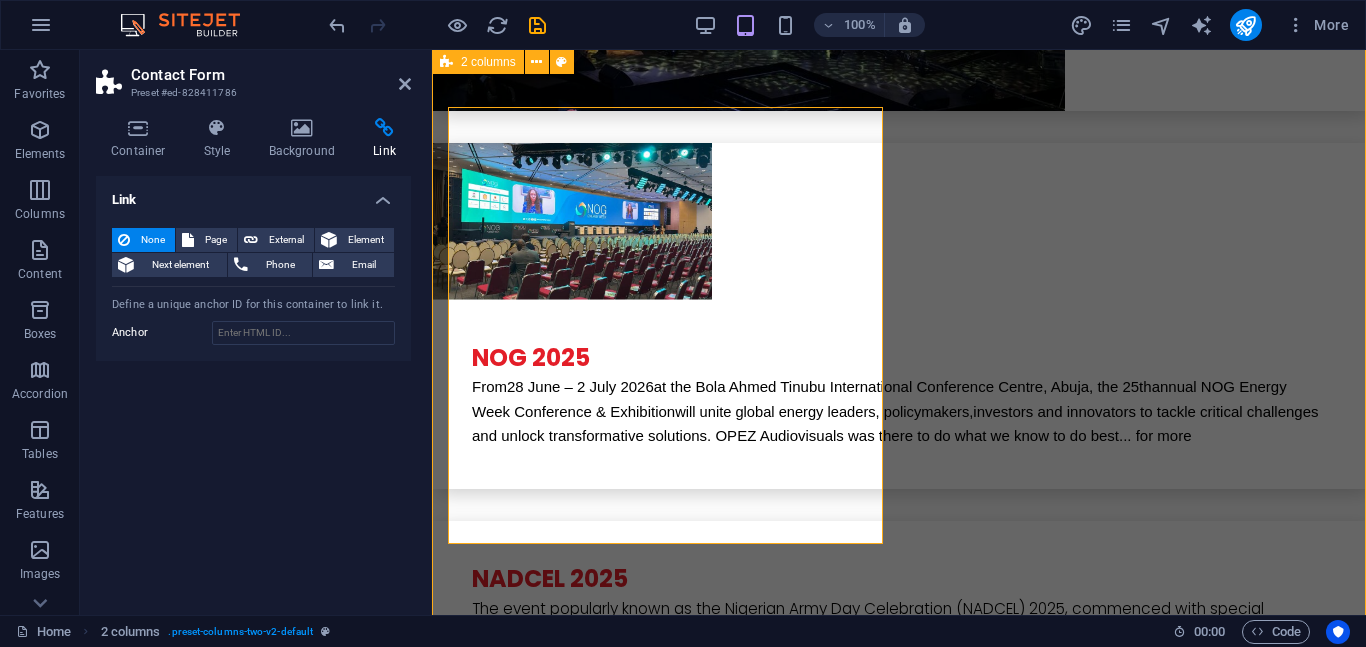 scroll, scrollTop: 5454, scrollLeft: 0, axis: vertical 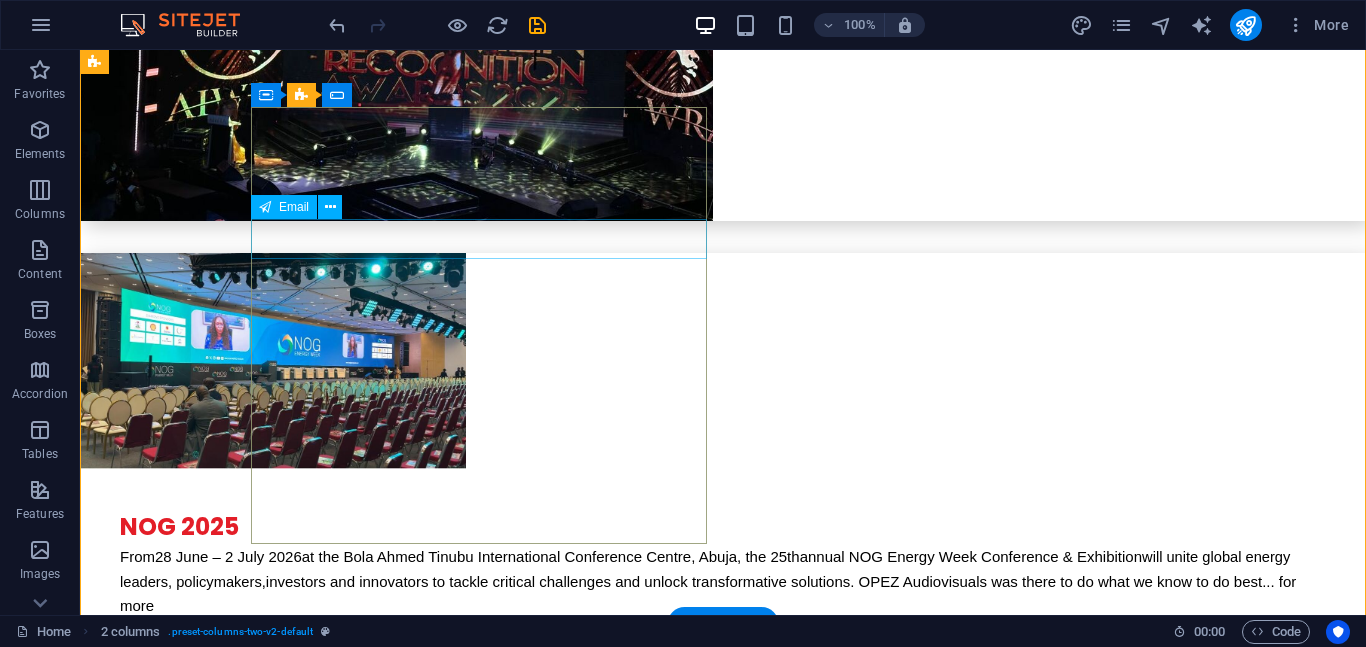 click at bounding box center [324, 5571] 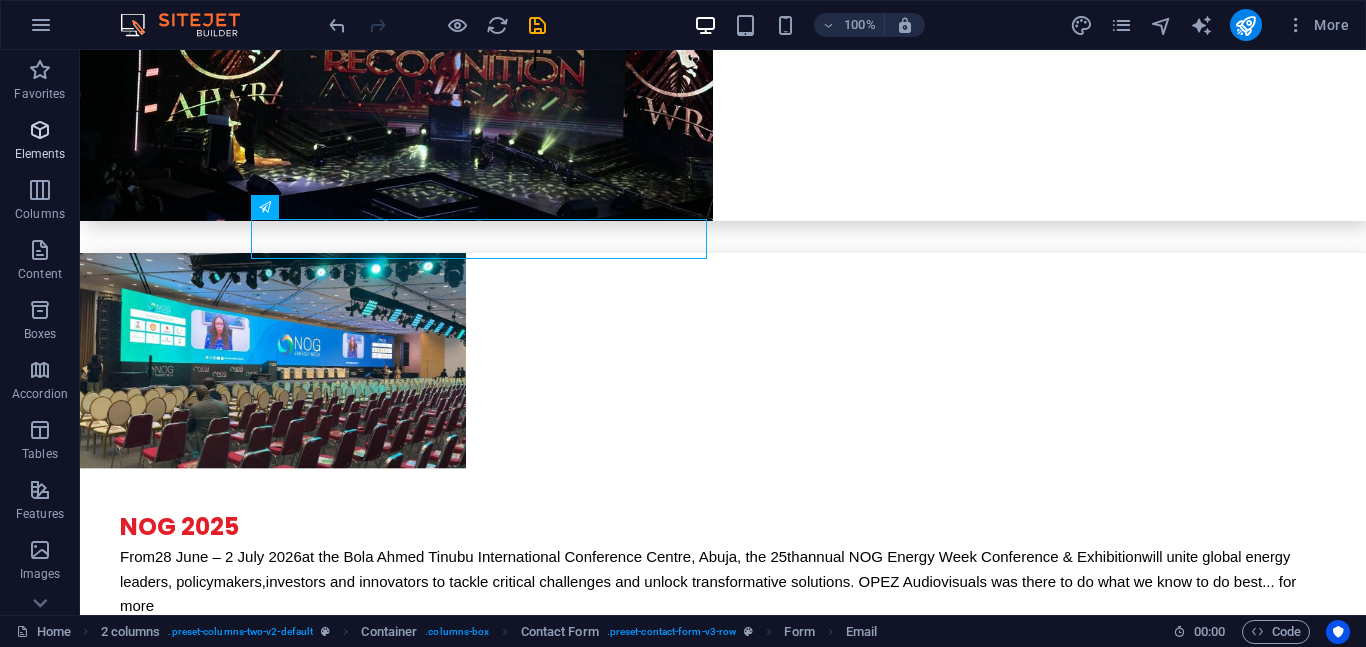 click on "Elements" at bounding box center (40, 142) 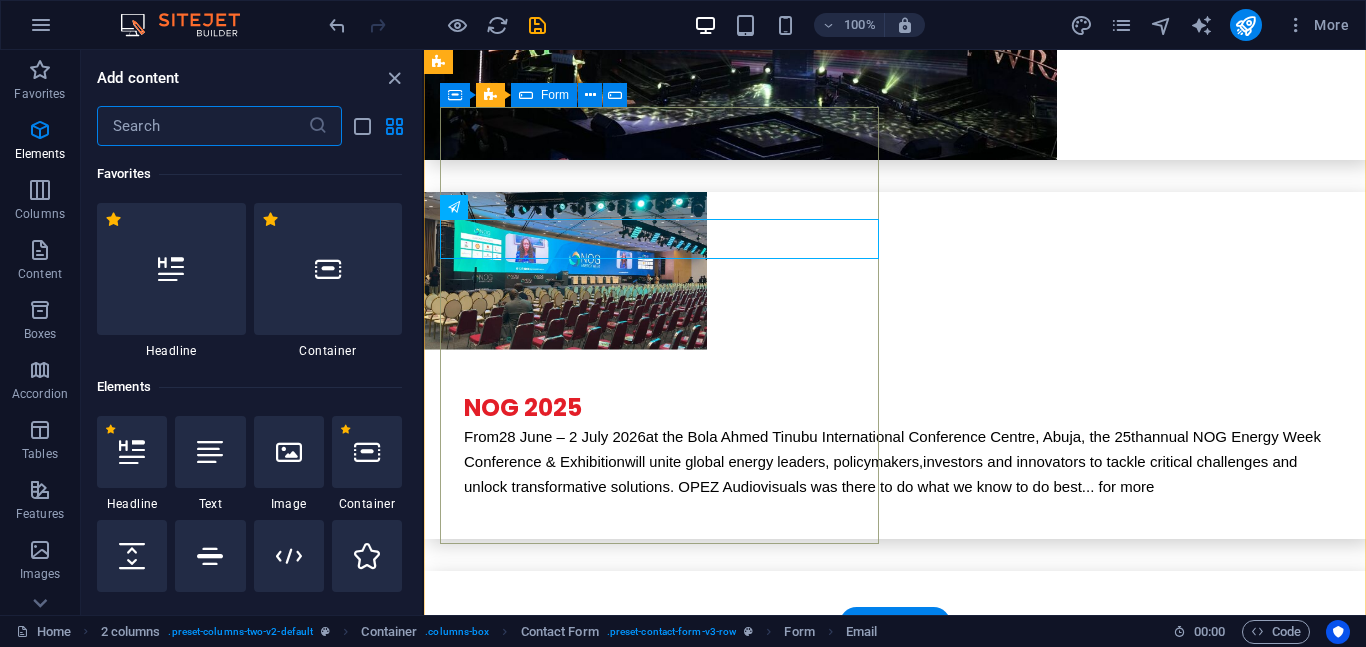 click on "I have read and understand the privacy policy. Unreadable? Load new Submit" at bounding box center (659, 5486) 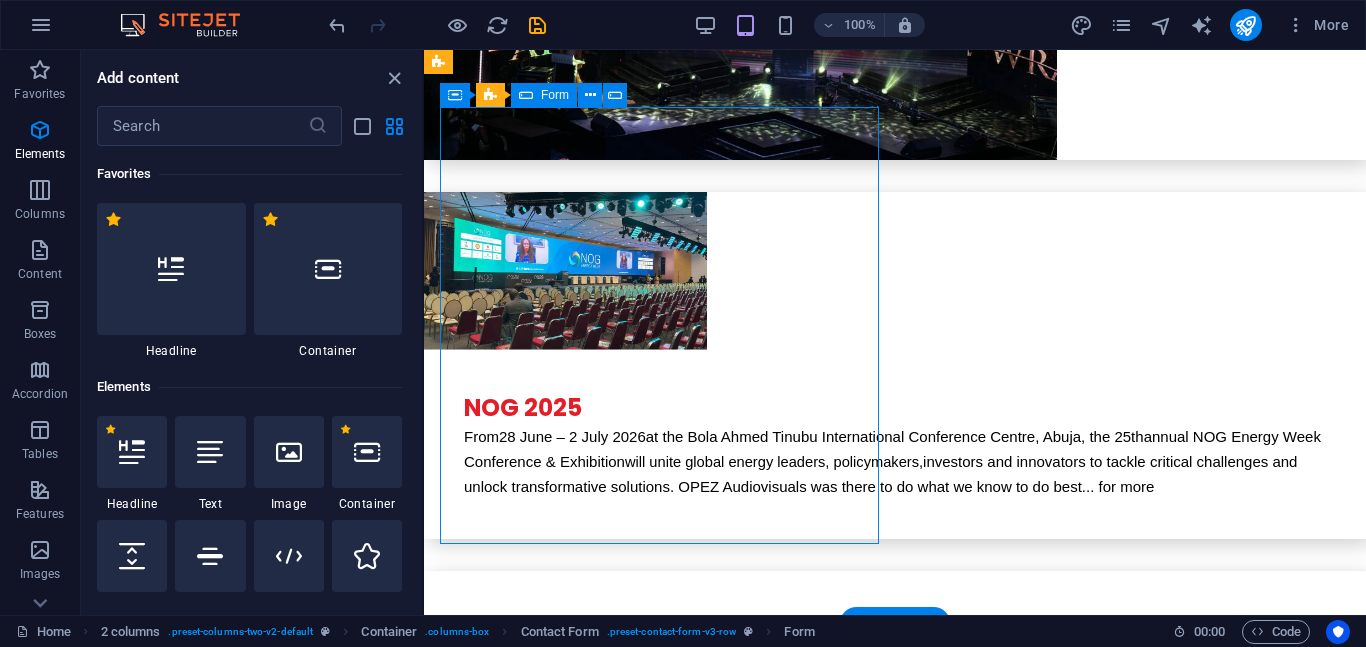 scroll, scrollTop: 5508, scrollLeft: 0, axis: vertical 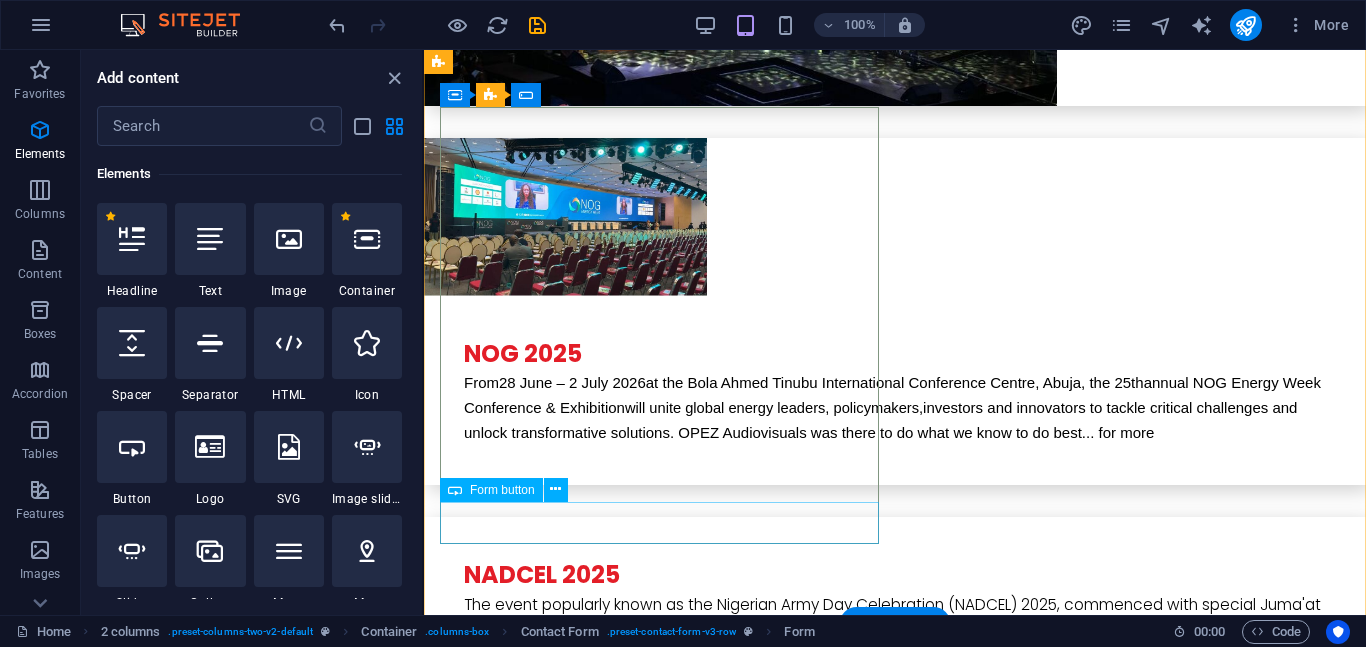 click on "Submit" at bounding box center [659, 5634] 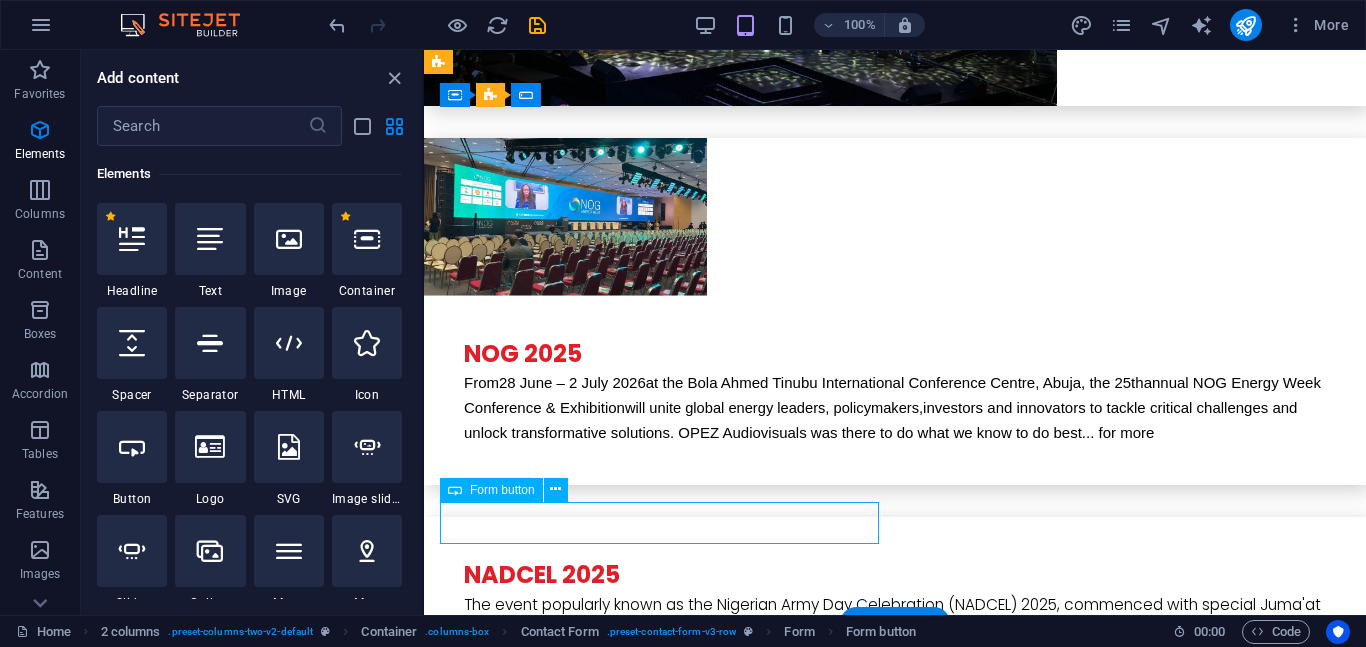 click on "Submit" at bounding box center [659, 5634] 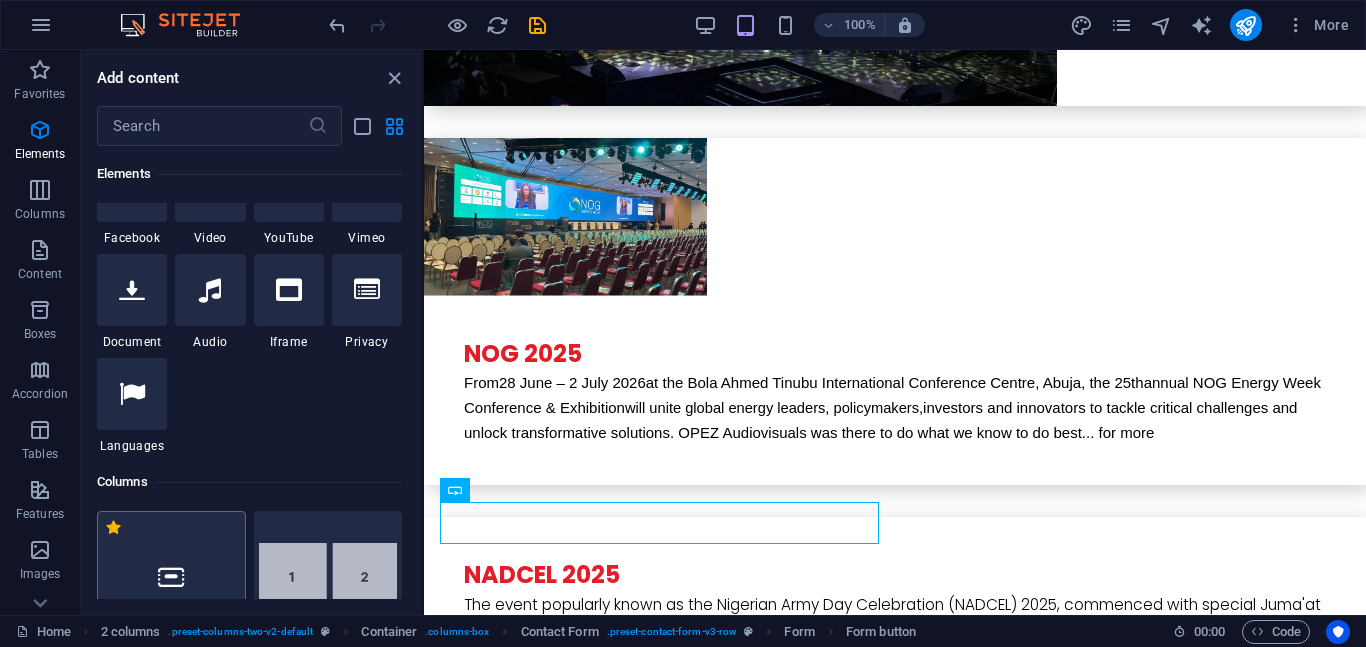 scroll, scrollTop: 685, scrollLeft: 0, axis: vertical 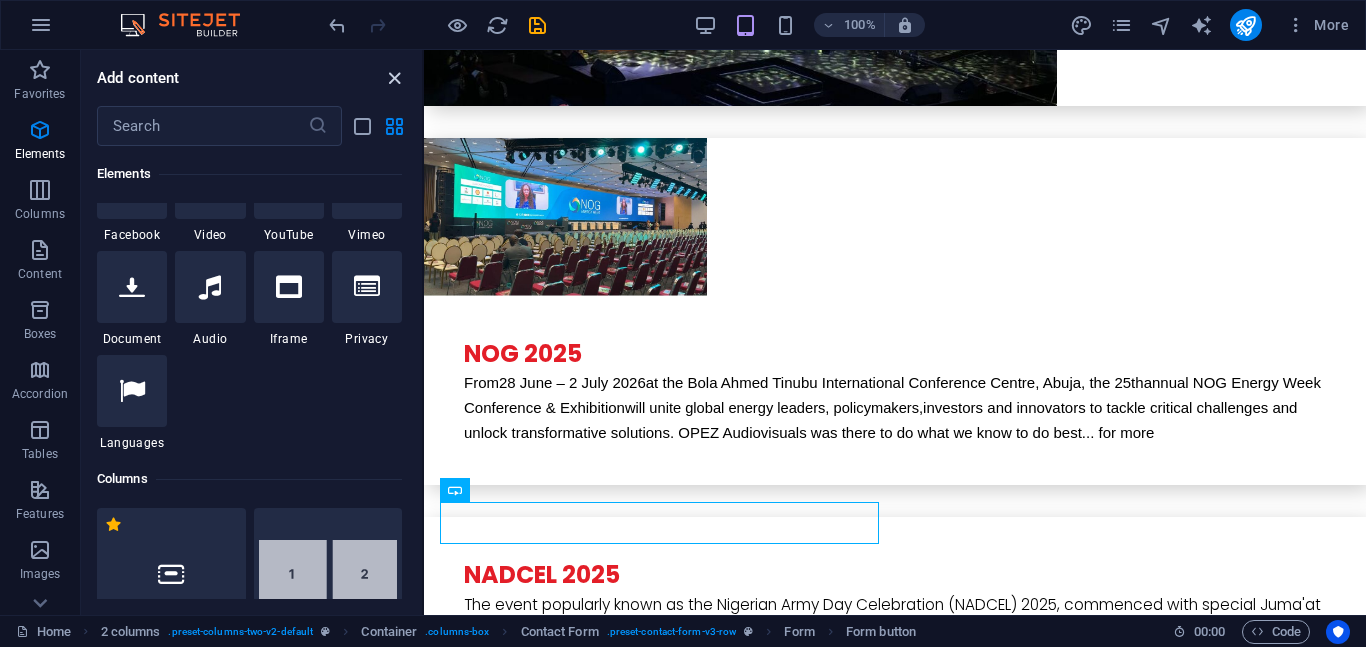 click at bounding box center [394, 78] 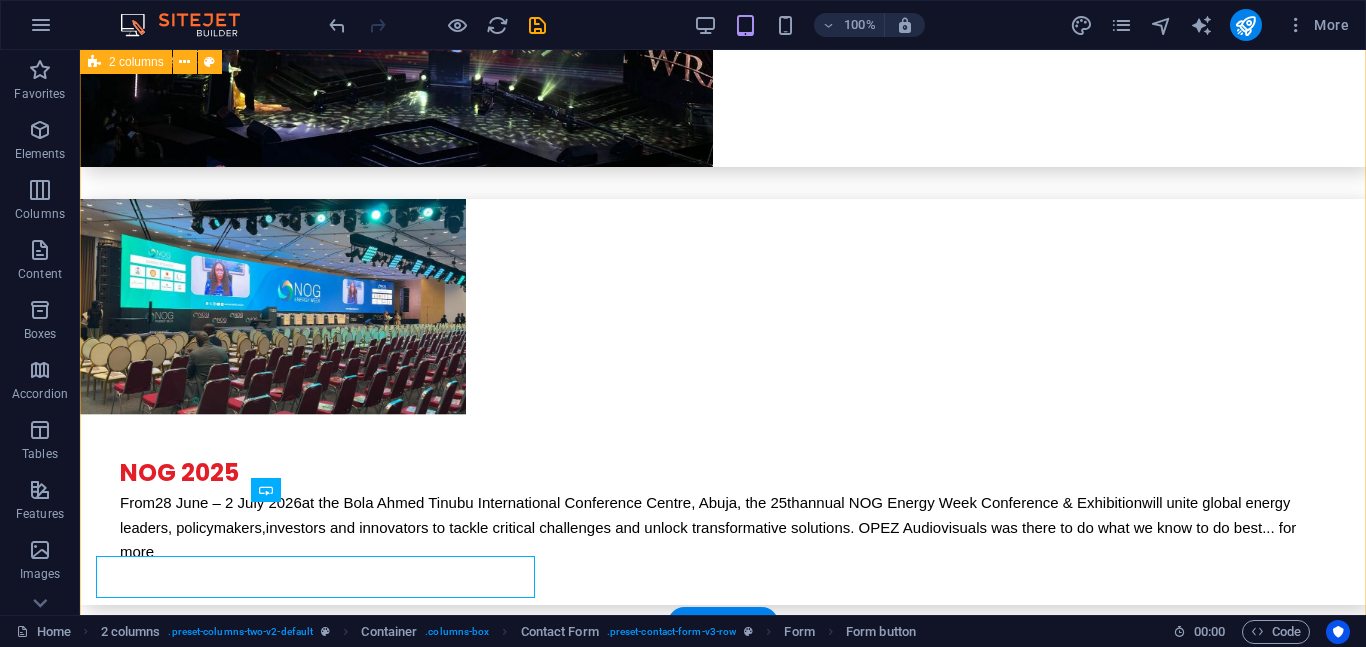 scroll, scrollTop: 5454, scrollLeft: 0, axis: vertical 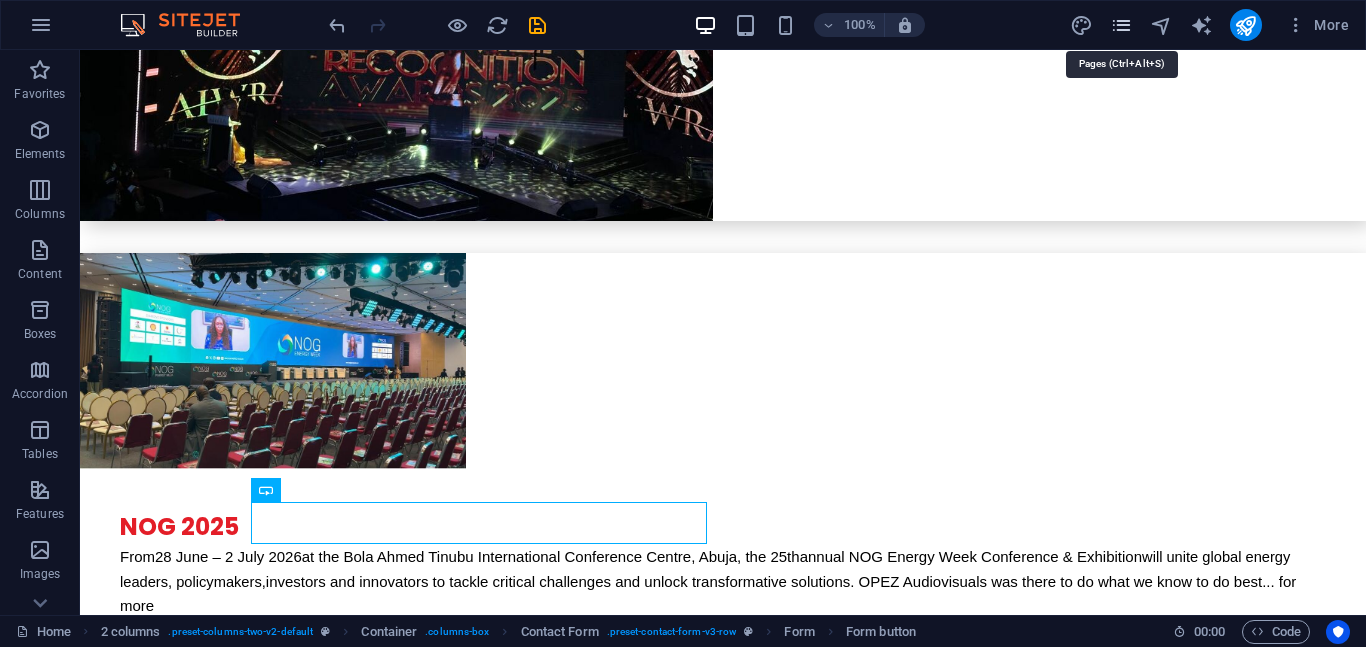 click at bounding box center [1121, 25] 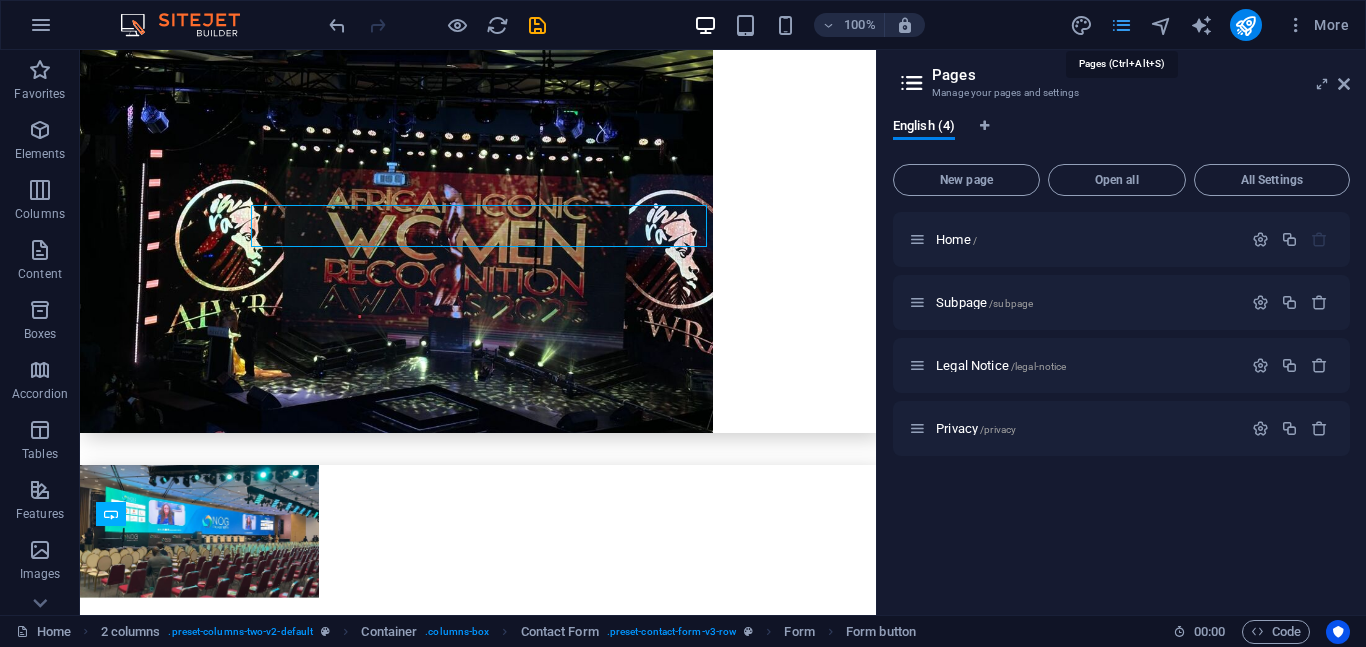 scroll, scrollTop: 5751, scrollLeft: 0, axis: vertical 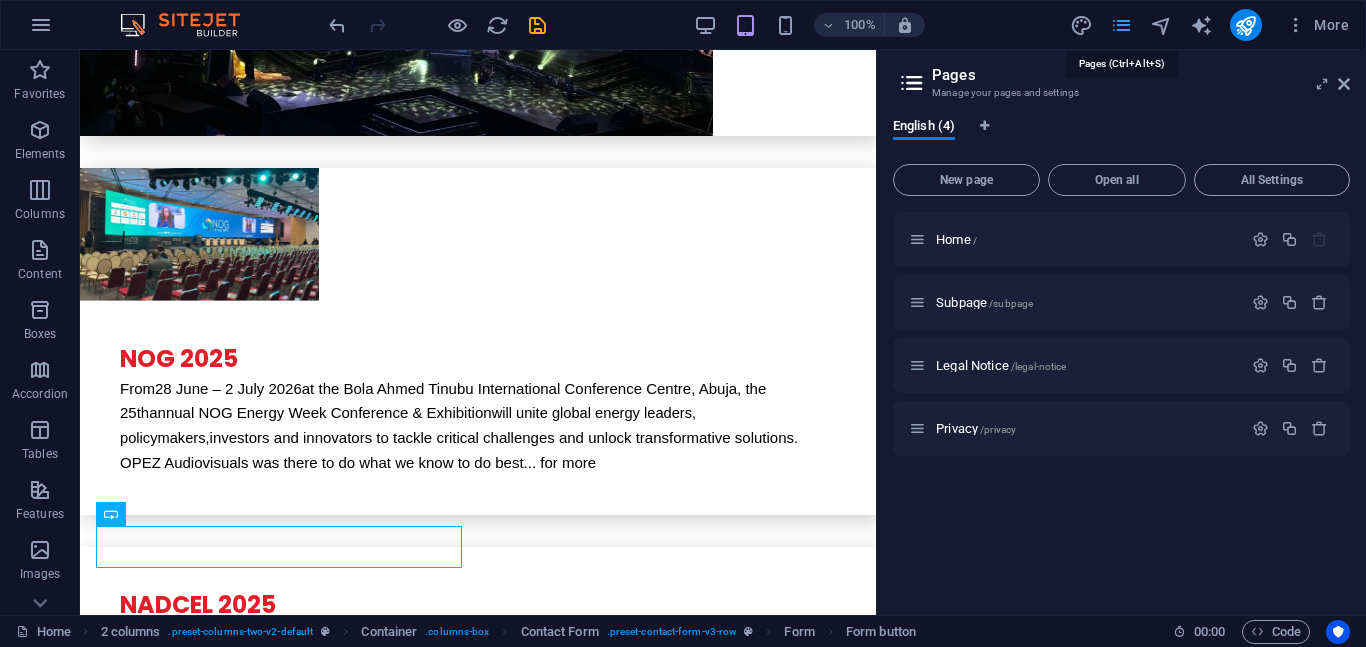 type 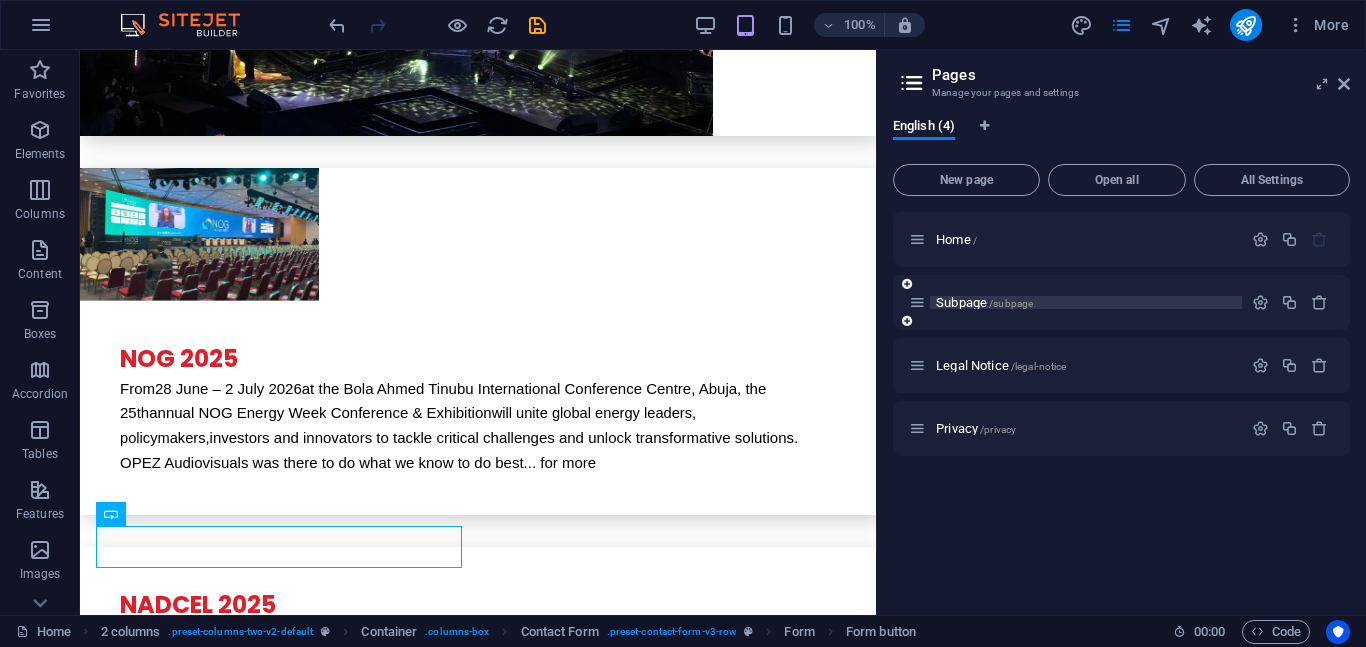 click on "Subpage /subpage" at bounding box center [984, 302] 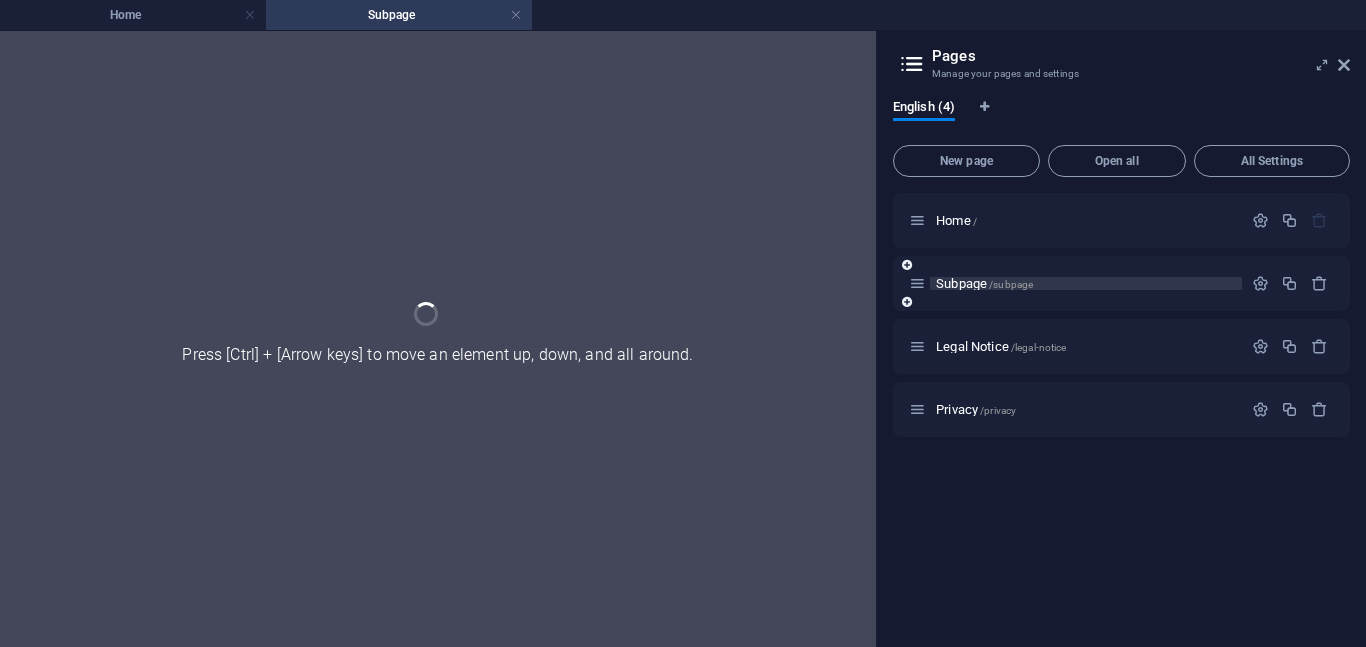 scroll, scrollTop: 0, scrollLeft: 0, axis: both 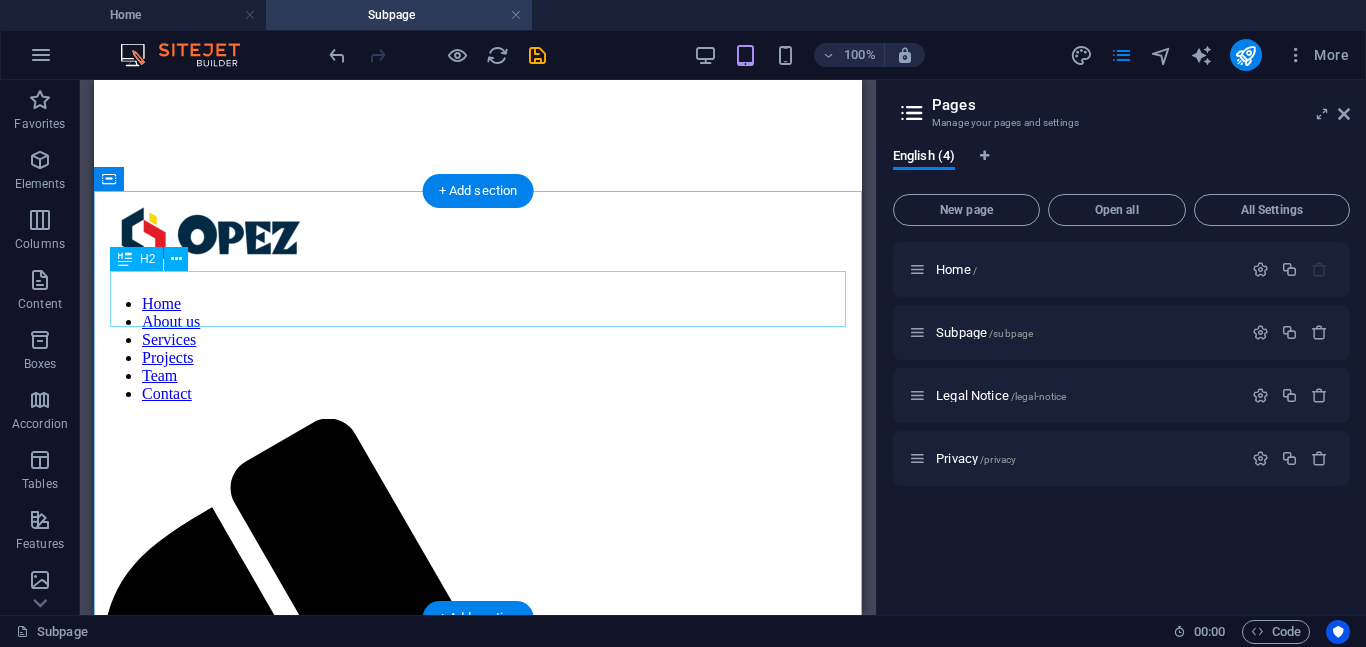 click on "T His is a Subpage" at bounding box center [478, 1949] 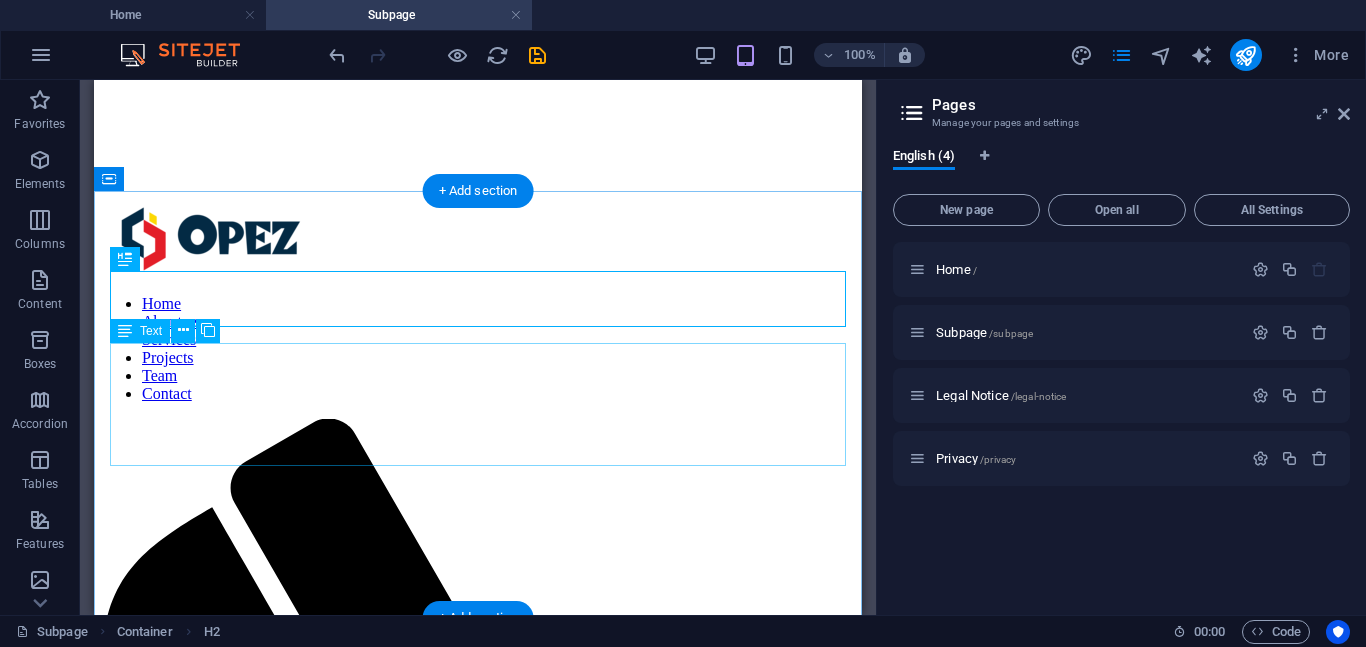 click on "This subpage can be used as a base for adding more pages. You can duplicate this page in your page manager to maintain this basic structure of  header-reference ,  footer-reference  and this editable  section . Referenced elements are copies of their original element and cannot be edited. But they change according to their original element, so you only have to make changes once and they apply to all related references." at bounding box center (478, 2051) 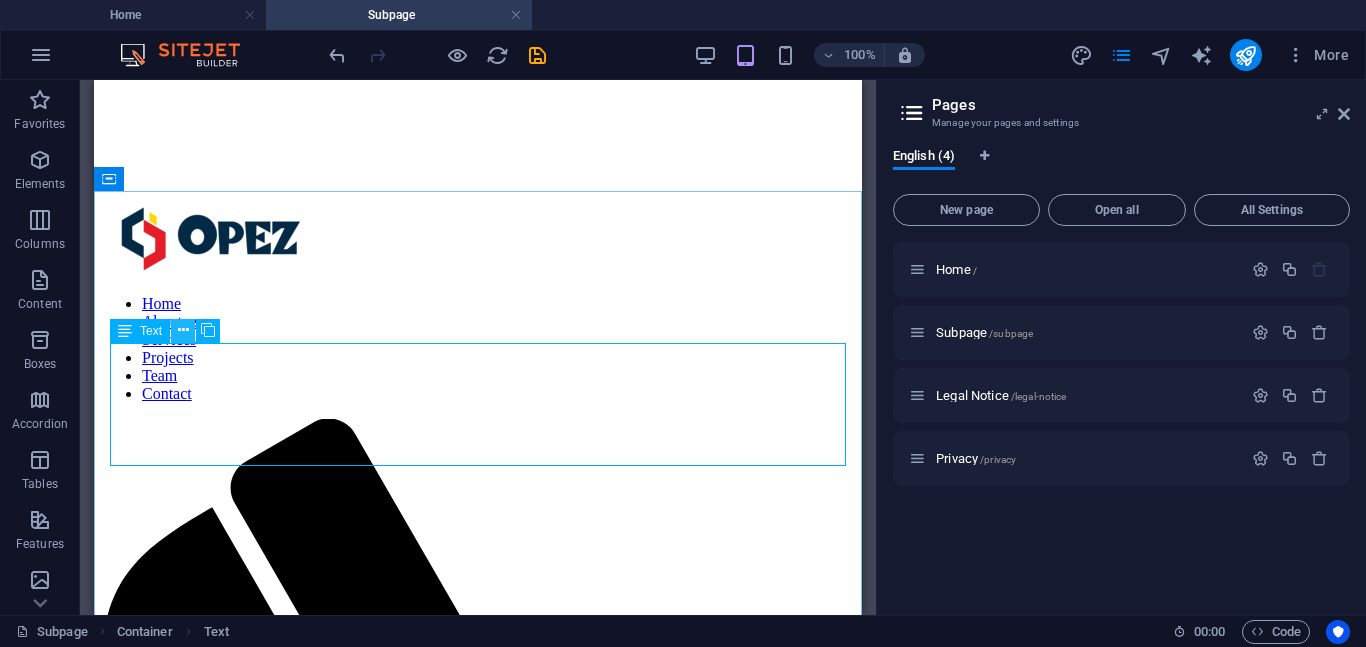 click at bounding box center [183, 330] 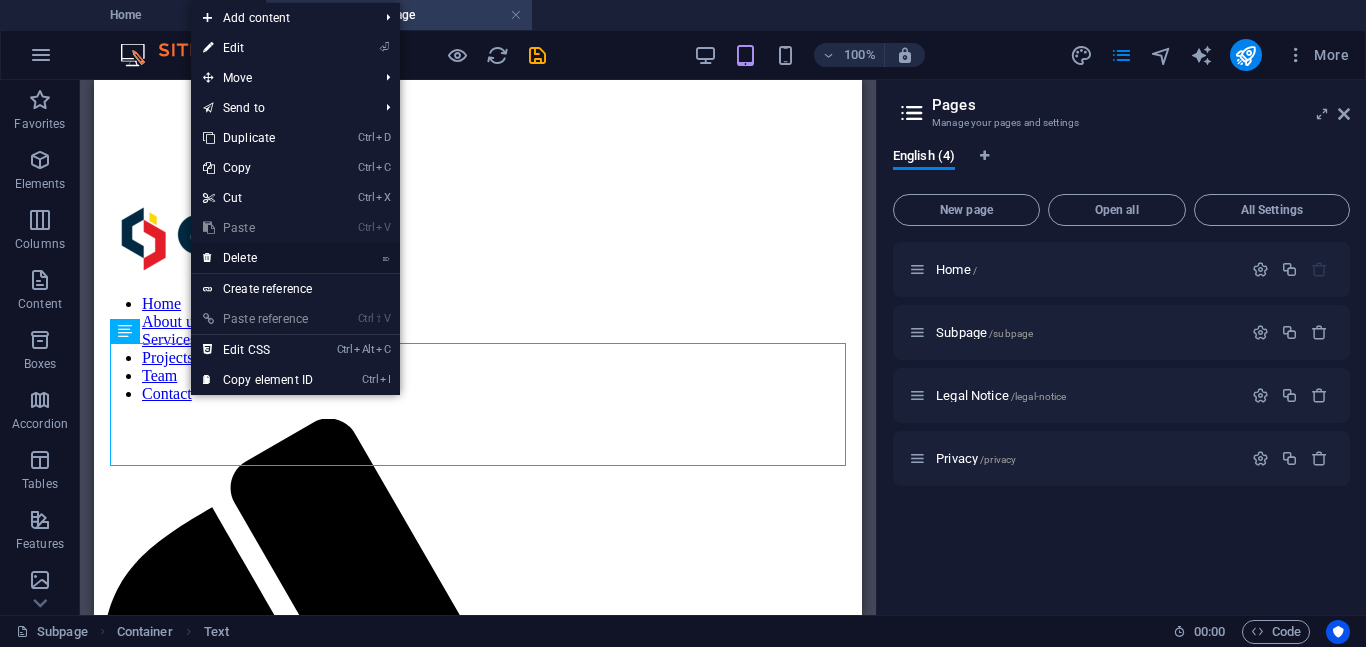 click on "⌦  Delete" at bounding box center (258, 258) 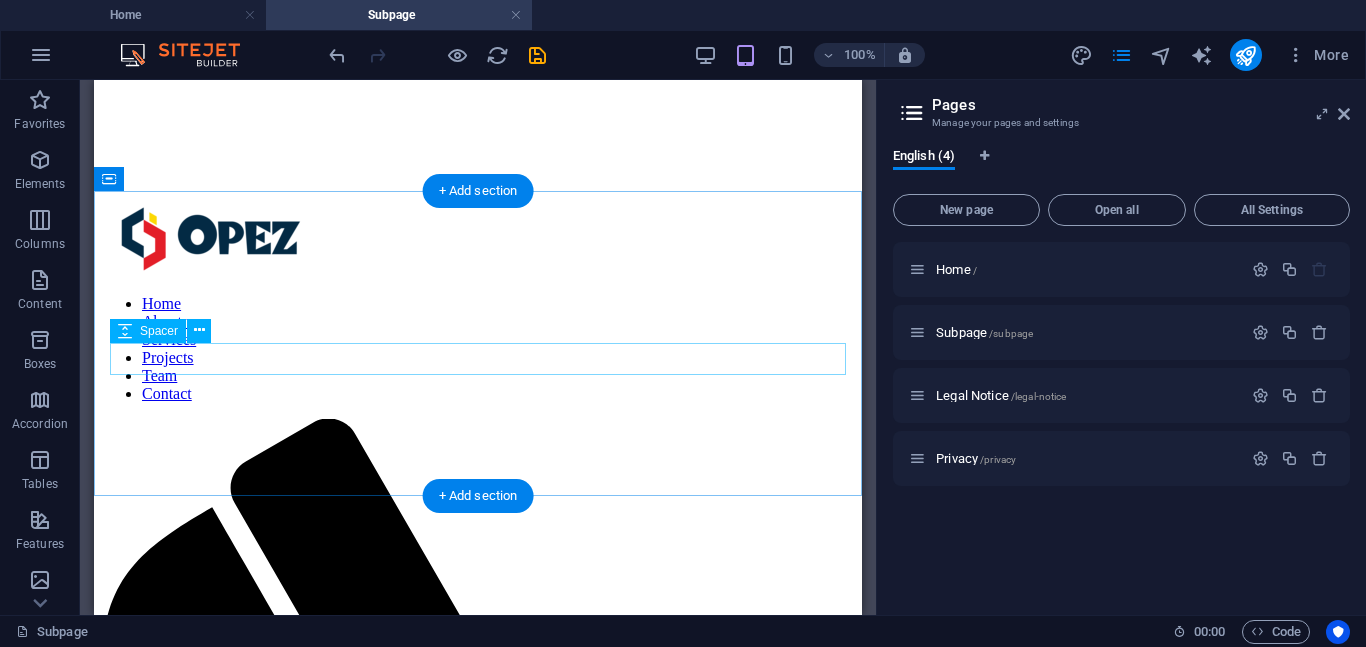 click at bounding box center (478, 2015) 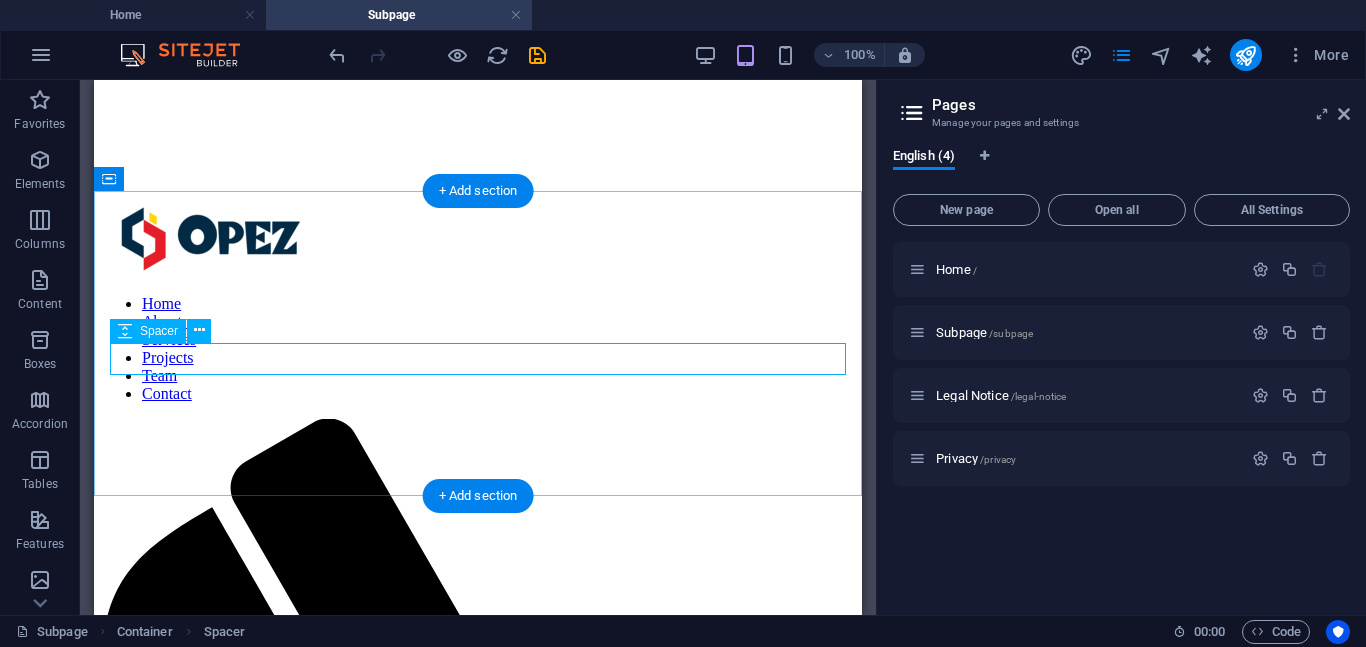 click at bounding box center [478, 2015] 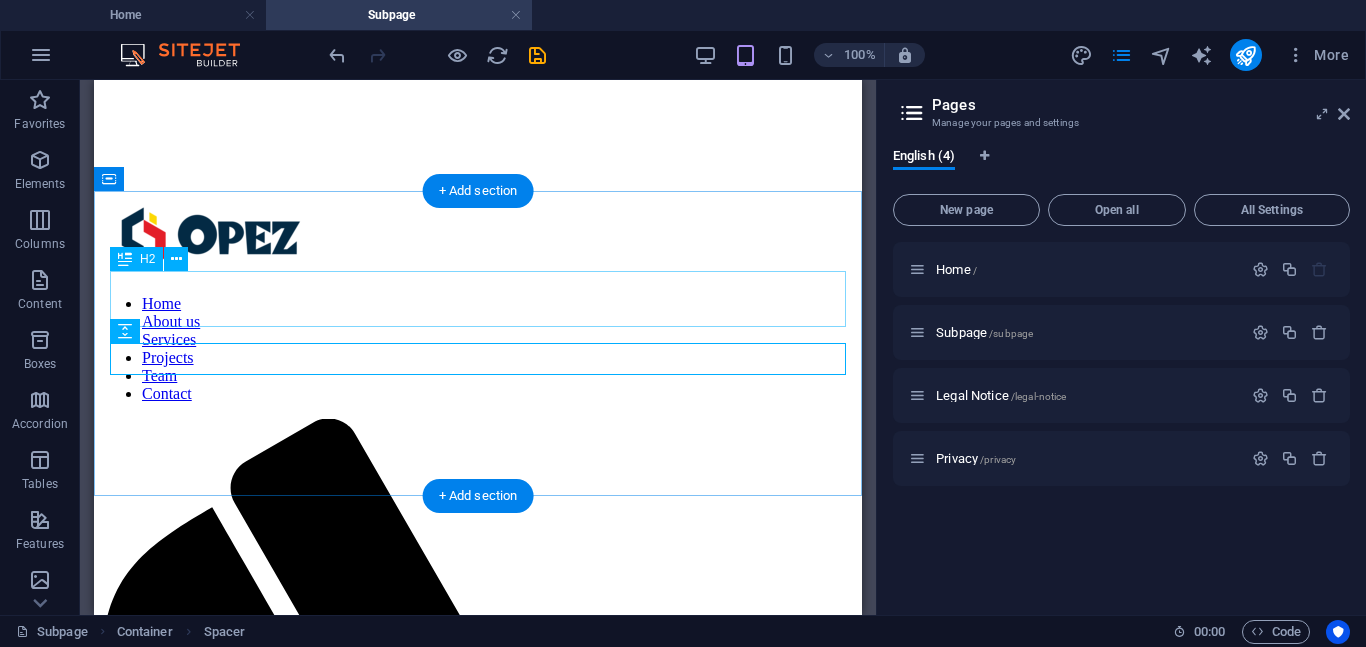 click on "T His is a Subpage" at bounding box center [478, 1949] 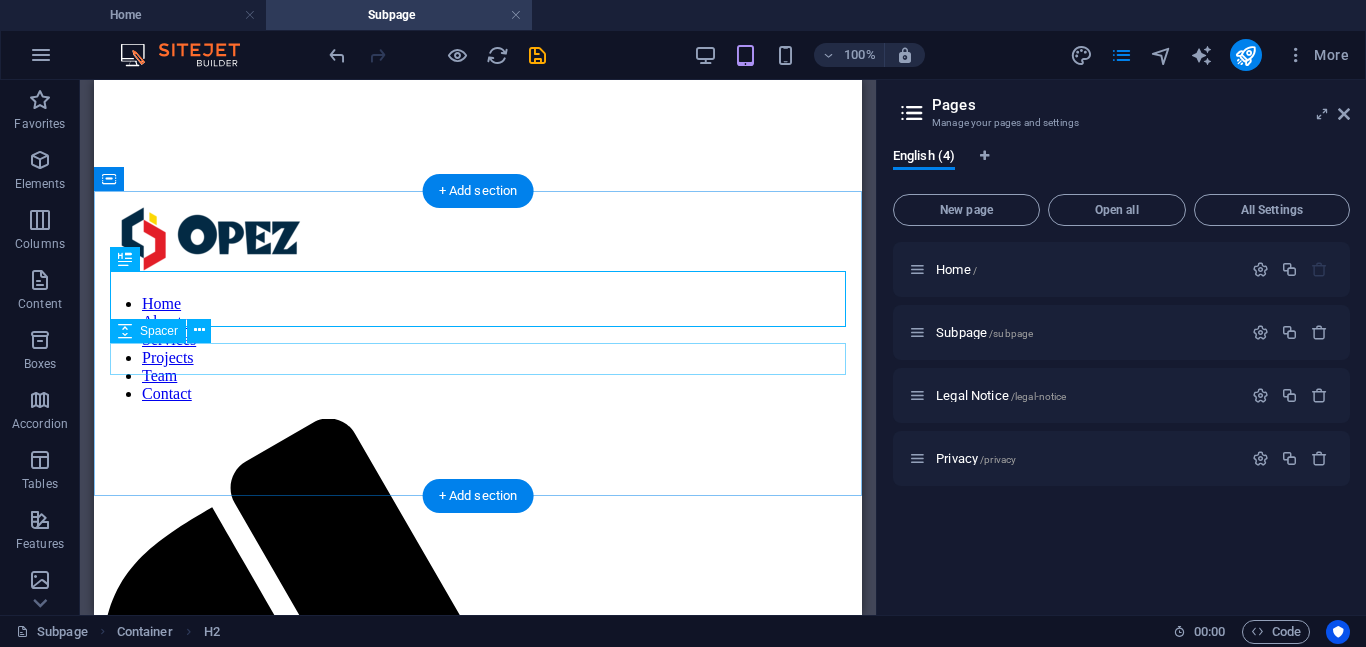 click at bounding box center [478, 2015] 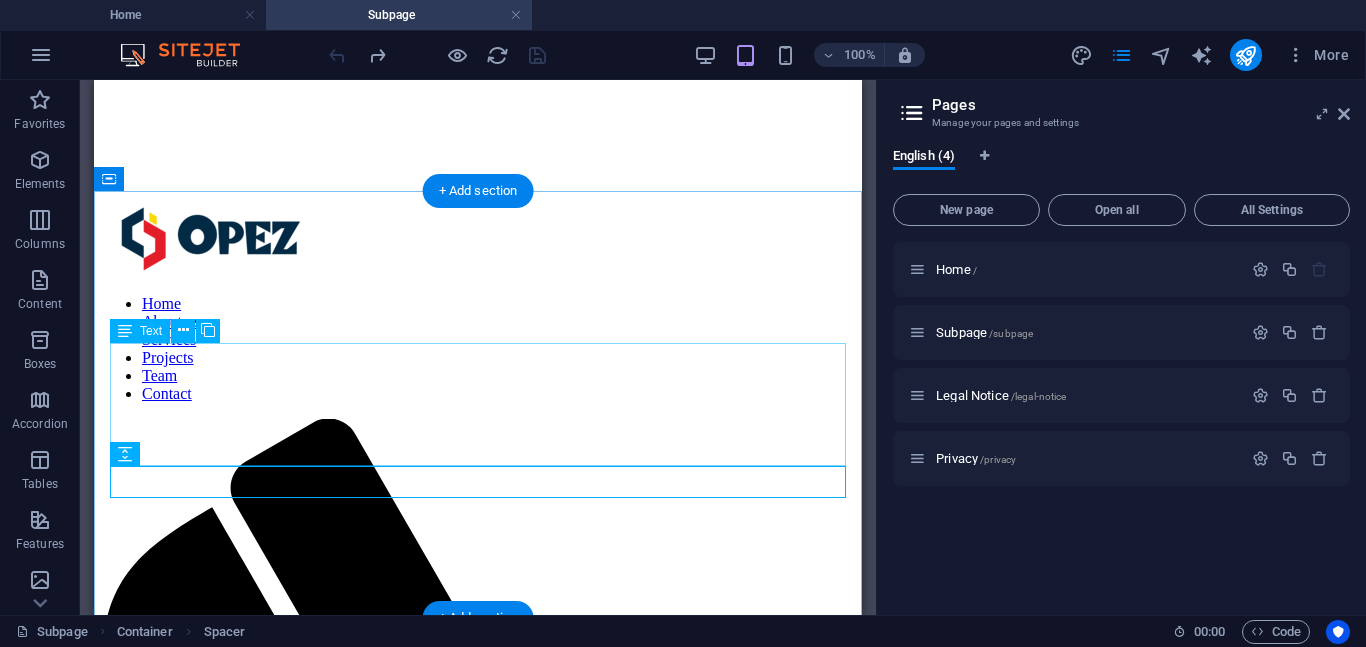 click on "This subpage can be used as a base for adding more pages. You can duplicate this page in your page manager to maintain this basic structure of  header-reference ,  footer-reference  and this editable  section . Referenced elements are copies of their original element and cannot be edited. But they change according to their original element, so you only have to make changes once and they apply to all related references." at bounding box center [478, 2051] 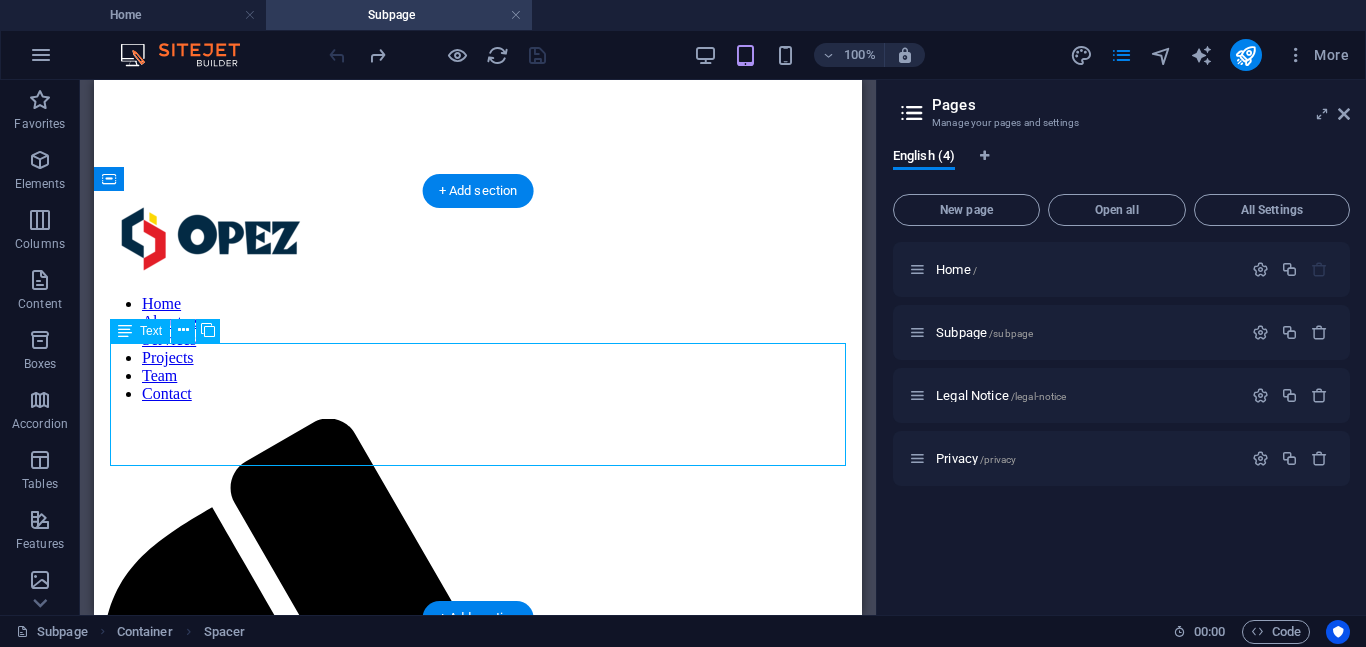 click on "This subpage can be used as a base for adding more pages. You can duplicate this page in your page manager to maintain this basic structure of  header-reference ,  footer-reference  and this editable  section . Referenced elements are copies of their original element and cannot be edited. But they change according to their original element, so you only have to make changes once and they apply to all related references." at bounding box center [478, 2051] 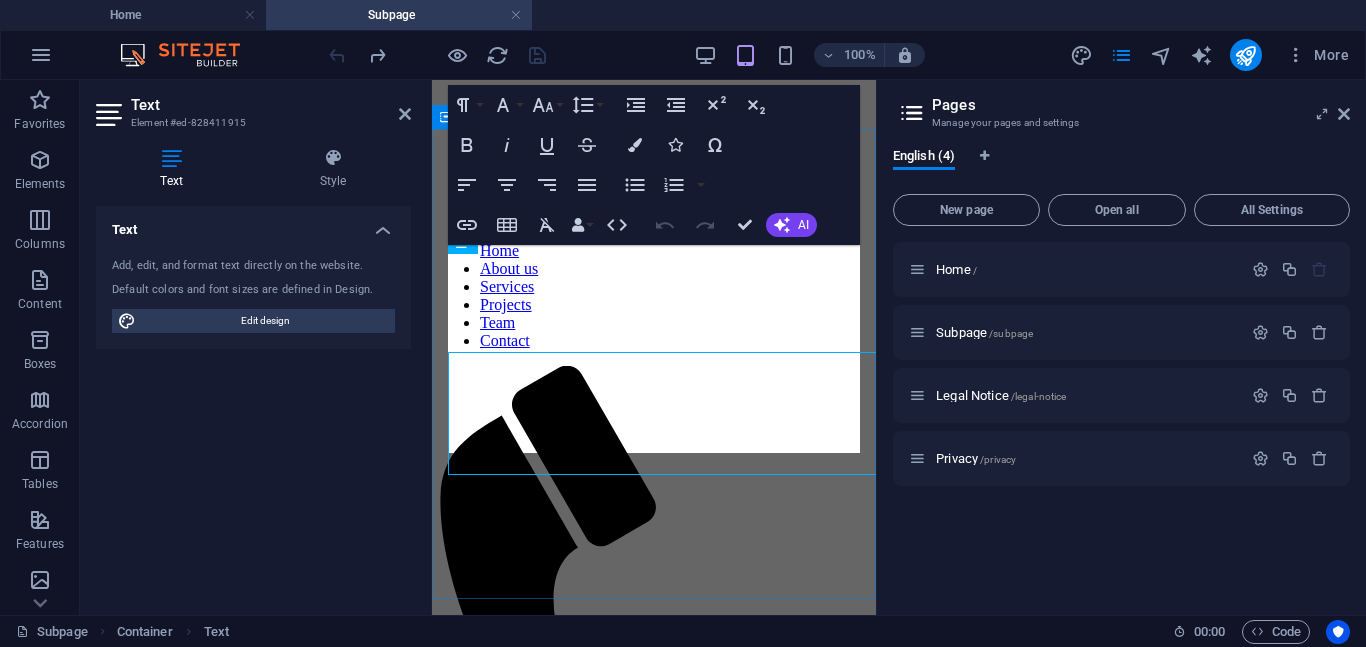 click on "This subpage can be used as a base for adding more pages. You can duplicate this page in your page manager to maintain this basic structure of  header-reference ,  footer-reference  and this editable  section . Referenced elements are copies of their original element and cannot be edited. But they change according to their original element, so you only have to make changes once and they apply to all related references." at bounding box center (654, 1559) 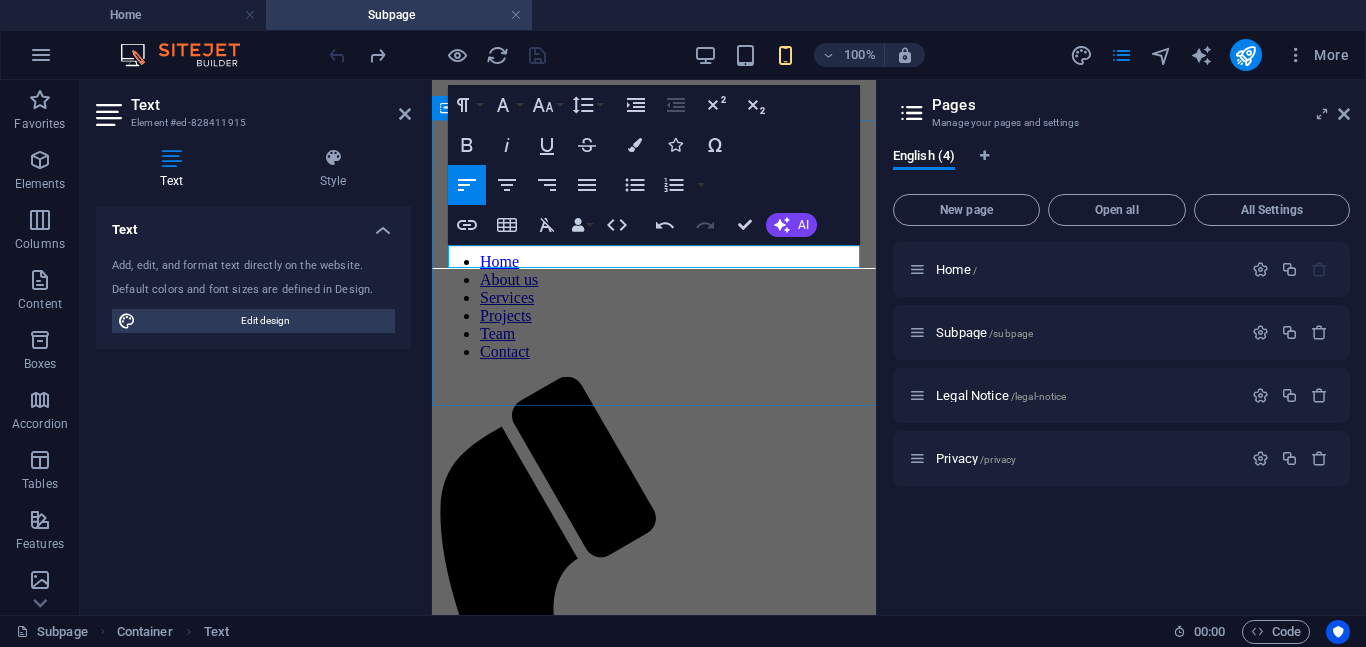 click at bounding box center (654, 1516) 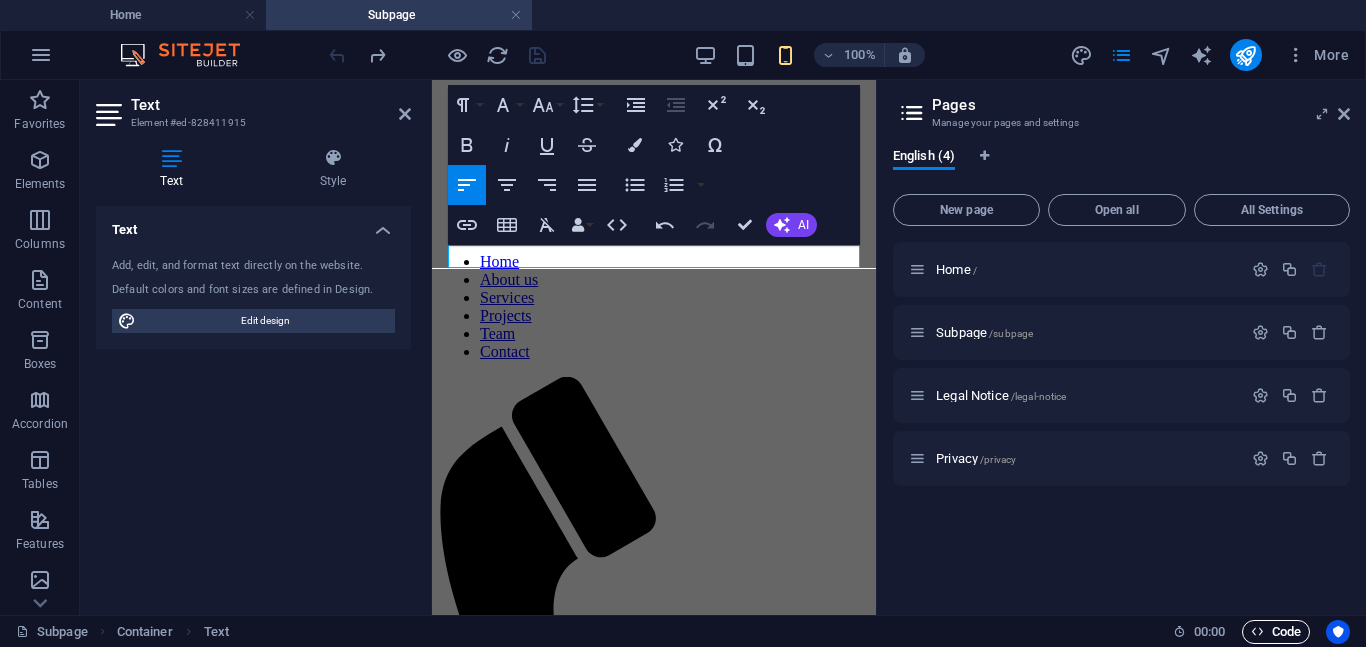 click on "Code" at bounding box center [1276, 632] 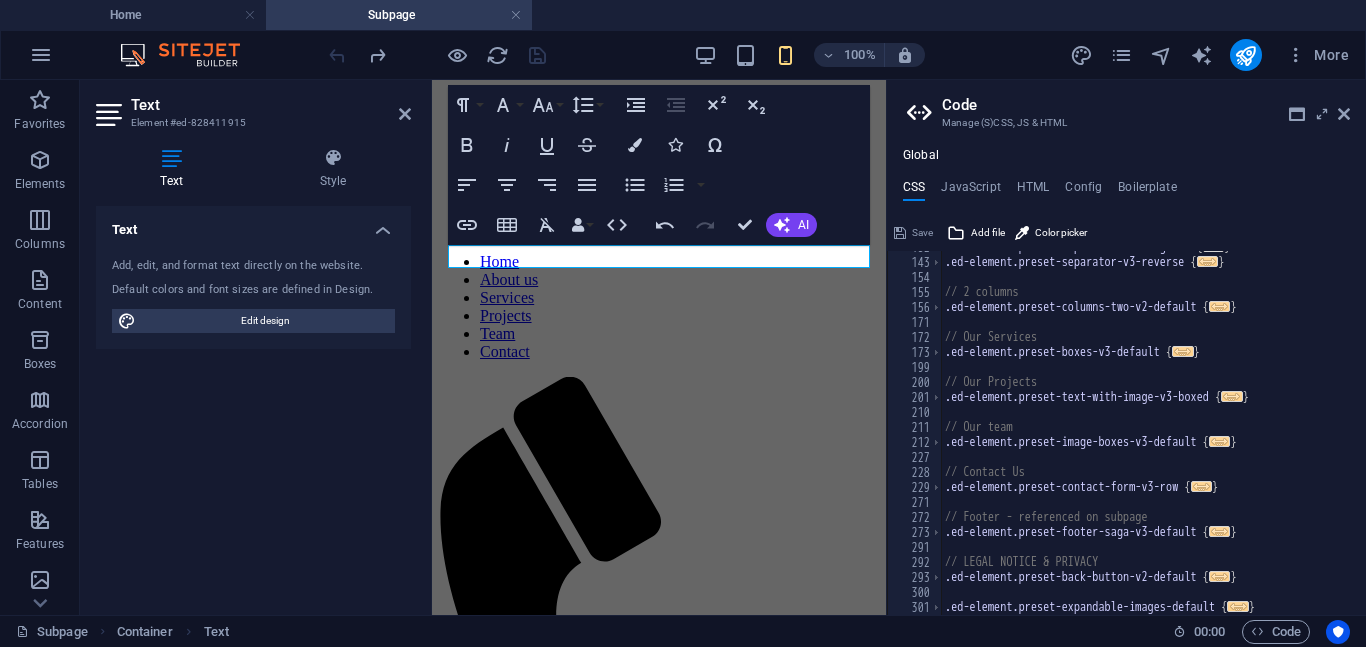 scroll, scrollTop: 146, scrollLeft: 0, axis: vertical 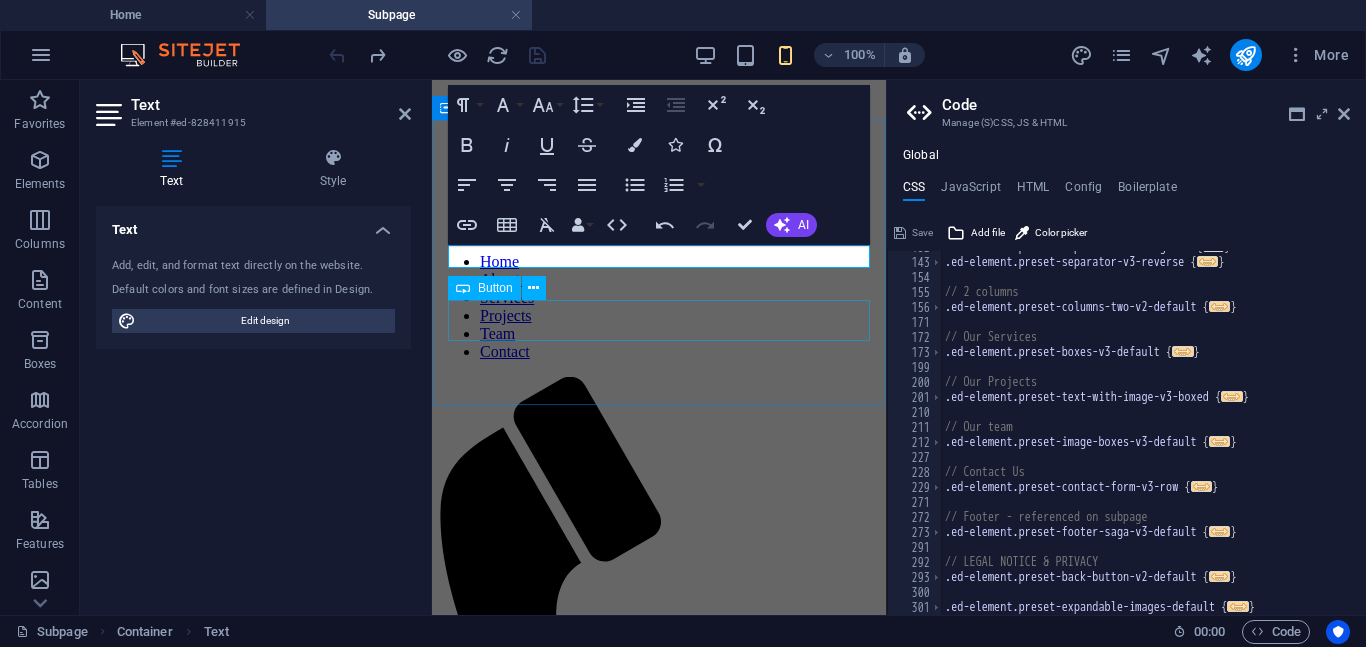 click on "Learn more about References" at bounding box center (659, 1597) 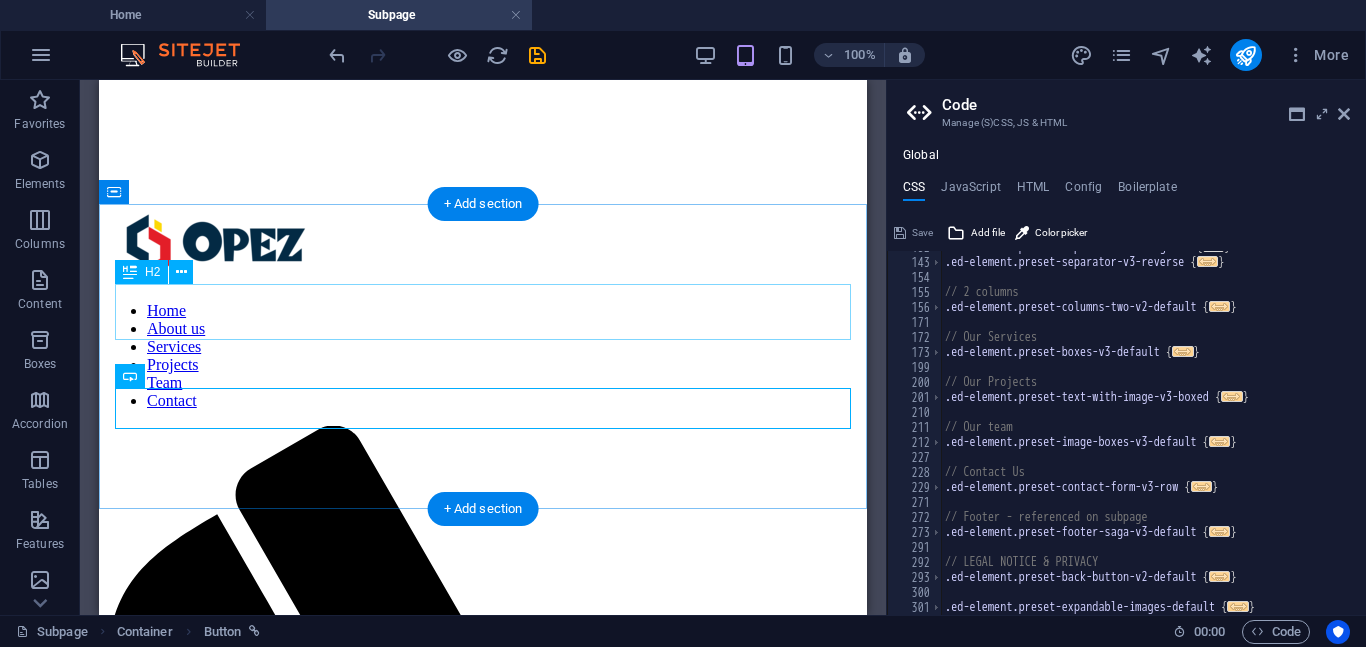 click on "T His is a Subpage" at bounding box center [483, 1956] 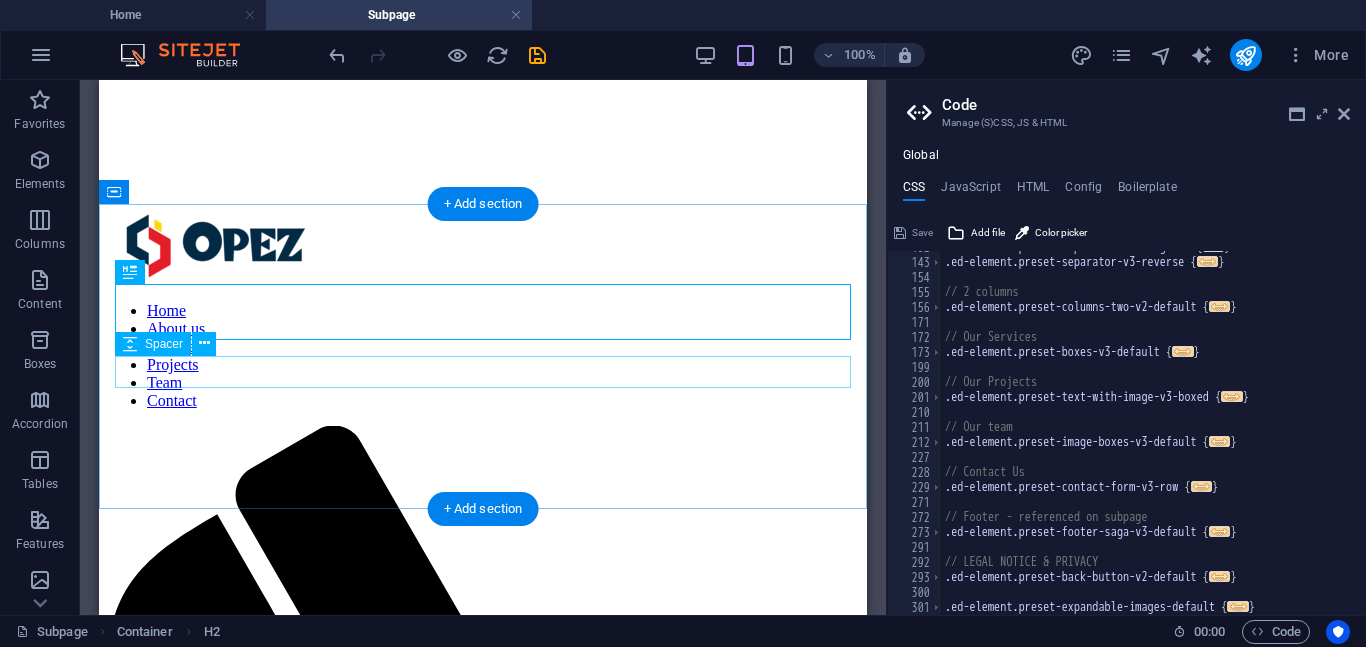 click at bounding box center [483, 2022] 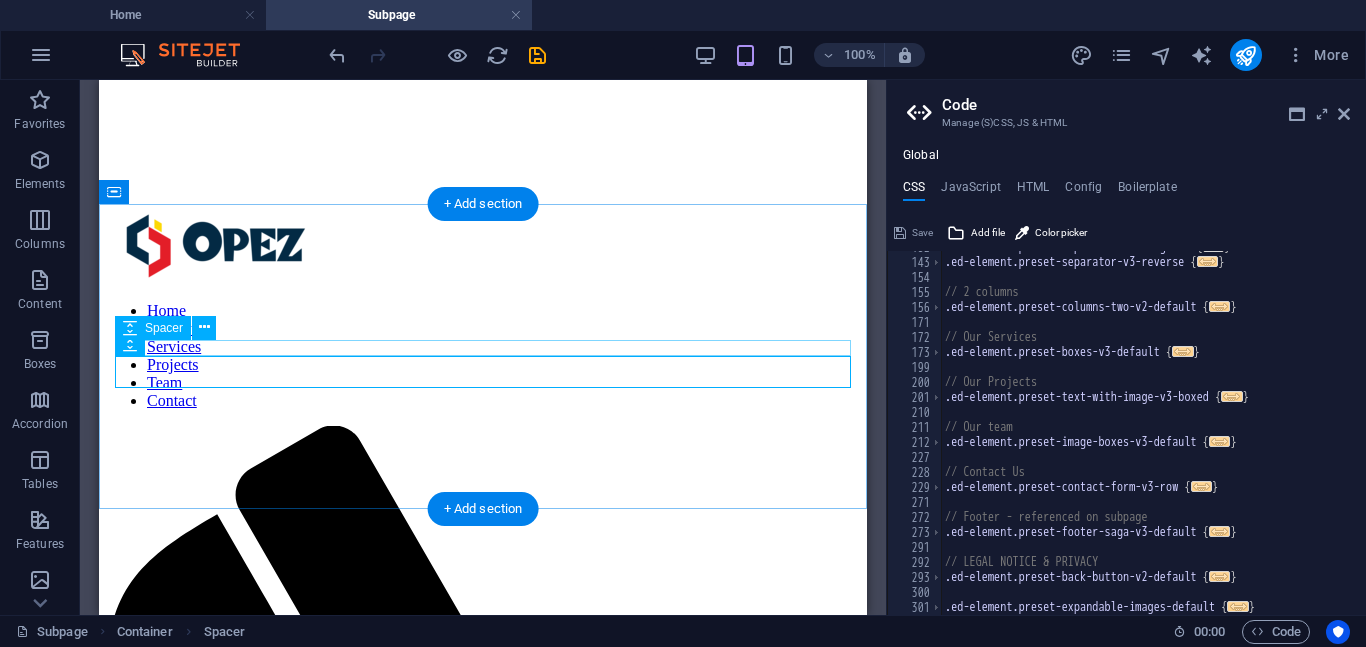 click at bounding box center [483, 1998] 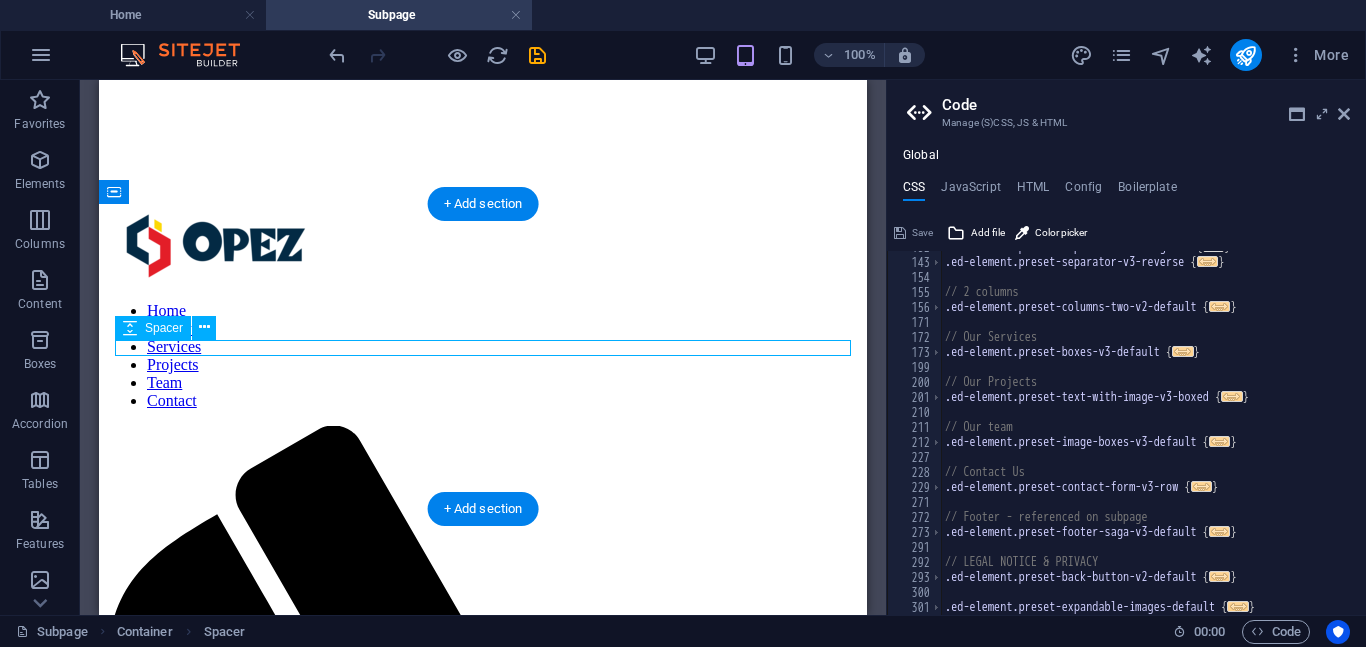 click at bounding box center (483, 1998) 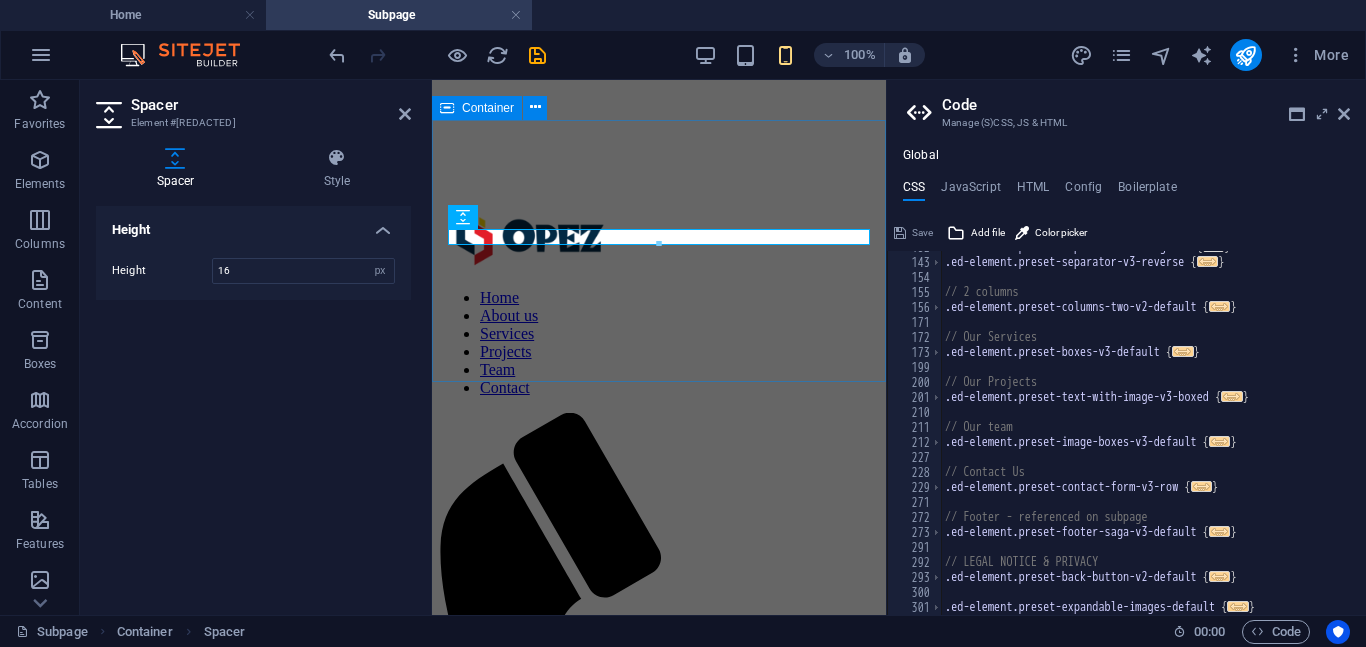 click on "T His is a Subpage Learn more about References" at bounding box center (659, 1535) 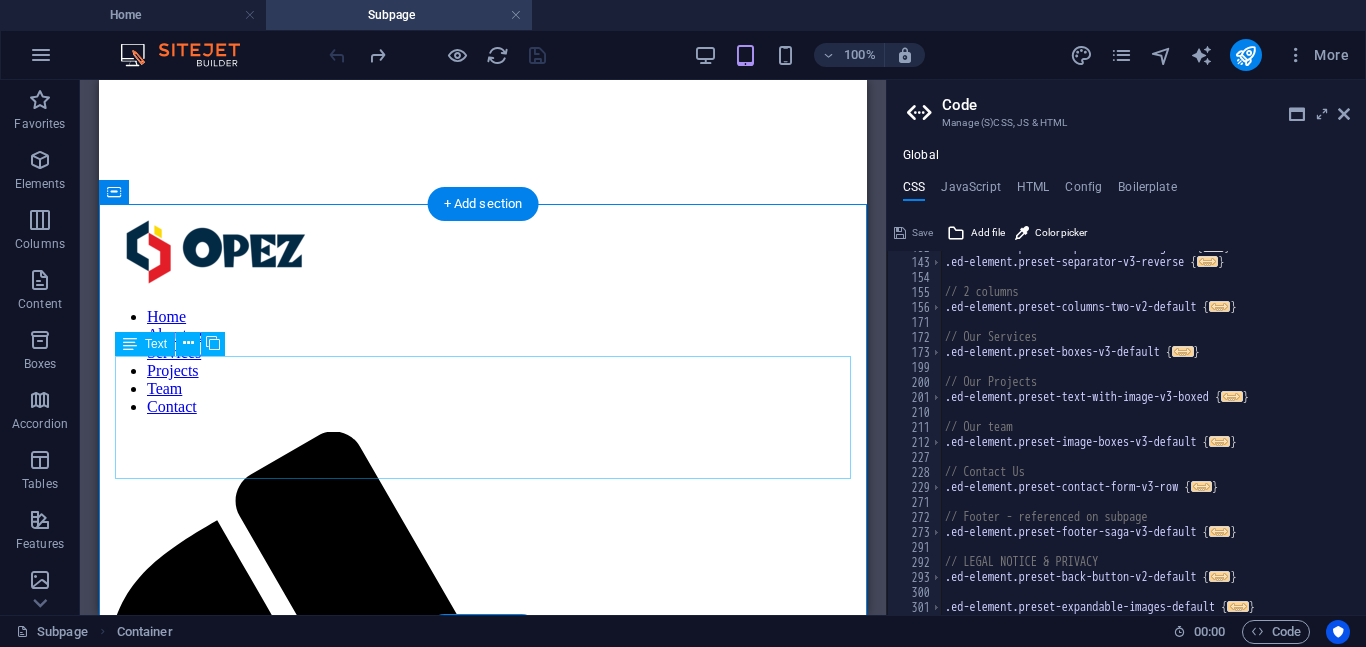 click on "This subpage can be used as a base for adding more pages. You can duplicate this page in your page manager to maintain this basic structure of  header-reference ,  footer-reference  and this editable  section . Referenced elements are copies of their original element and cannot be edited. But they change according to their original element, so you only have to make changes once and they apply to all related references." at bounding box center (483, 2064) 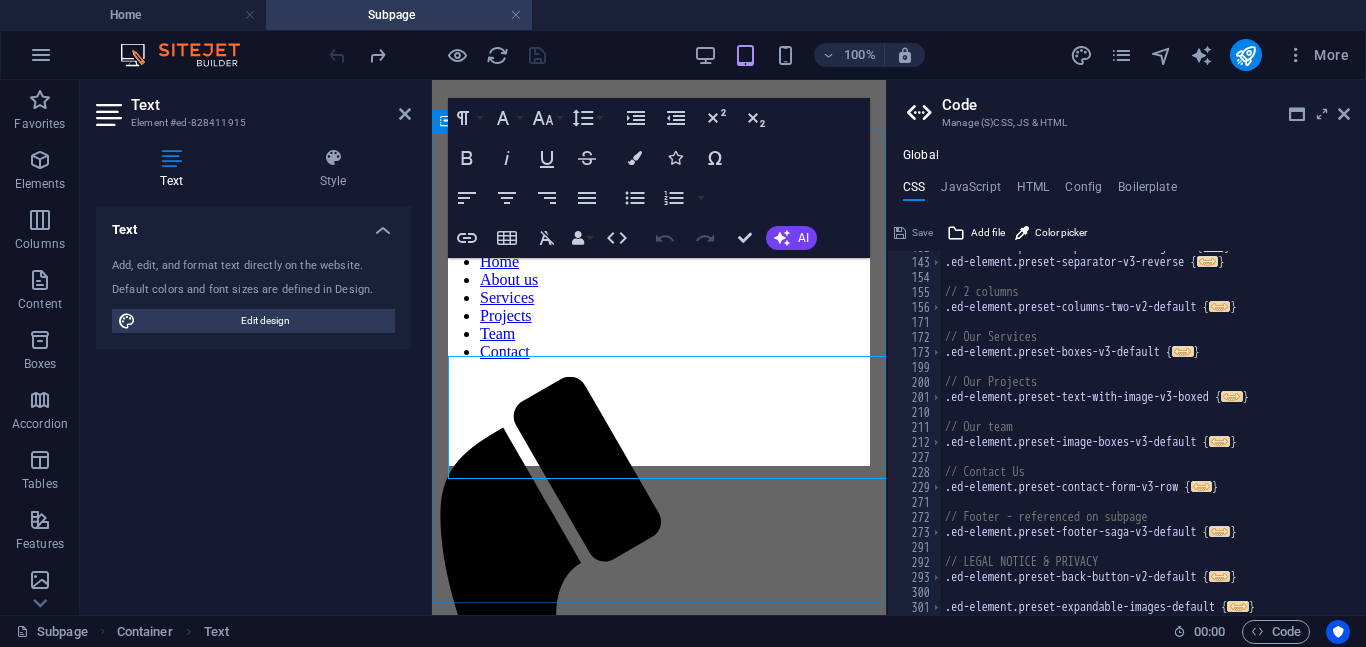 scroll, scrollTop: 432, scrollLeft: 0, axis: vertical 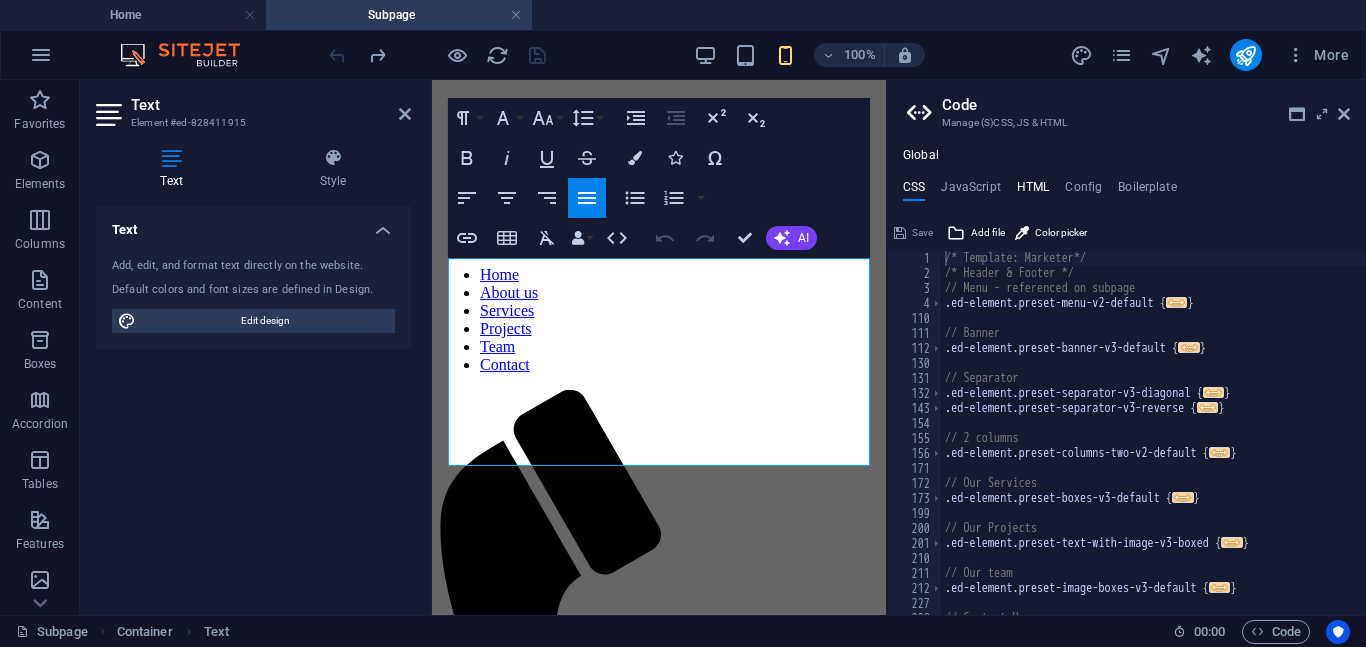 click on "HTML" at bounding box center [1033, 191] 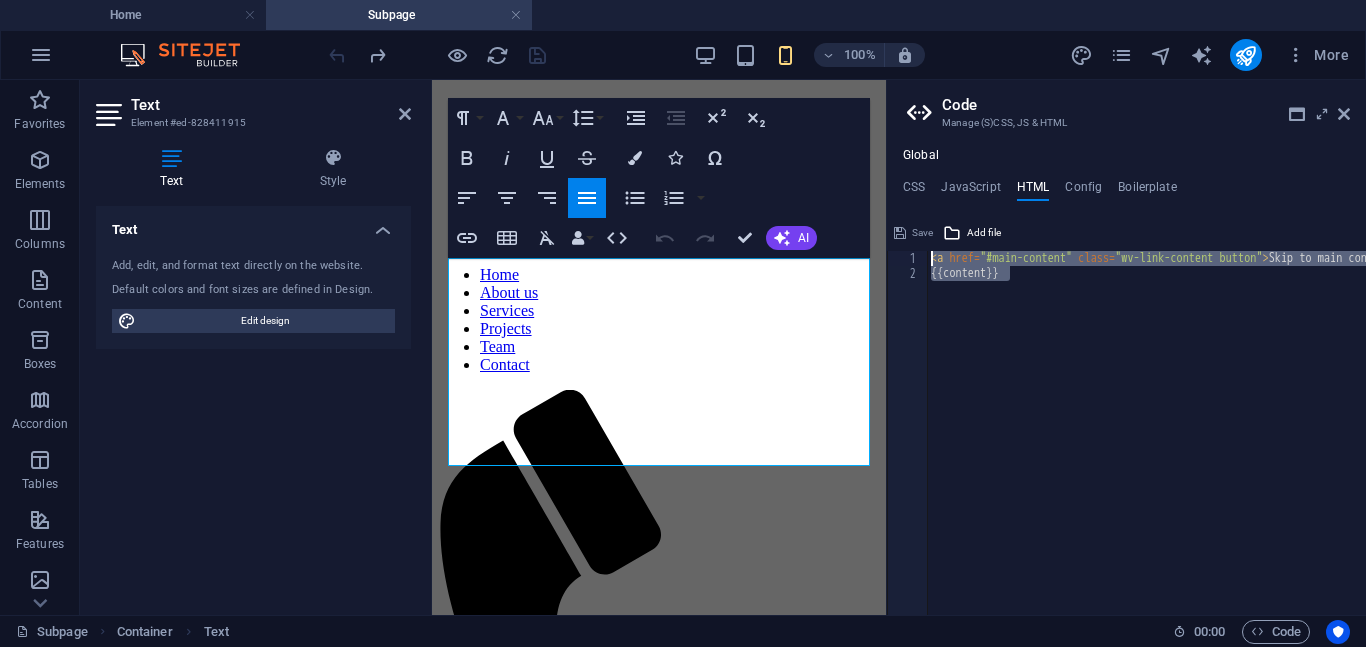 drag, startPoint x: 1016, startPoint y: 272, endPoint x: 914, endPoint y: 251, distance: 104.13933 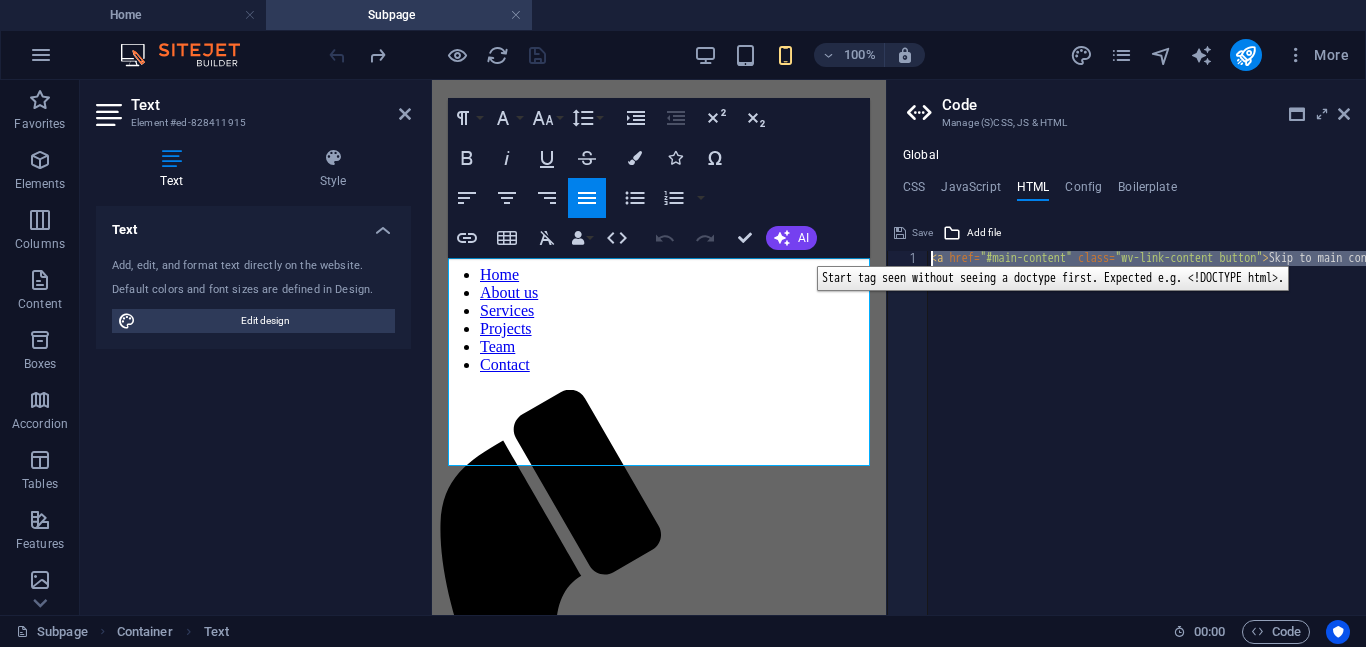 paste 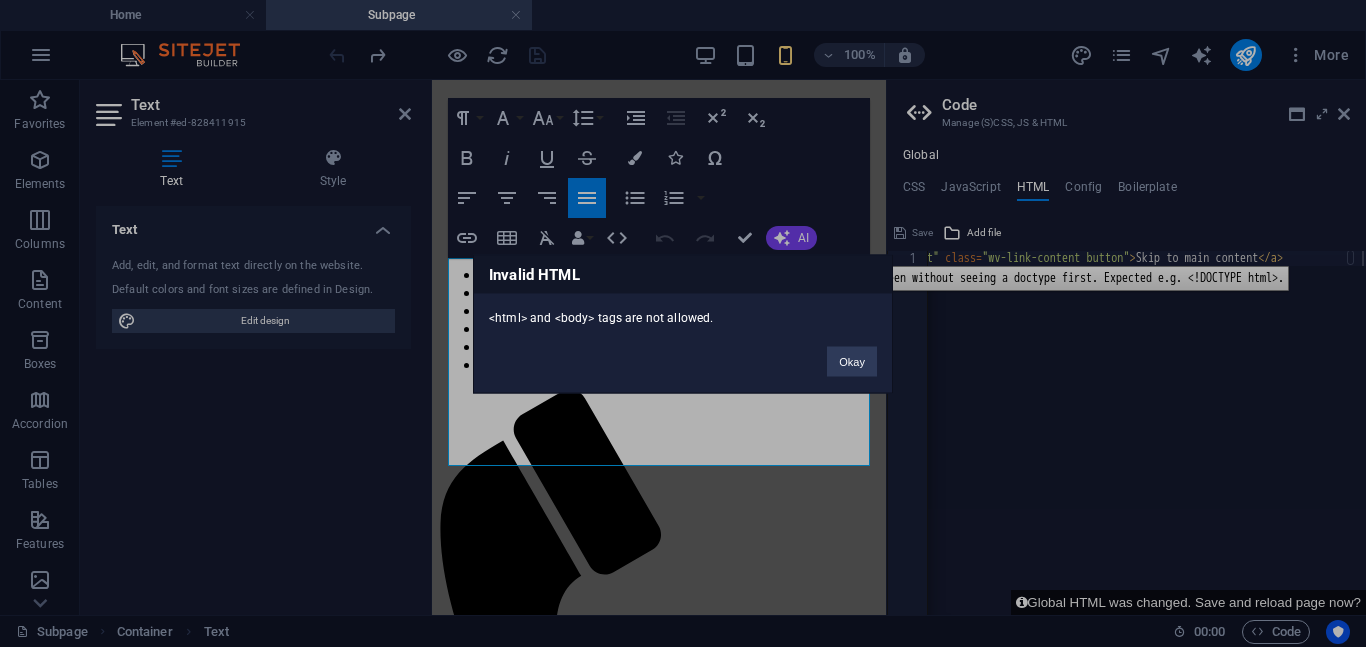 type 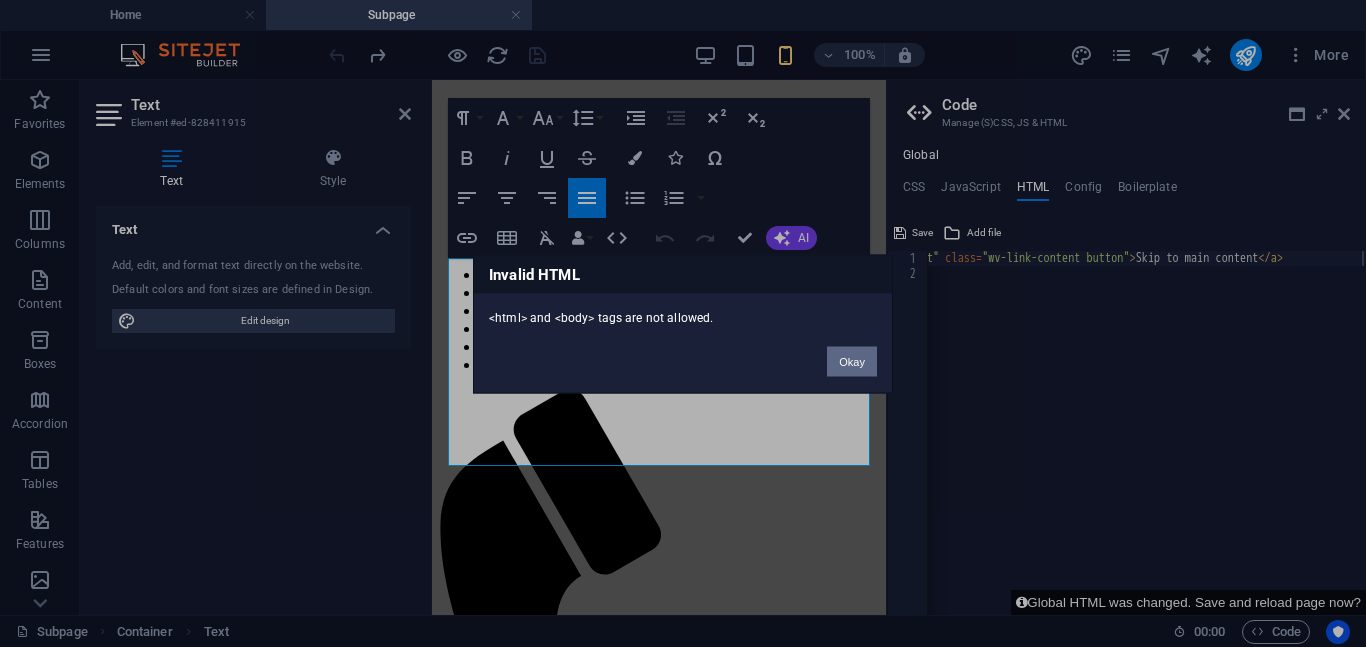 click on "Okay" at bounding box center (852, 361) 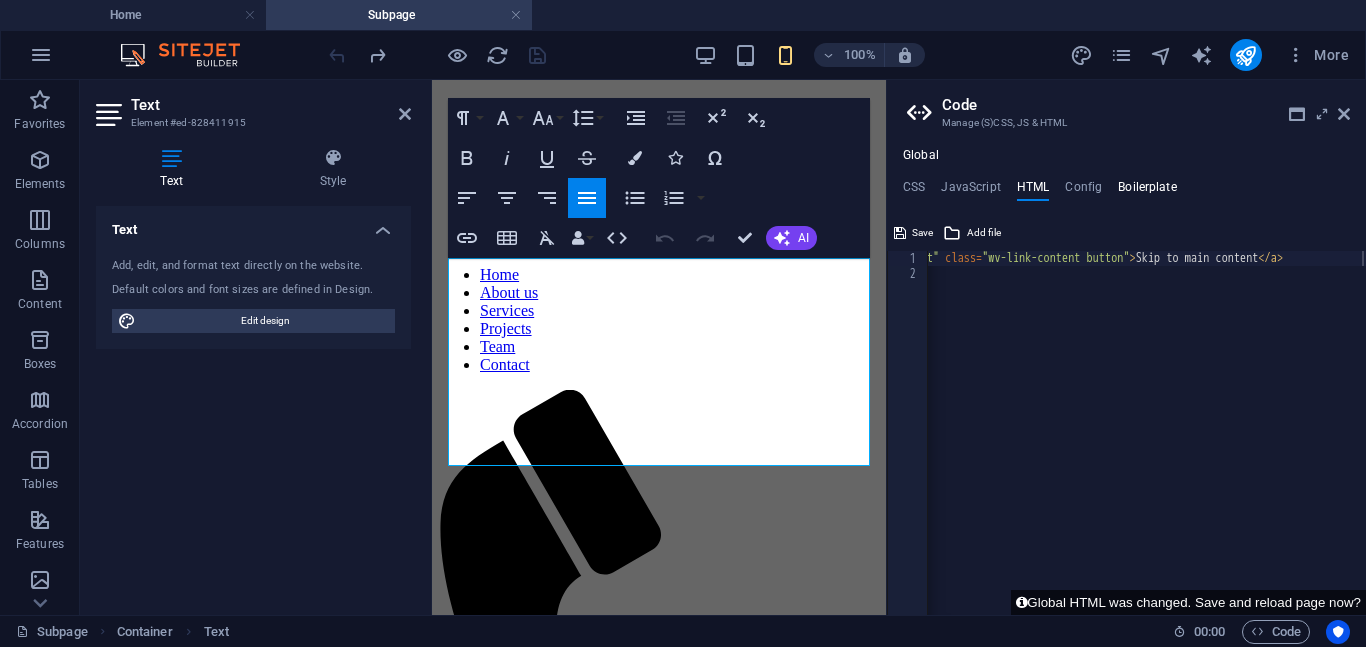 click on "Boilerplate" at bounding box center [1147, 191] 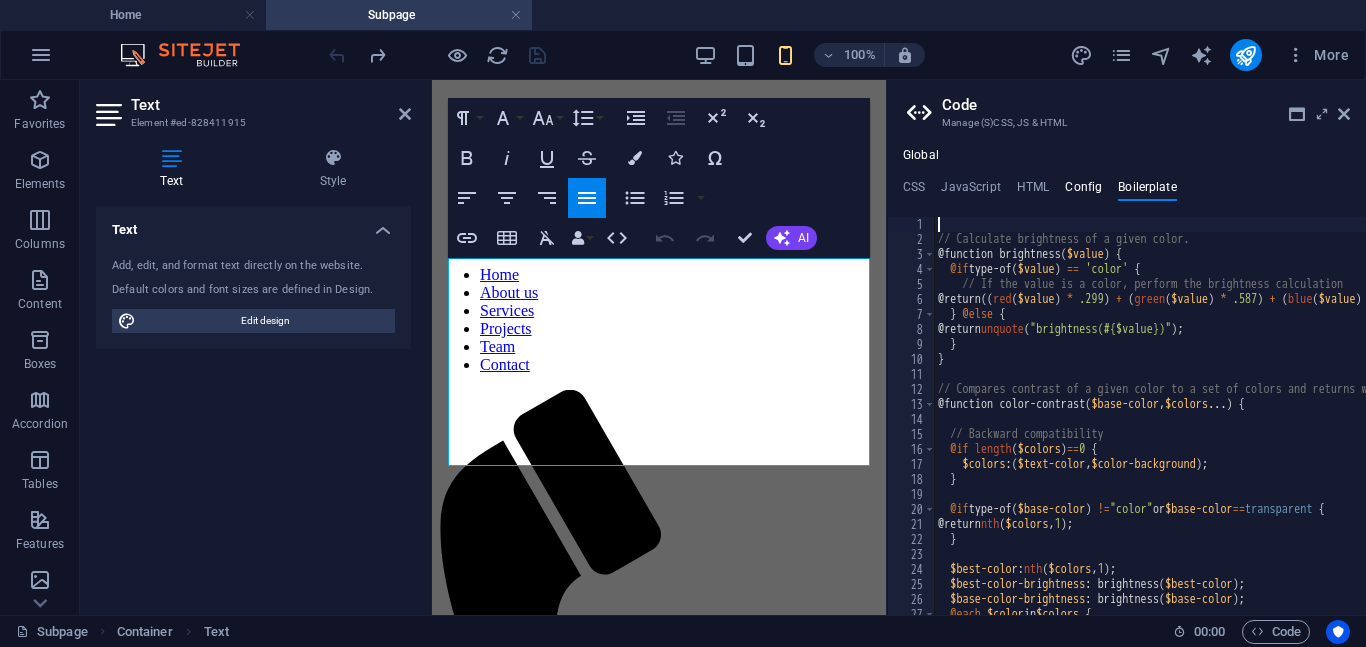 click on "Config" at bounding box center (1083, 191) 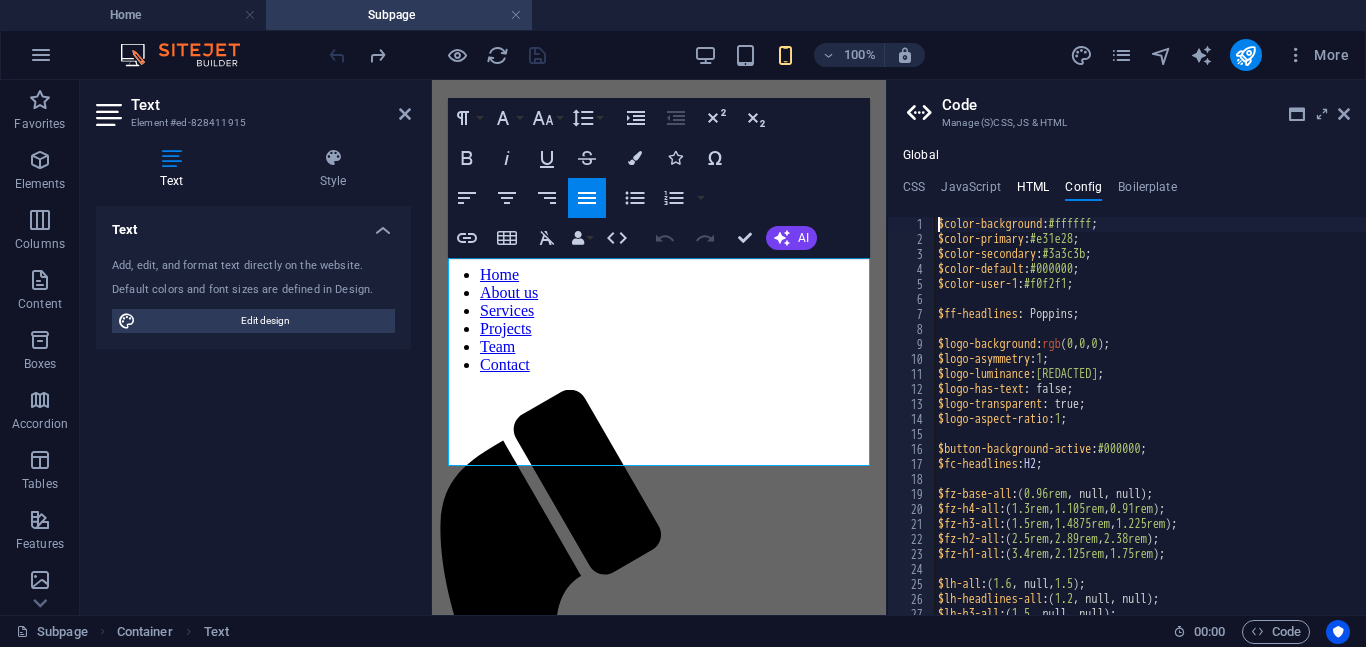 click on "HTML" at bounding box center [1033, 191] 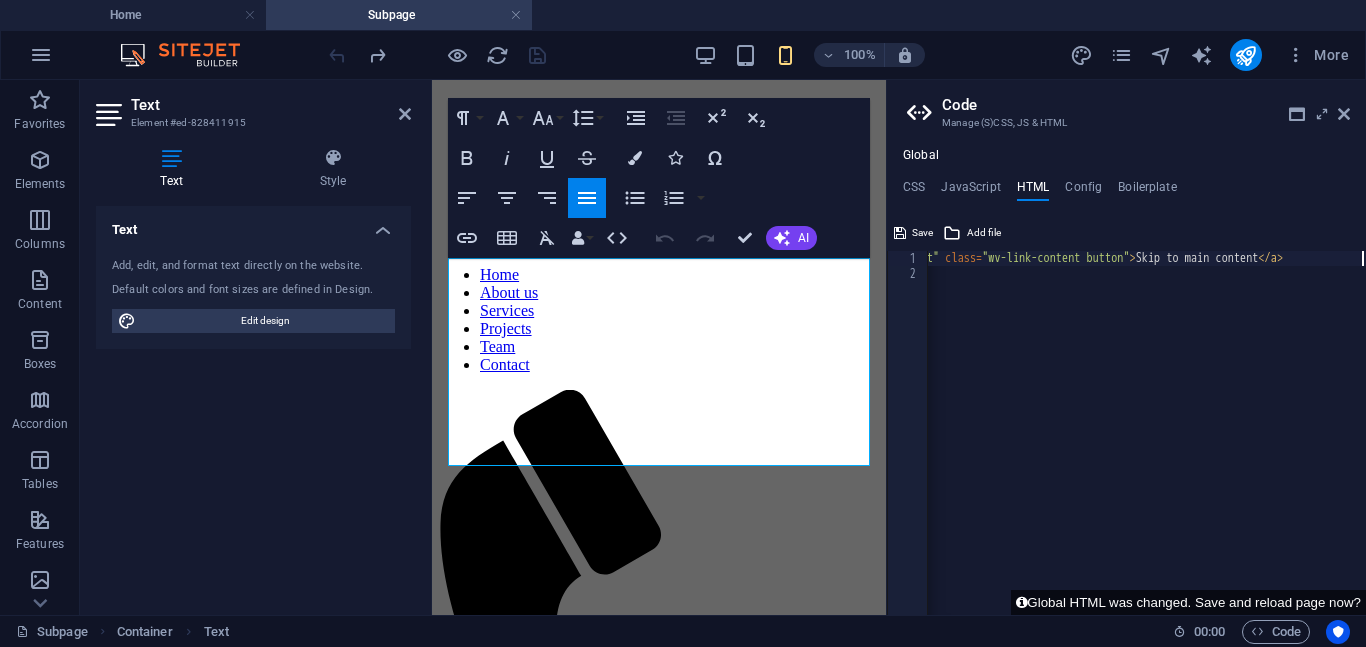 scroll, scrollTop: 0, scrollLeft: 0, axis: both 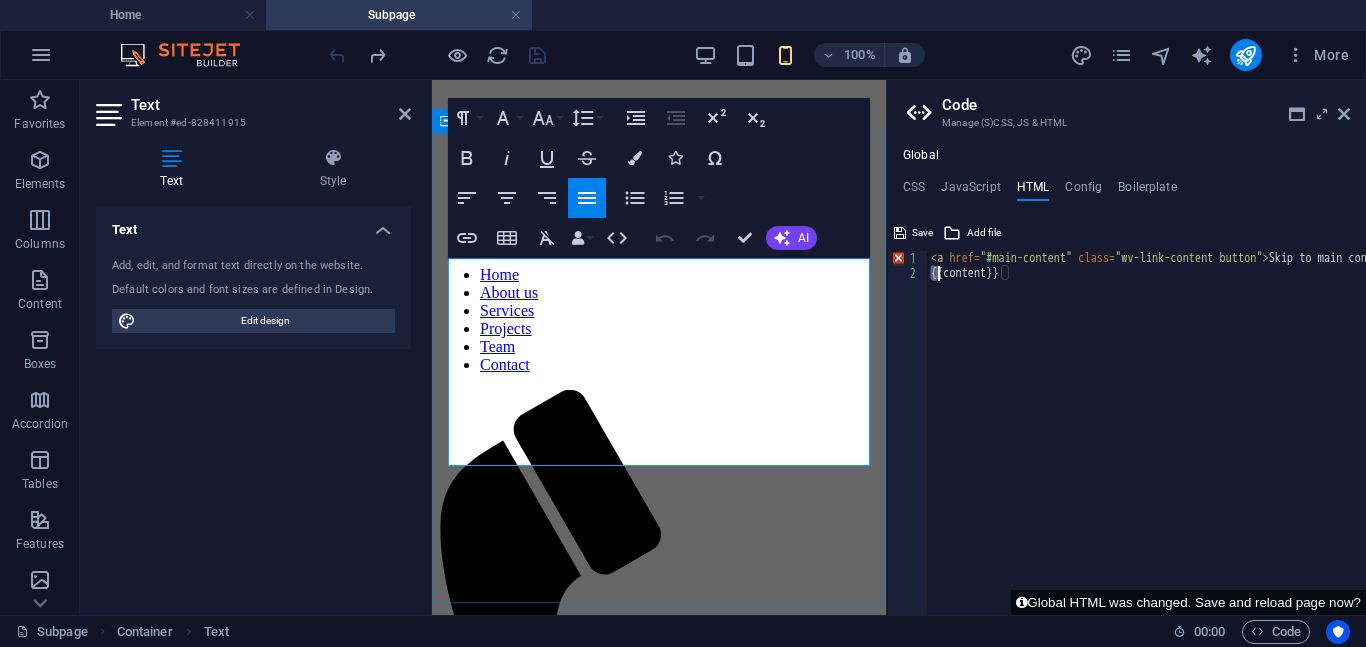 click on "This subpage can be used as a base for adding more pages. You can duplicate this page in your page manager to maintain this basic structure of  header-reference ,  footer-reference  and this editable  section . Referenced elements are copies of their original element and cannot be edited. But they change according to their original element, so you only have to make changes once and they apply to all related references." at bounding box center (659, 1598) 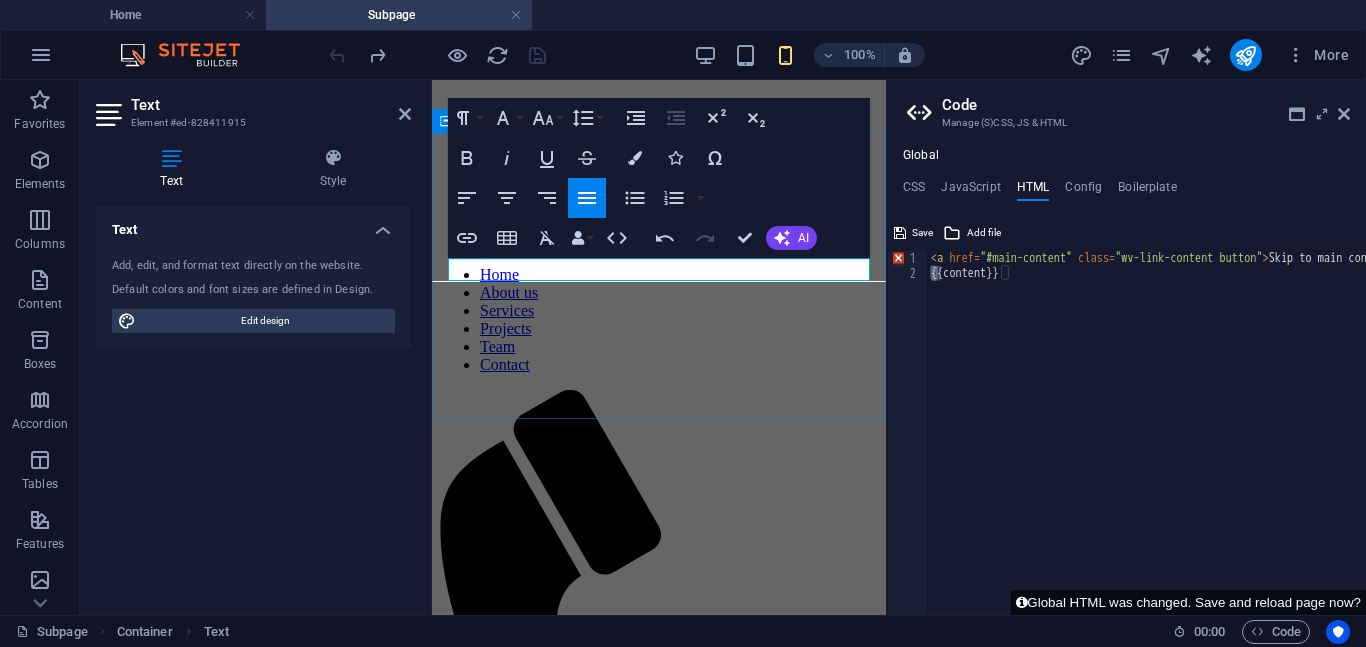 click on "ces." at bounding box center [659, 1544] 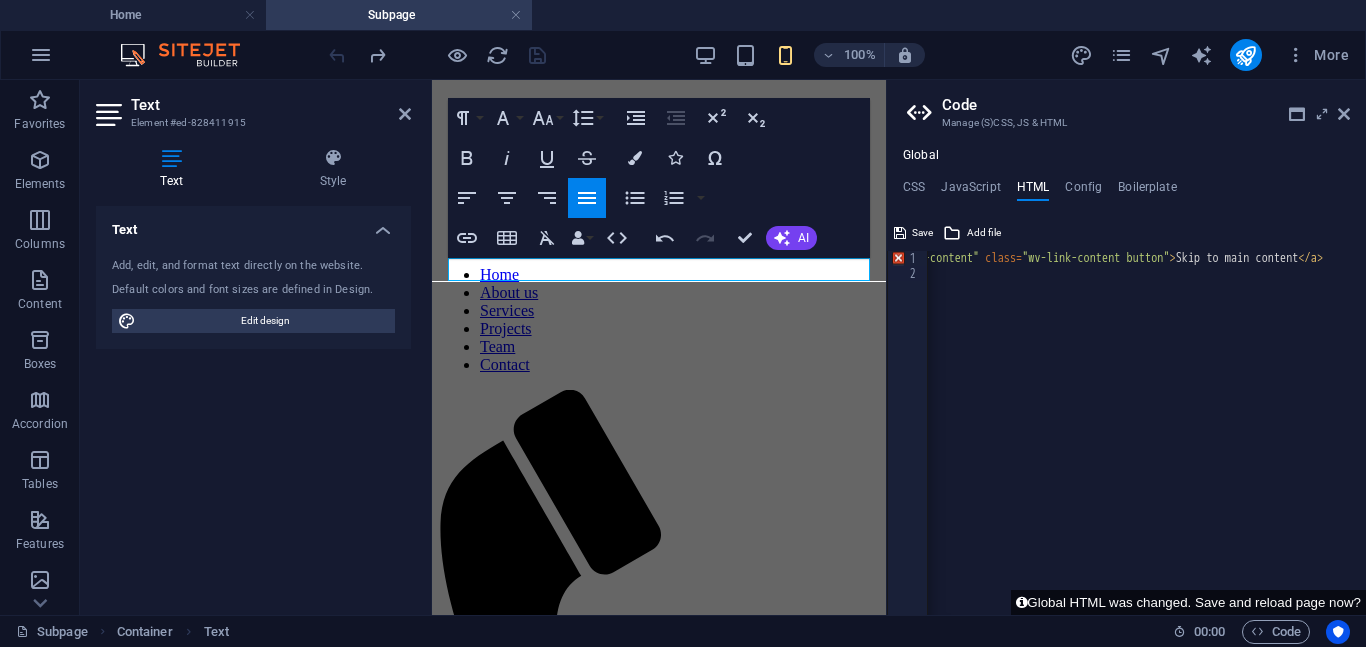 scroll, scrollTop: 0, scrollLeft: 133, axis: horizontal 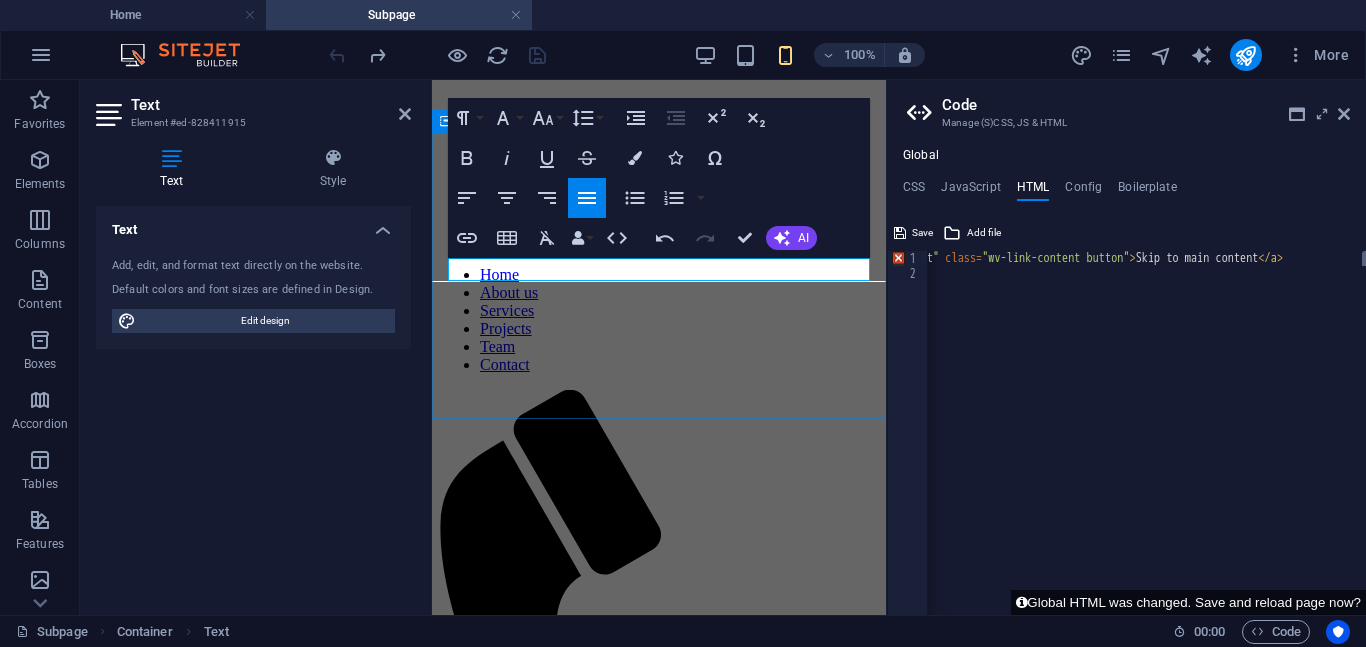 click on "T His is a Subpage ces. Learn more about References" at bounding box center [659, 1537] 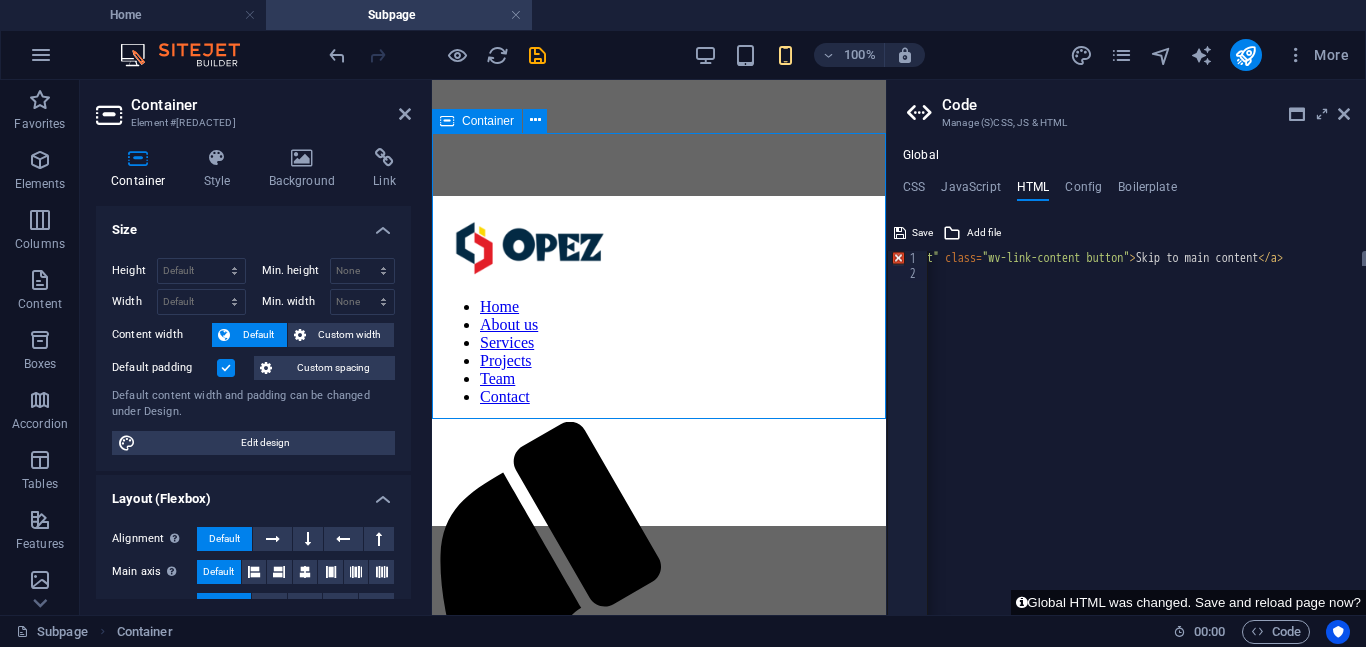 click on "[ADDRESS], [CITY], [STATE], [COUNTRY] Legal Notice Privacy Policy Navigation Home About us Services Projects Team Contact Social Media Facebook Twitter Instagram" at bounding box center (659, 2873) 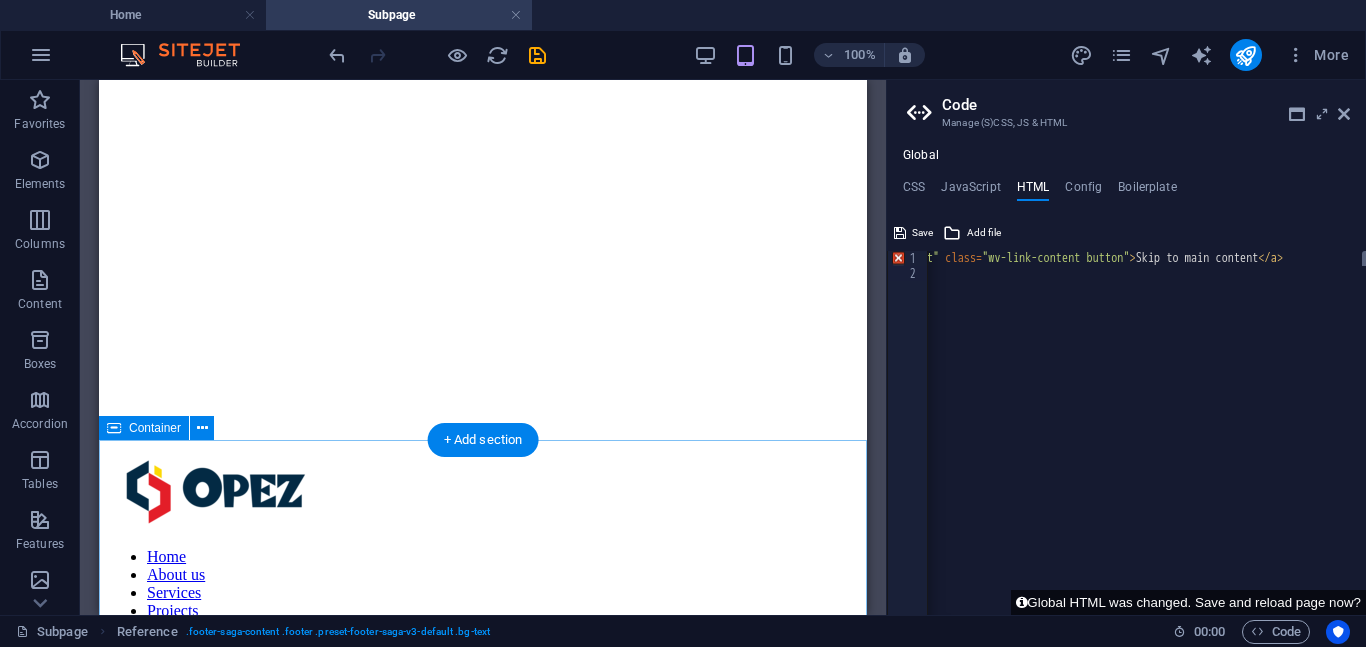scroll, scrollTop: 219, scrollLeft: 0, axis: vertical 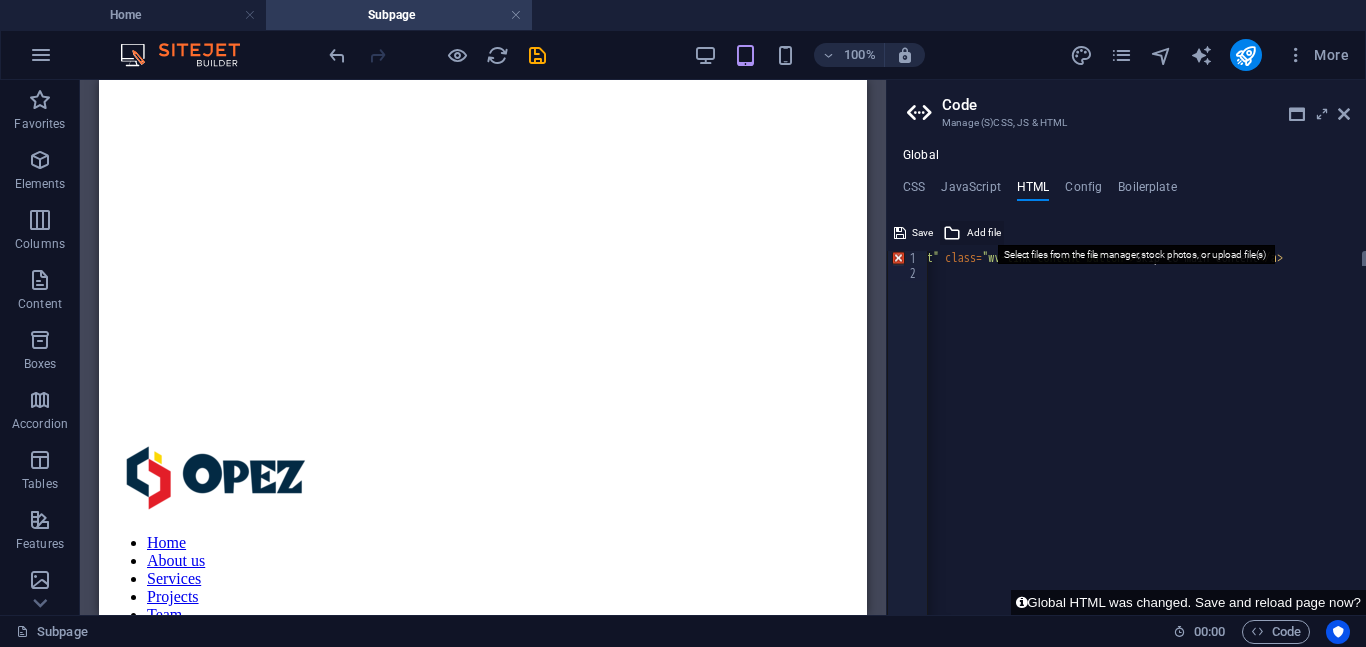 click on "Add file" at bounding box center (984, 233) 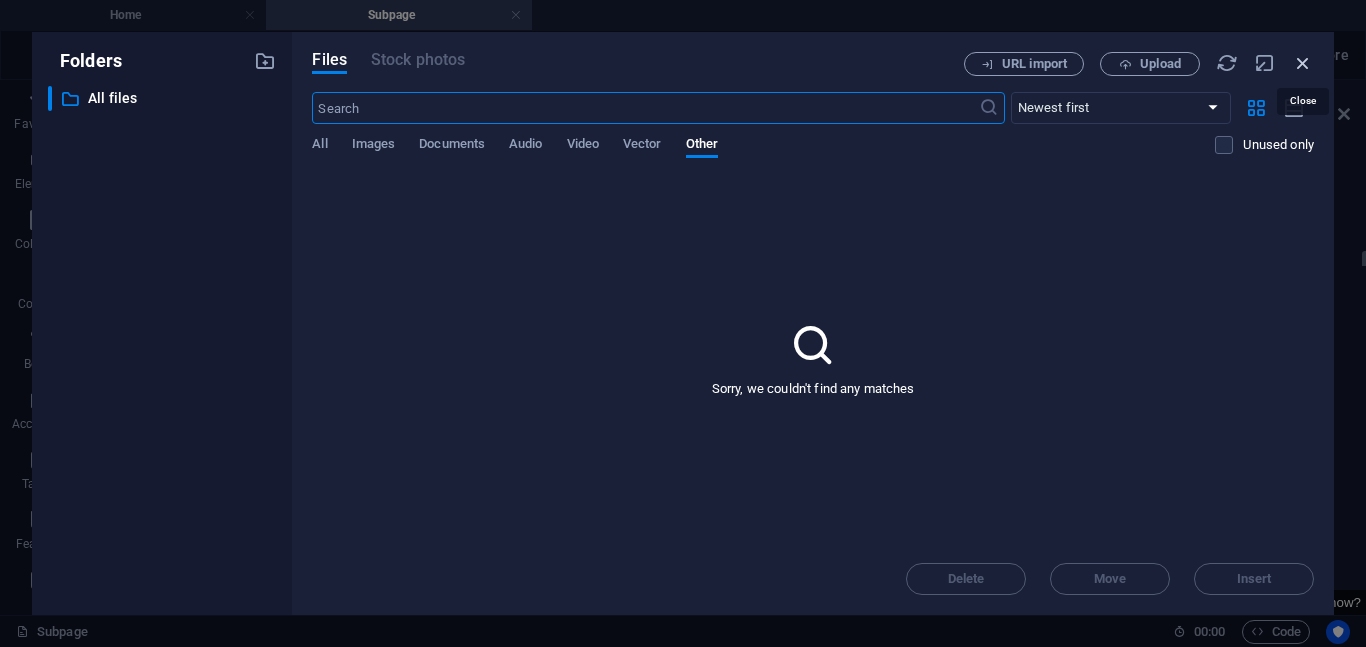 click at bounding box center (1303, 63) 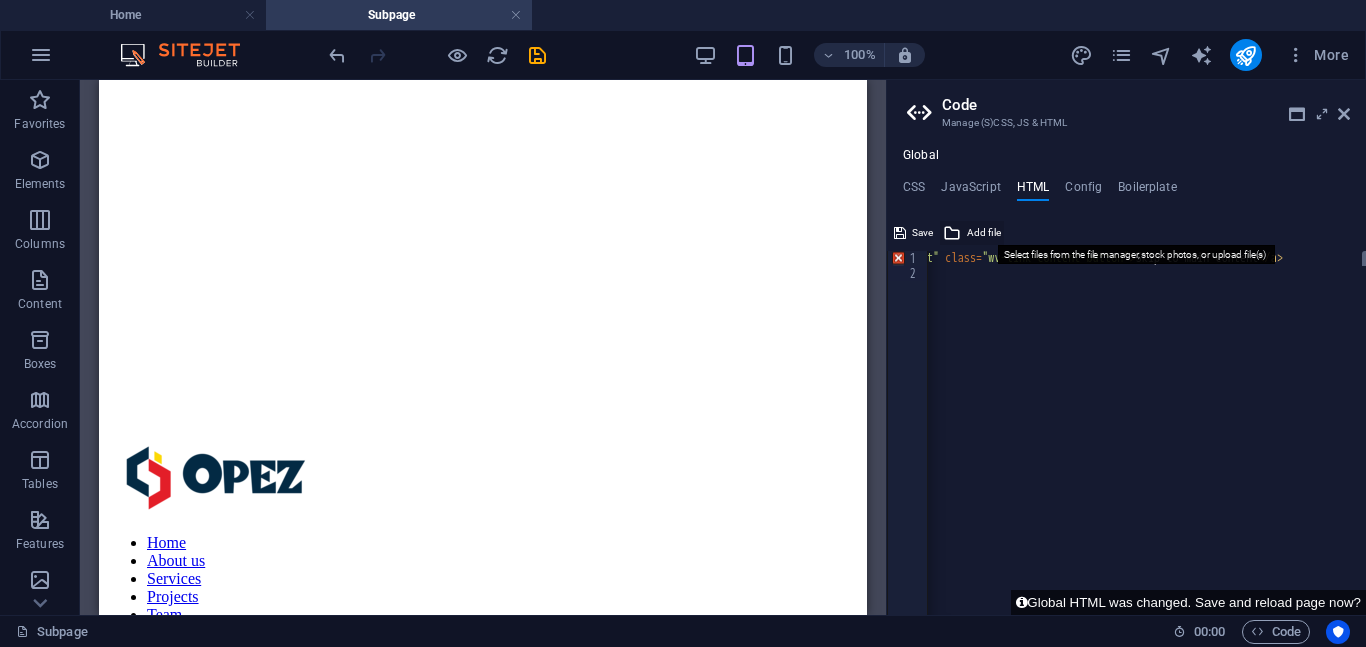 click on "Add file" at bounding box center [984, 233] 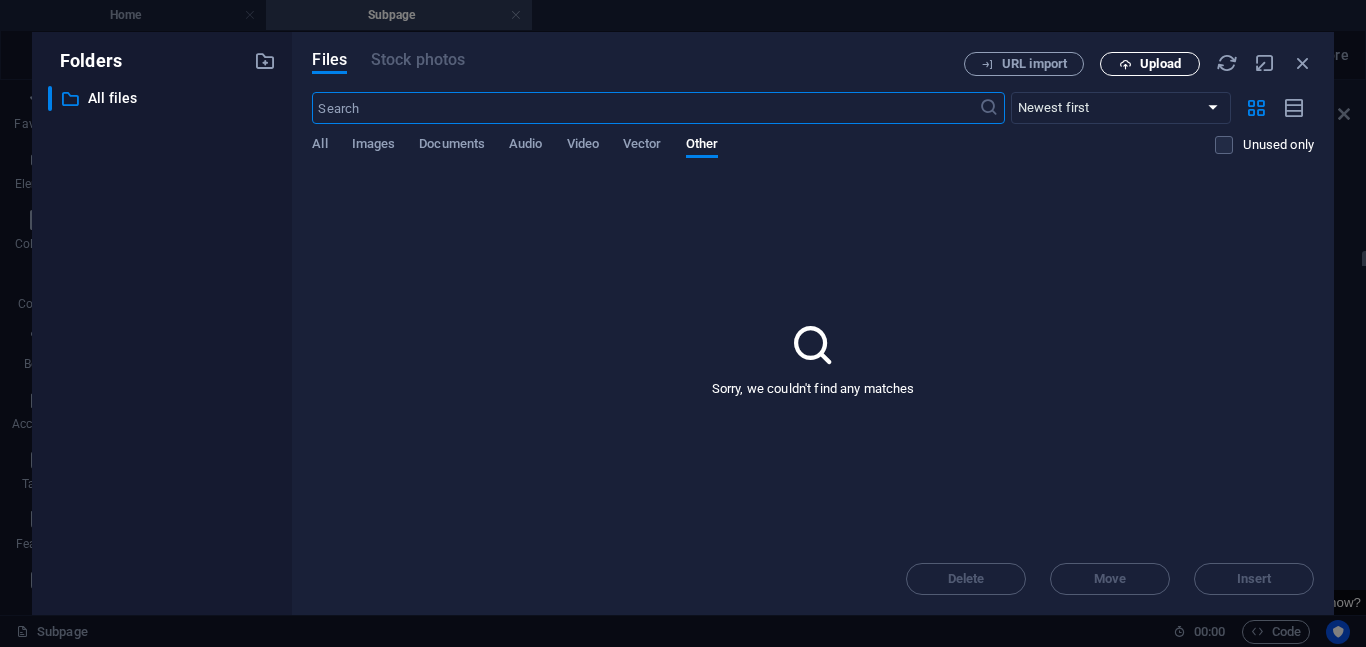 click on "Upload" at bounding box center [1160, 64] 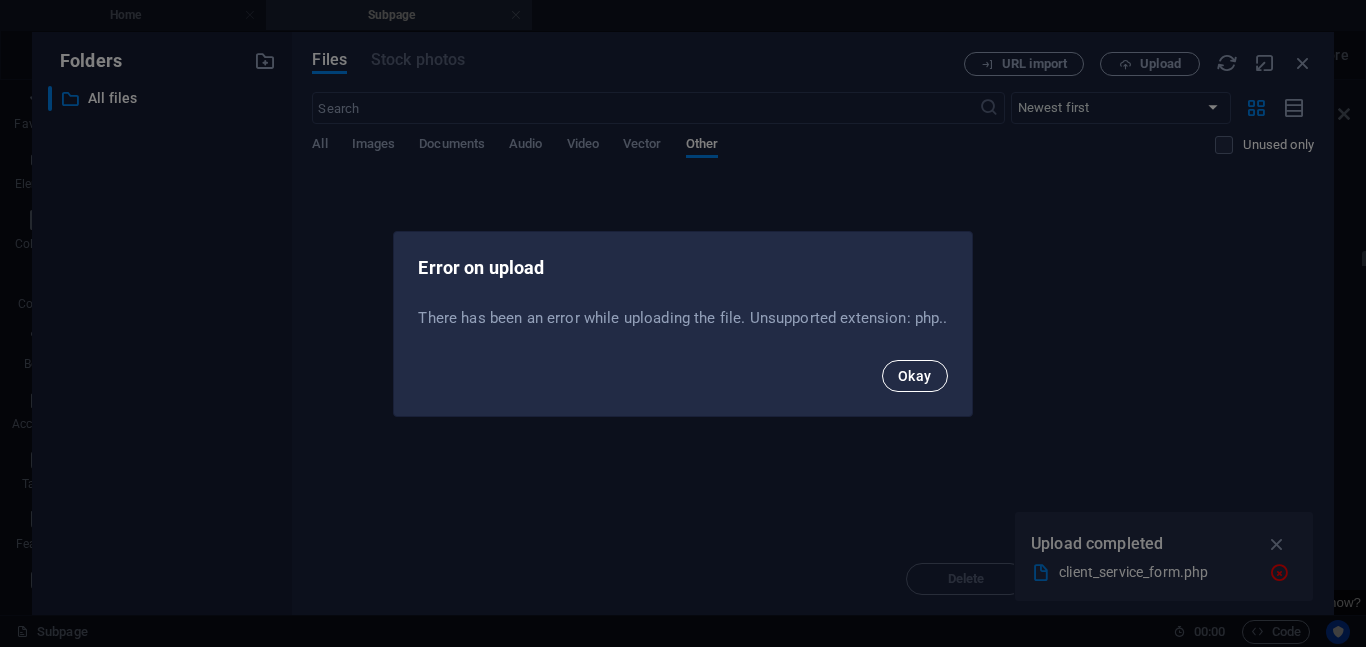 click on "Okay" at bounding box center (915, 376) 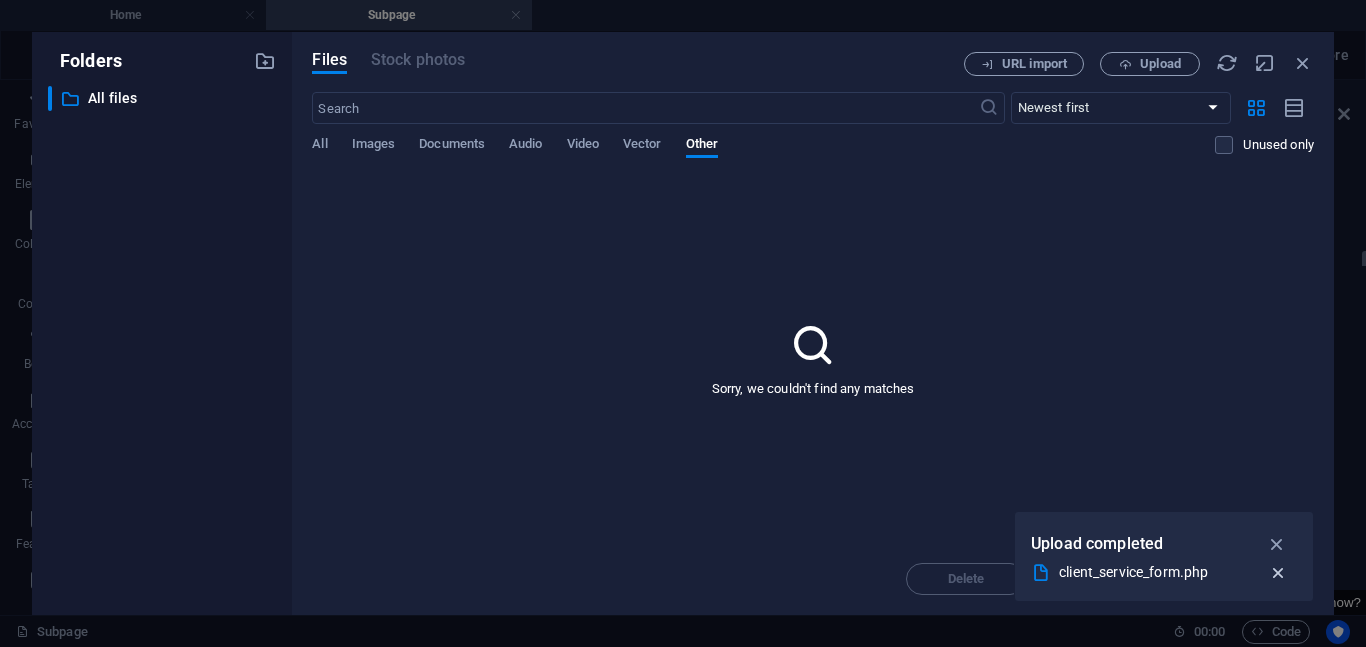 click at bounding box center [1278, 573] 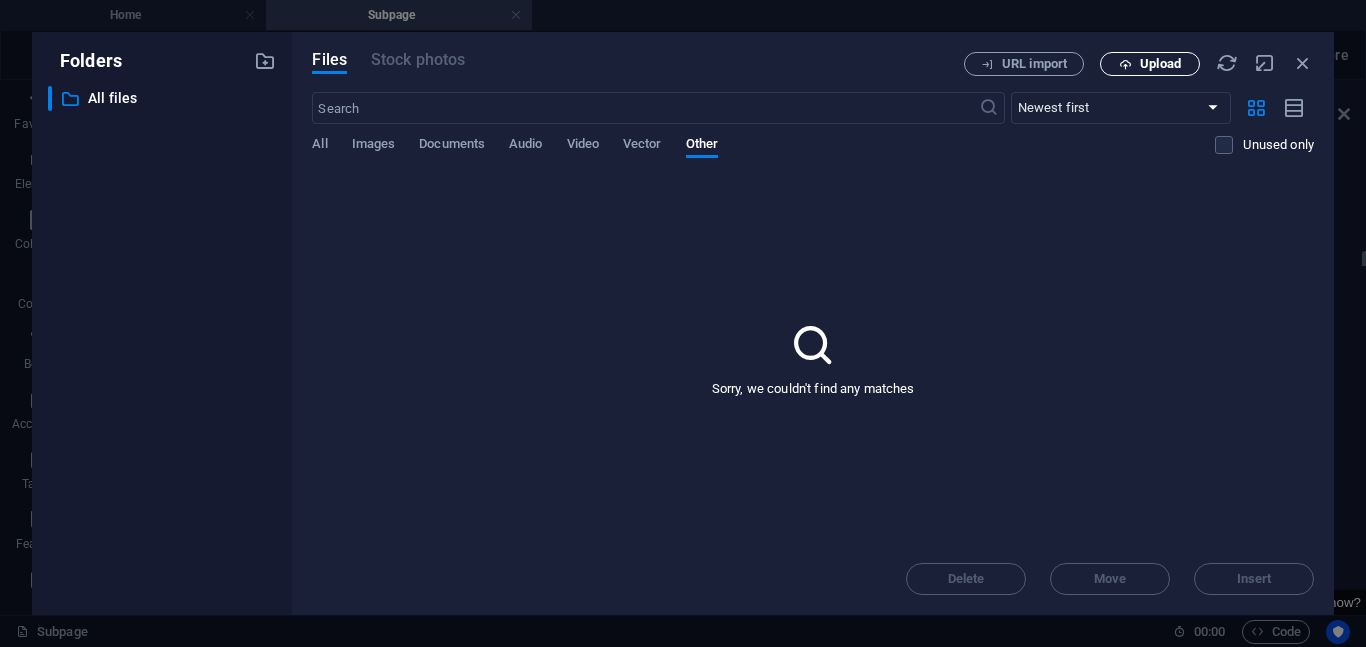 click on "Upload" at bounding box center [1150, 64] 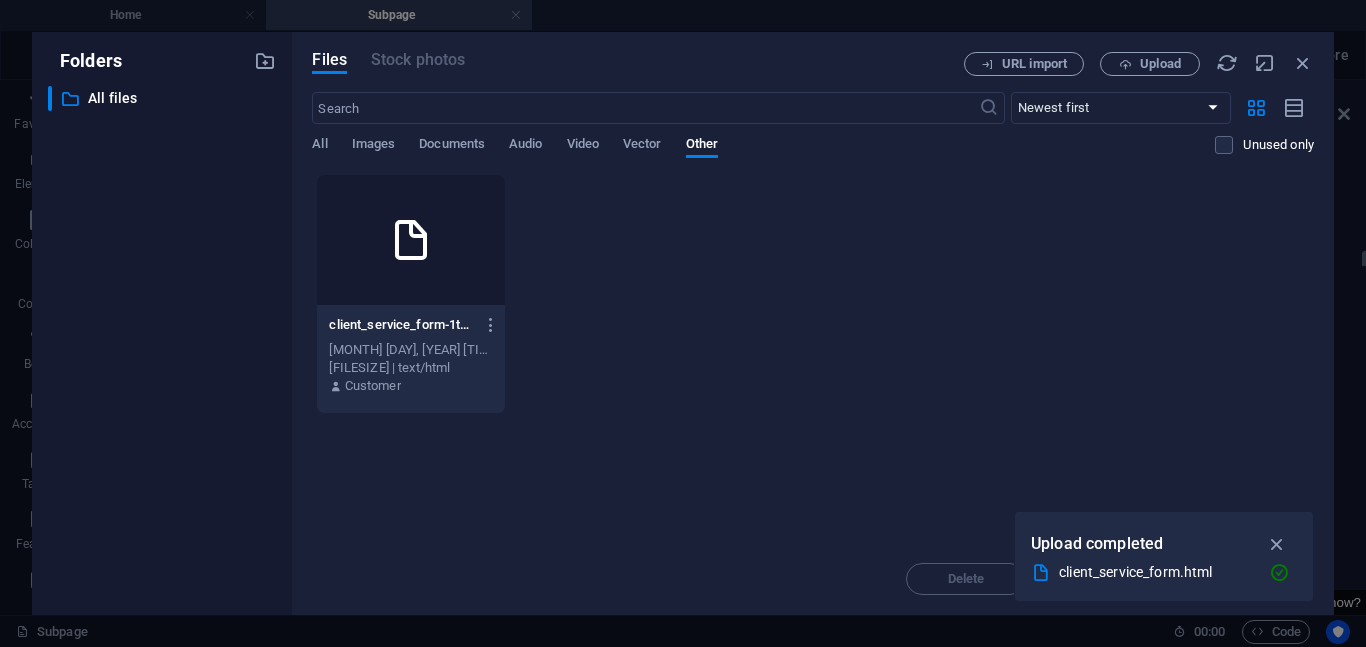 click at bounding box center (410, 240) 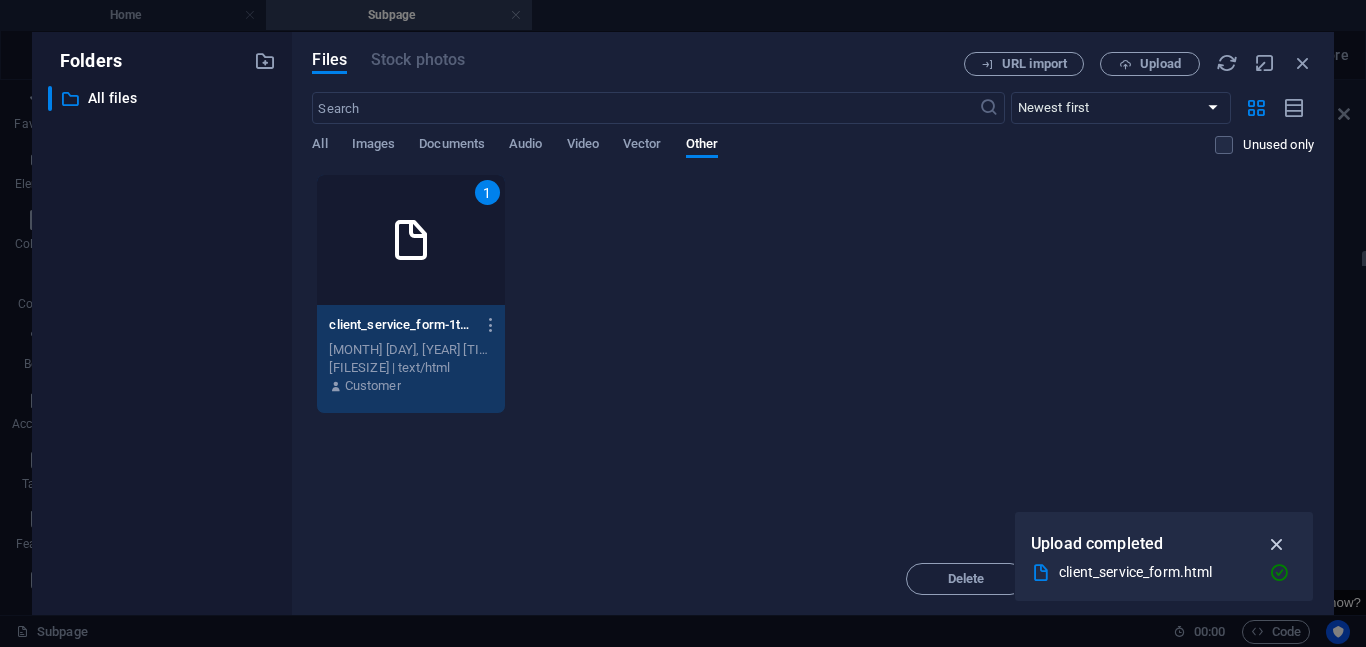 click at bounding box center (1277, 544) 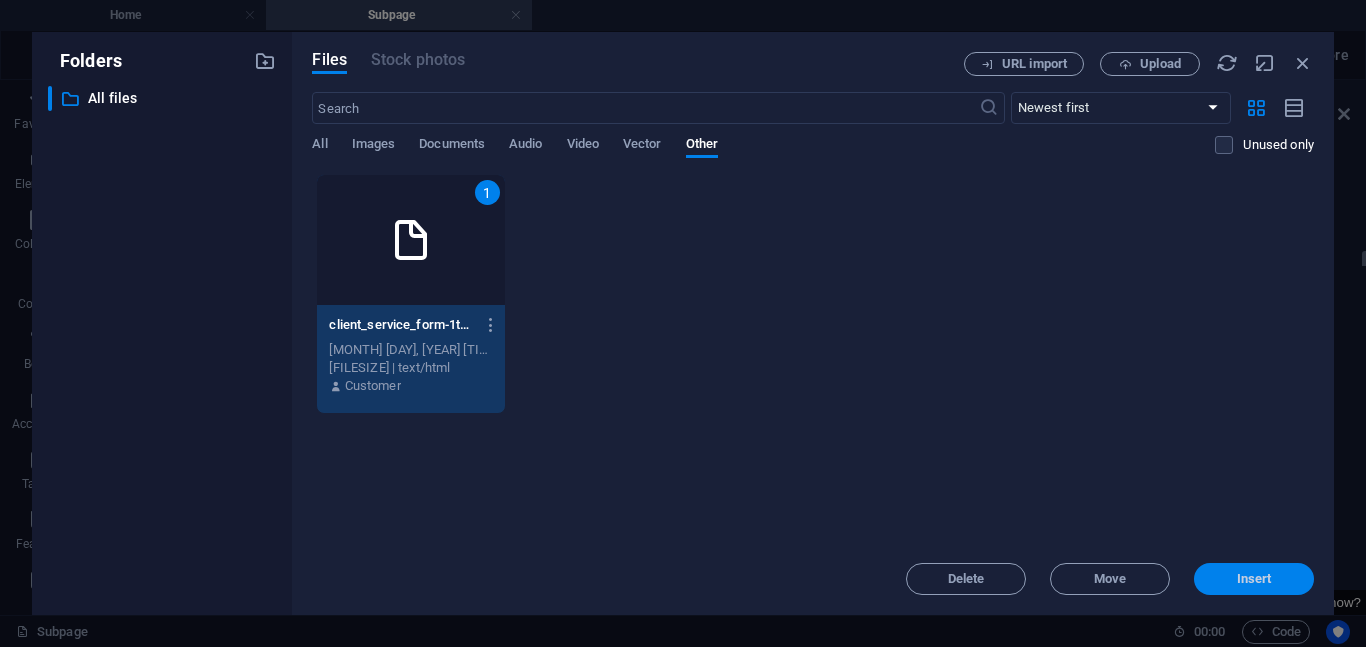 click on "Insert" at bounding box center [1254, 579] 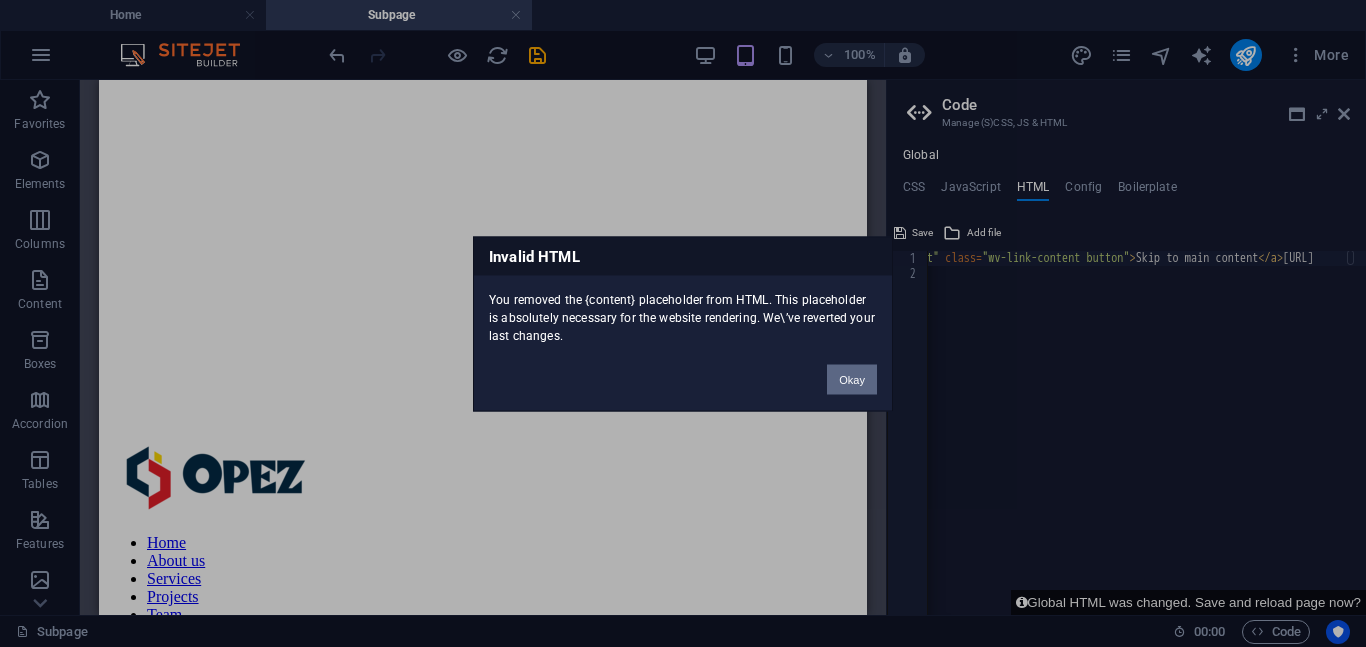 click on "Okay" at bounding box center (852, 379) 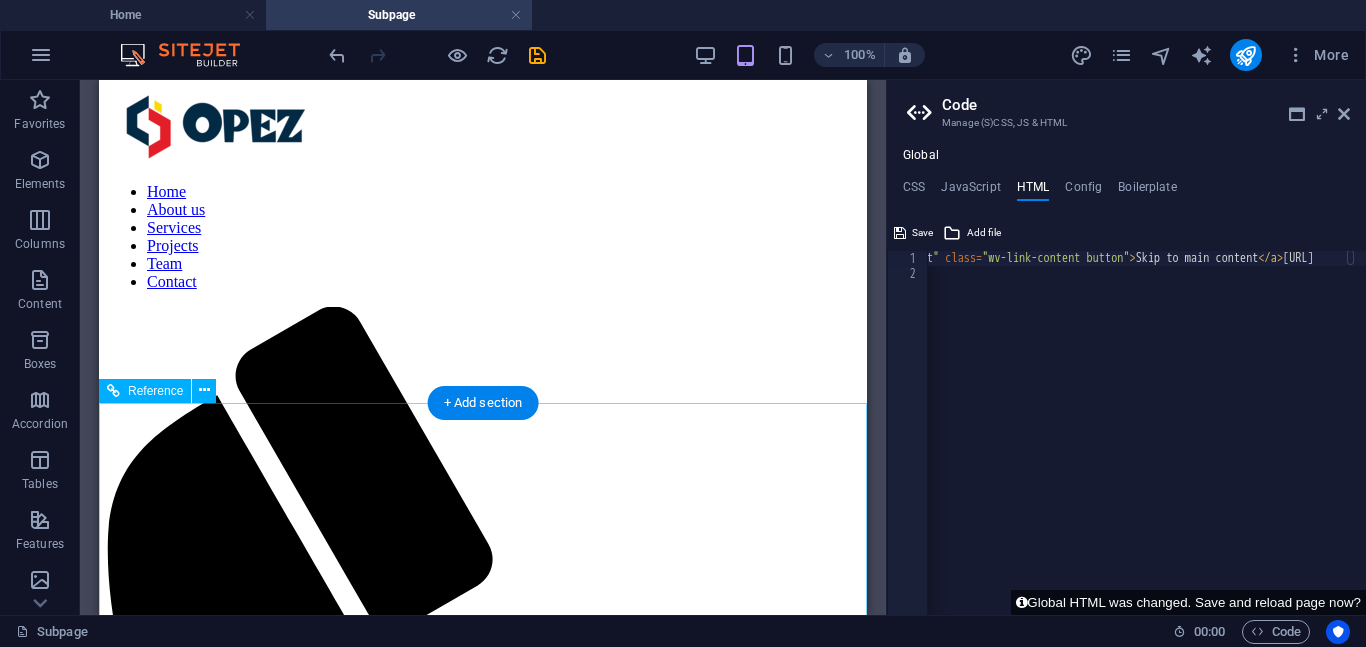 scroll, scrollTop: 551, scrollLeft: 0, axis: vertical 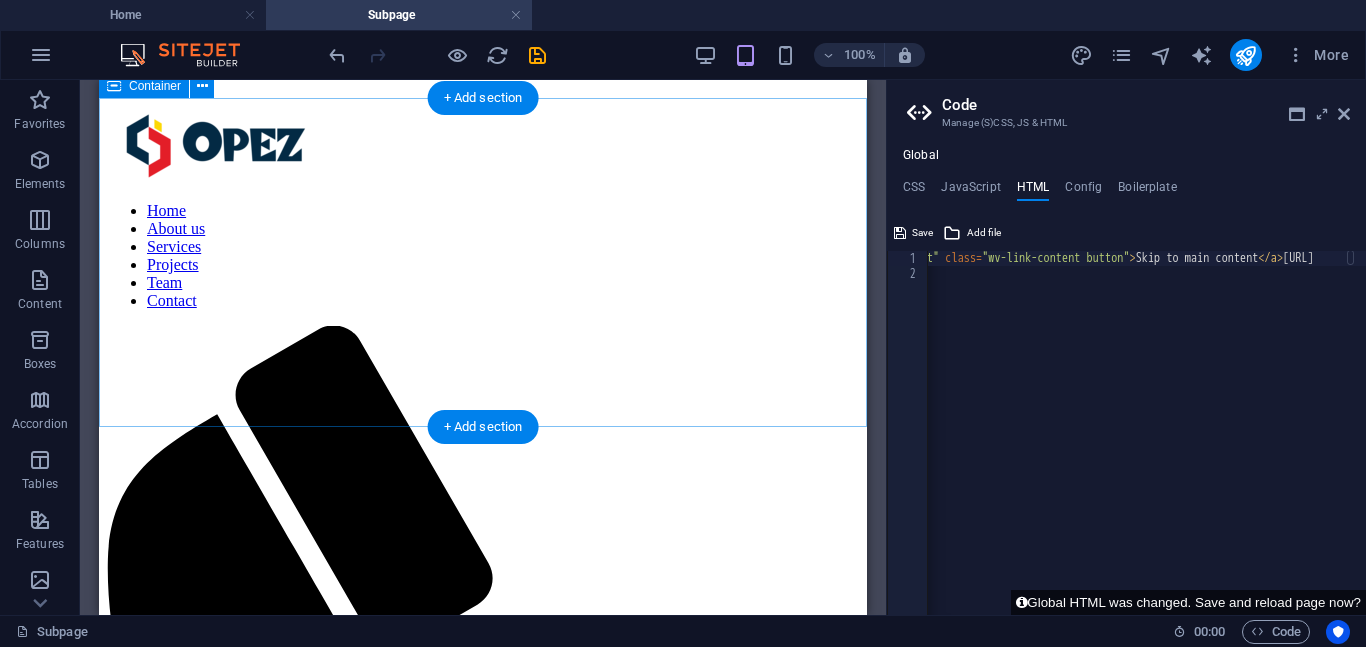 click on "T His is a Subpage ces. Learn more about References" at bounding box center [483, 1924] 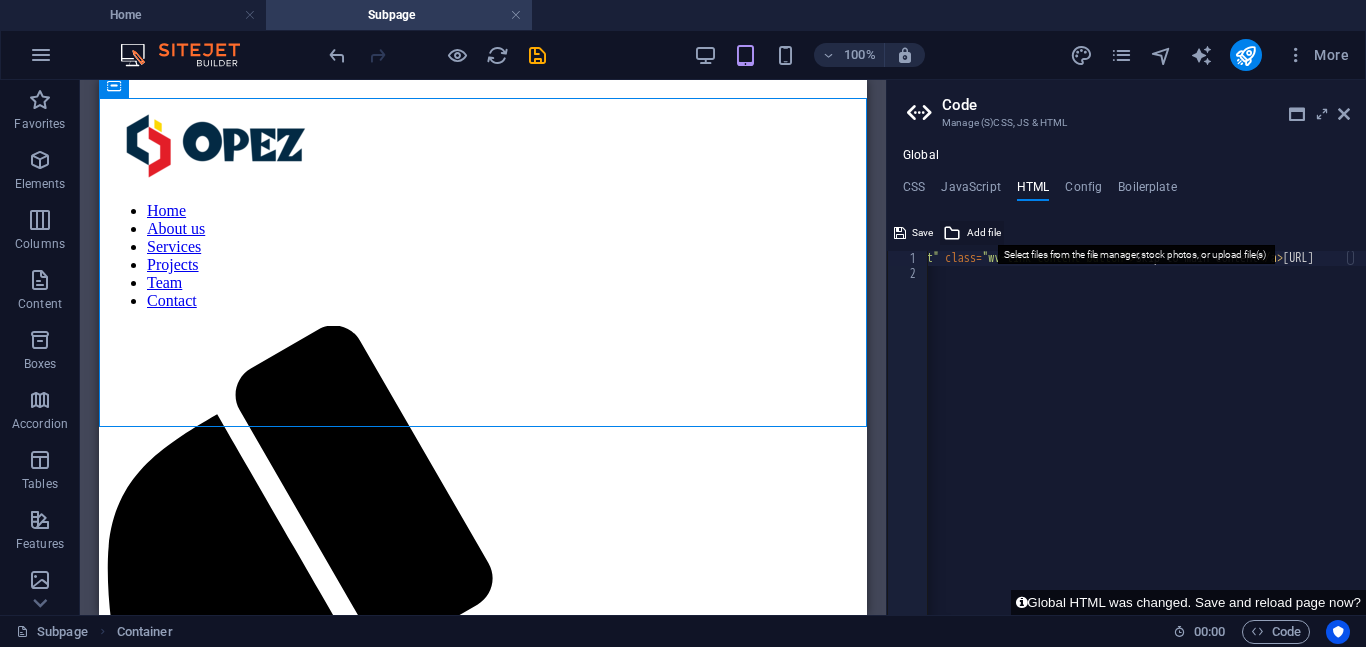 click on "Add file" at bounding box center [984, 233] 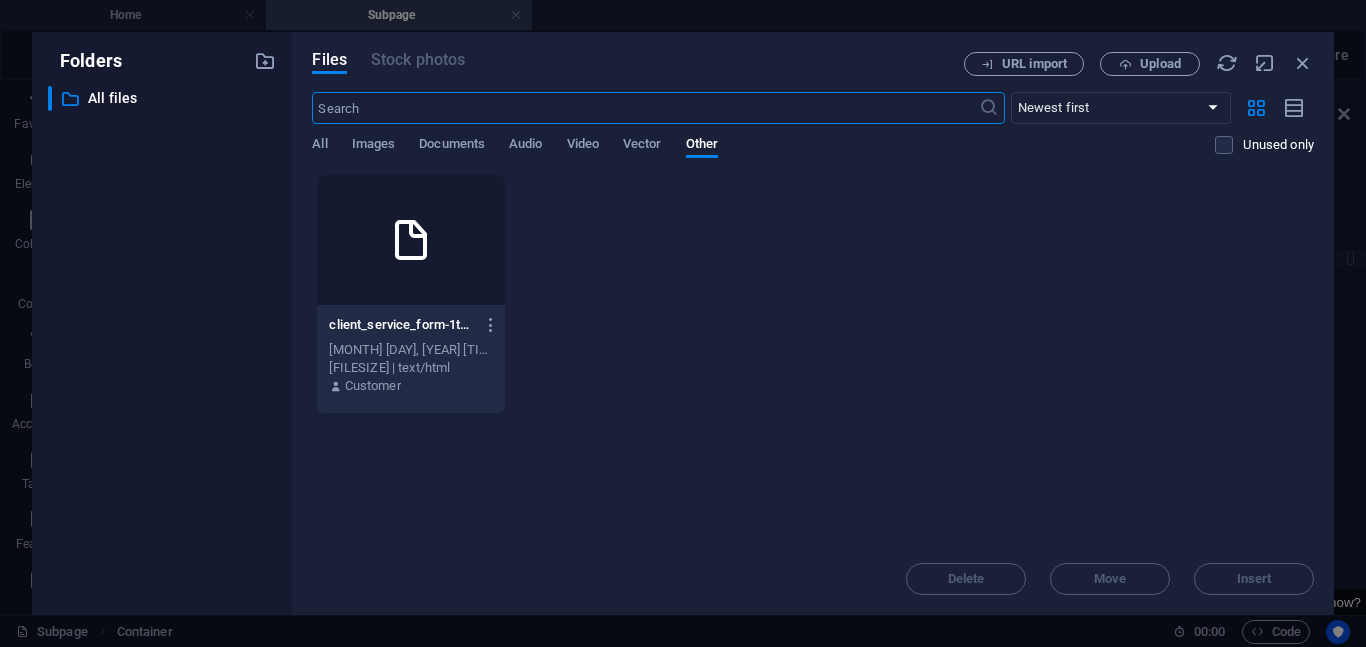 click at bounding box center [410, 240] 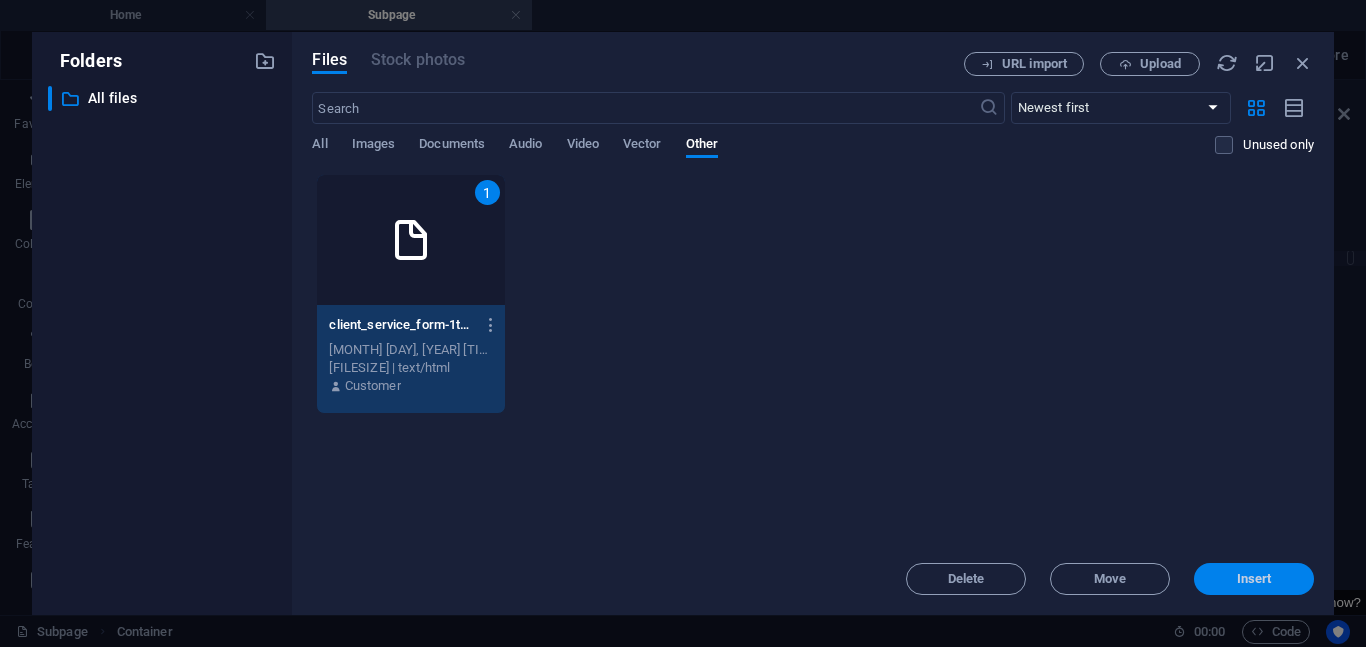 click on "Insert" at bounding box center [1254, 579] 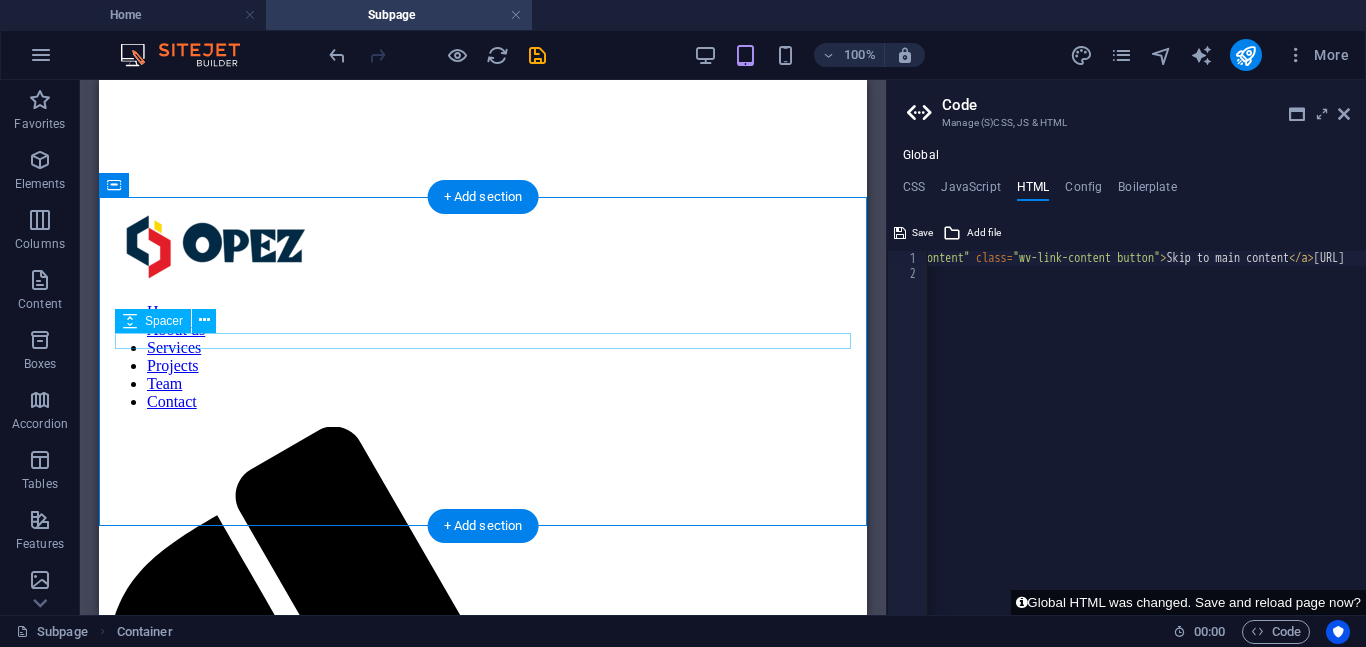 scroll, scrollTop: 448, scrollLeft: 0, axis: vertical 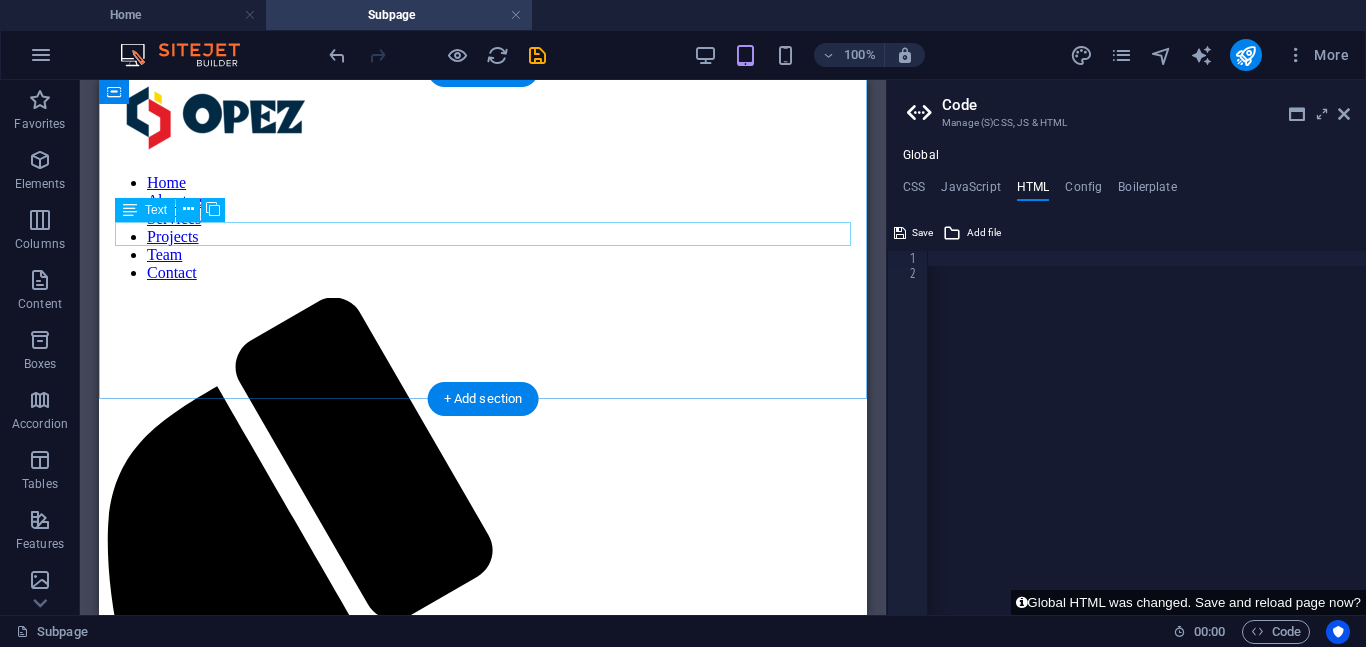 click on "ces." at bounding box center (483, 1903) 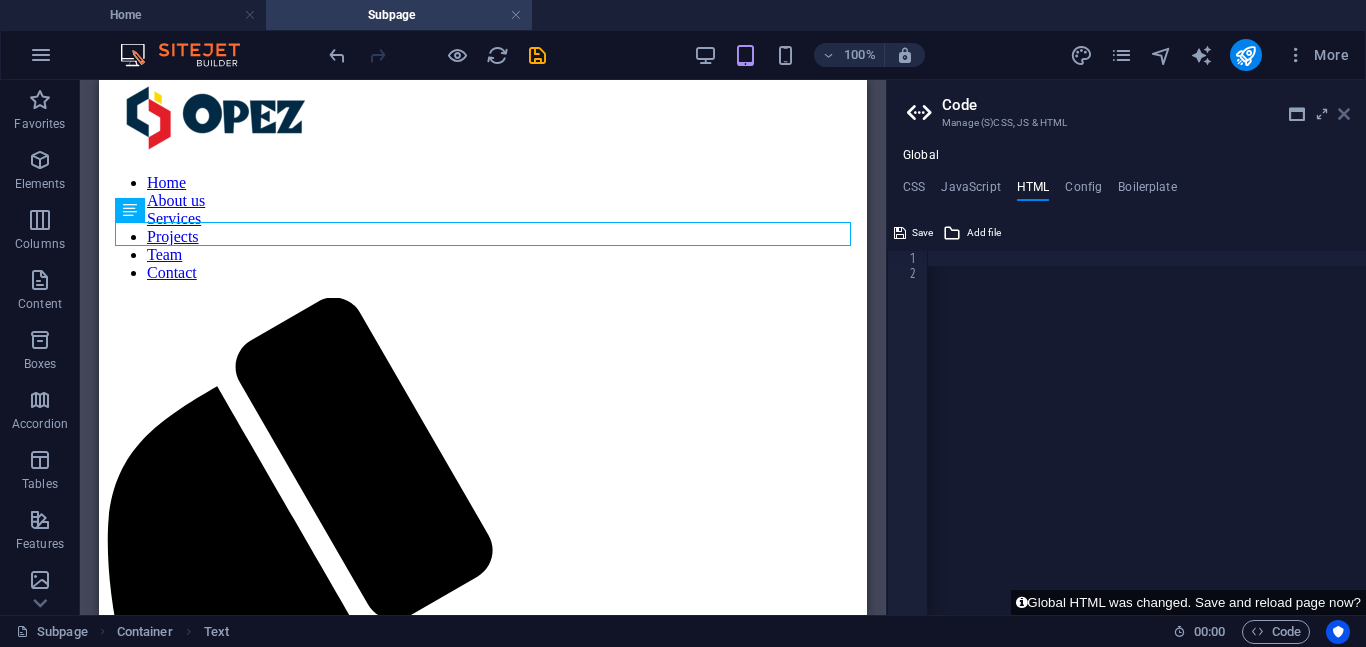 click at bounding box center [1344, 114] 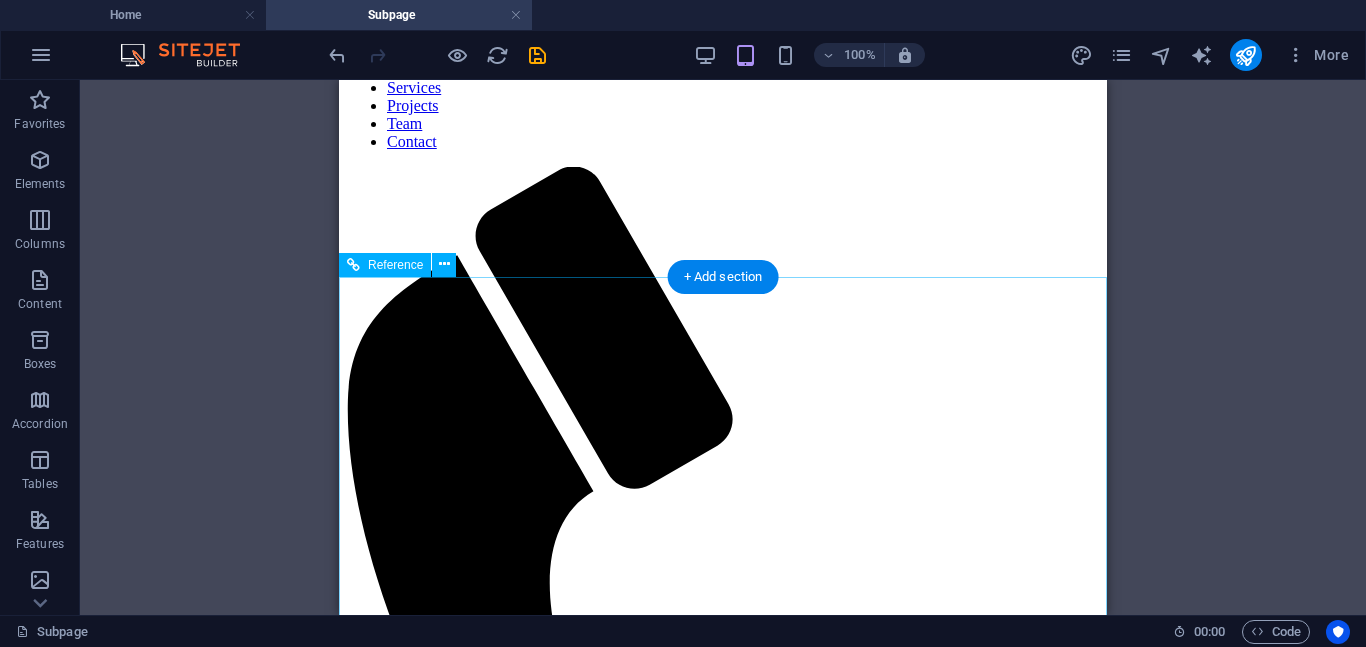 scroll, scrollTop: 711, scrollLeft: 0, axis: vertical 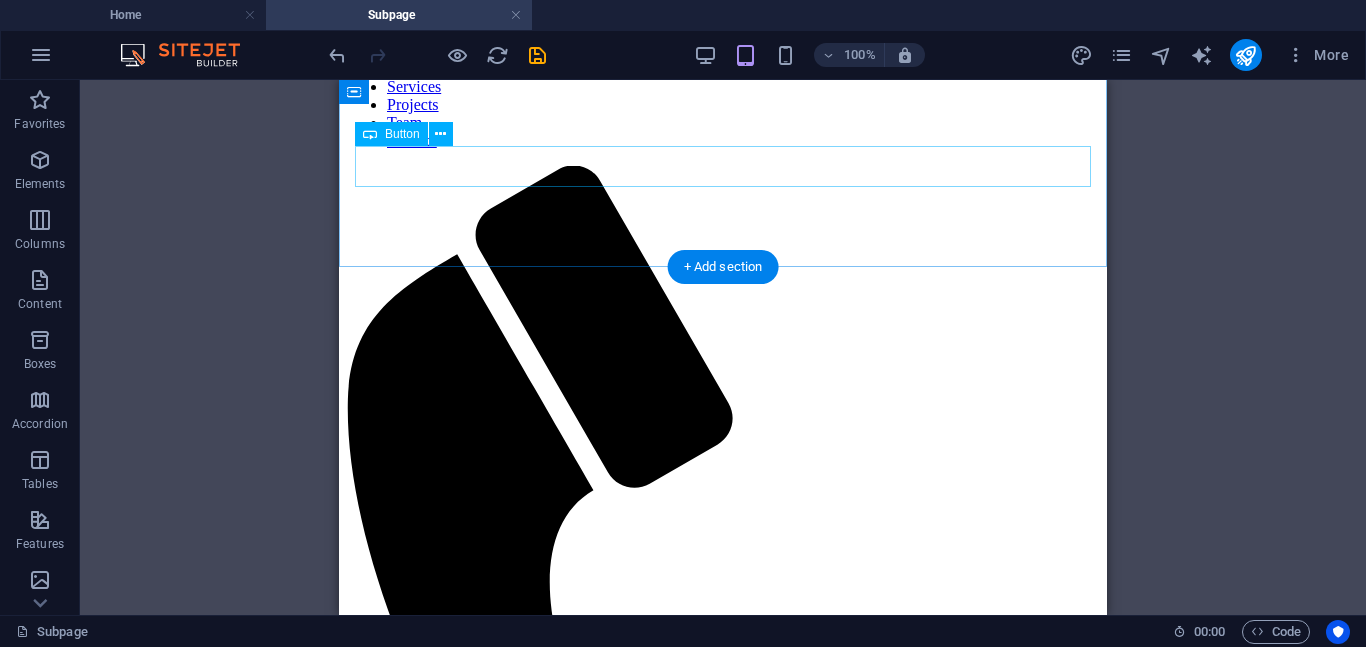 click on "Learn more about References" at bounding box center (723, 1837) 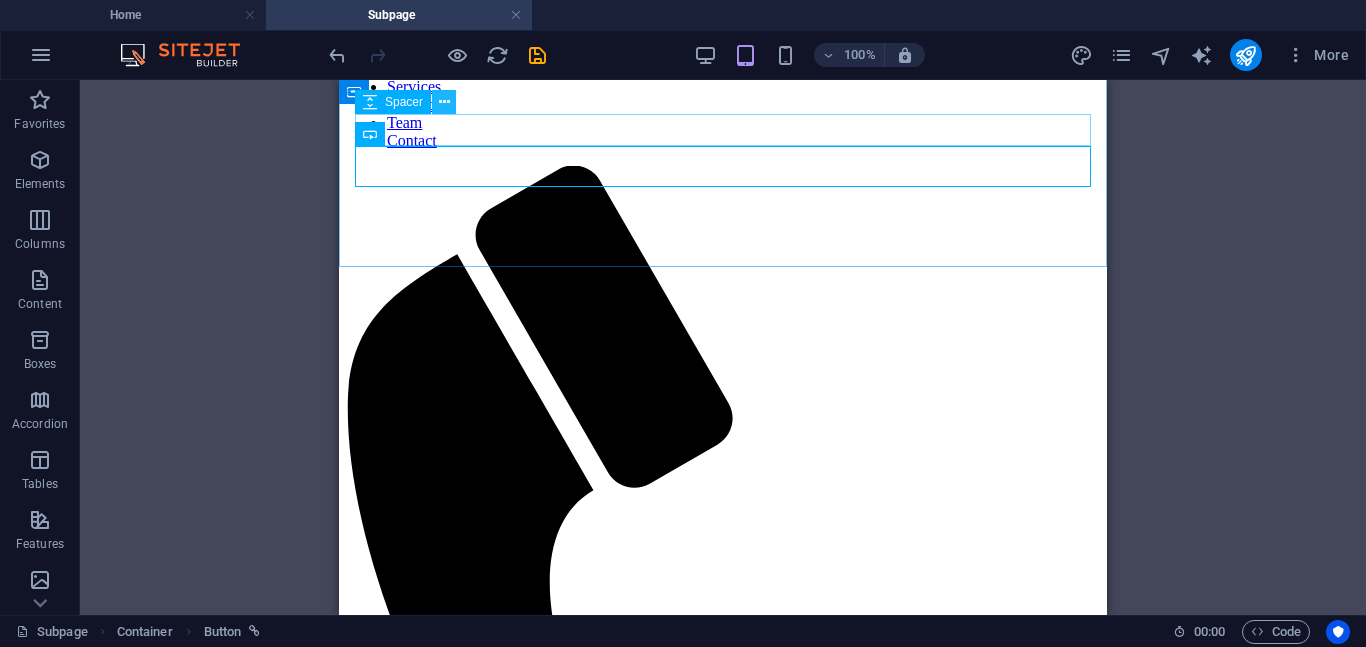 click at bounding box center [444, 102] 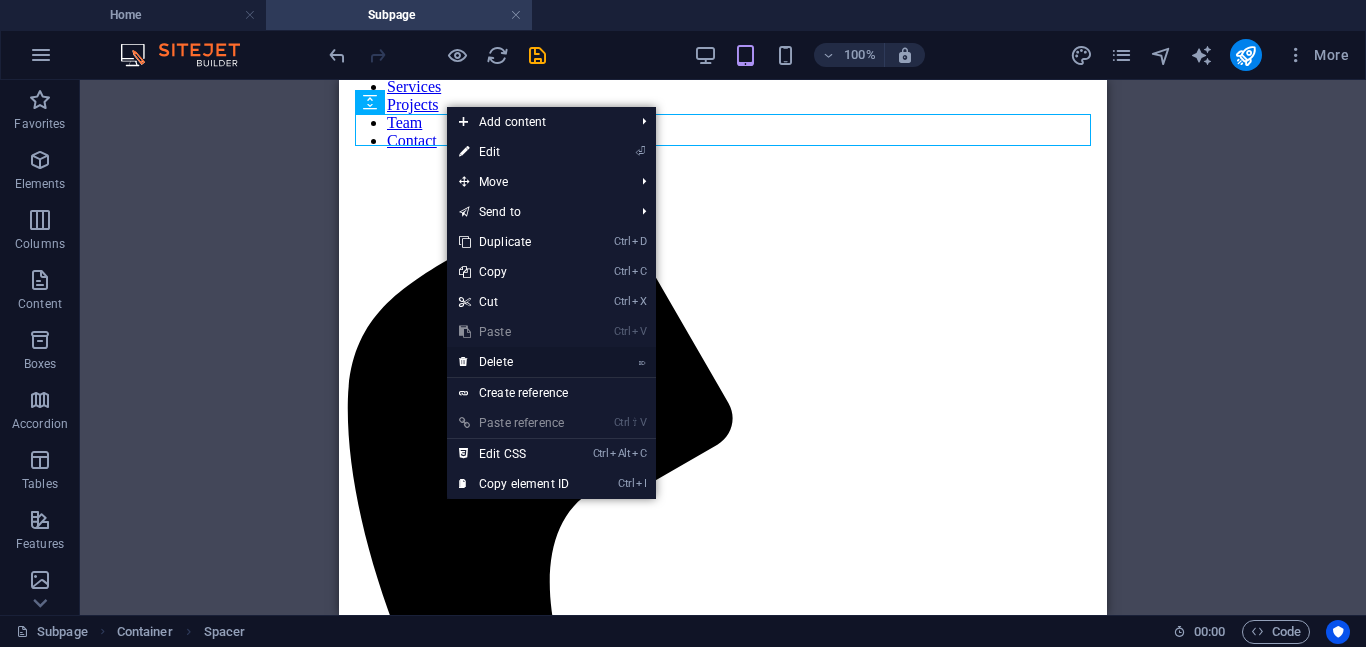 click on "⌦  Delete" at bounding box center [514, 362] 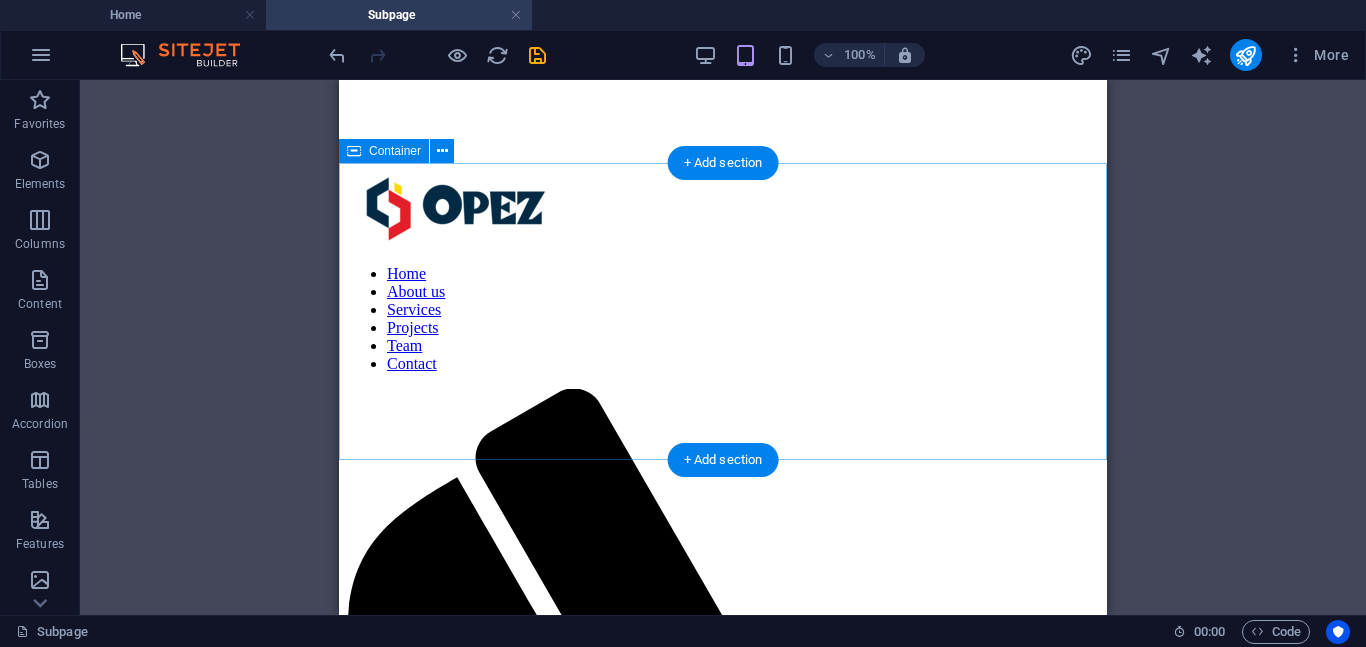 scroll, scrollTop: 484, scrollLeft: 0, axis: vertical 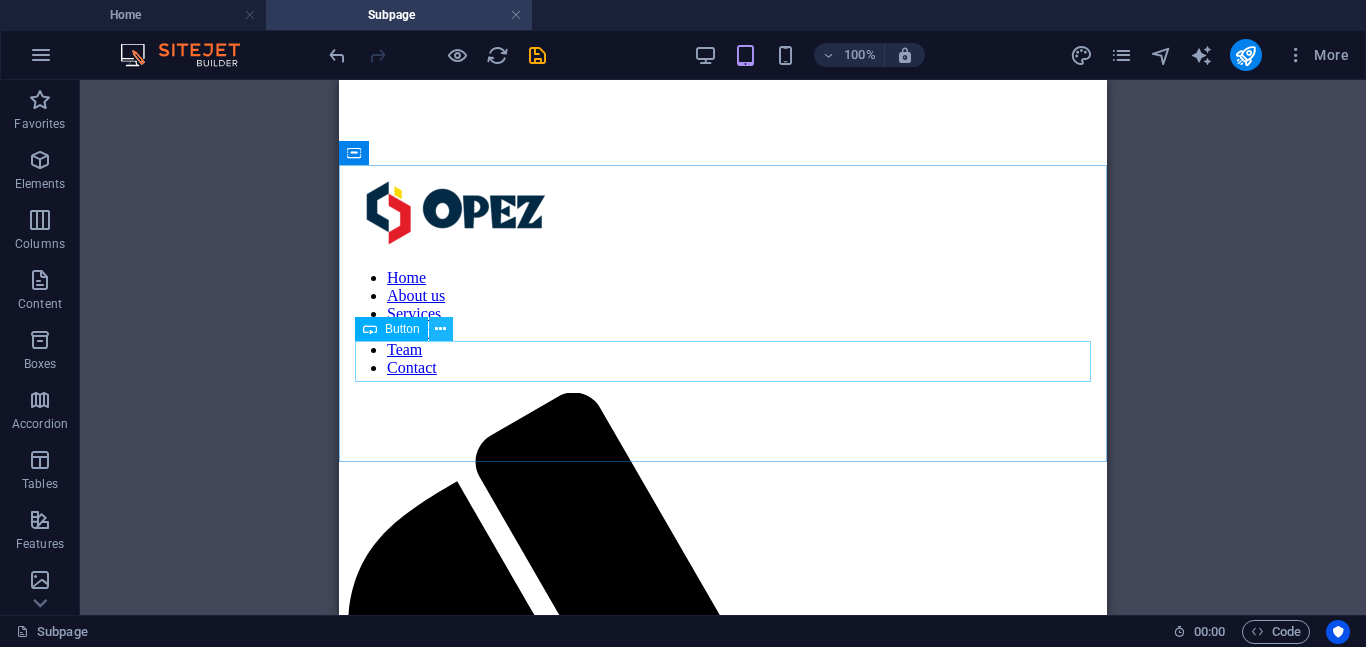 click at bounding box center (440, 329) 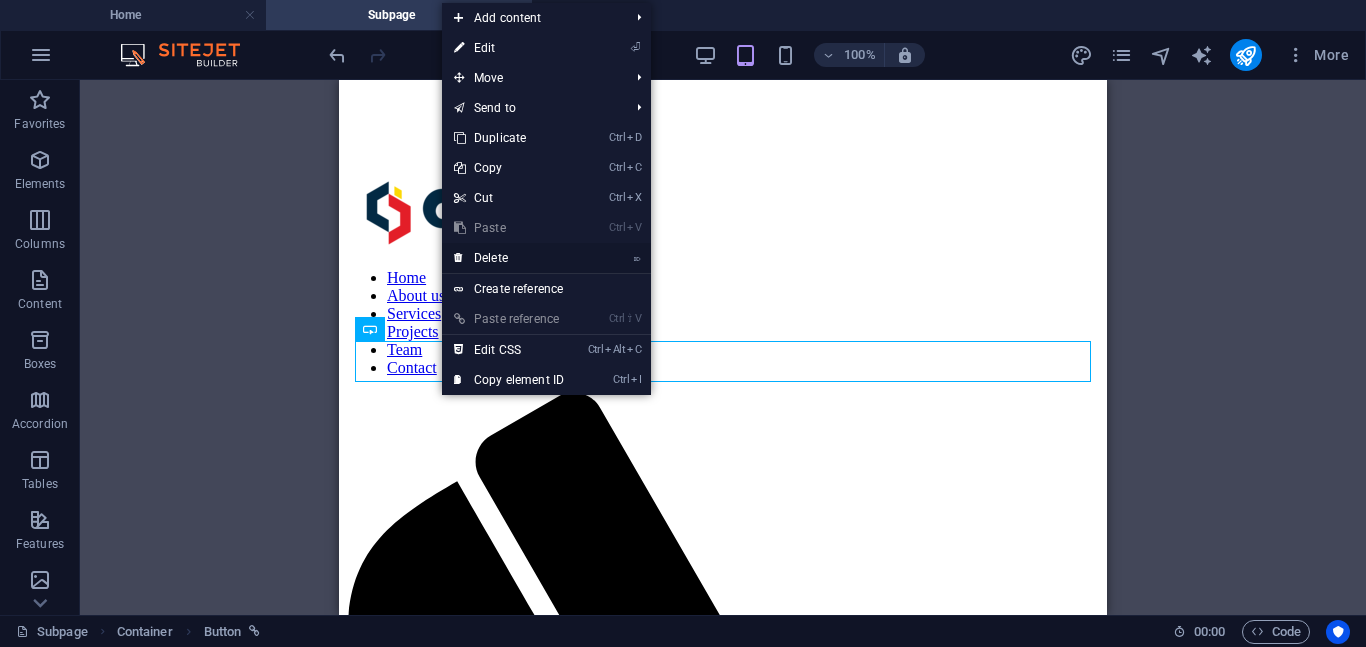 click on "⌦  Delete" at bounding box center (509, 258) 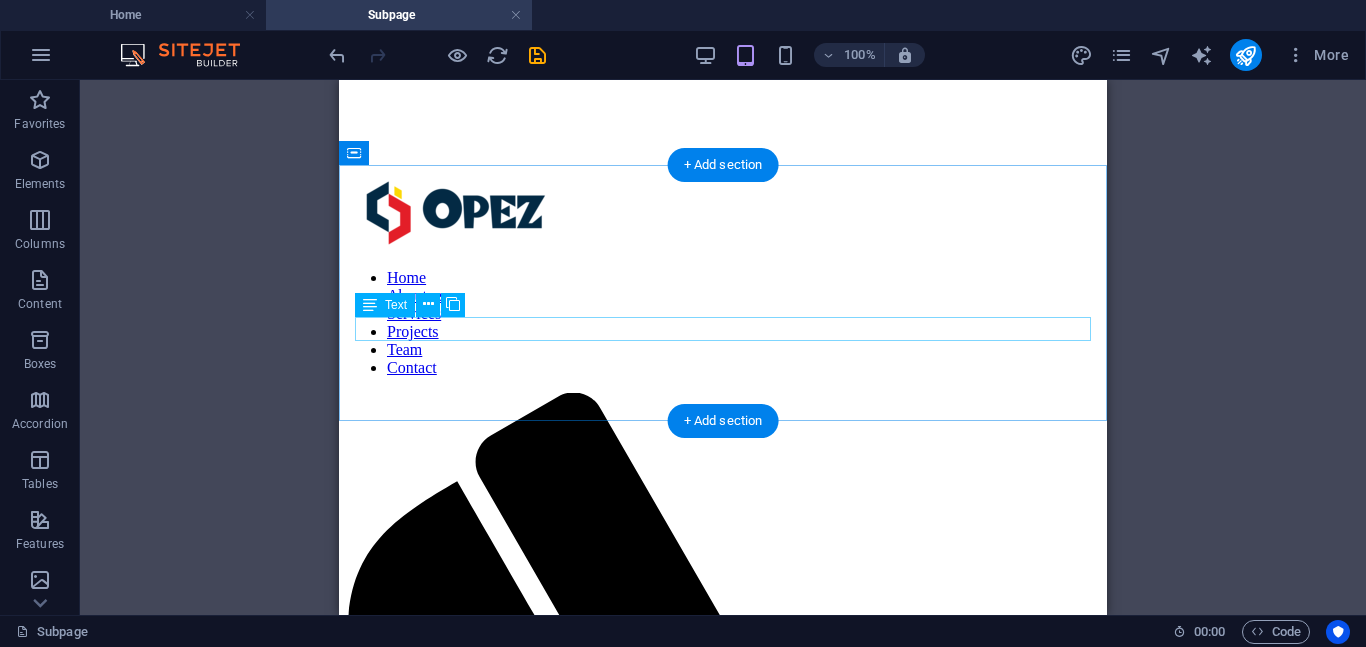 click on "ces." at bounding box center [723, 1998] 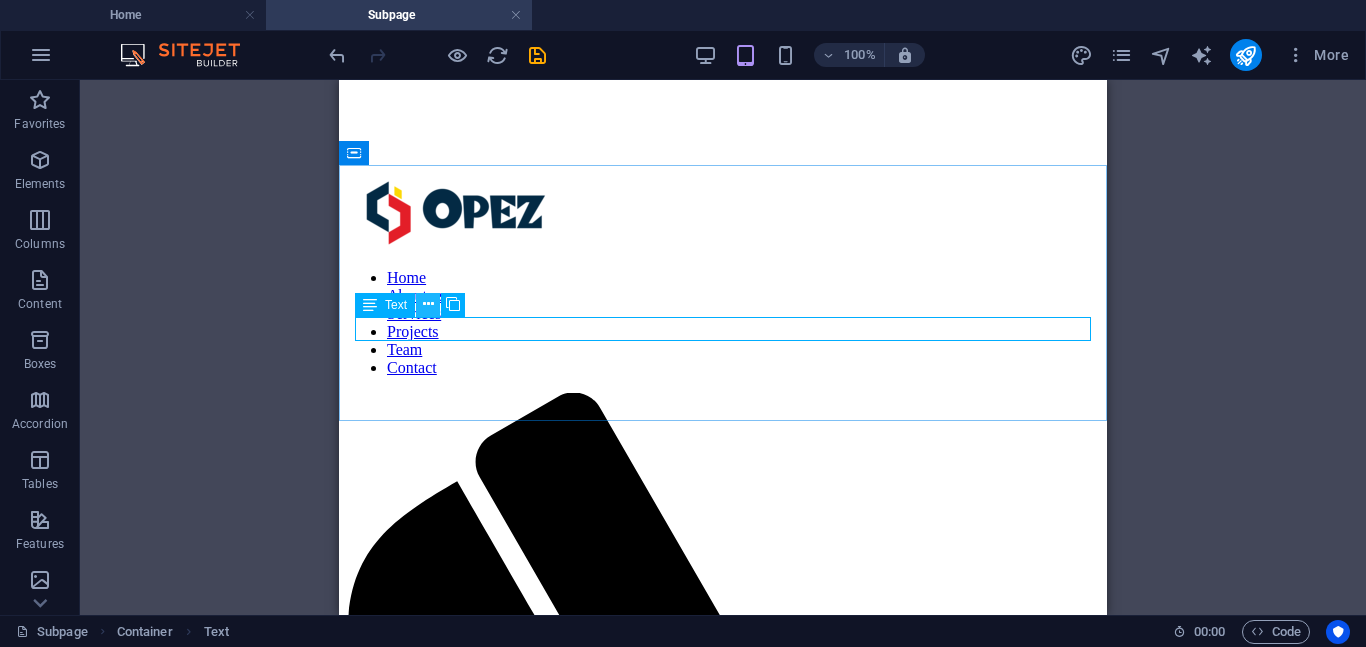 click at bounding box center (428, 304) 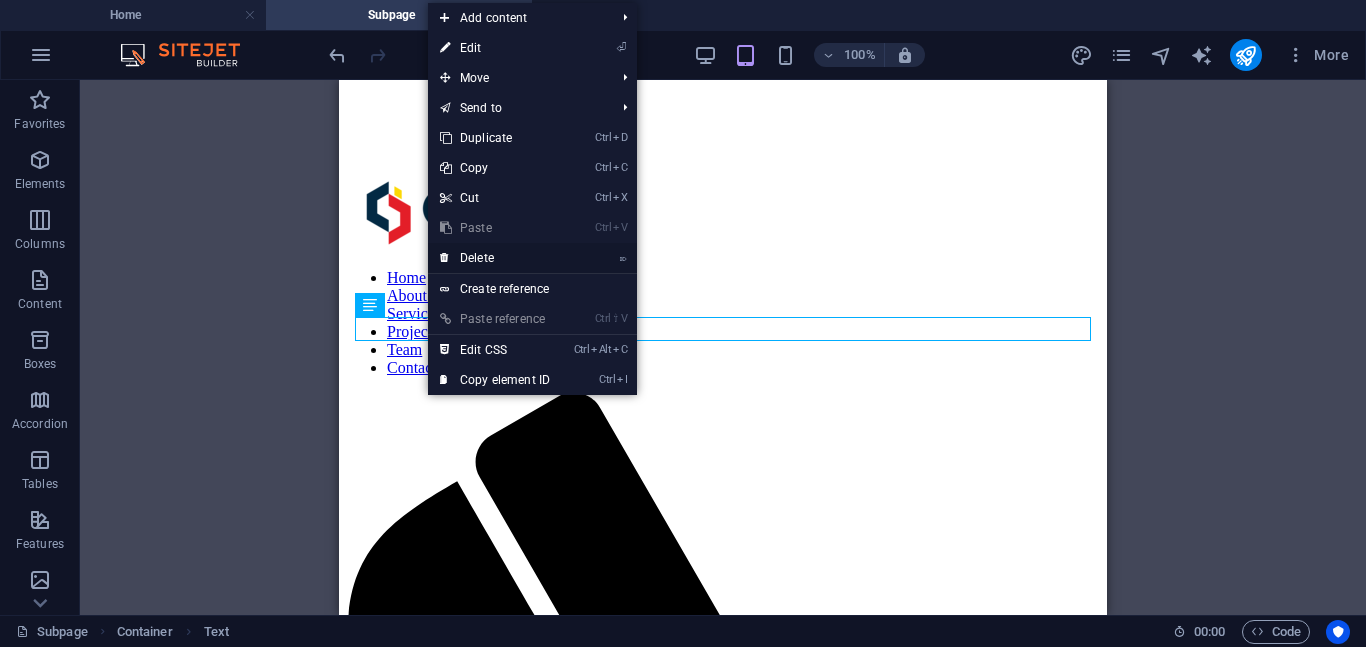 click on "⌦  Delete" at bounding box center (495, 258) 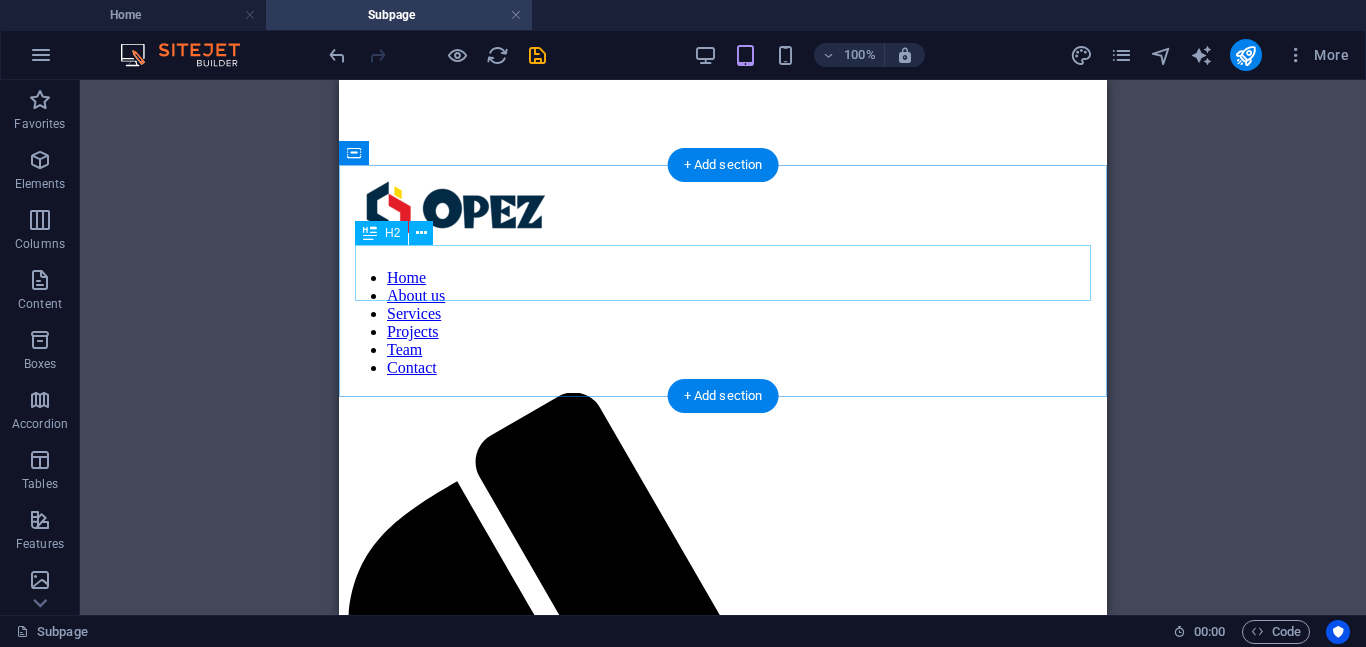 click on "T His is a Subpage" at bounding box center (723, 1923) 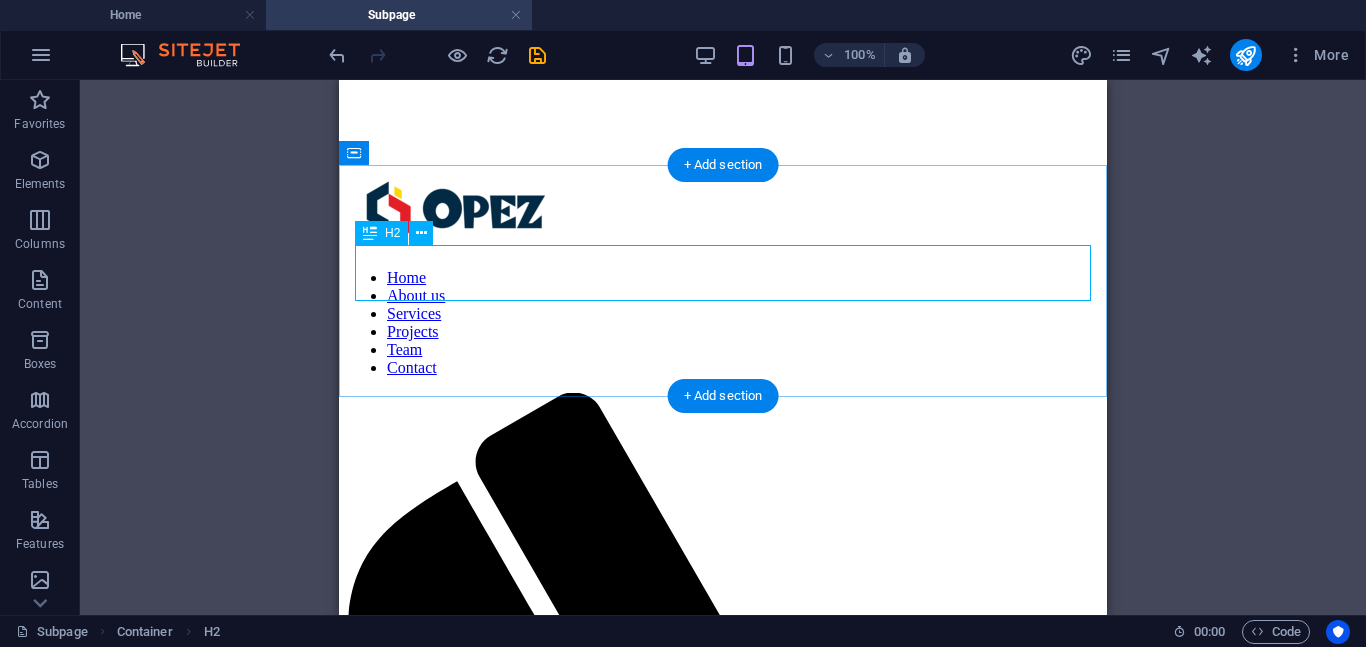 click on "T His is a Subpage" at bounding box center (723, 1923) 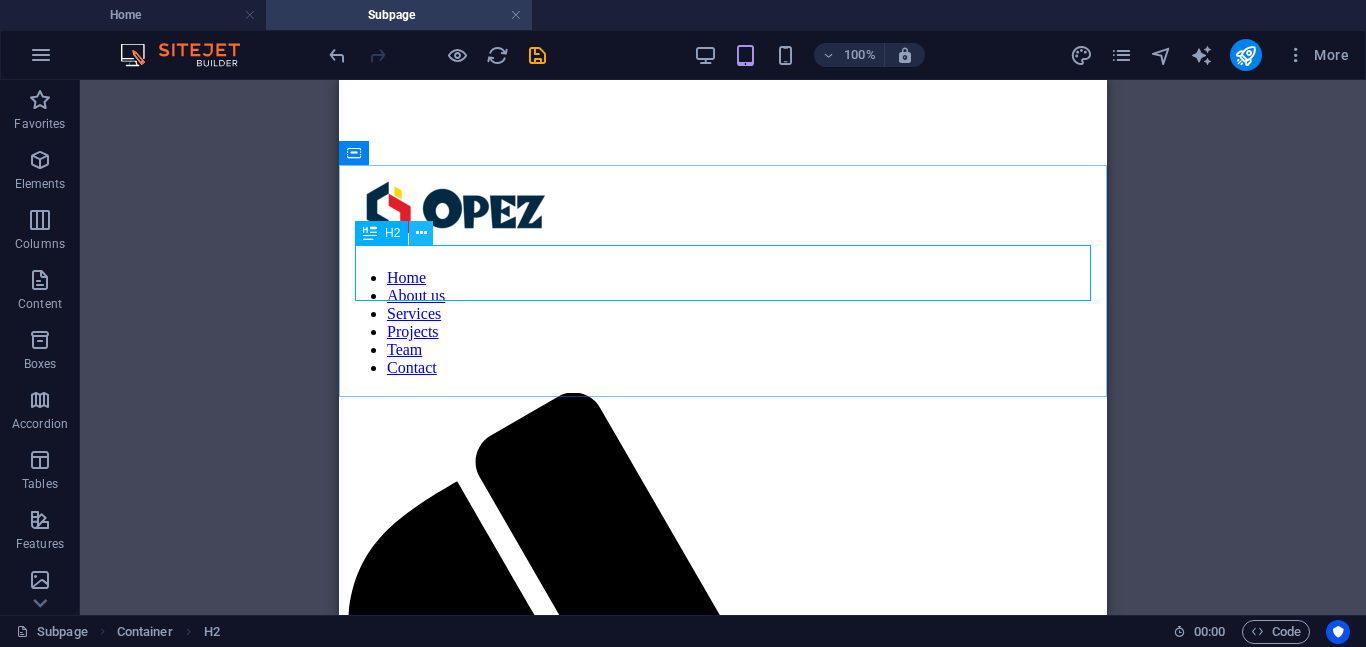 click at bounding box center [421, 233] 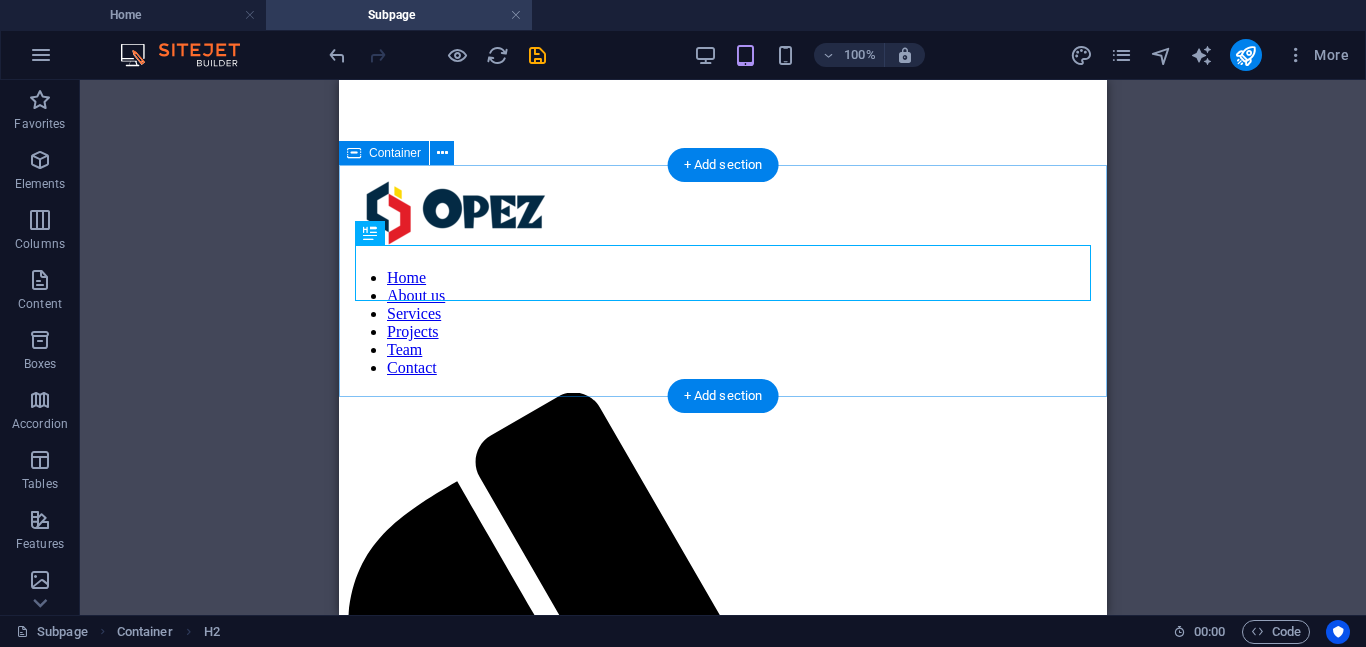 click on "T His is a Subpage" at bounding box center (723, 1941) 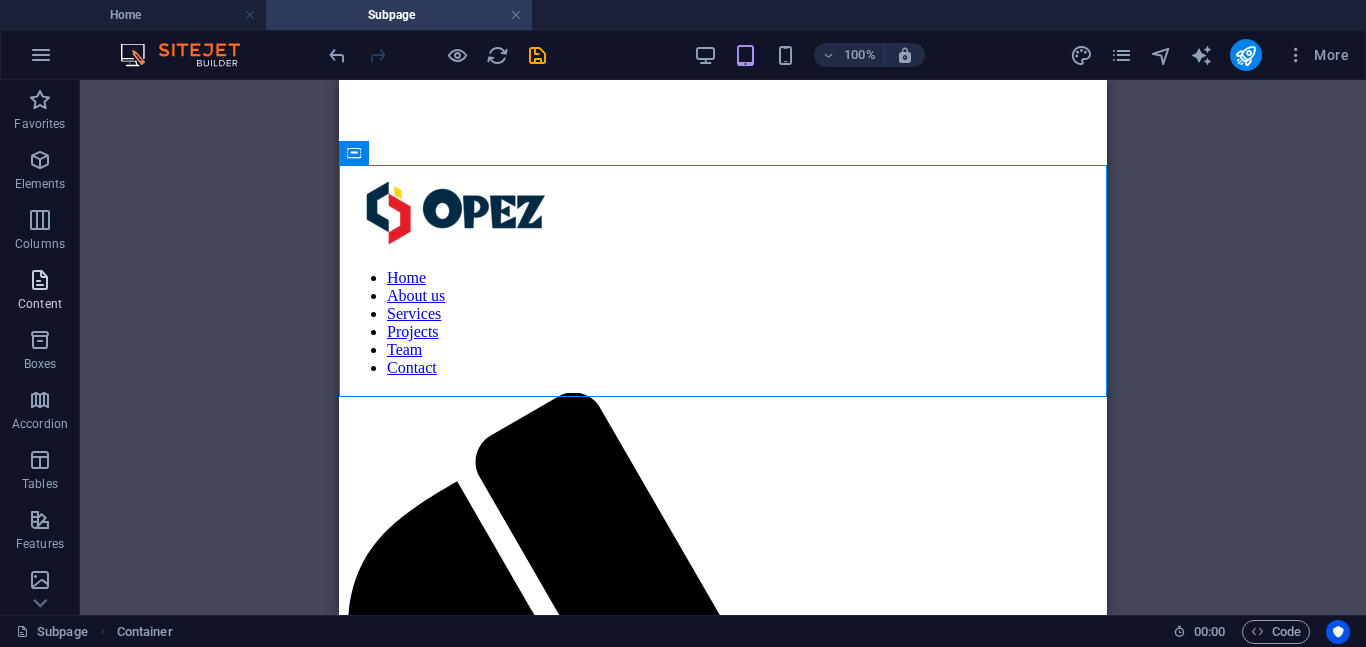 click on "Content" at bounding box center [40, 304] 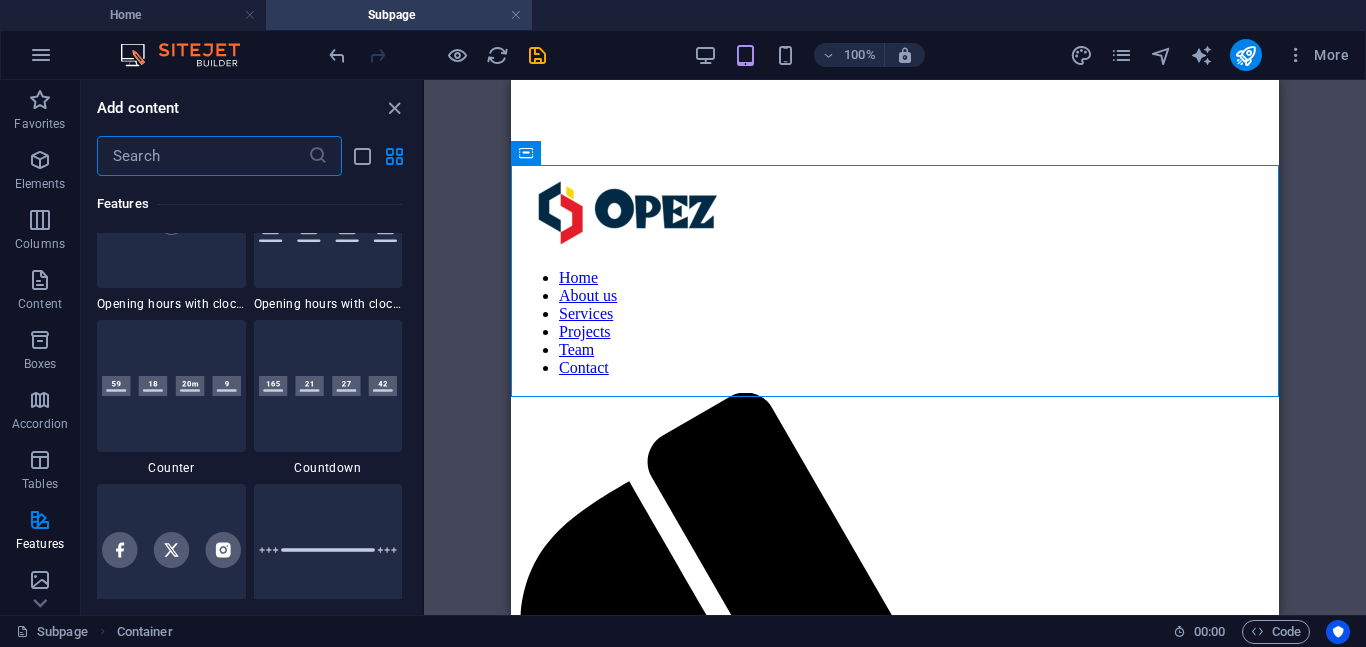 scroll, scrollTop: 8866, scrollLeft: 0, axis: vertical 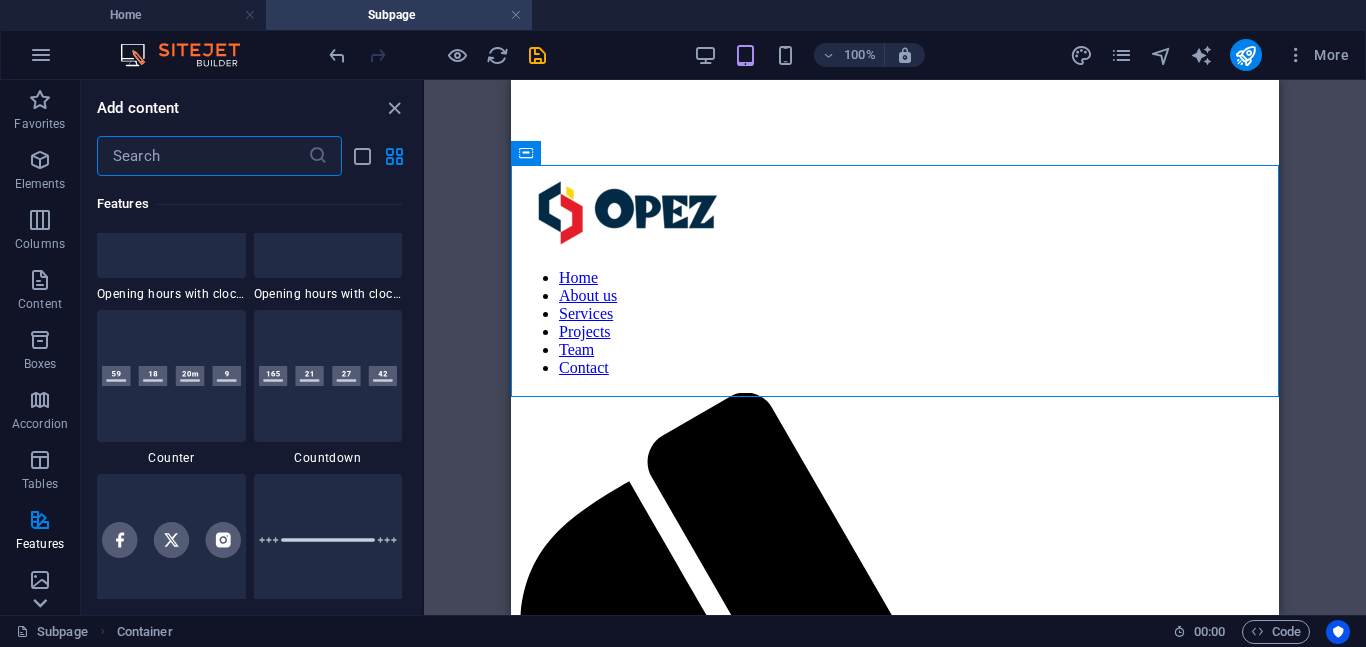 click 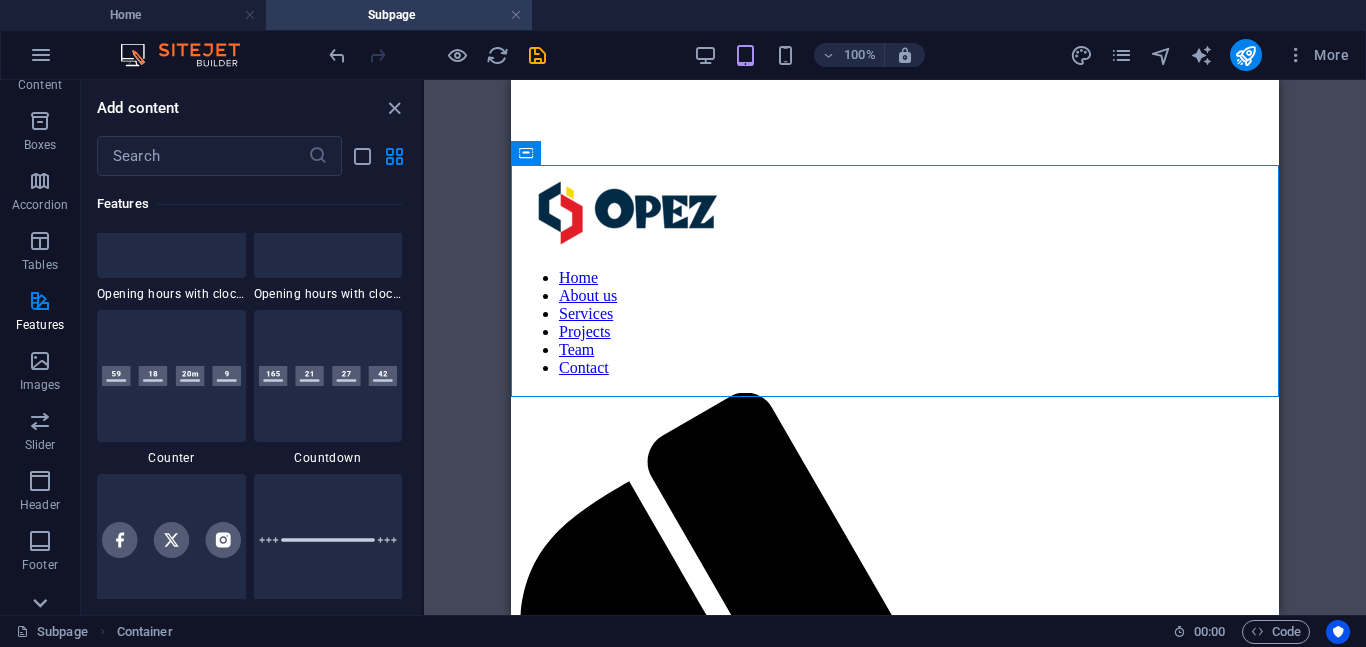scroll, scrollTop: 365, scrollLeft: 0, axis: vertical 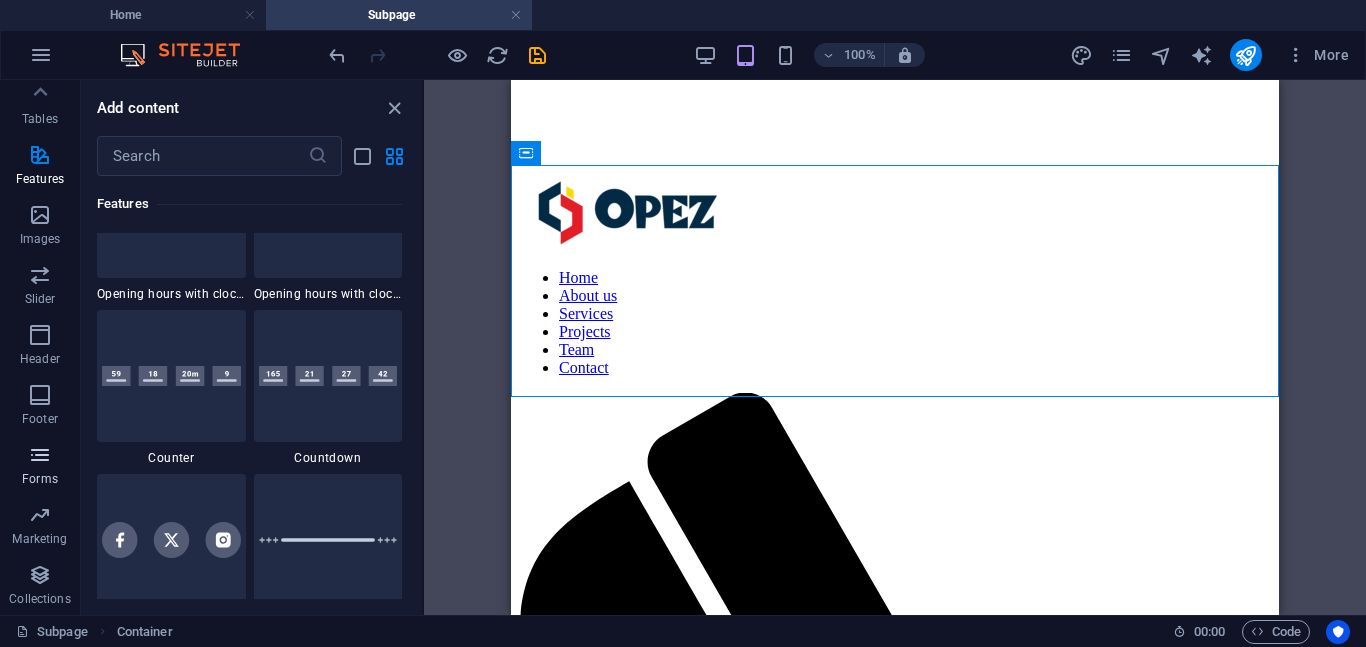 click at bounding box center (40, 455) 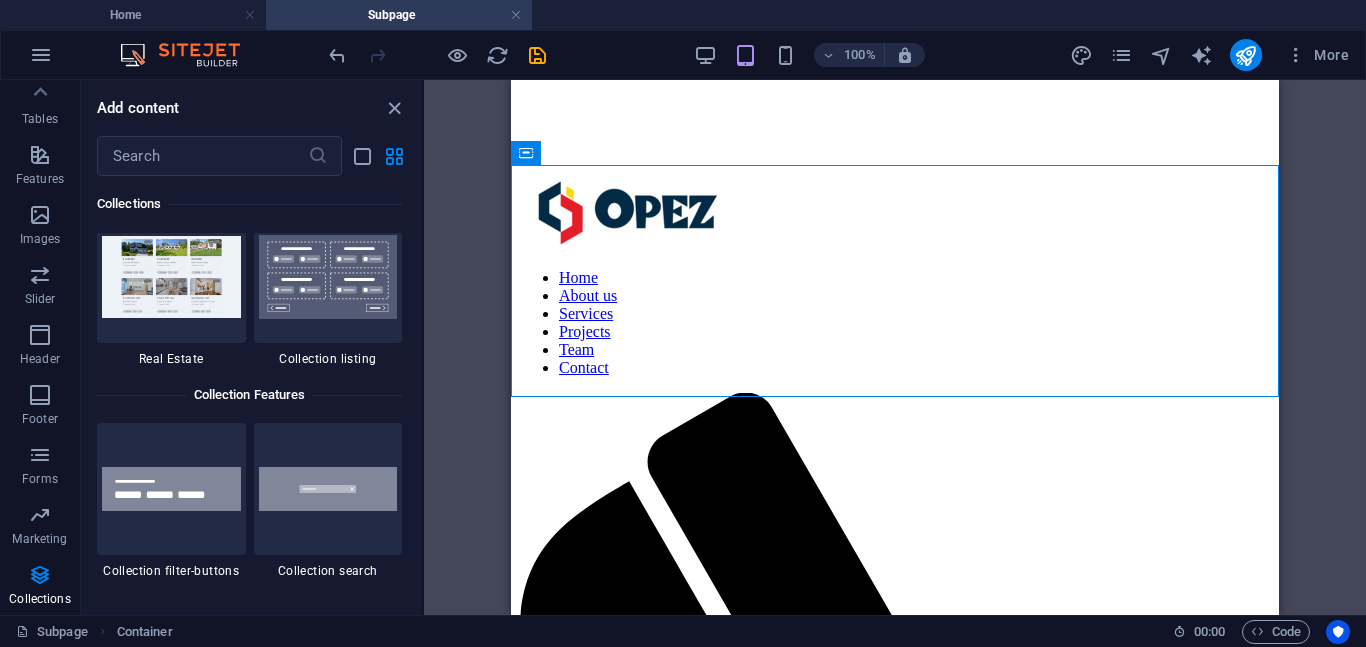 scroll, scrollTop: 18879, scrollLeft: 0, axis: vertical 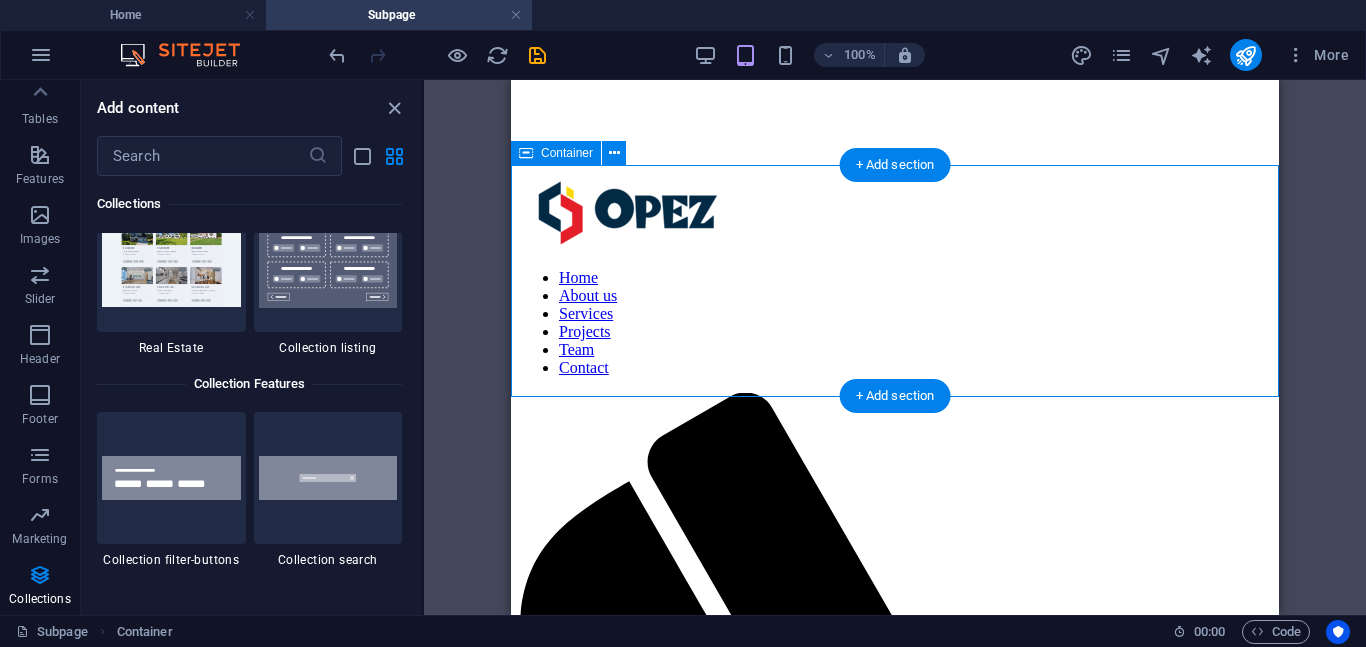 click on "T His is a Subpage" at bounding box center (895, 1941) 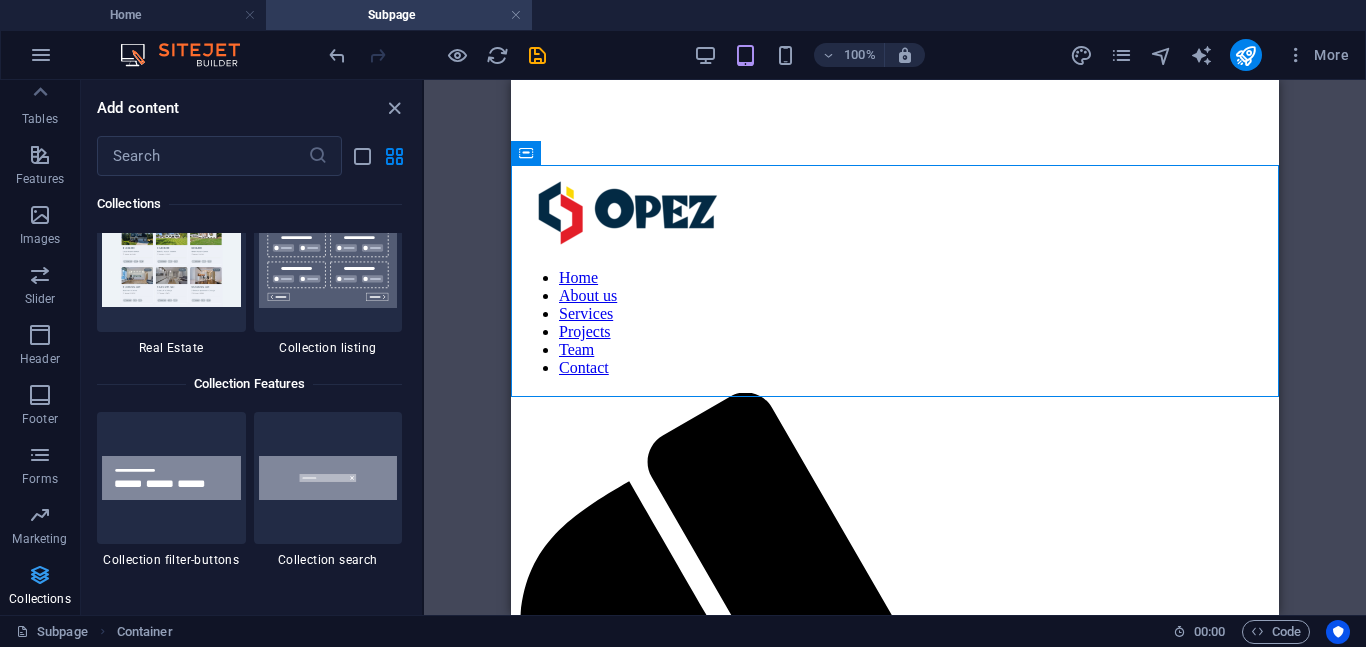 click at bounding box center [40, 575] 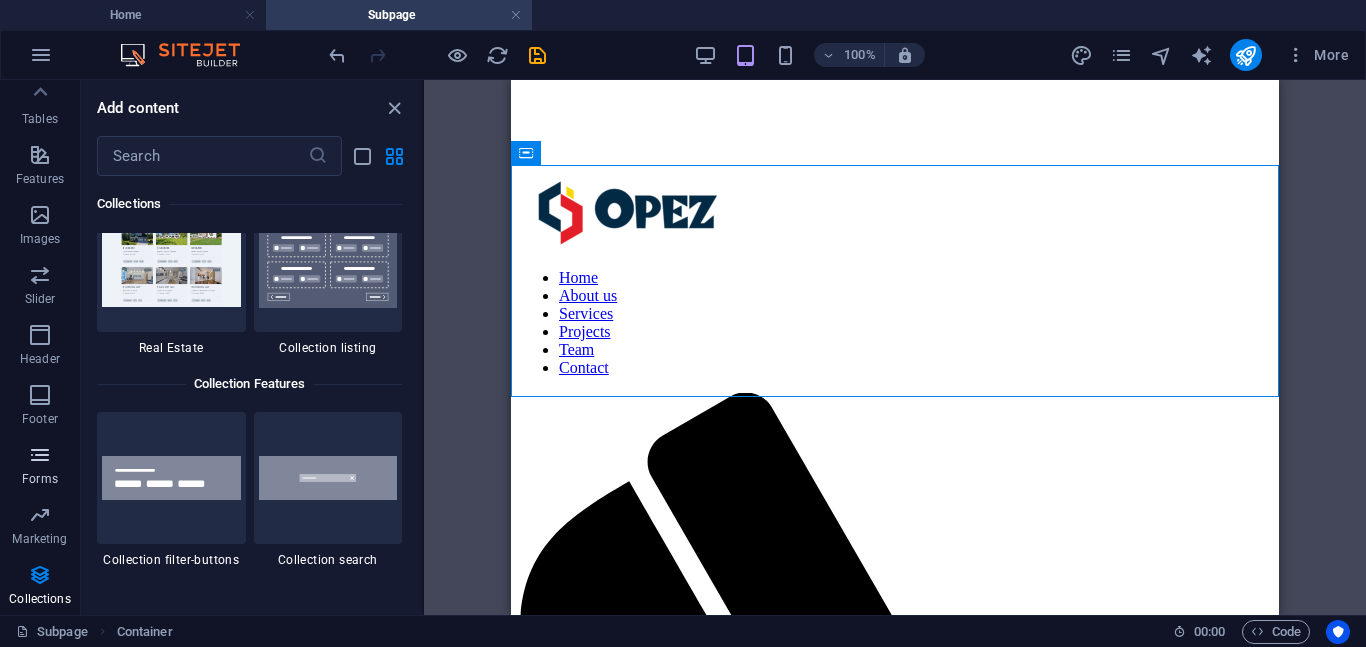 click at bounding box center [40, 455] 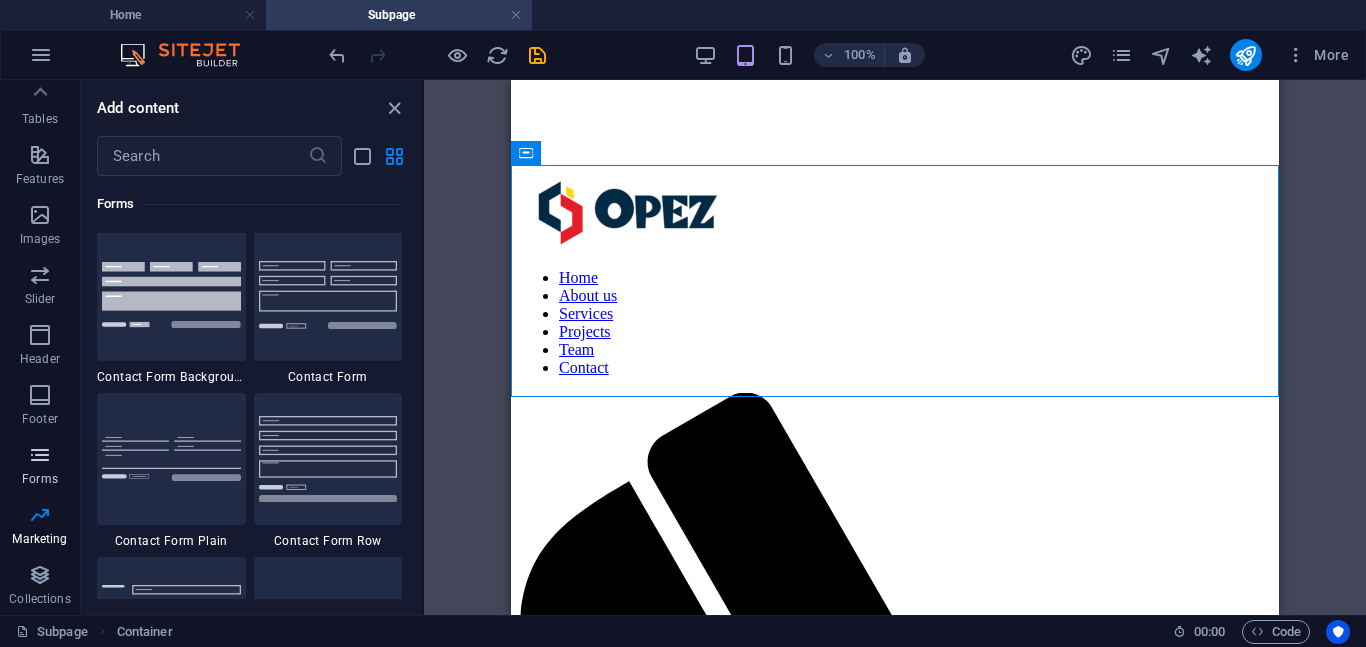 scroll, scrollTop: 14600, scrollLeft: 0, axis: vertical 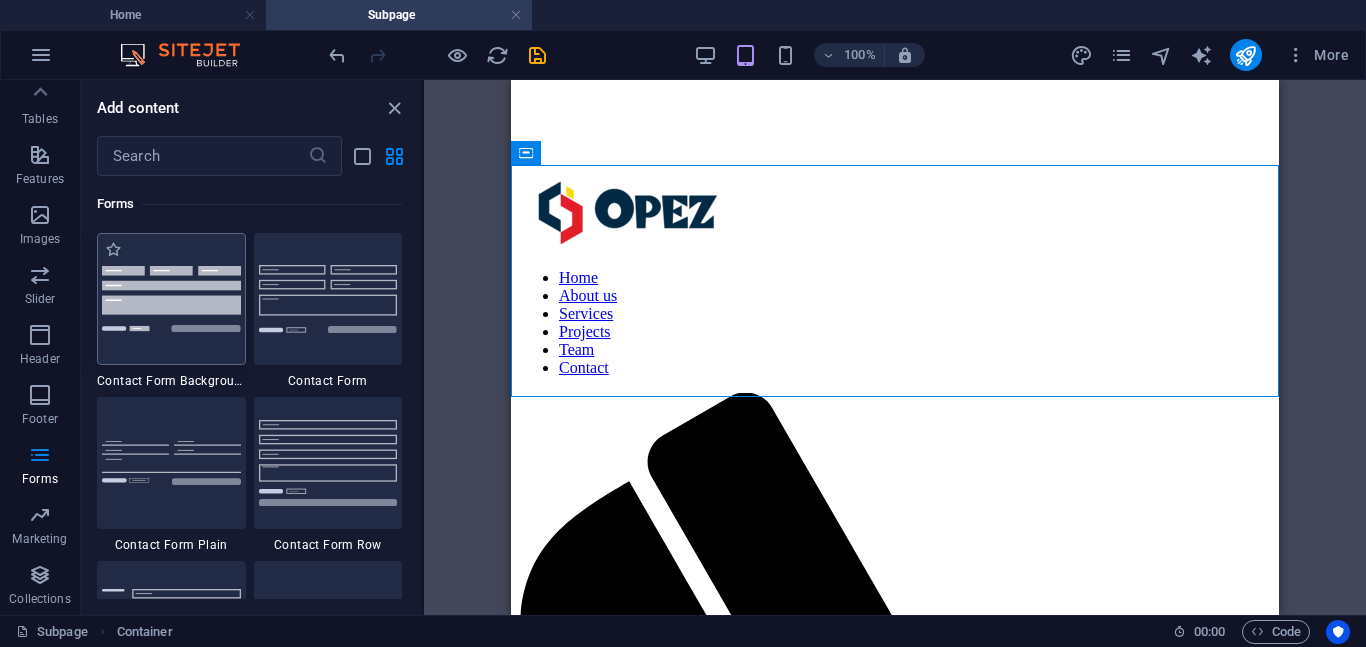 click at bounding box center [171, 298] 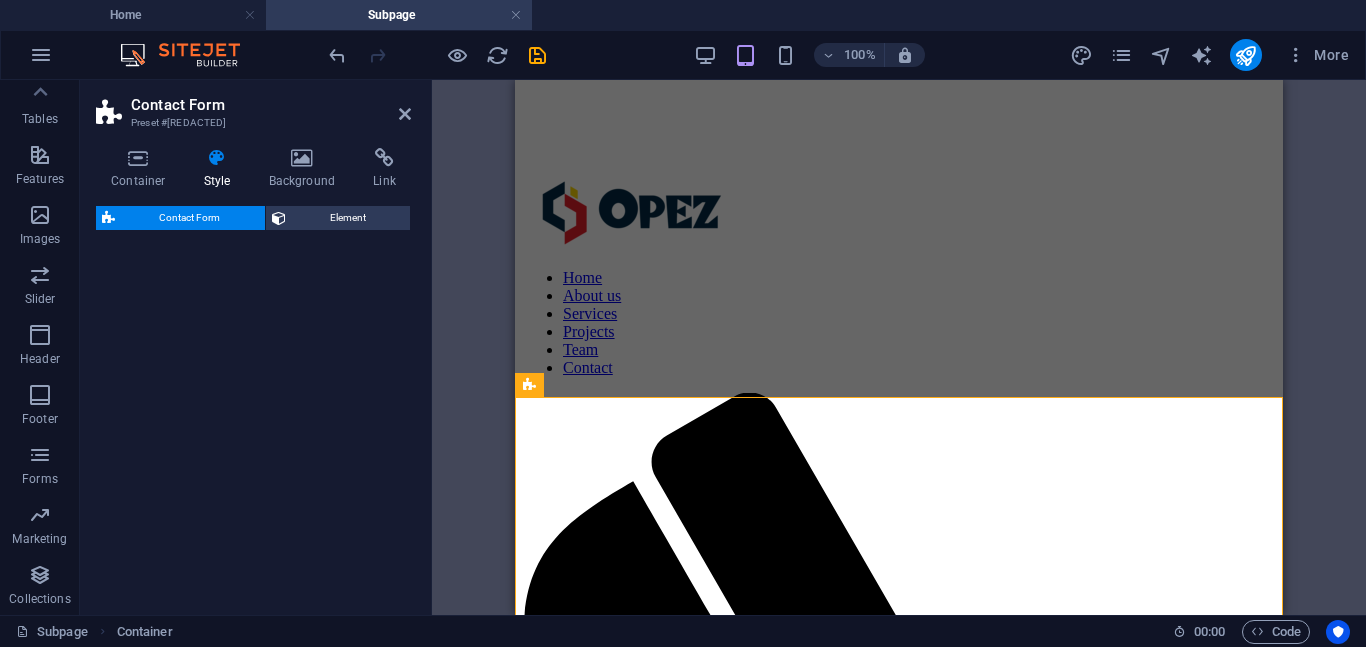 select on "rem" 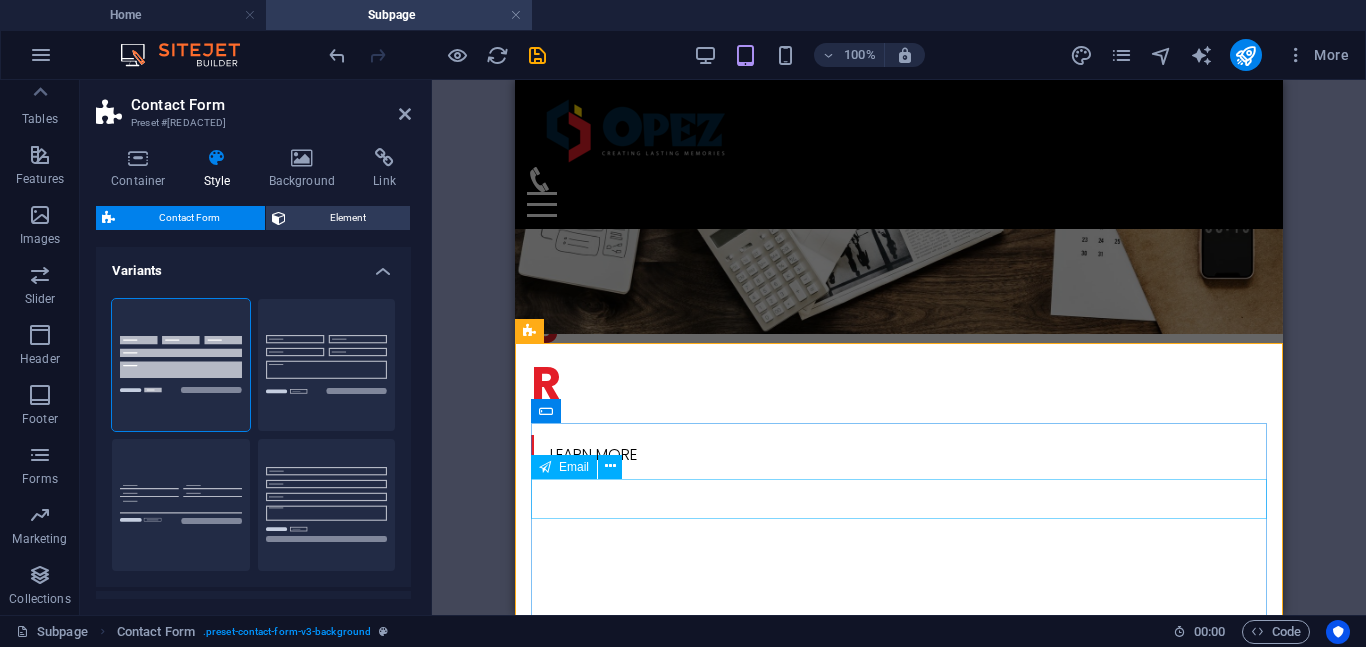 scroll, scrollTop: 536, scrollLeft: 0, axis: vertical 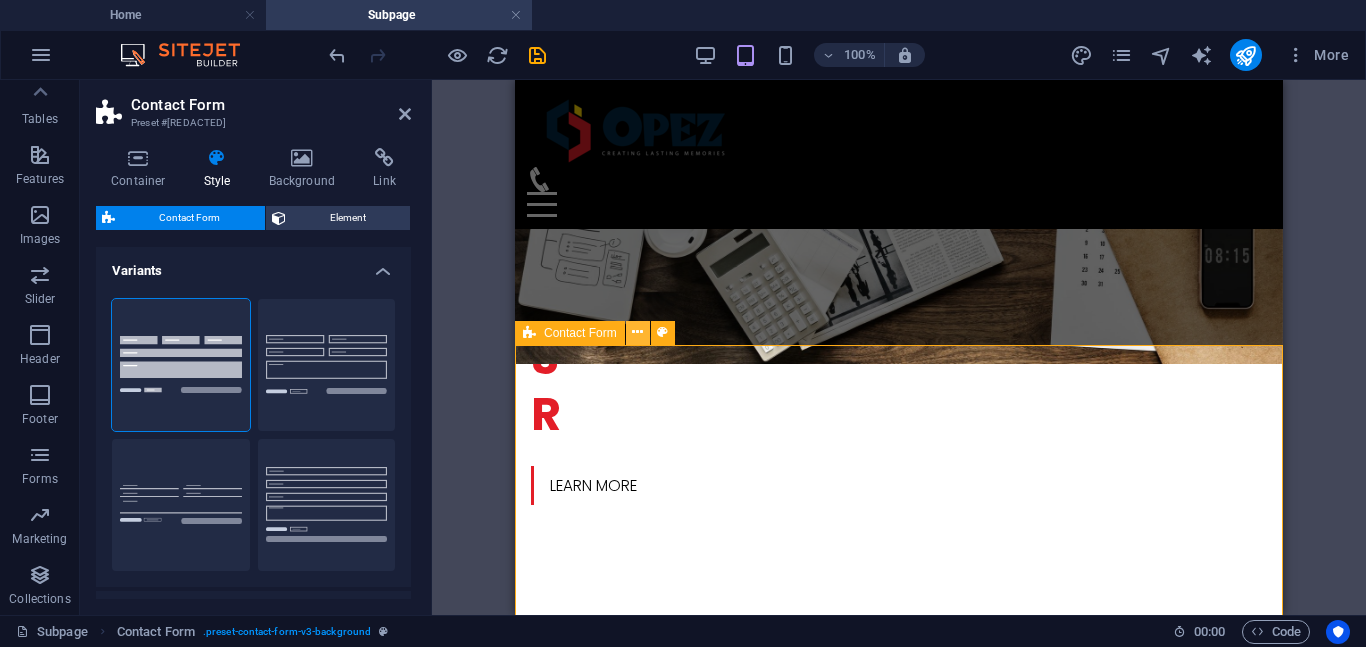 click at bounding box center [637, 332] 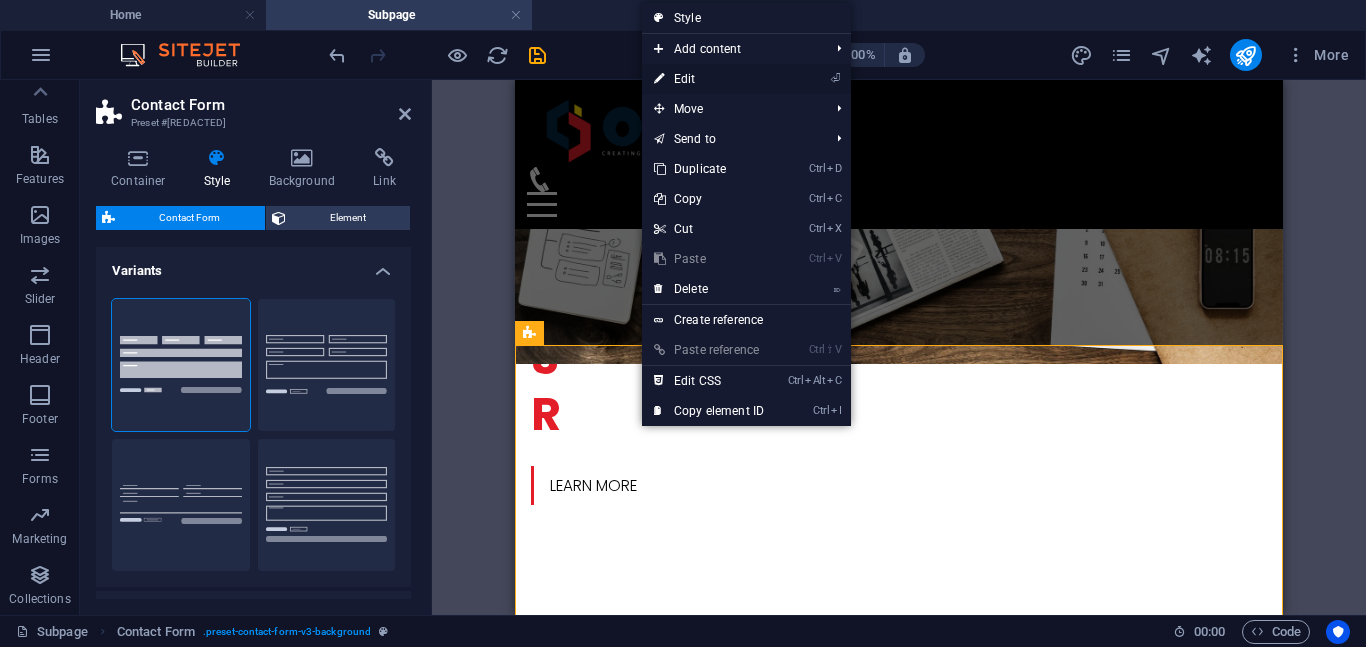 click on "⏎  Edit" at bounding box center (709, 79) 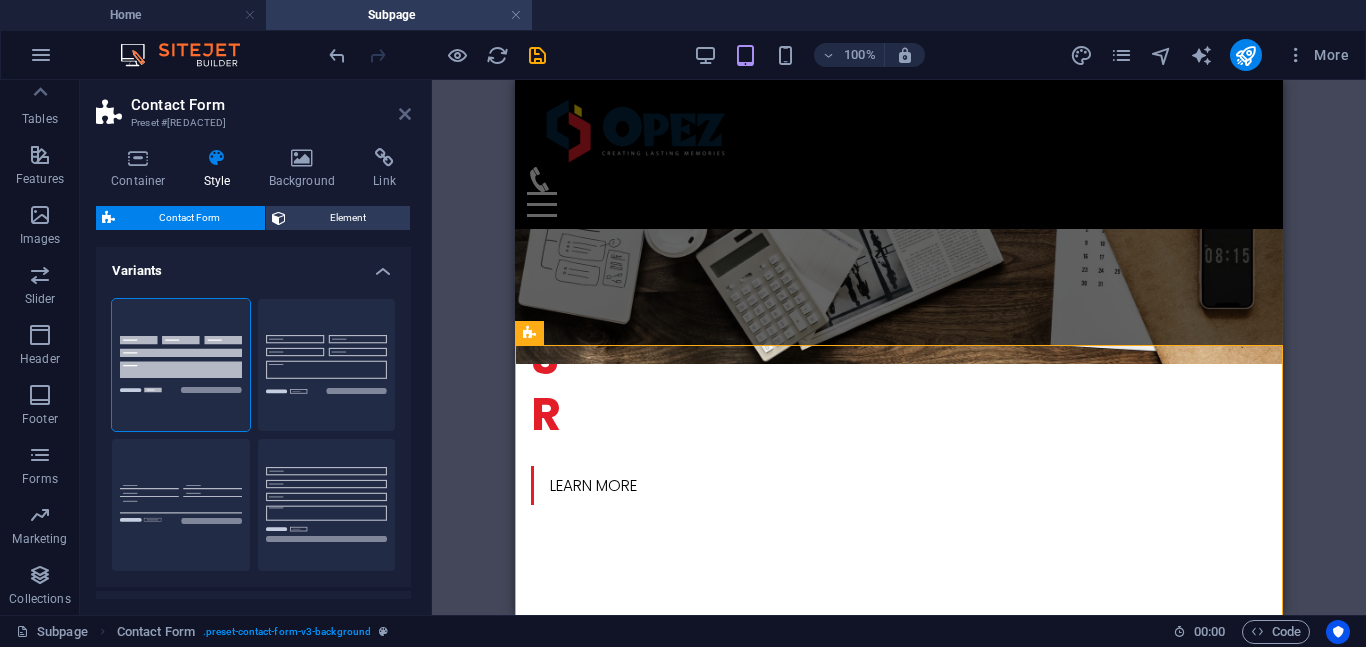 click at bounding box center [405, 114] 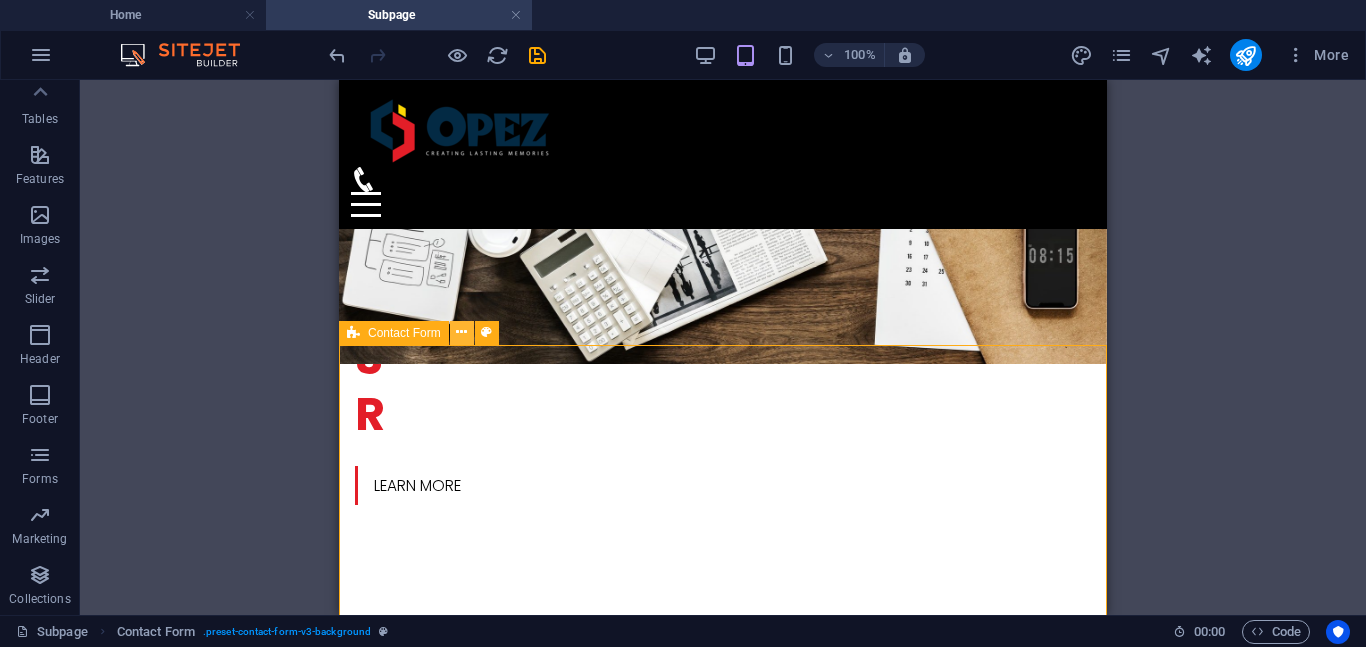 click at bounding box center [461, 332] 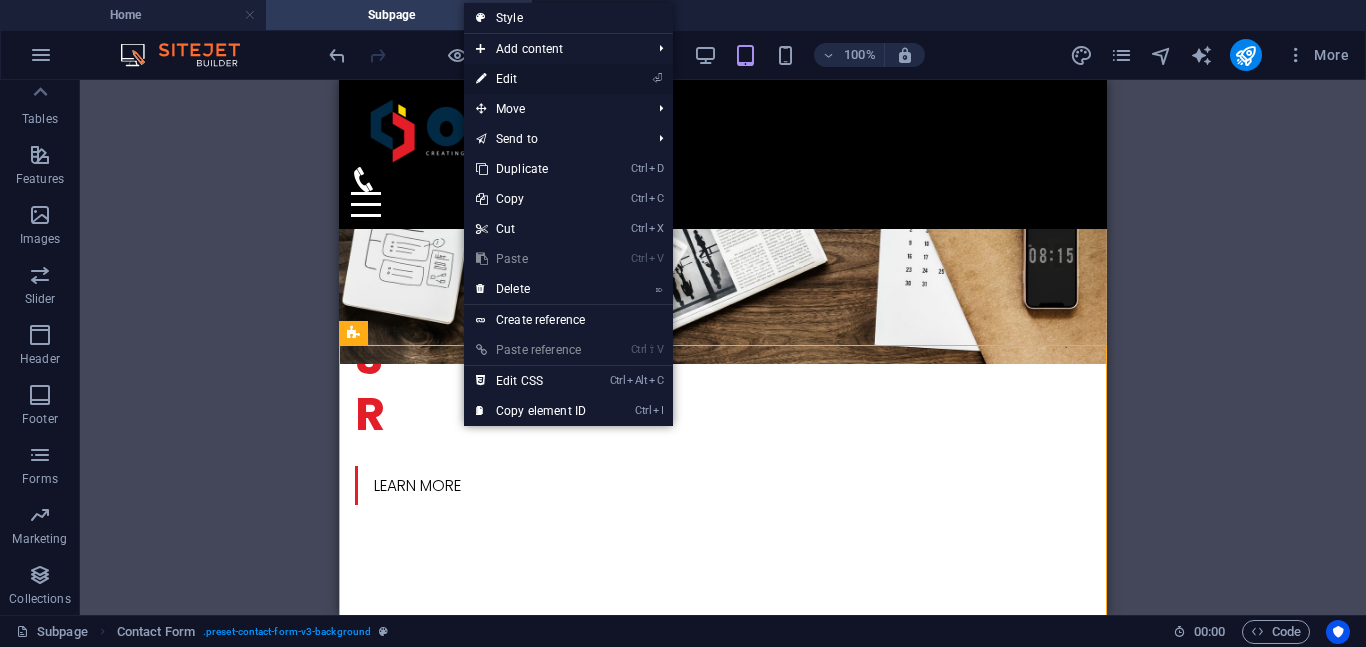 click on "⏎  Edit" at bounding box center [531, 79] 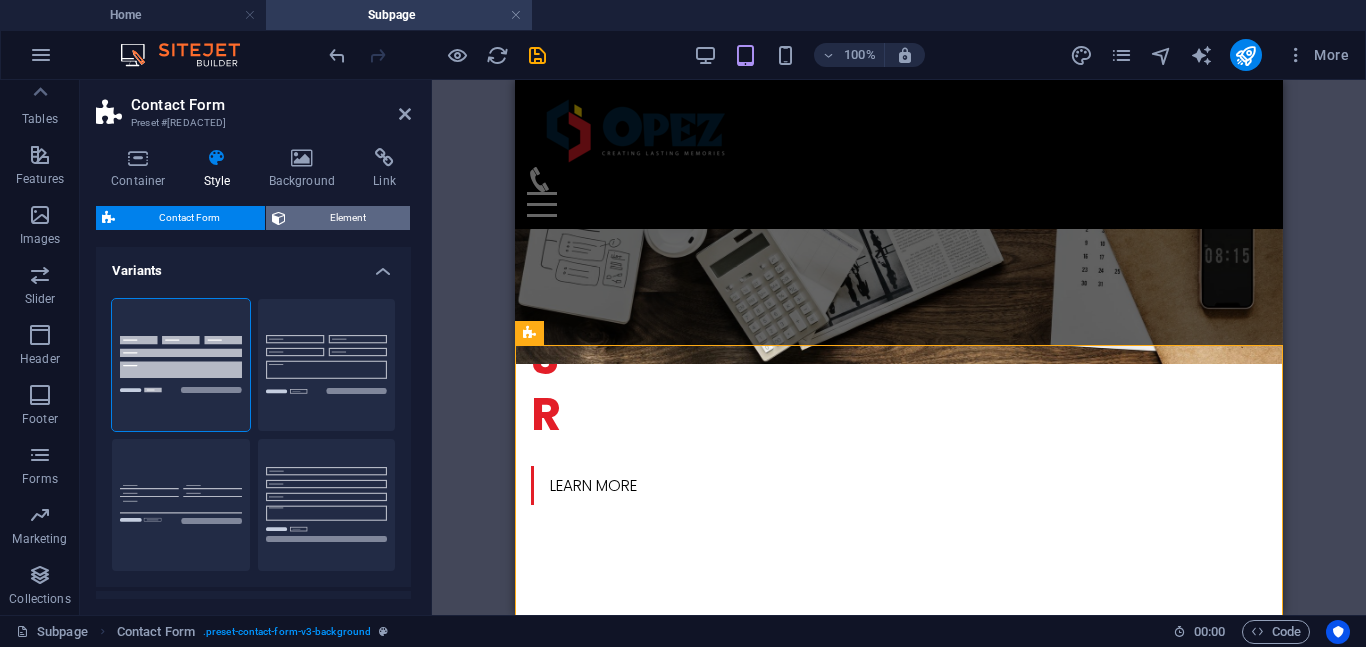 click on "Element" at bounding box center (348, 218) 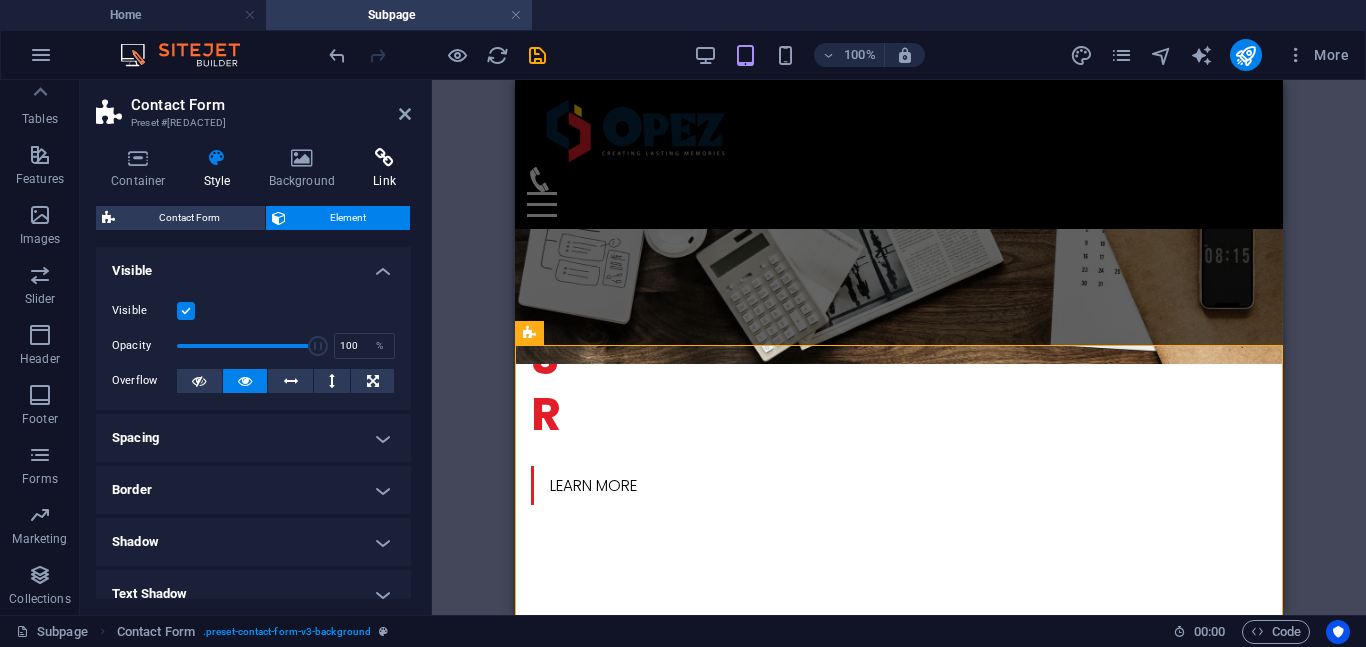 click at bounding box center [384, 158] 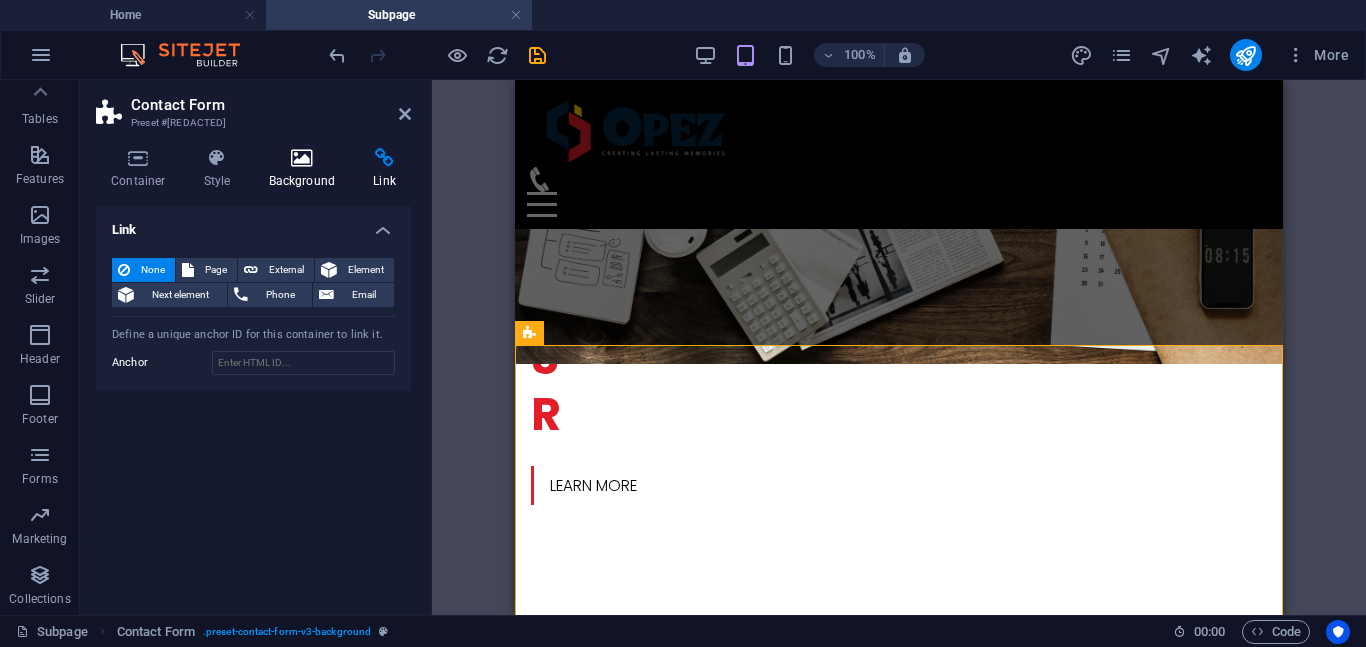 click on "Background" at bounding box center [306, 169] 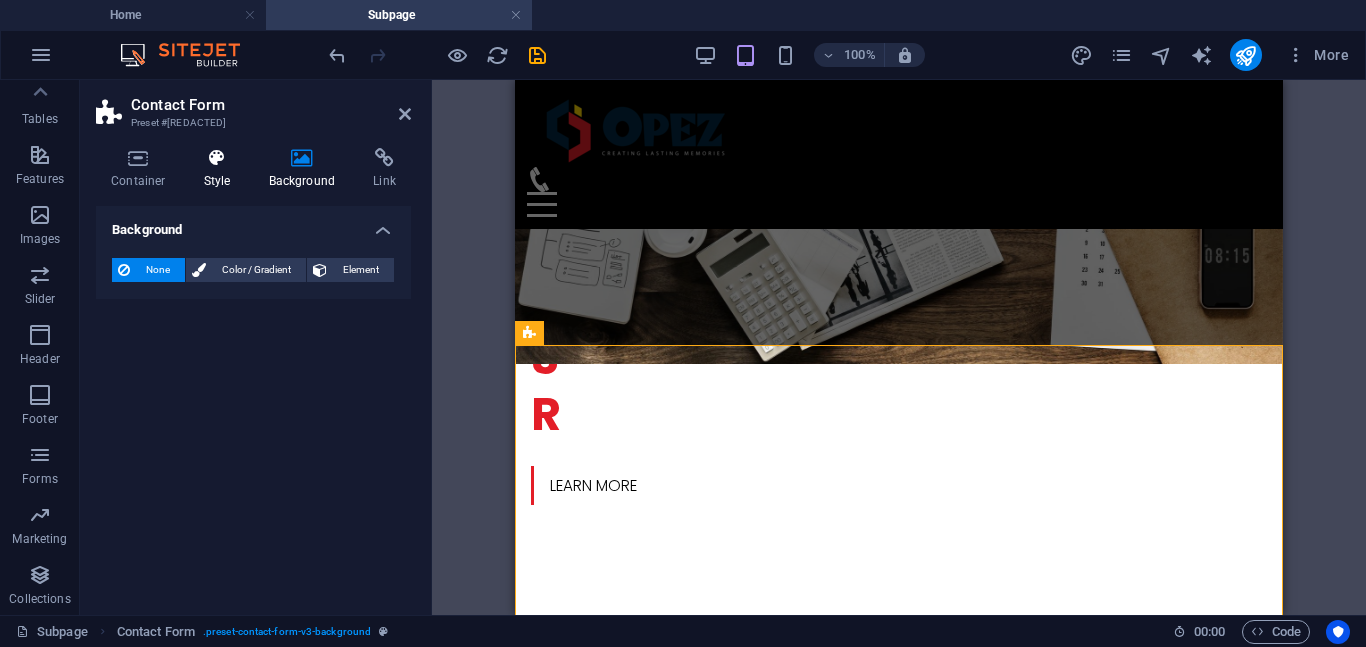click on "Style" at bounding box center (221, 169) 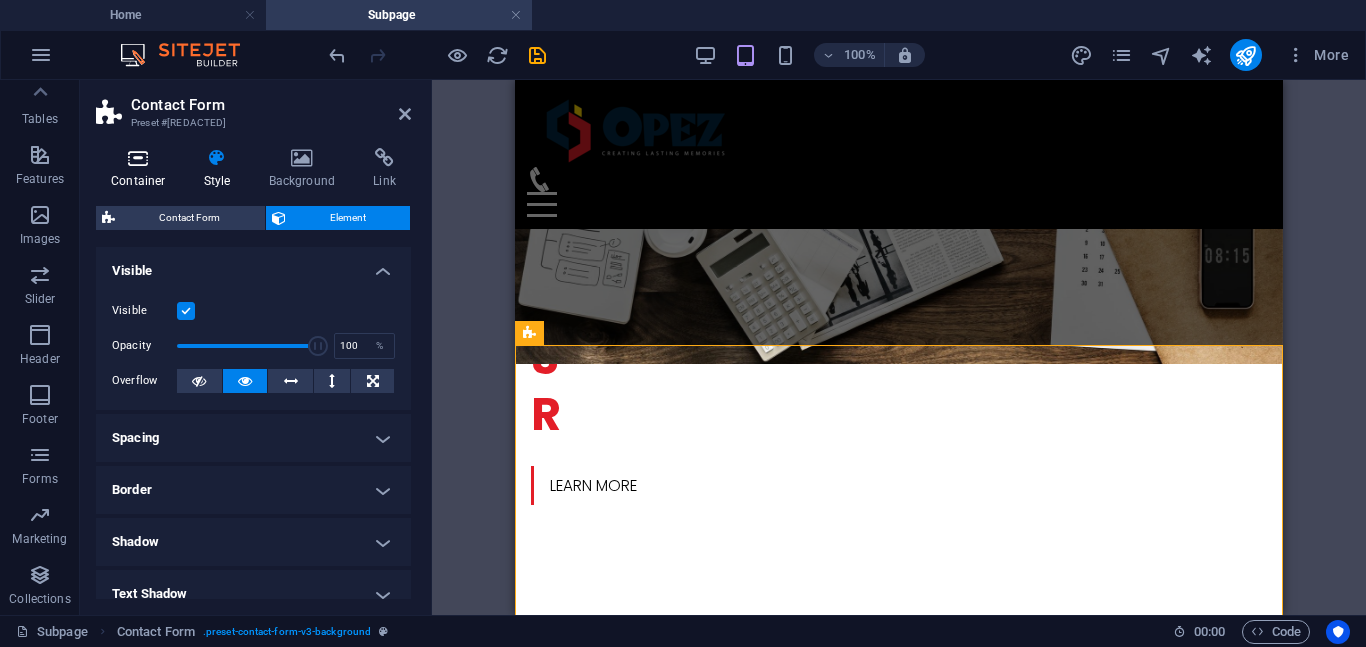 click on "Container" at bounding box center (142, 169) 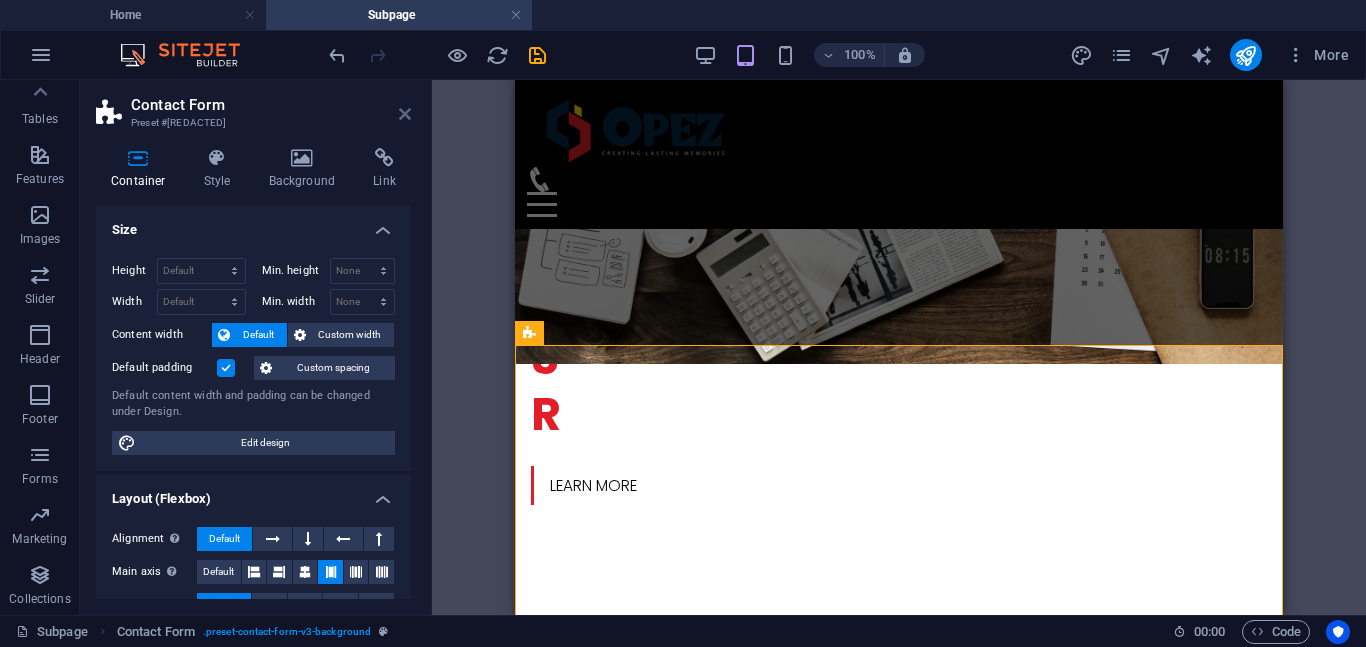 click at bounding box center (405, 114) 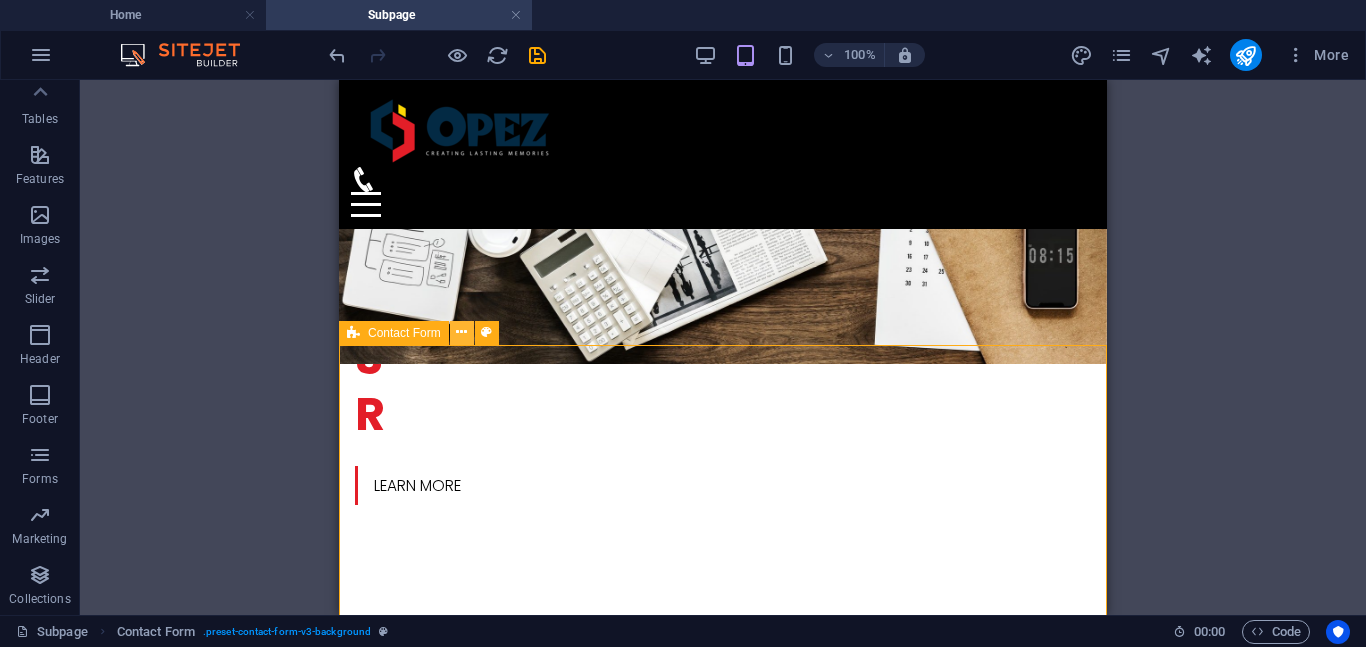 click at bounding box center (461, 332) 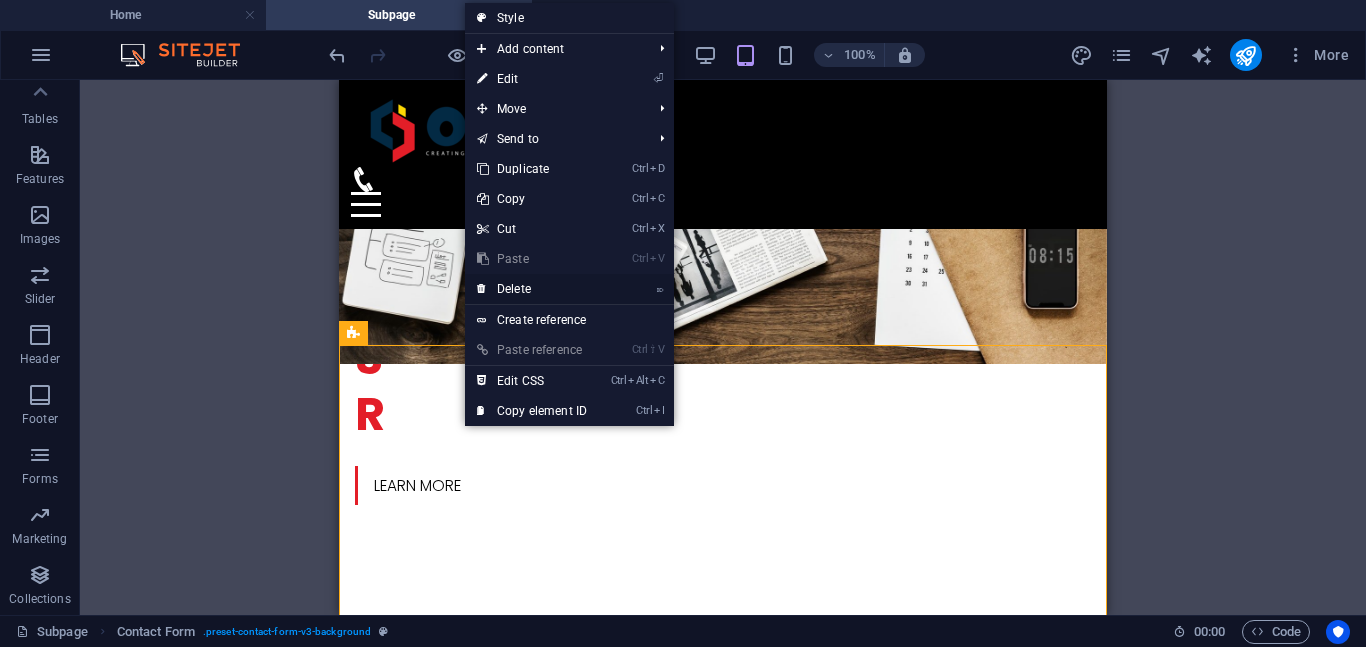 click on "⌦  Delete" at bounding box center (532, 289) 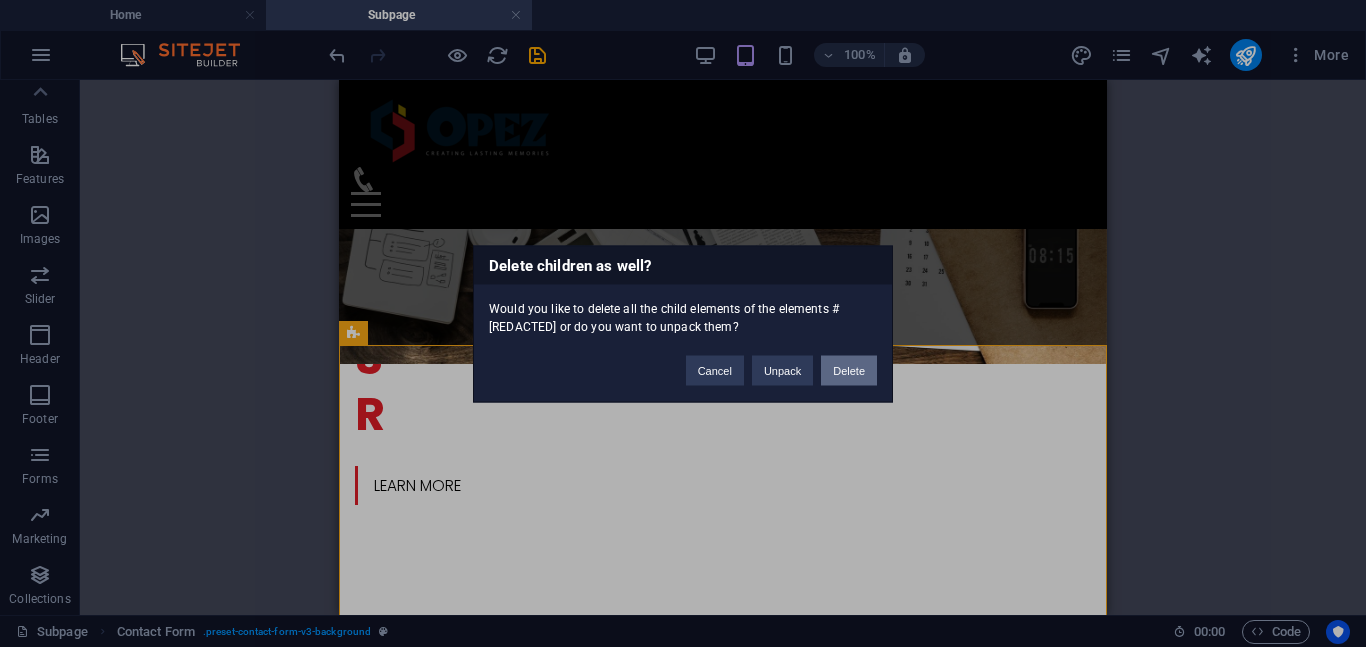 click on "Delete" at bounding box center (849, 370) 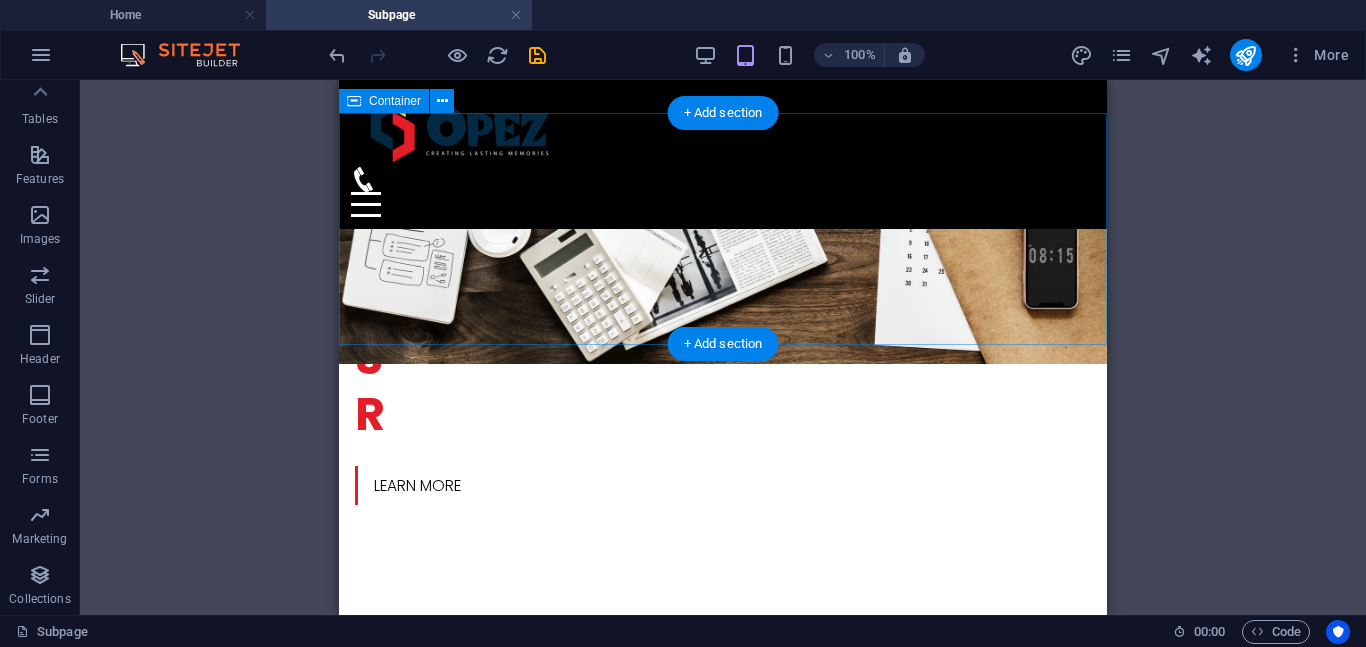 click on "T His is a Subpage" at bounding box center (723, 780) 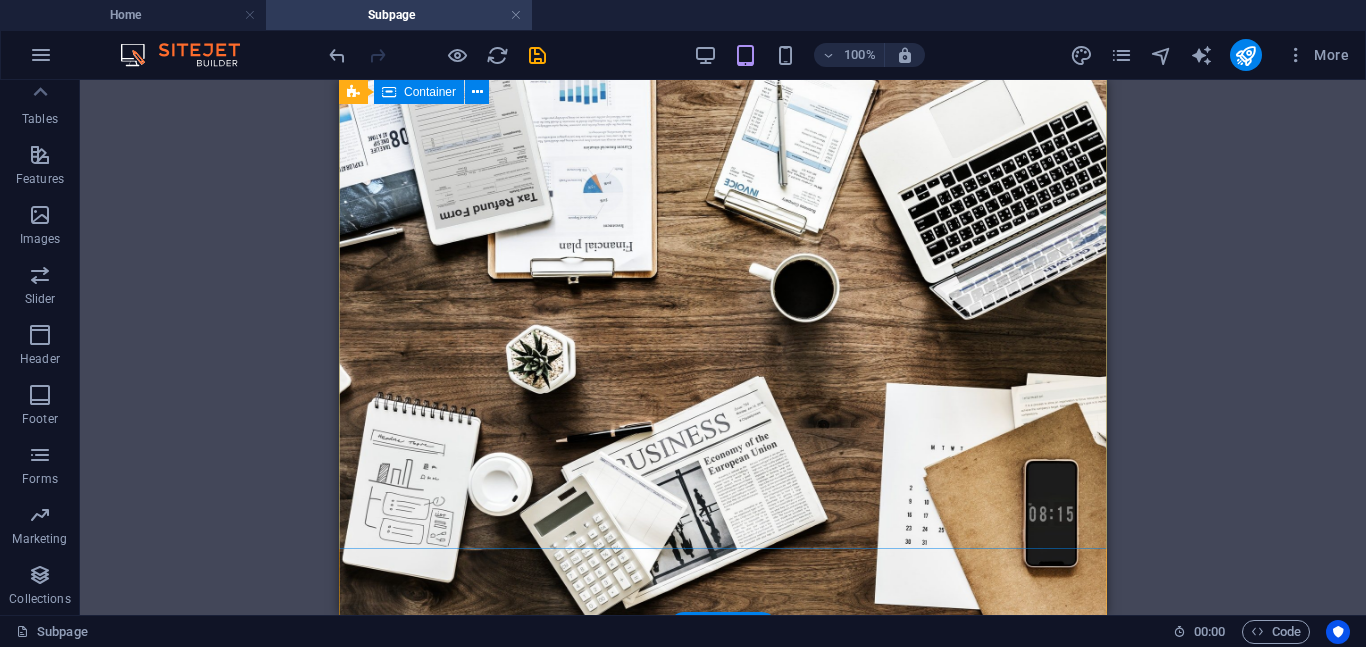 scroll, scrollTop: 0, scrollLeft: 0, axis: both 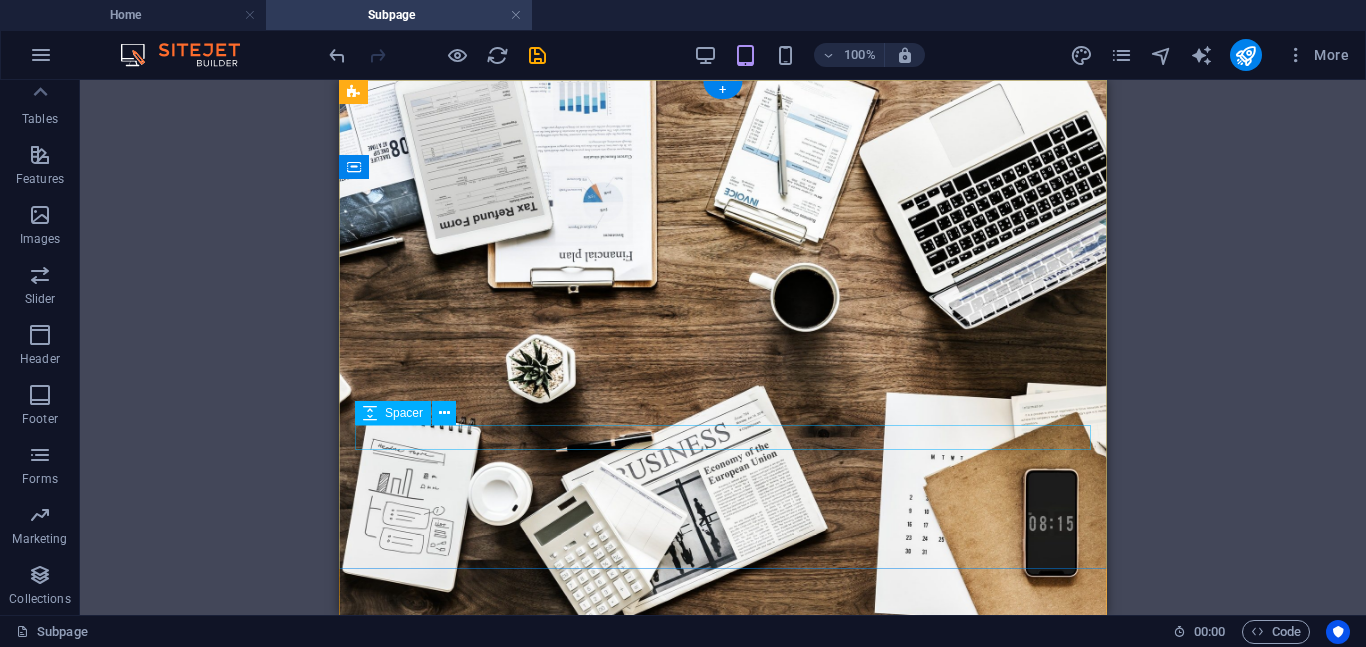 click at bounding box center [723, 1039] 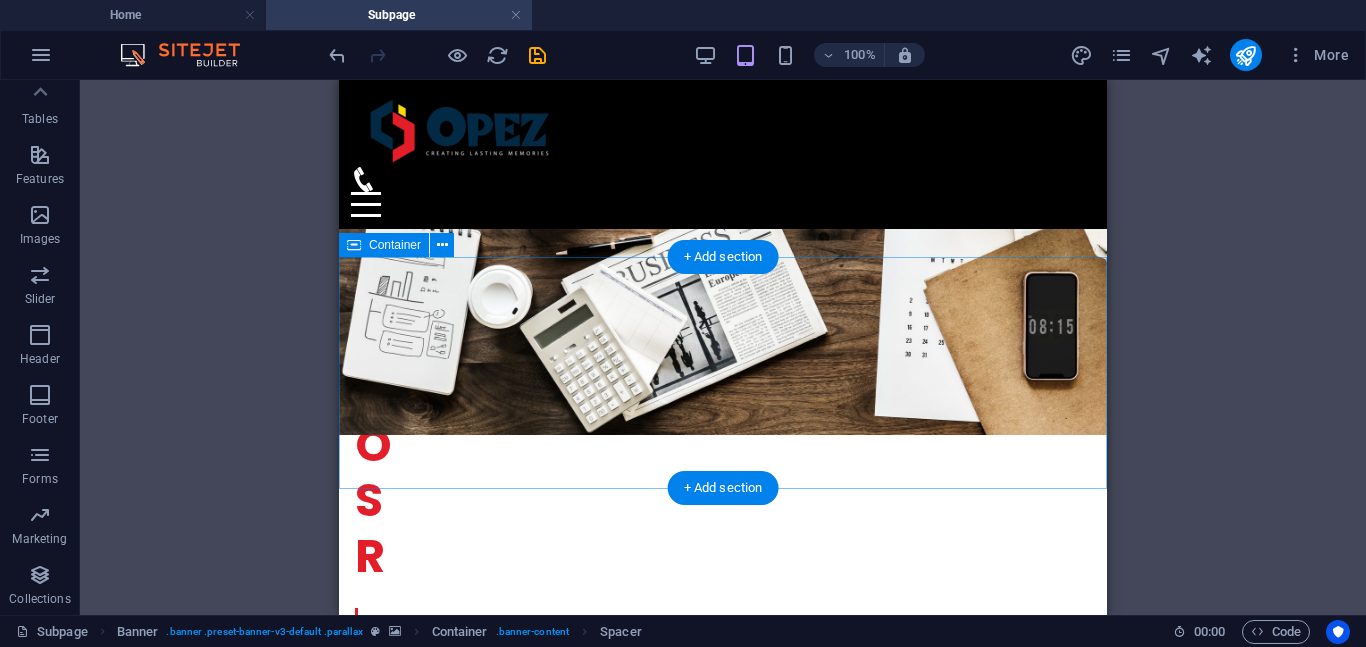 scroll, scrollTop: 392, scrollLeft: 0, axis: vertical 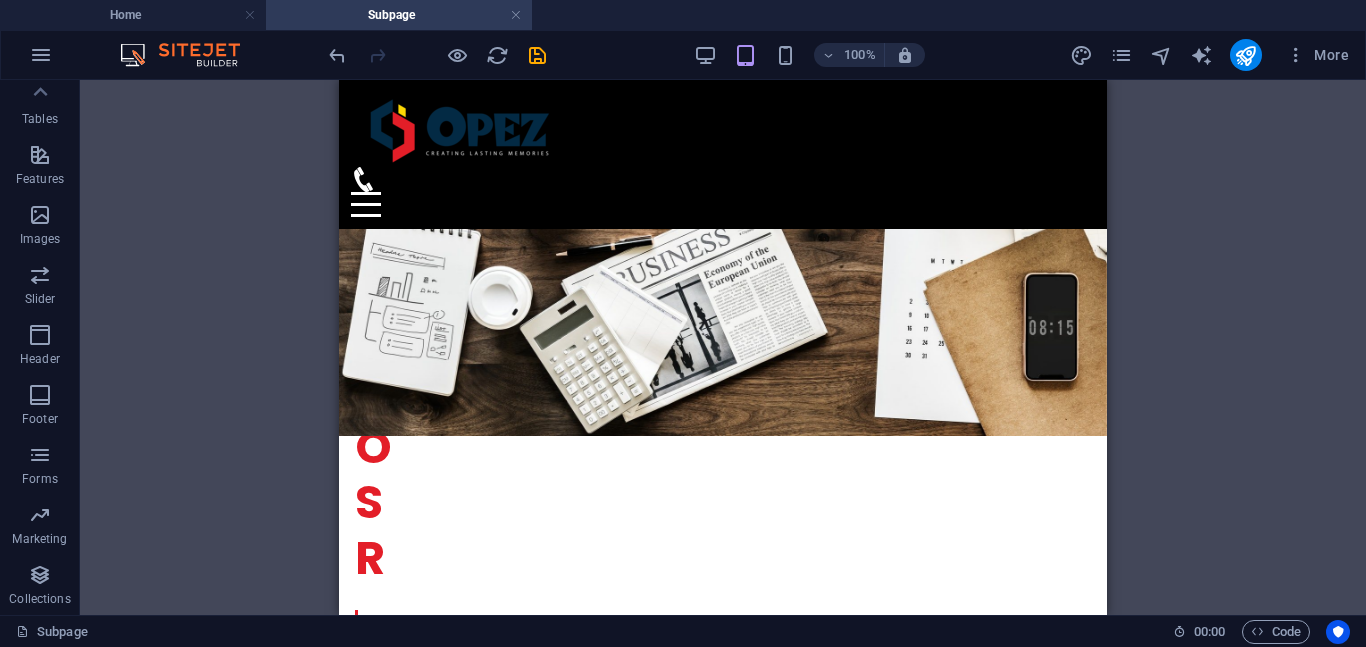 click on "Drag here to replace the existing content. Press “Ctrl” if you want to create a new element.
H2   Banner   Container   H2   H2   Spacer   Separator   HTML   Separator   Container   Spacer   Reference   Button   Text   Spacer   H2   Reference   Contact Form   Input   Form   Textarea   Form button   Checkbox   Email   Input" at bounding box center (723, 347) 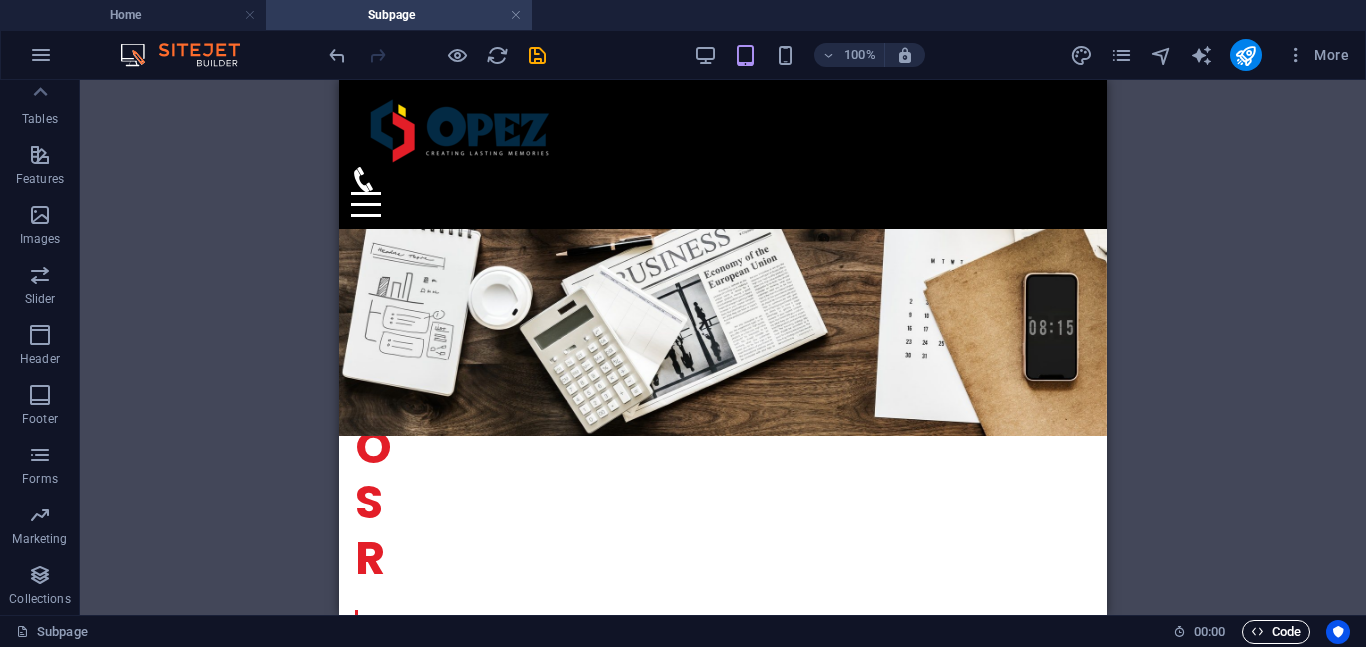 click on "Code" at bounding box center [1276, 632] 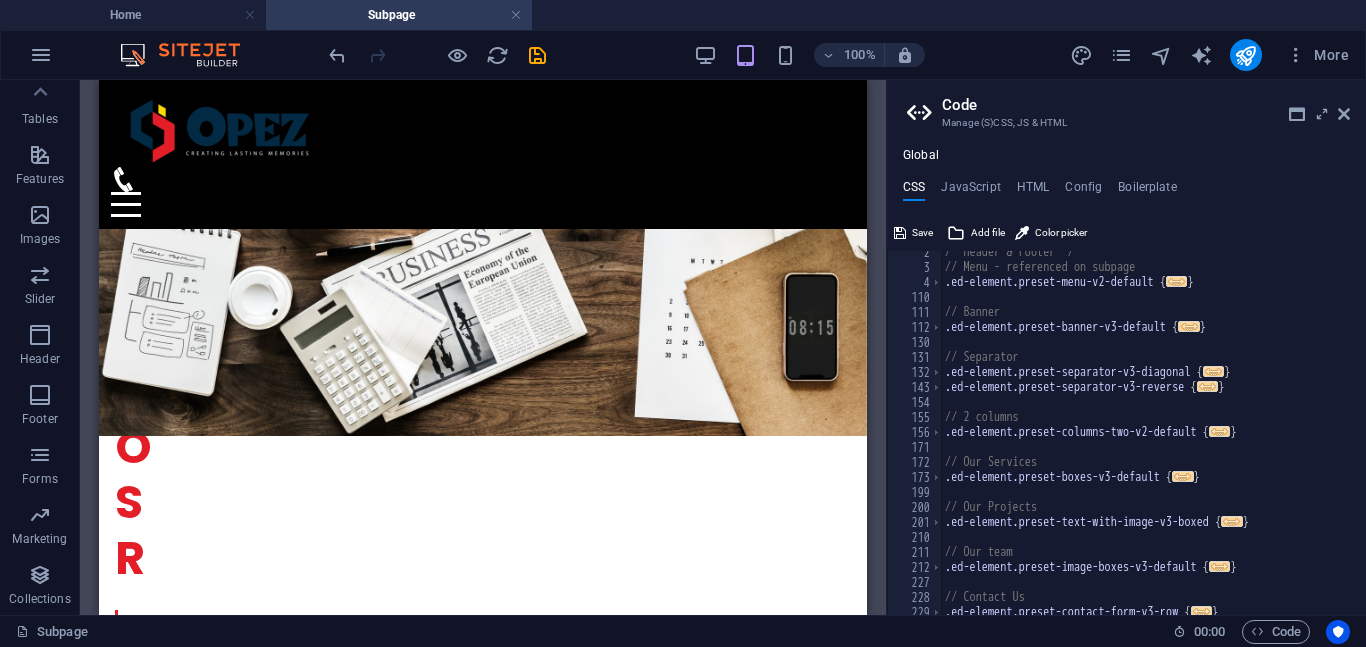 scroll, scrollTop: 18, scrollLeft: 0, axis: vertical 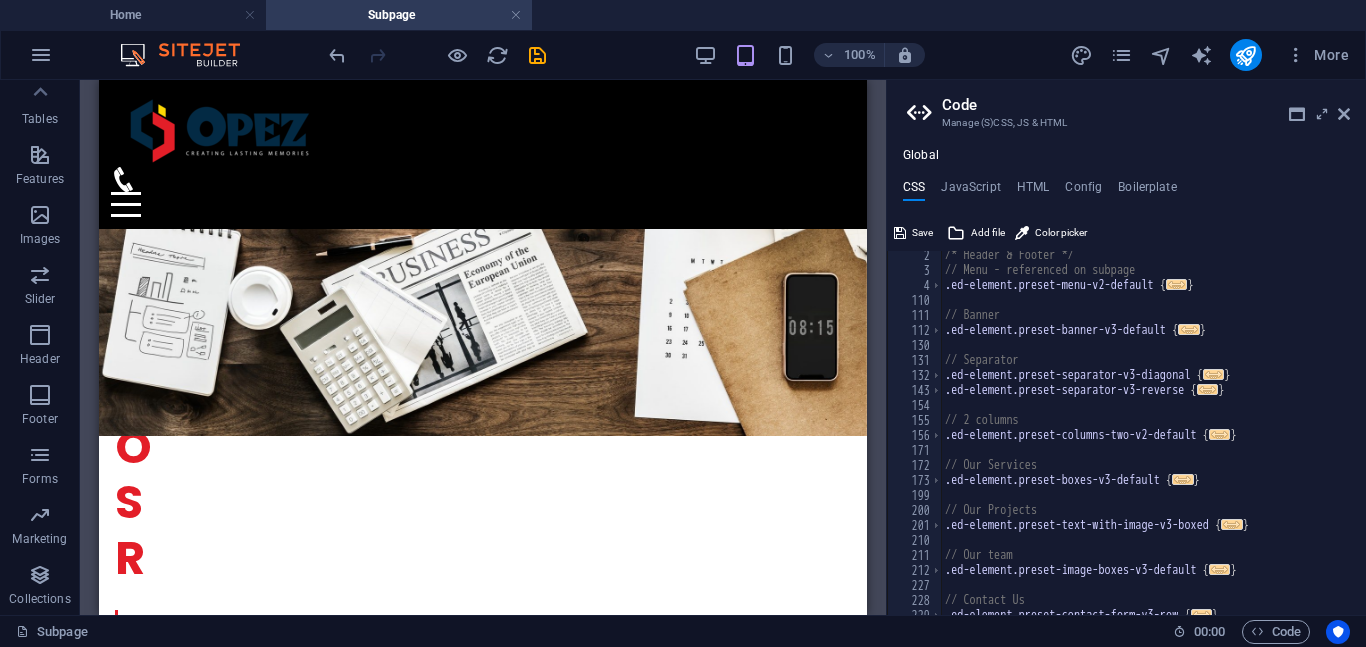 click on "/* Header & Footer */ // Menu - referenced on subpage .ed-element.preset-menu-v2-default   { ... } // Banner .ed-element.preset-banner-v3-default   { ... } // Separator .ed-element.preset-separator-v3-diagonal   { ... } .ed-element.preset-separator-v3-reverse   { ... } // 2 columns .ed-element.preset-columns-two-v2-default   { ... } // Our Services .ed-element.preset-boxes-v3-default   { ... } // Our Projects .ed-element.preset-text-with-image-v3-boxed   { ... } // Our team .ed-element.preset-image-boxes-v3-default   { ... } // Contact Us .ed-element.preset-contact-form-v3-row   { ... }" at bounding box center (1153, 445) 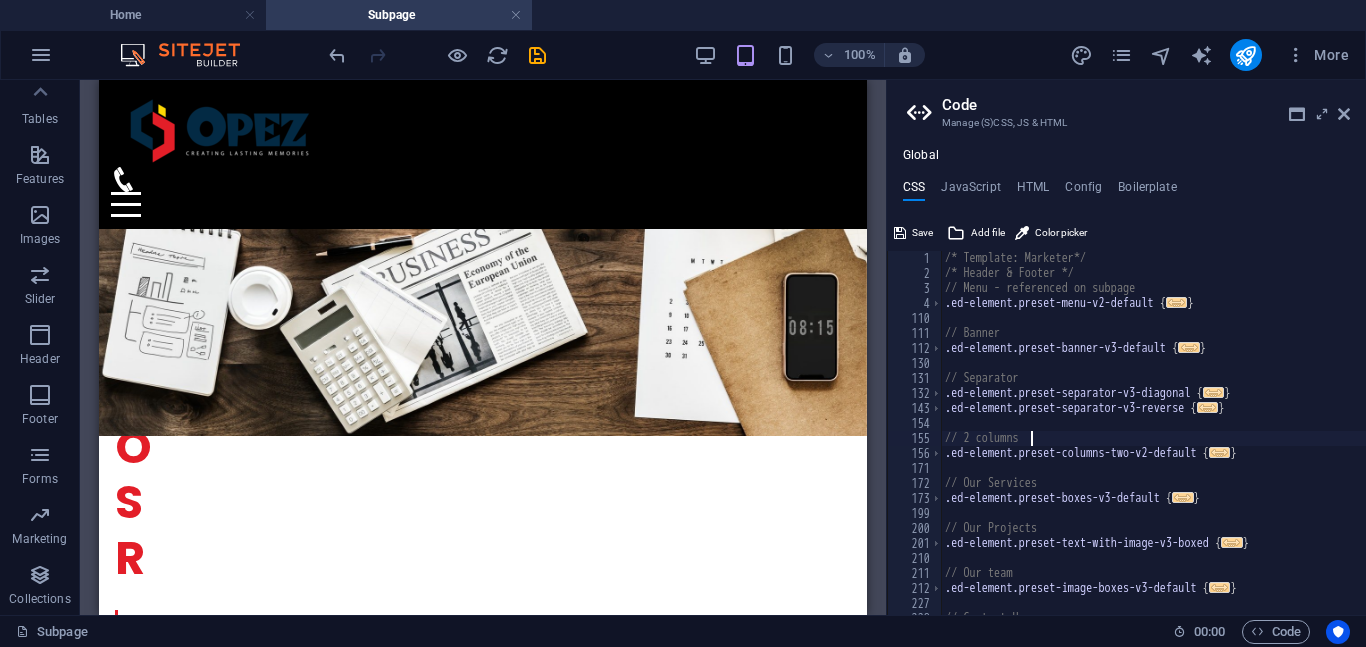 scroll, scrollTop: 0, scrollLeft: 0, axis: both 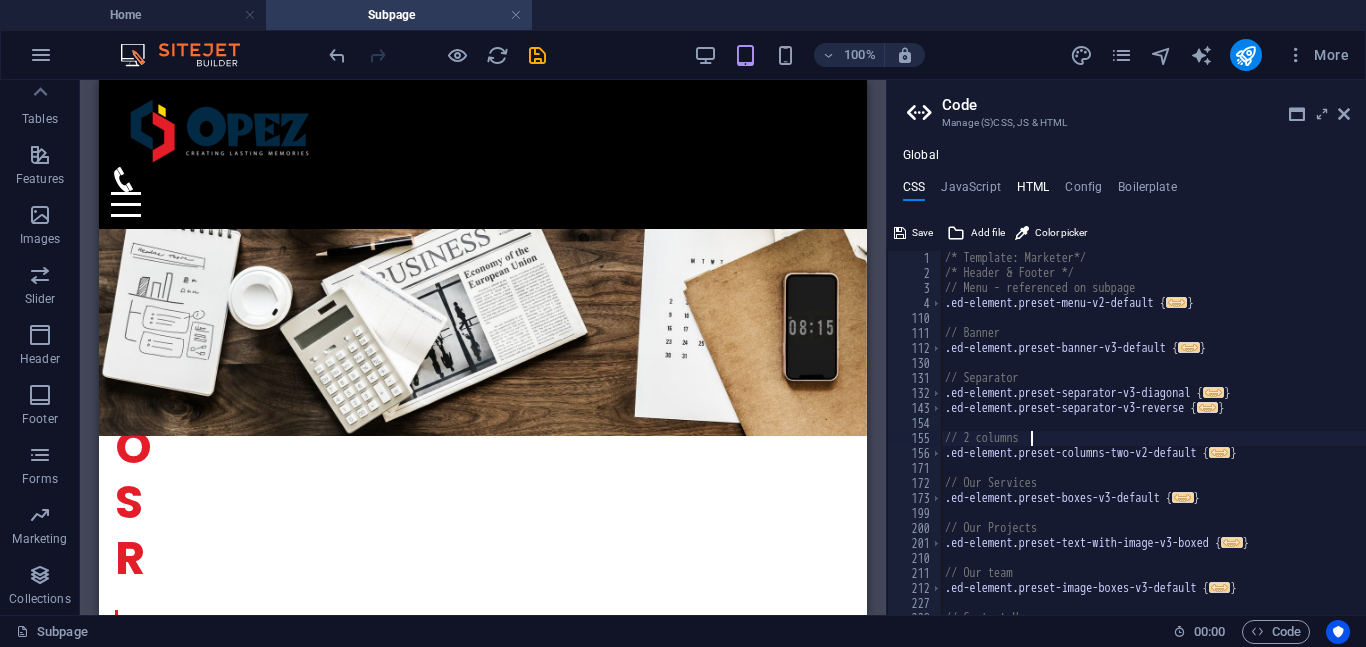 click on "HTML" at bounding box center (1033, 191) 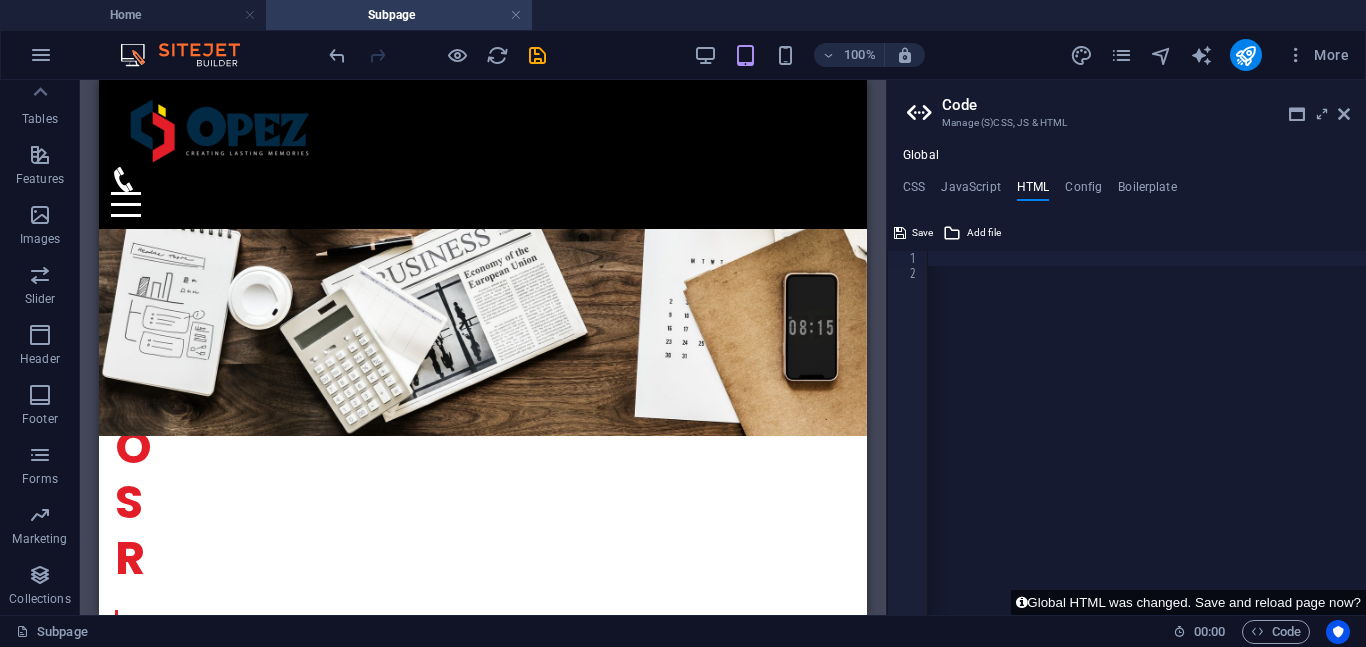 type on "[URL] Skip to main content [URL]
{{content}}" 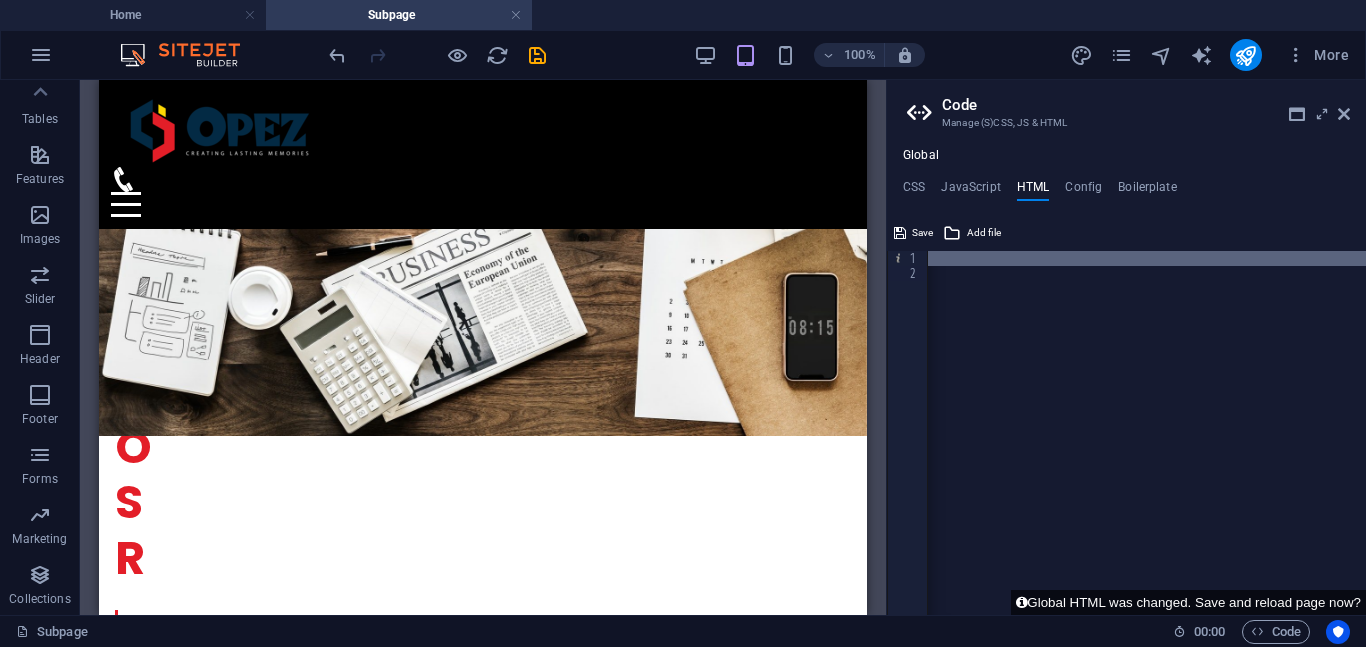 scroll, scrollTop: 0, scrollLeft: 1447, axis: horizontal 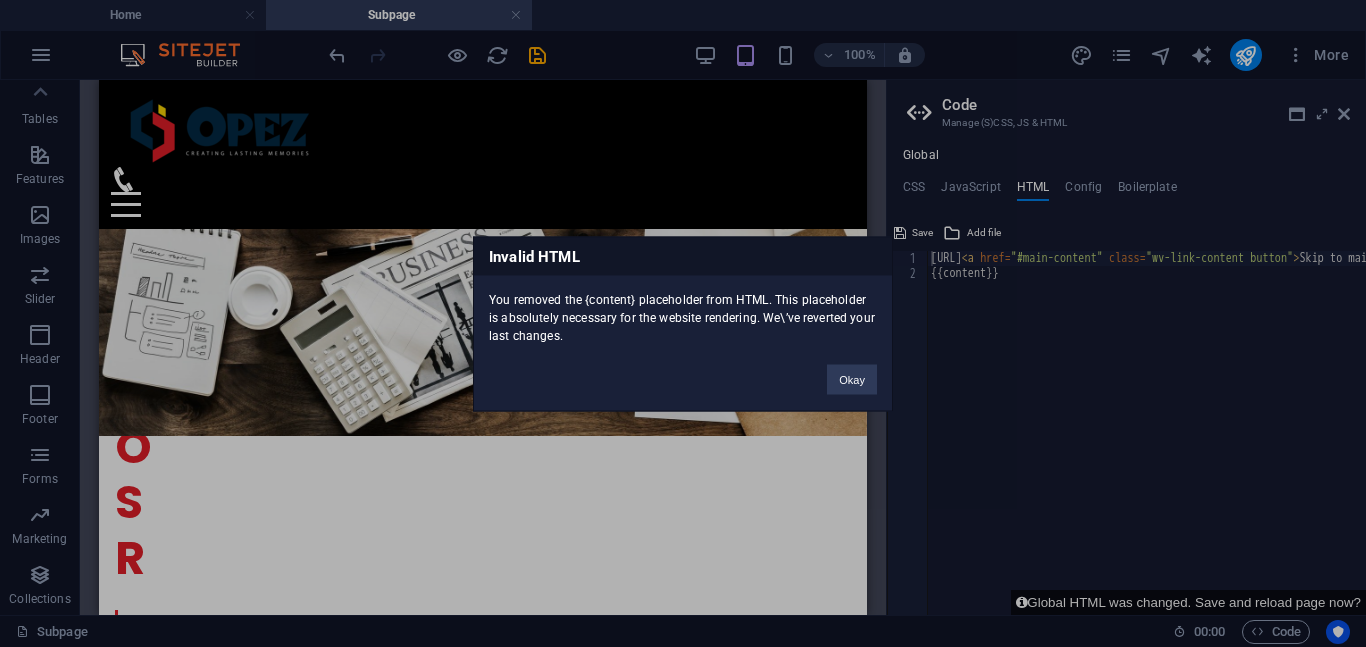 type on "[URL] Skip to main content [URL]" 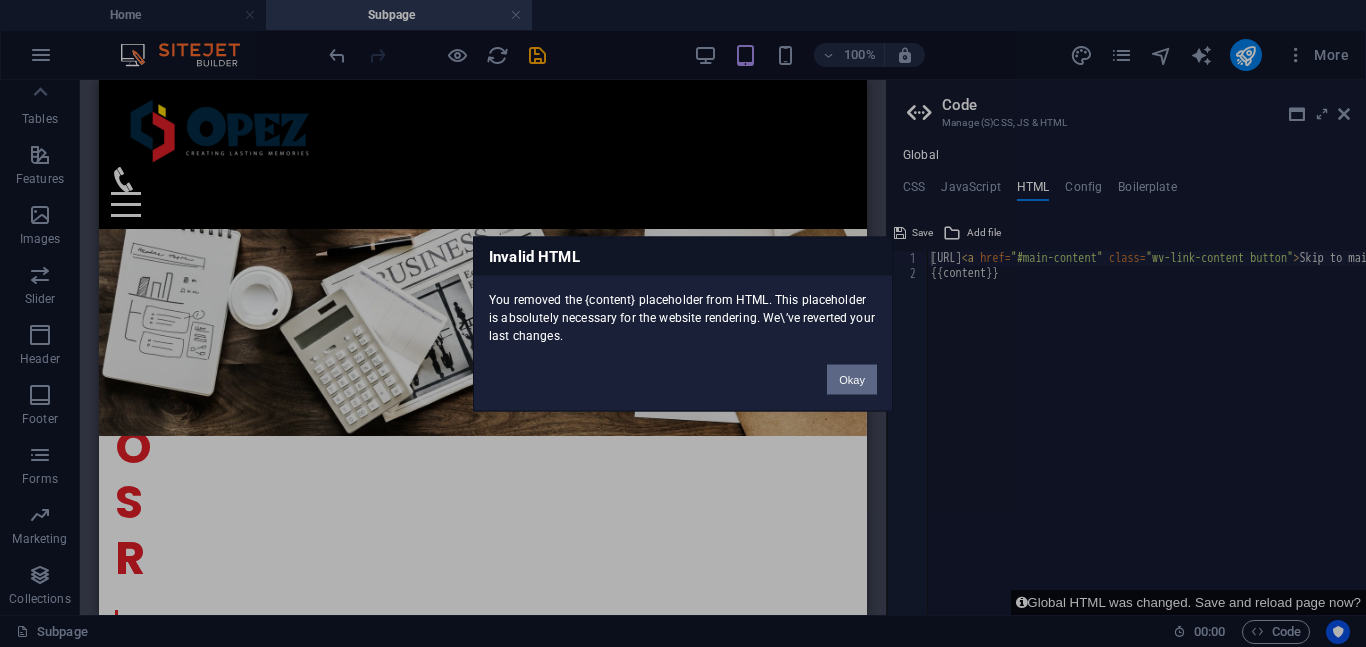 click on "Okay" at bounding box center (852, 379) 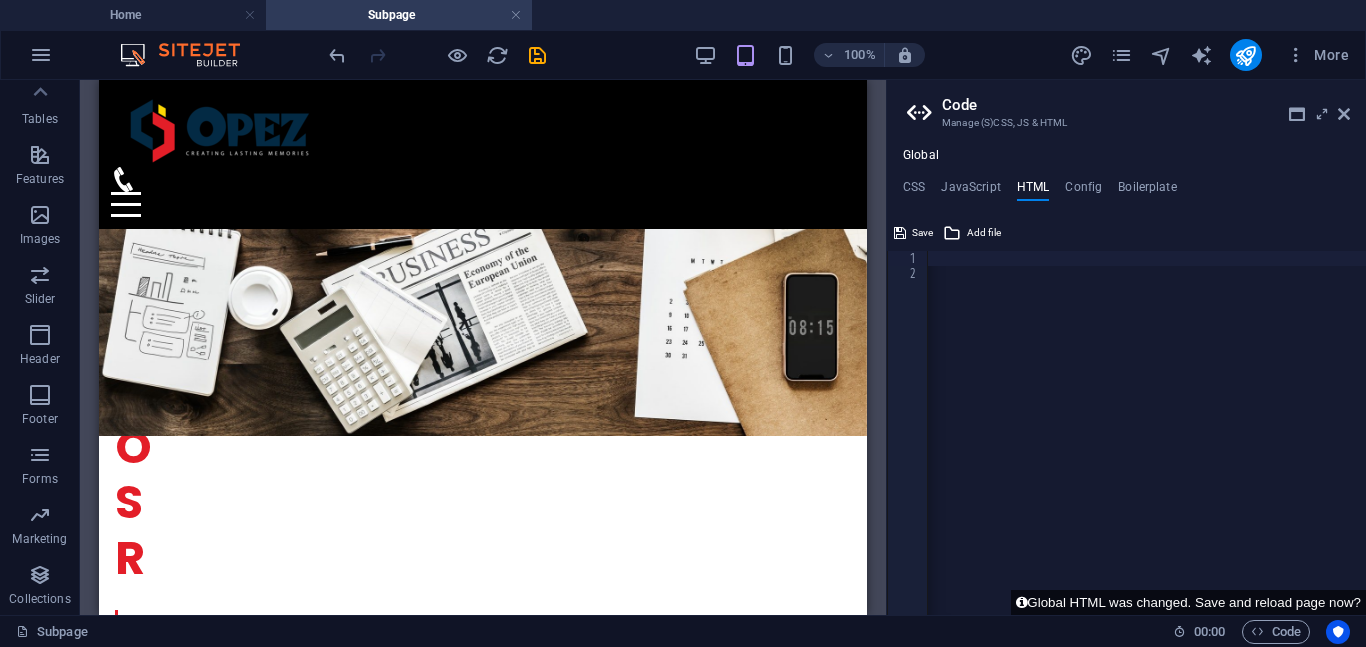 scroll, scrollTop: 0, scrollLeft: 1447, axis: horizontal 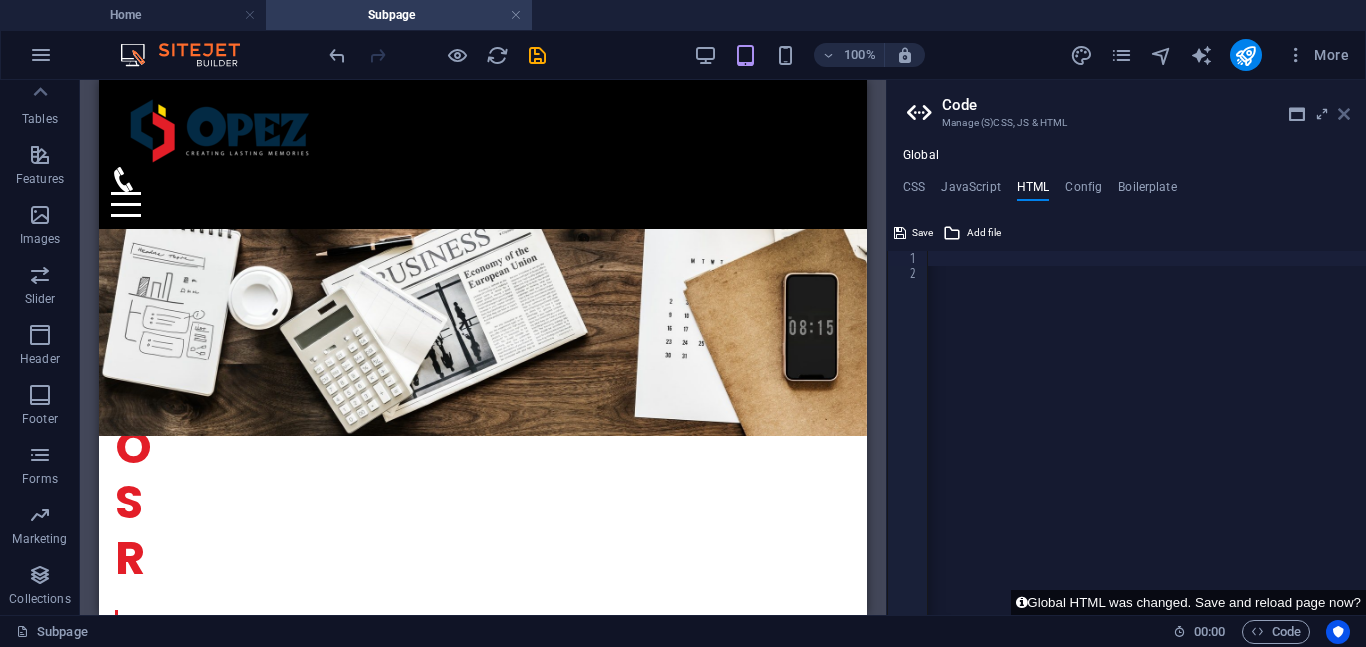 click at bounding box center (1344, 114) 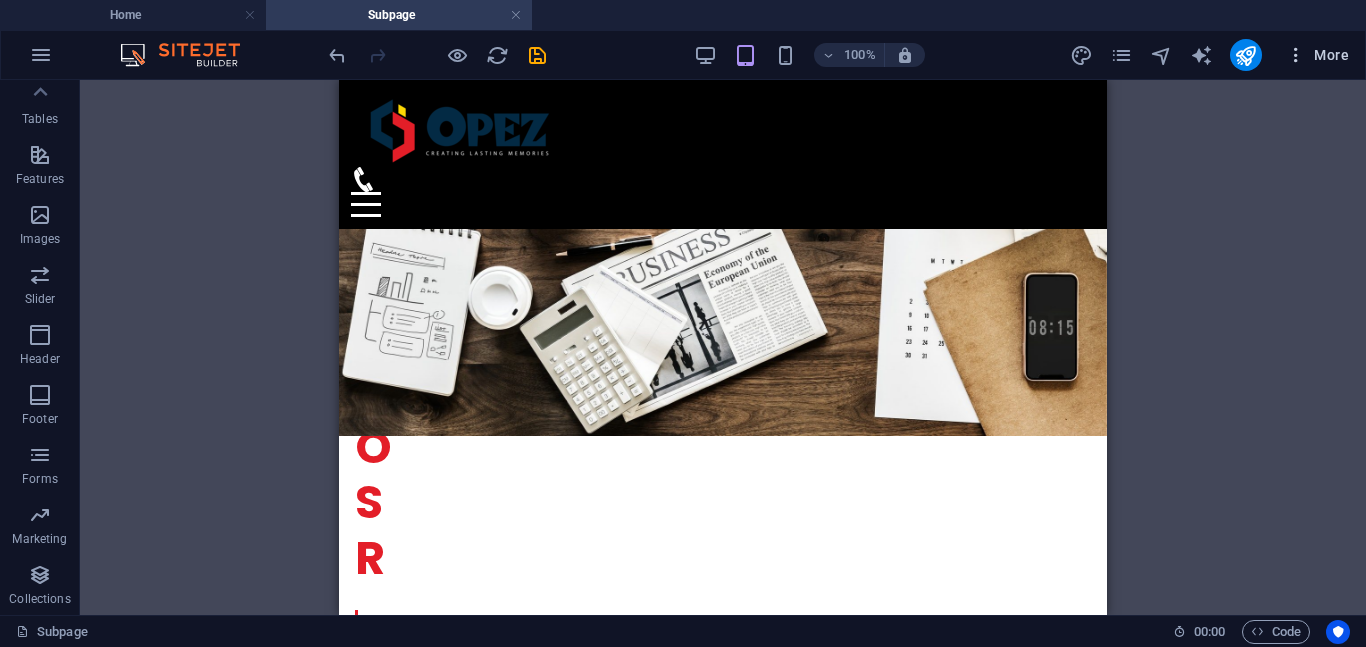 click at bounding box center [1296, 55] 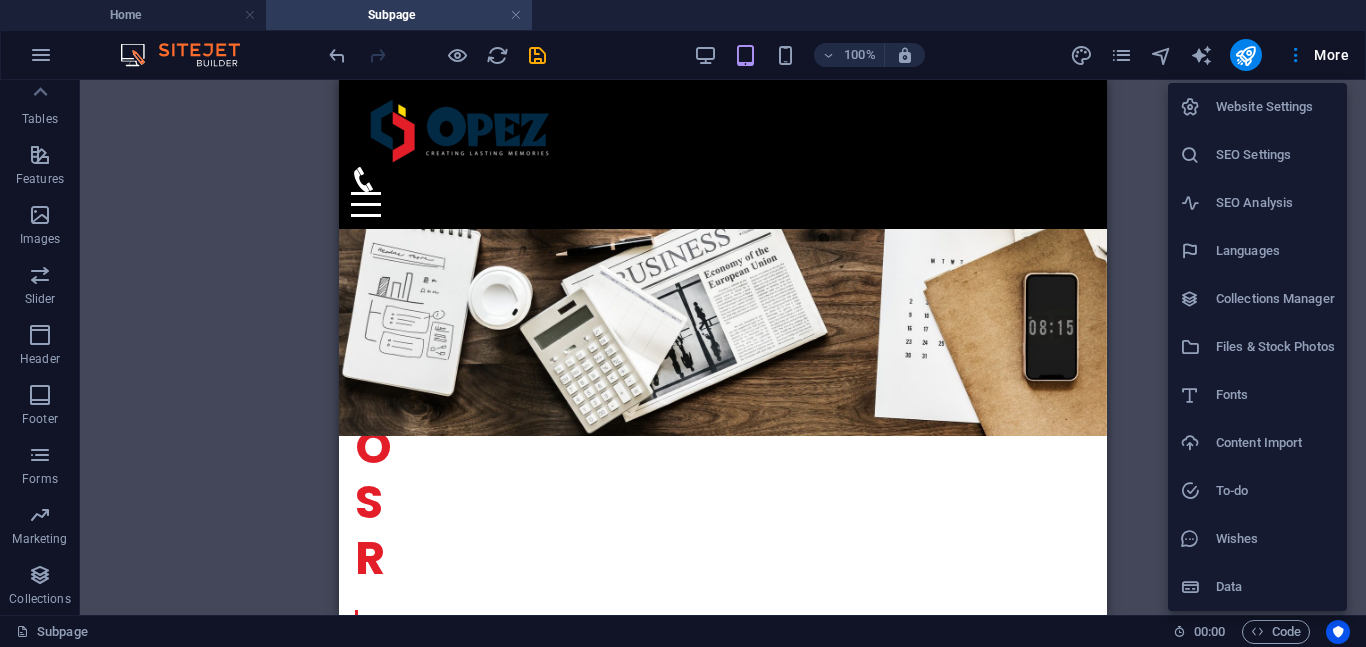 click at bounding box center [683, 323] 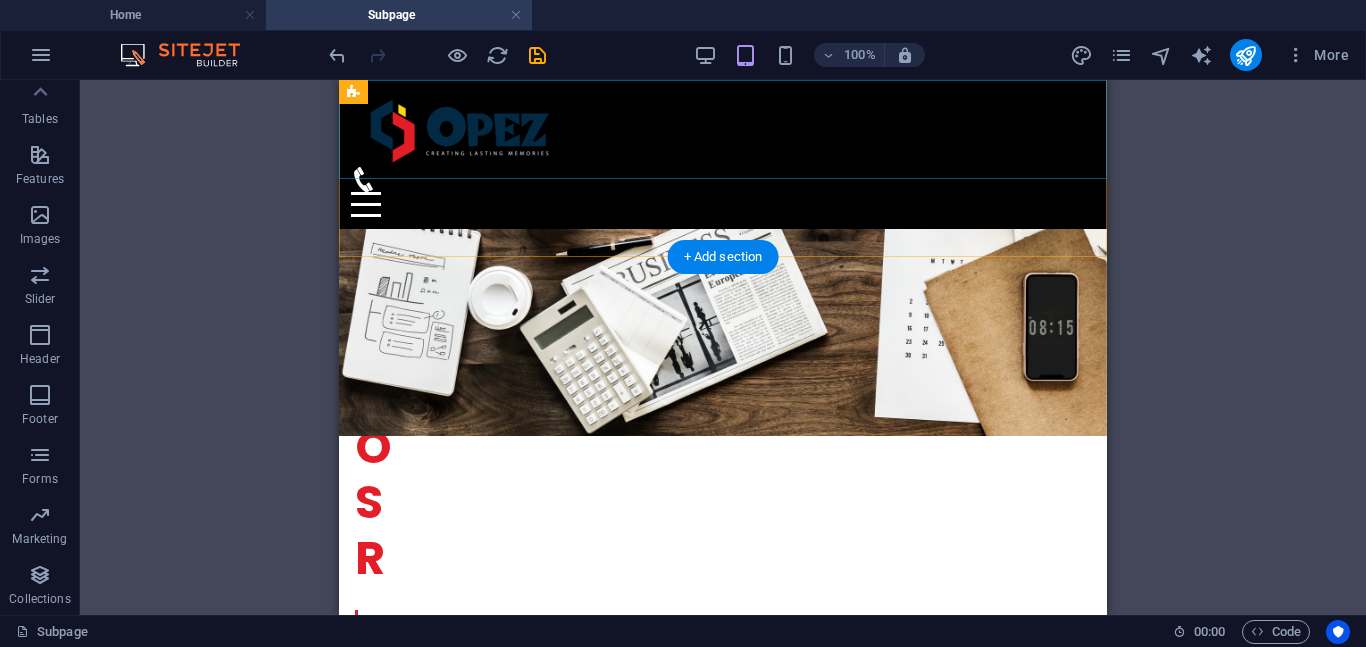 click at bounding box center [723, 204] 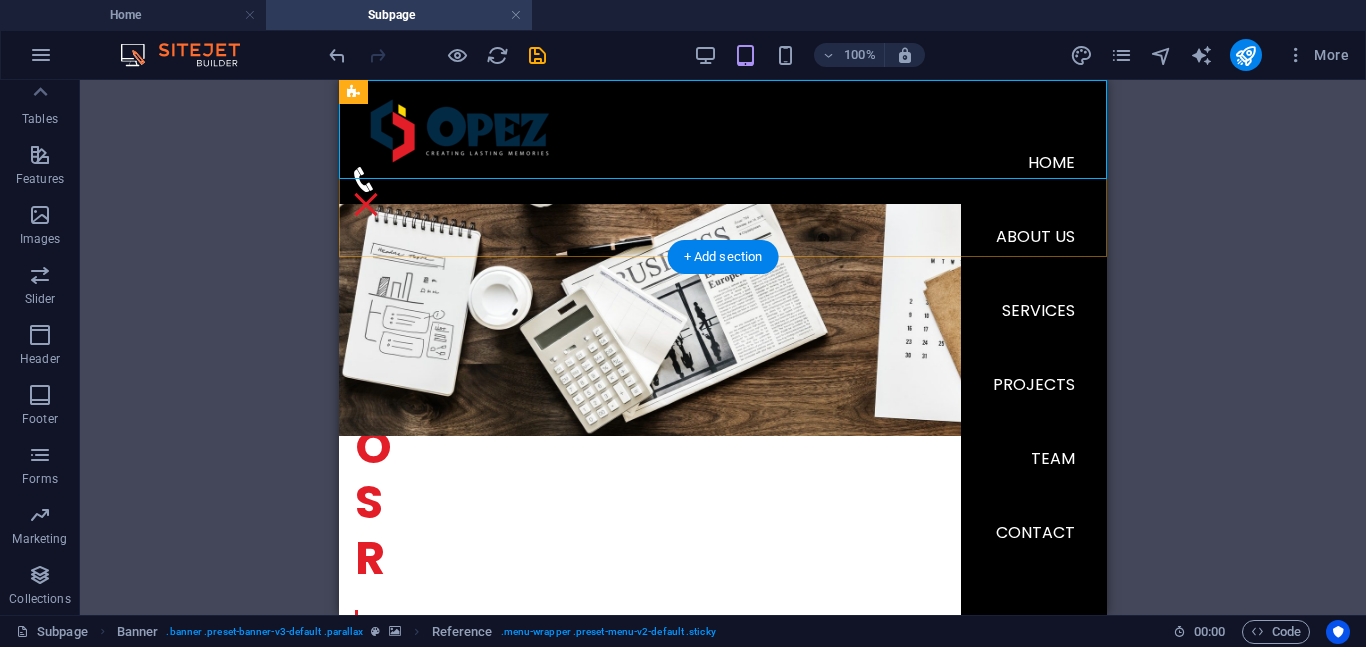 click on "Home About us Services Projects Team Contact" at bounding box center [1034, 347] 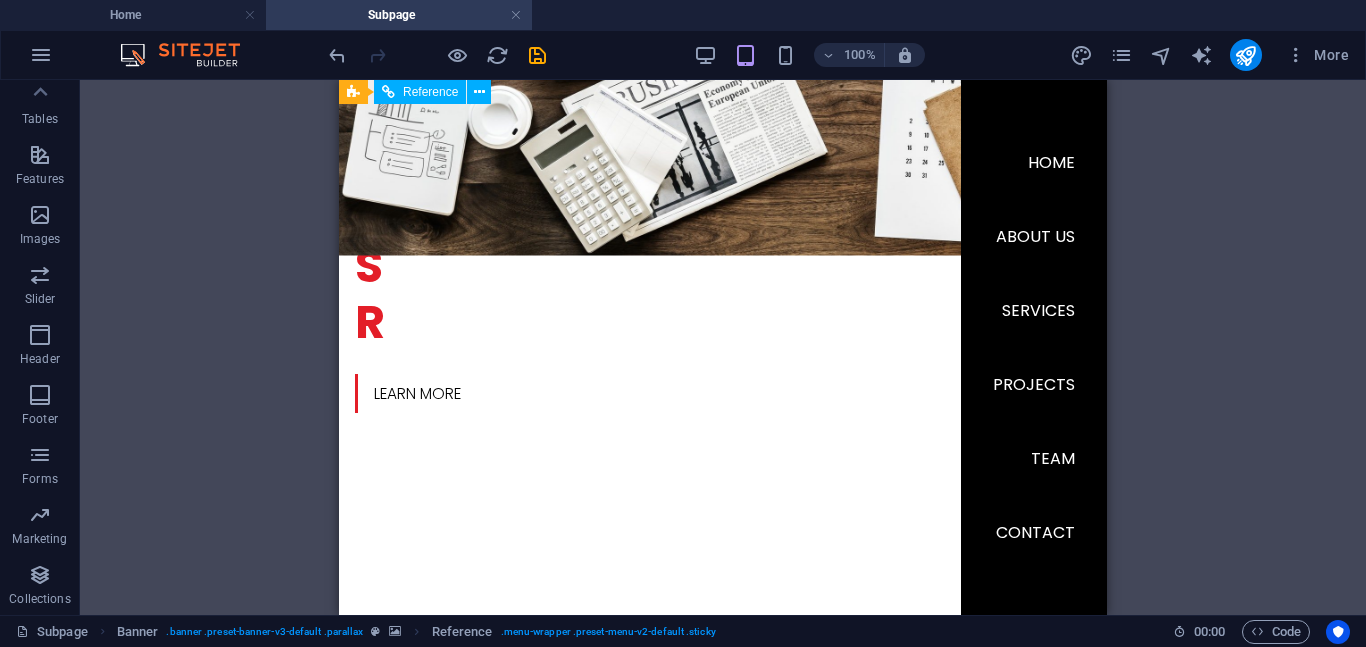 scroll, scrollTop: 741, scrollLeft: 0, axis: vertical 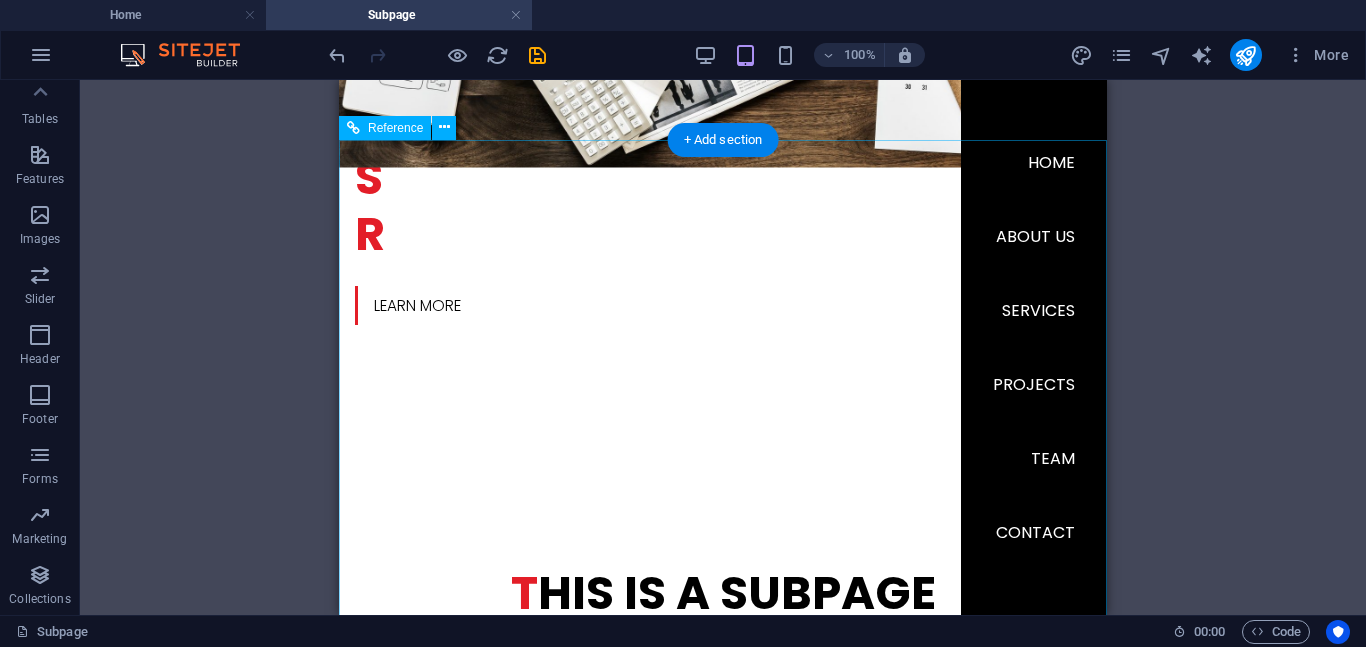click on "[ADDRESS], [CITY], [STATE], [COUNTRY] Legal Notice Privacy Policy Navigation Home About us Services Projects Team Contact Social Media Facebook Twitter Instagram" at bounding box center [723, 1374] 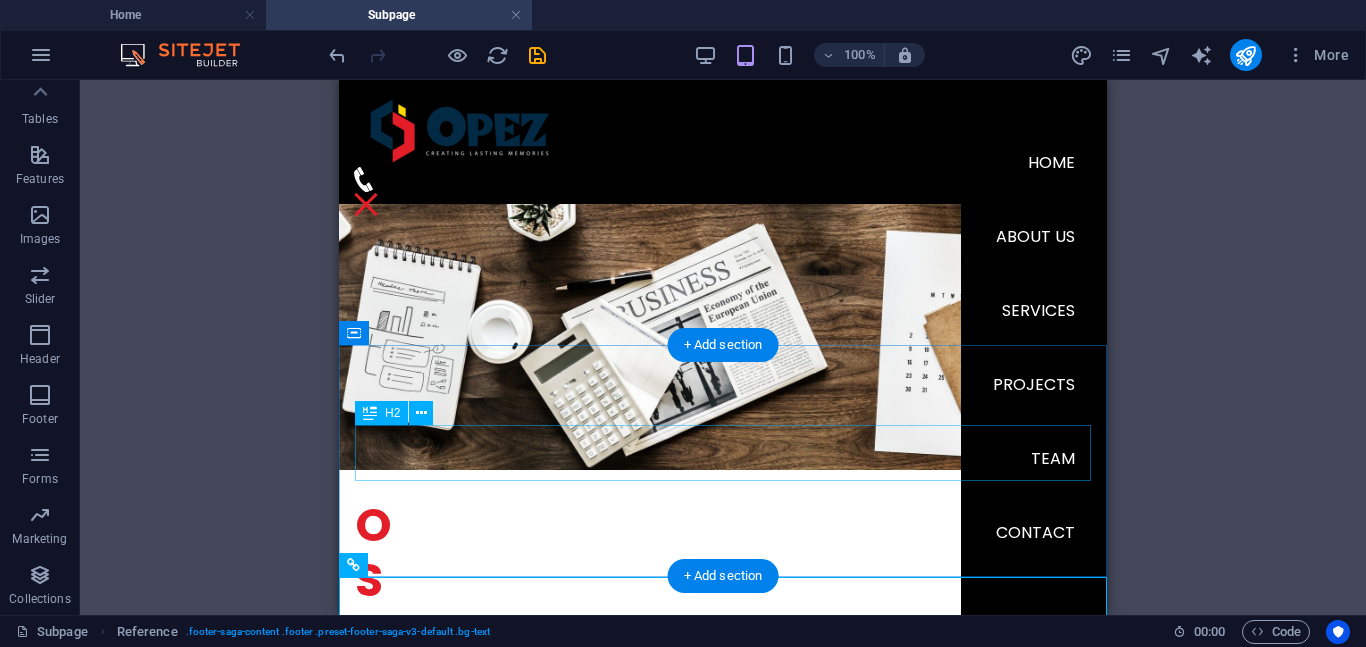 scroll, scrollTop: 304, scrollLeft: 0, axis: vertical 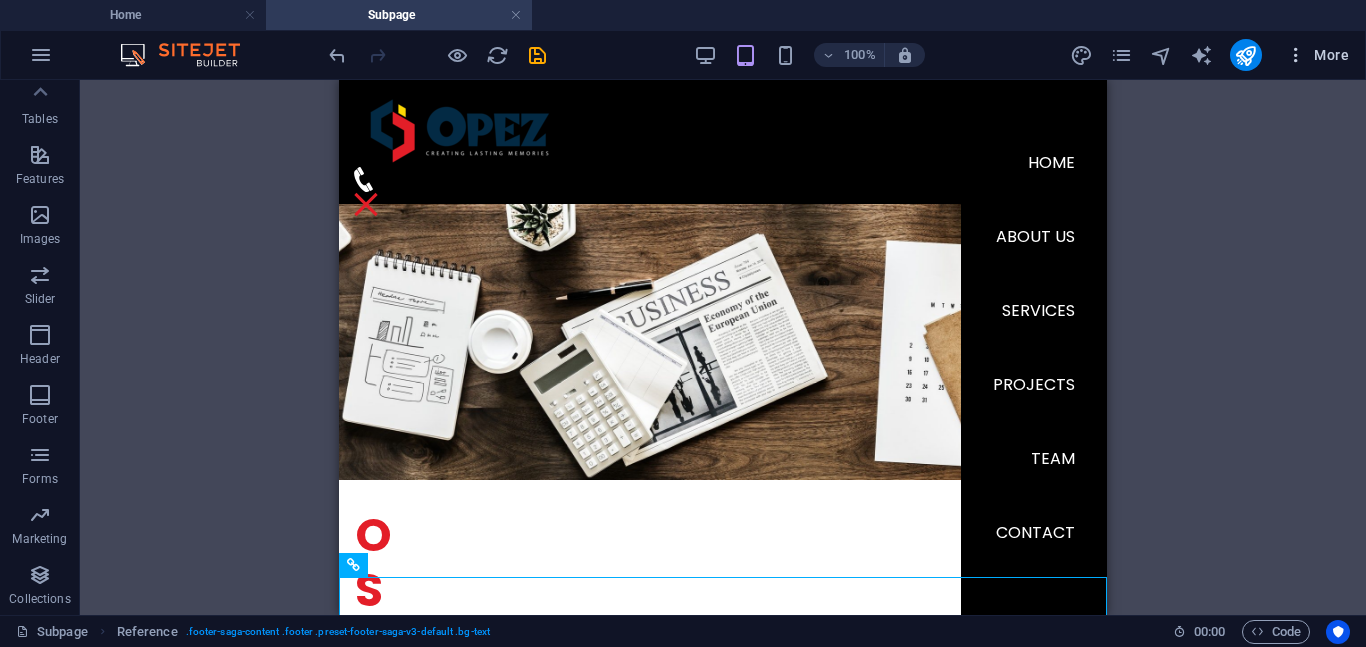click on "More" at bounding box center (1317, 55) 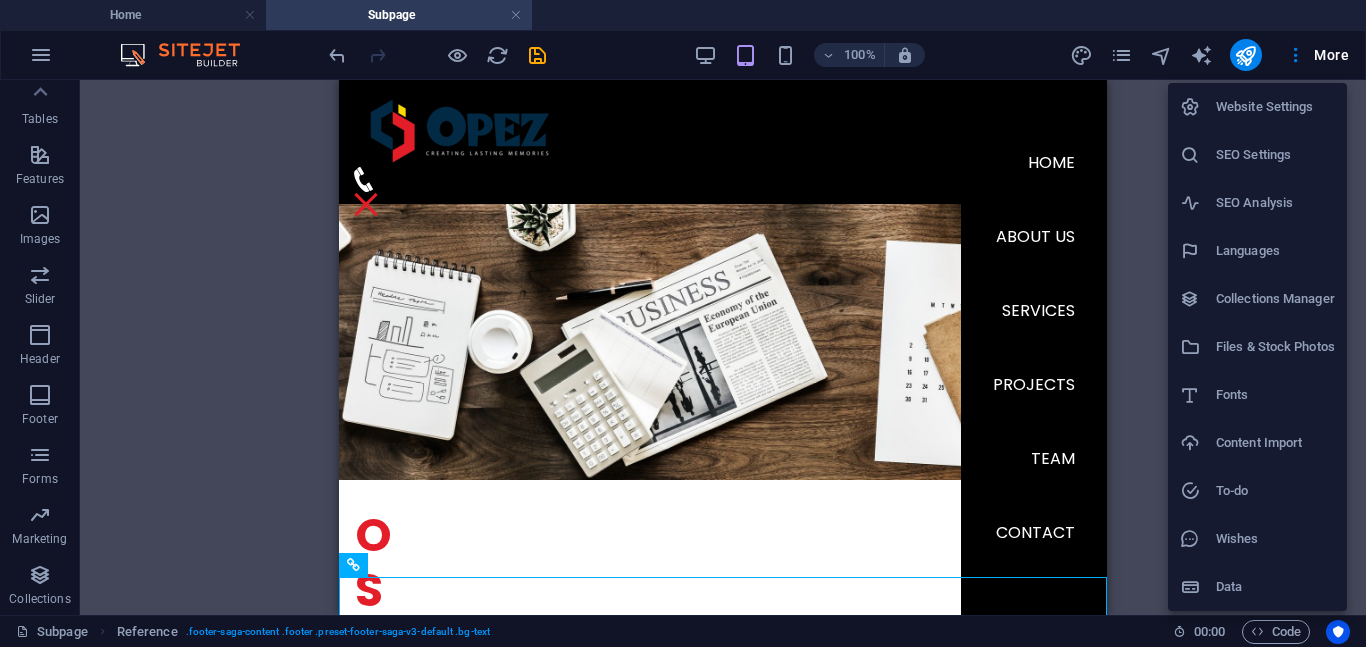 click on "Website Settings" at bounding box center (1275, 107) 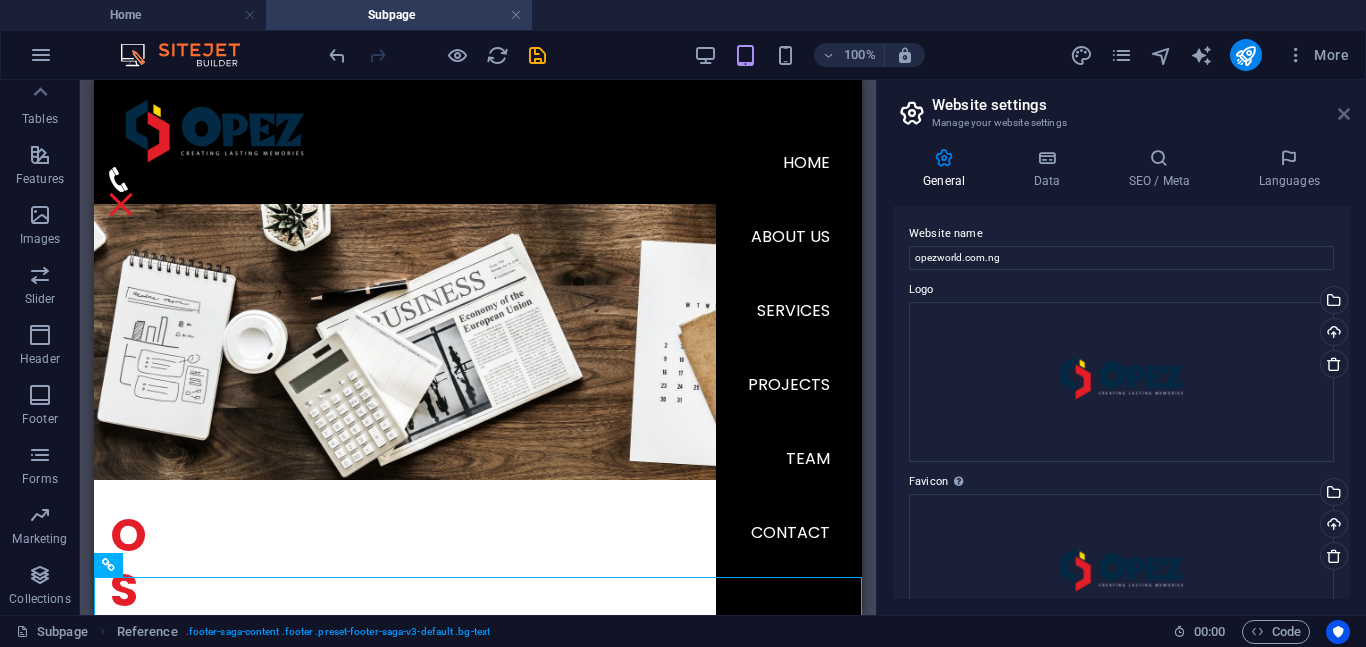 click at bounding box center [1344, 114] 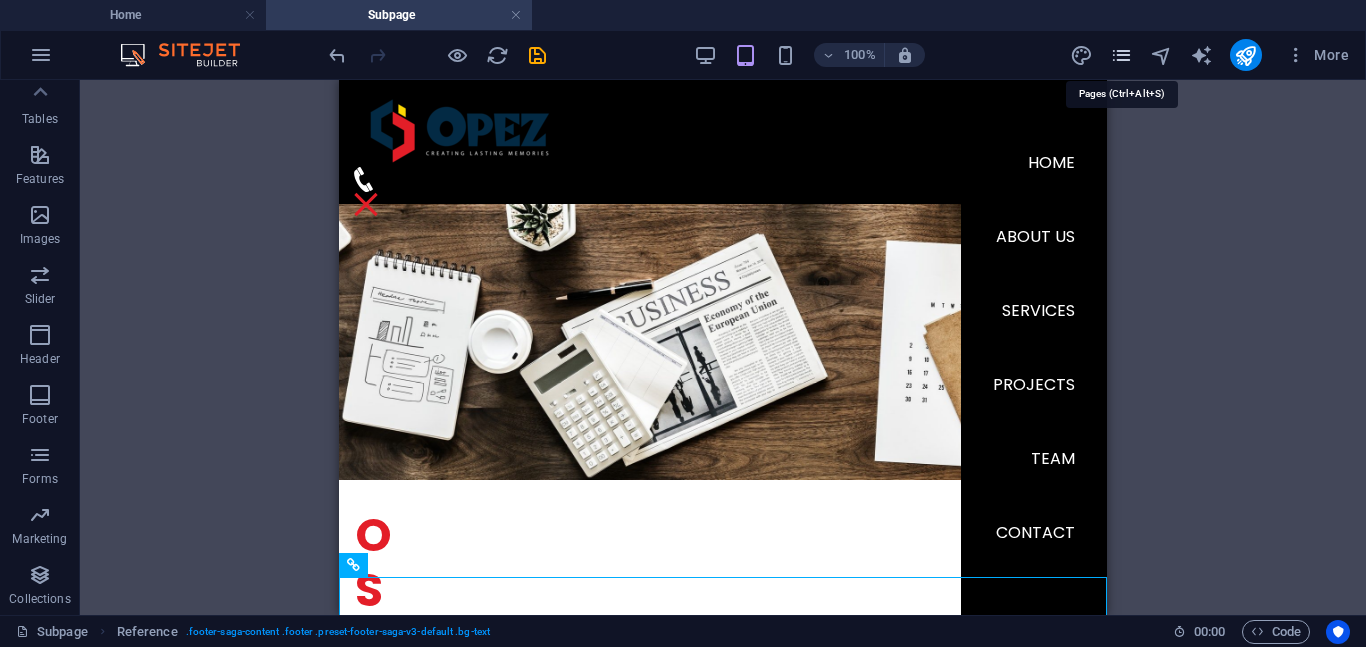 click at bounding box center (1121, 55) 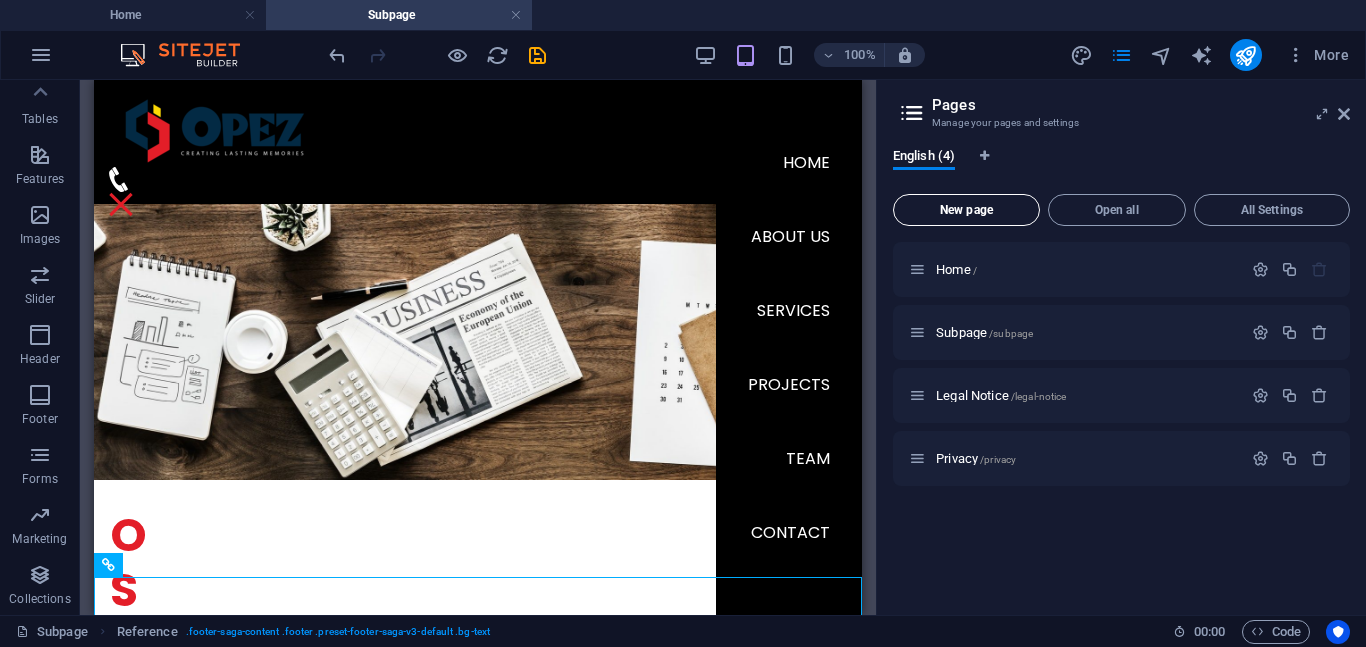 click on "New page" at bounding box center (966, 210) 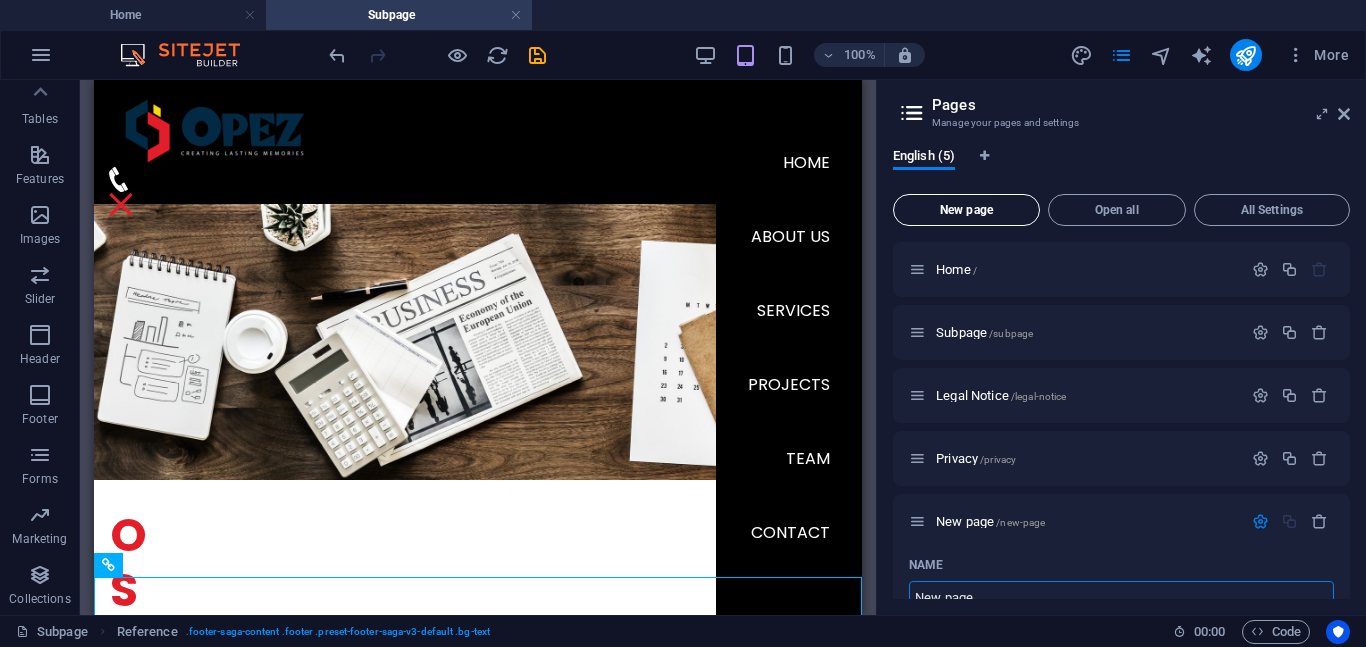 scroll, scrollTop: 14, scrollLeft: 0, axis: vertical 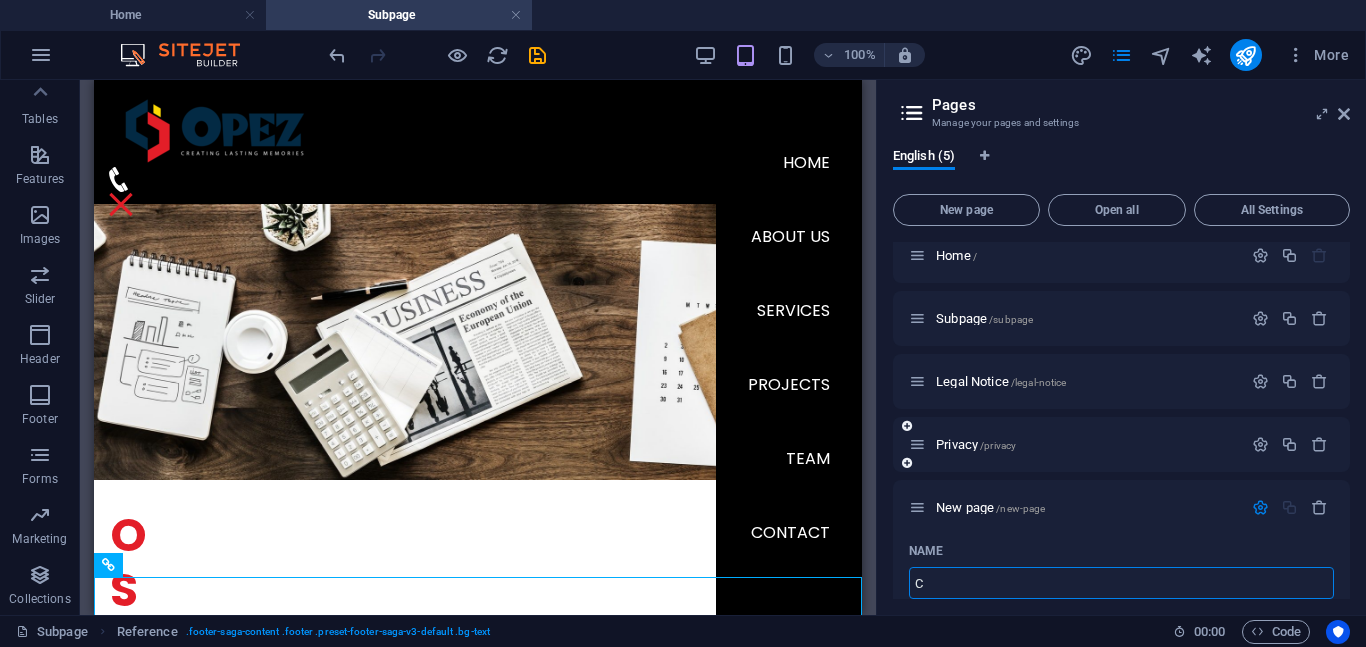 type on "Cl" 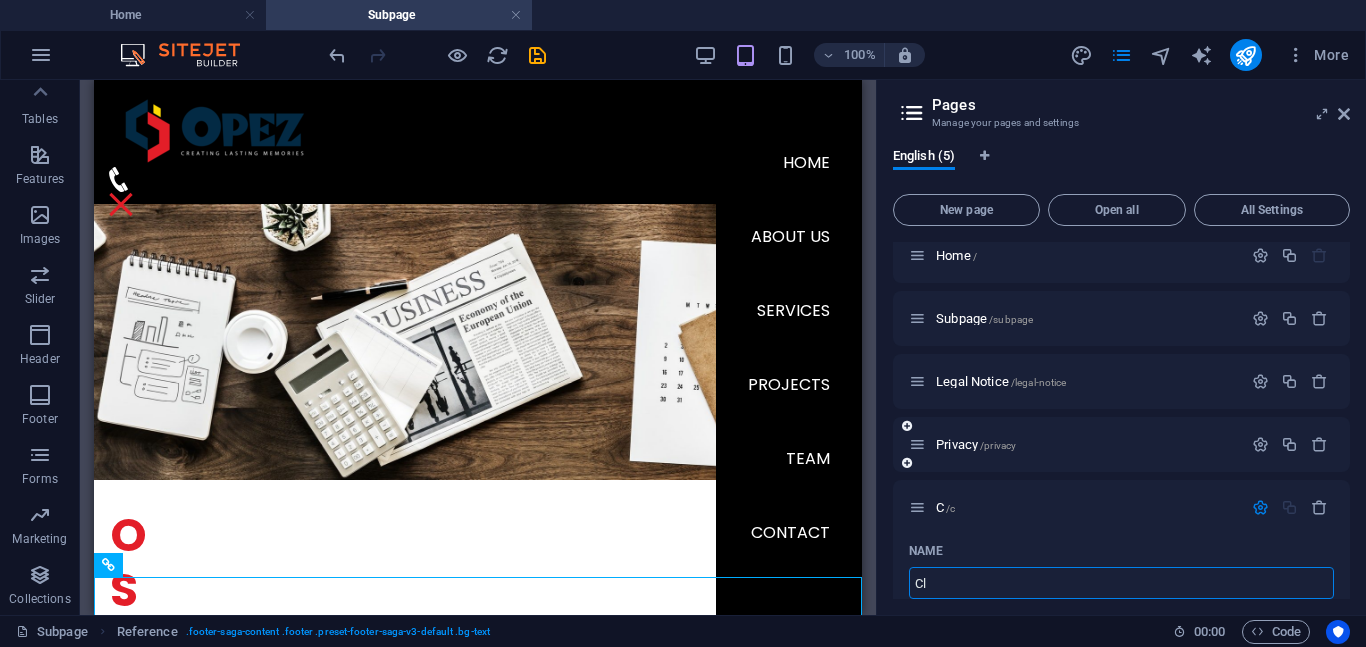 type on "/c" 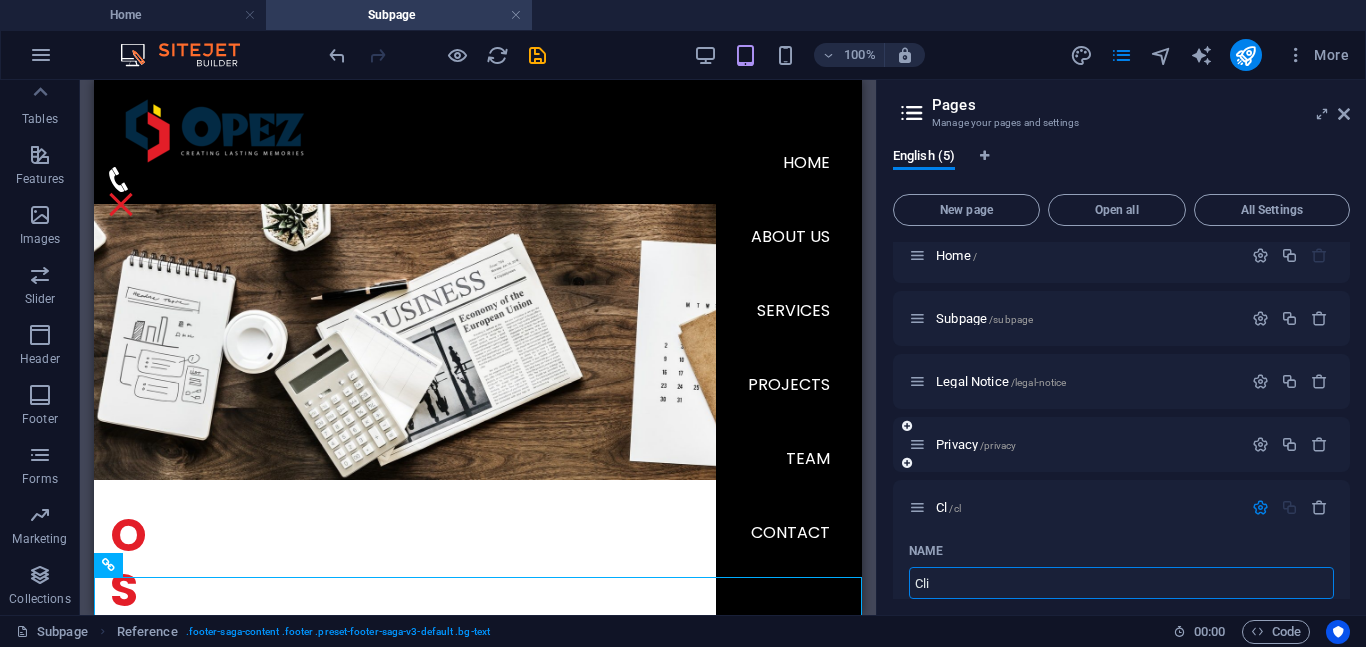 type on "/cl" 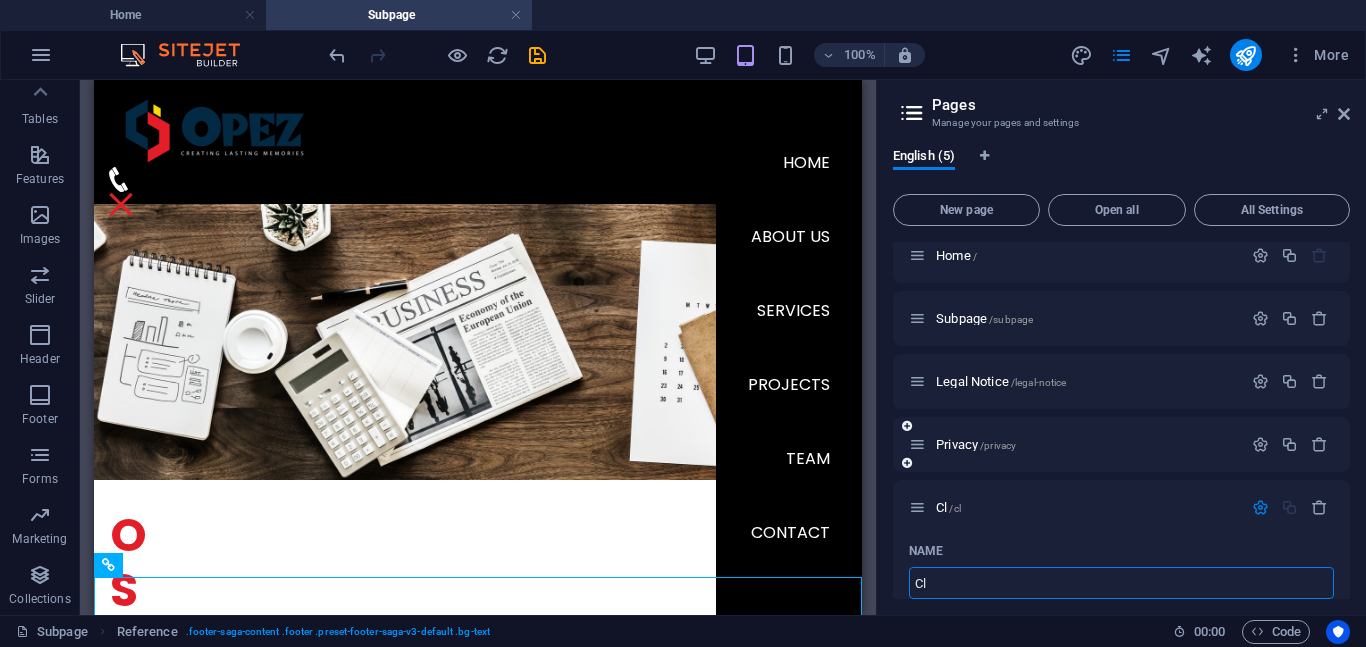 type on "C" 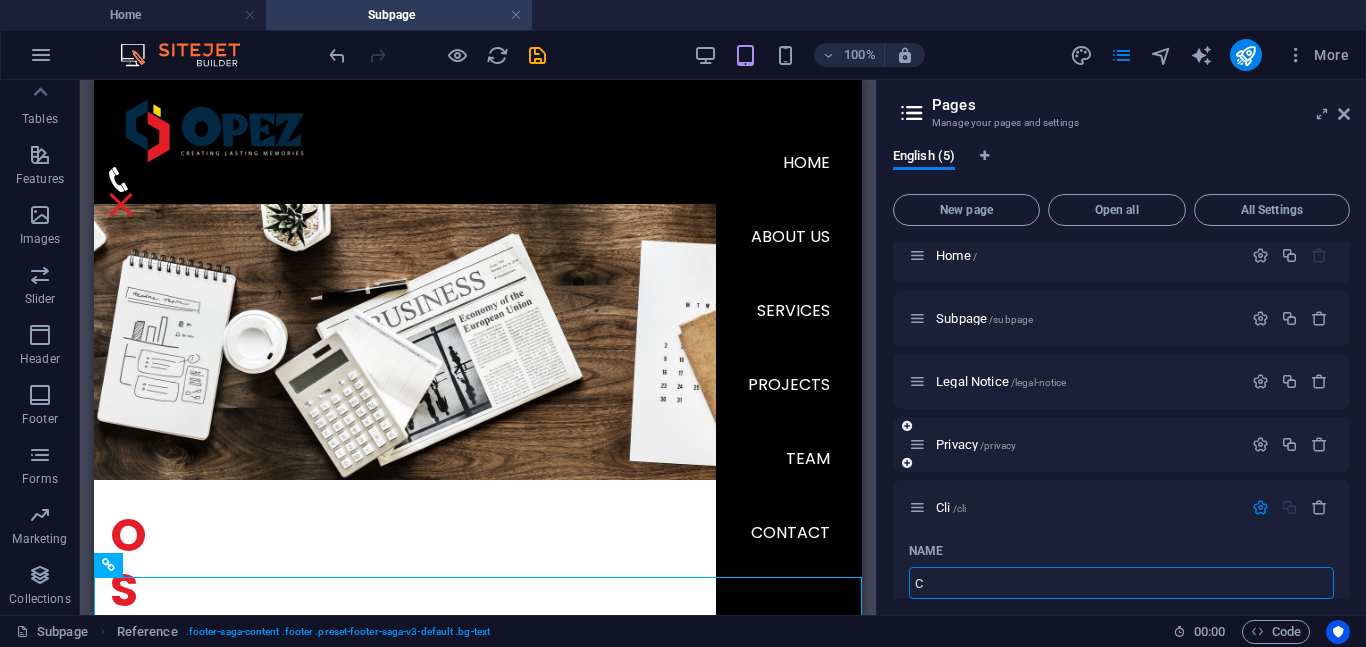 type on "/cli" 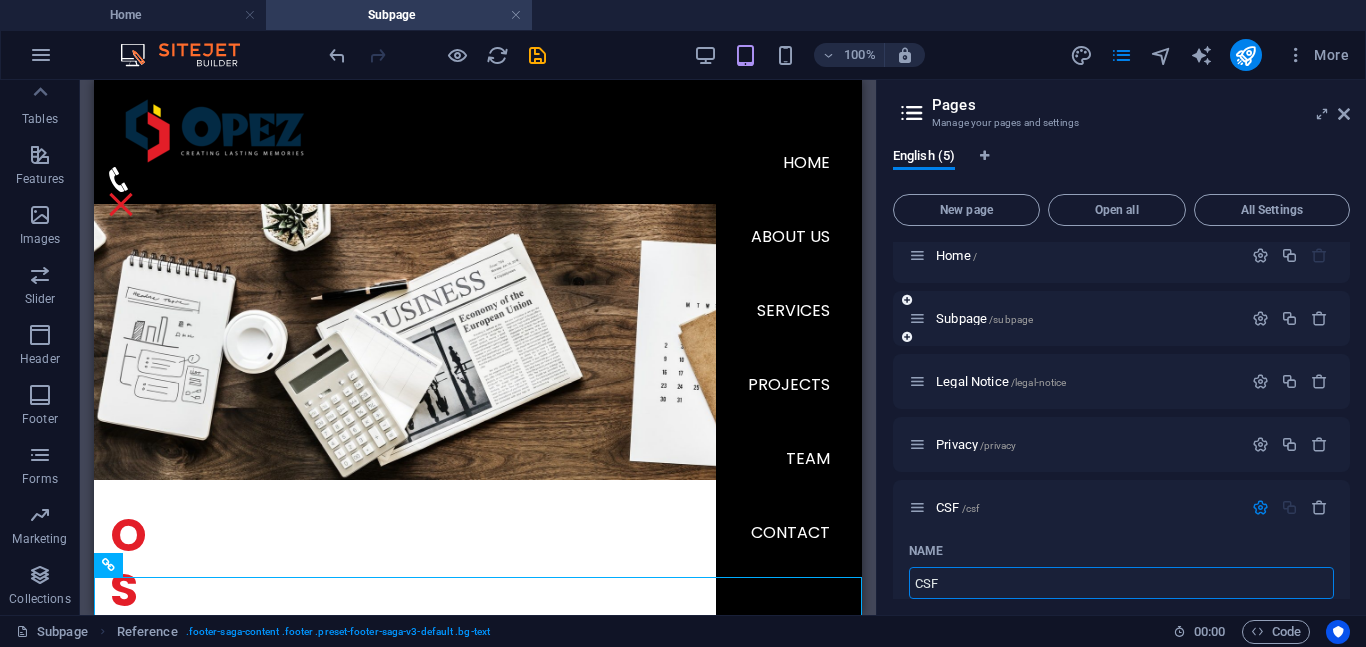 type on "CSF" 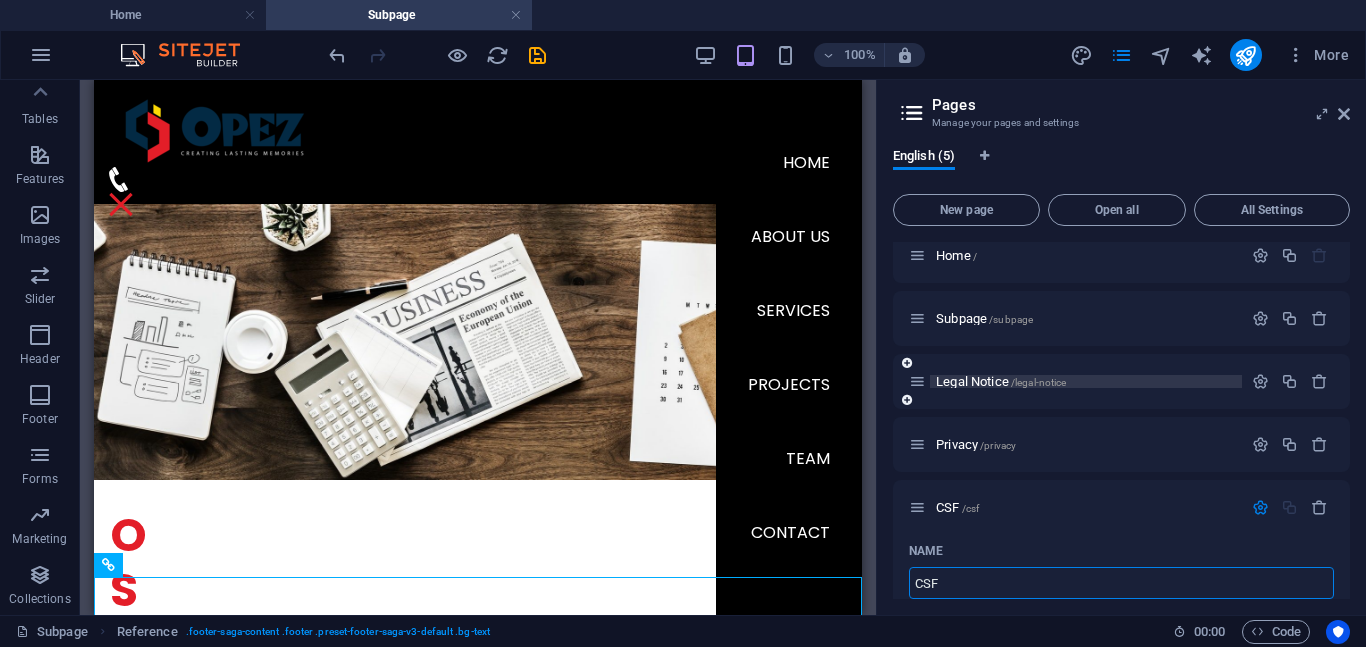 type on "CSF" 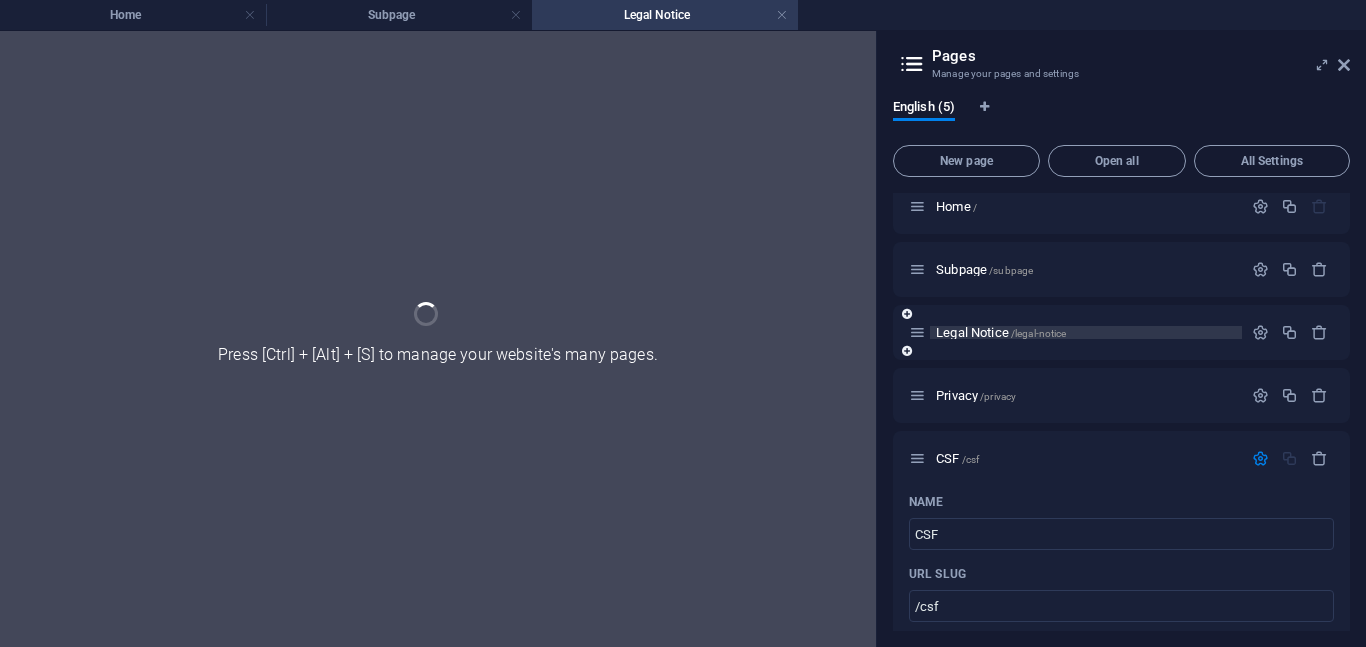 scroll, scrollTop: 0, scrollLeft: 0, axis: both 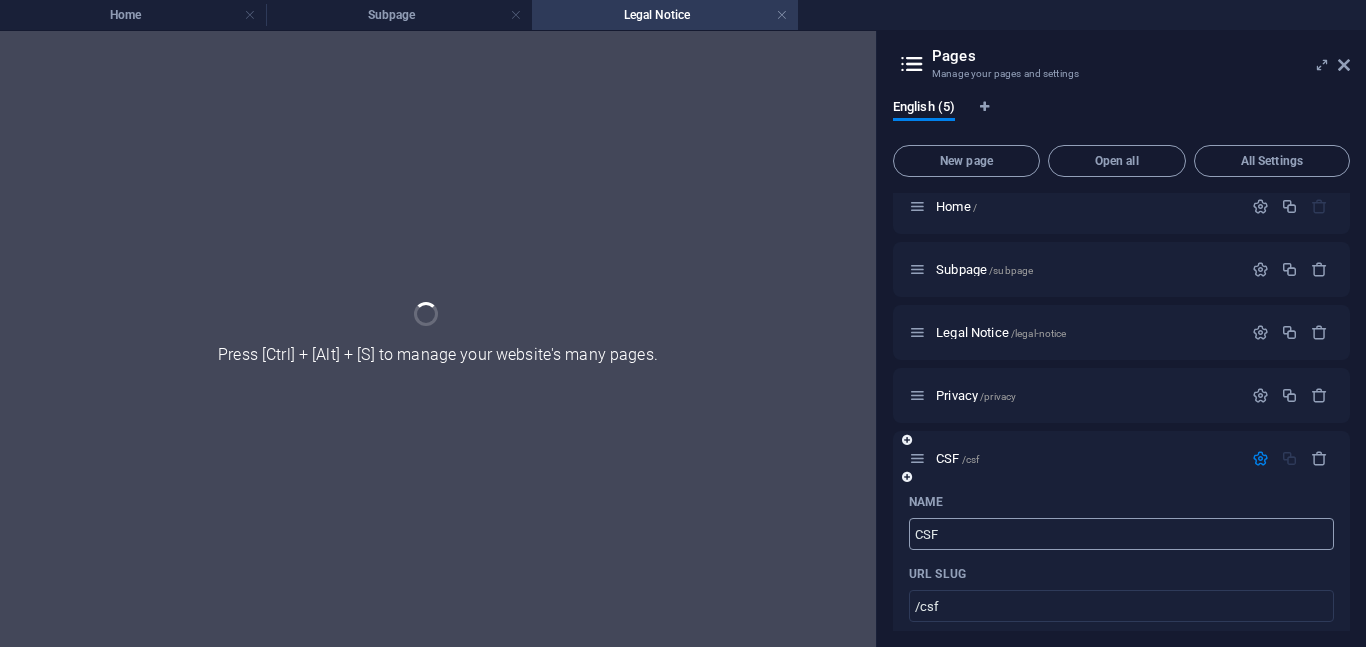 click on "CSF" at bounding box center (1121, 534) 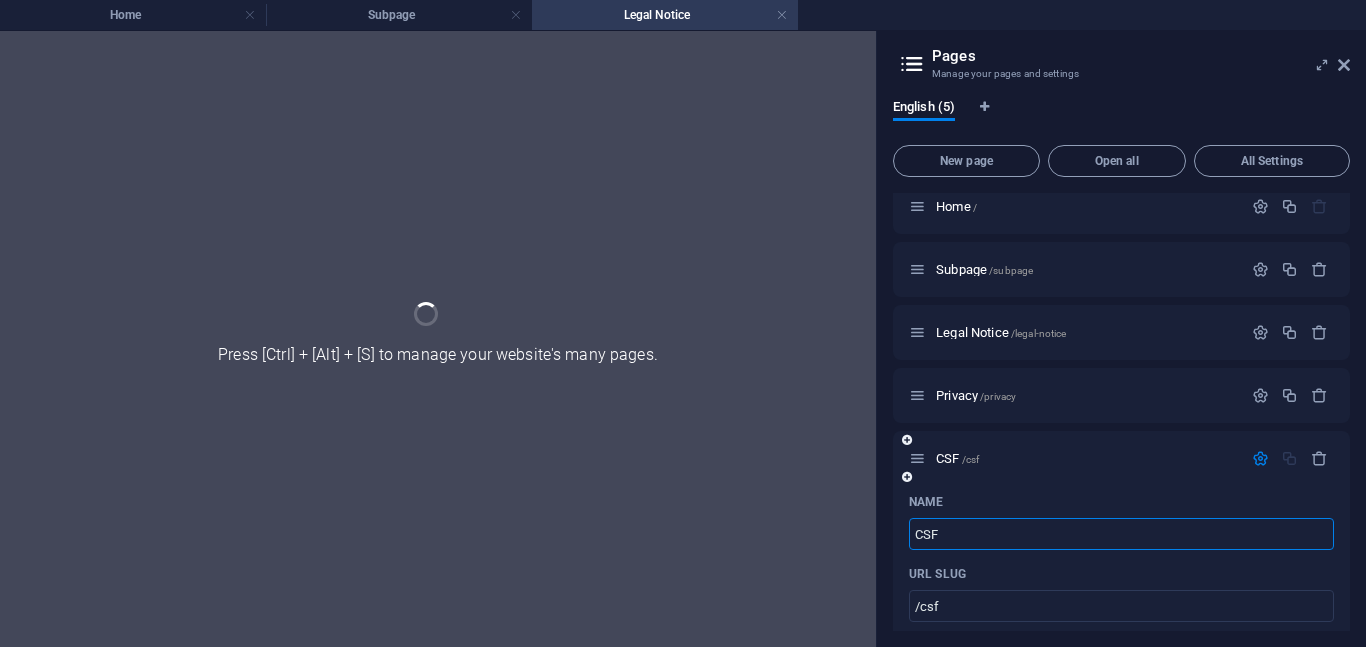 click on "Name" at bounding box center (1121, 502) 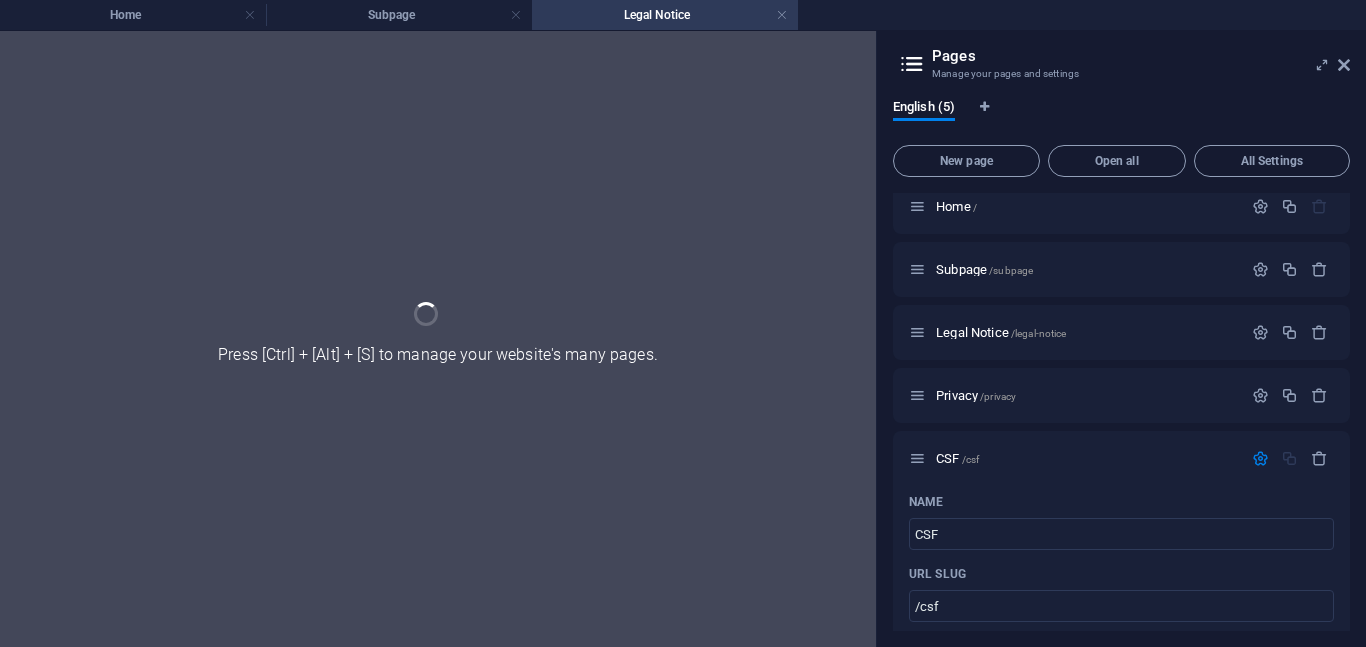 click at bounding box center (438, 339) 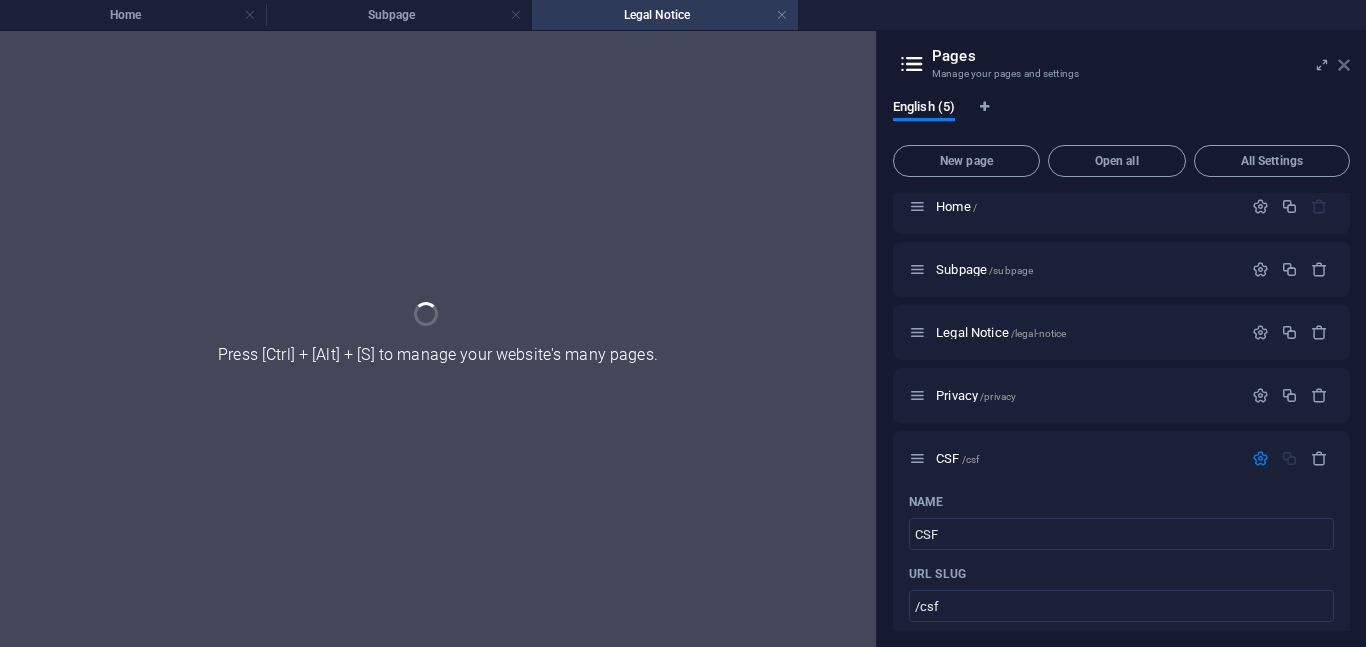 click at bounding box center [1344, 65] 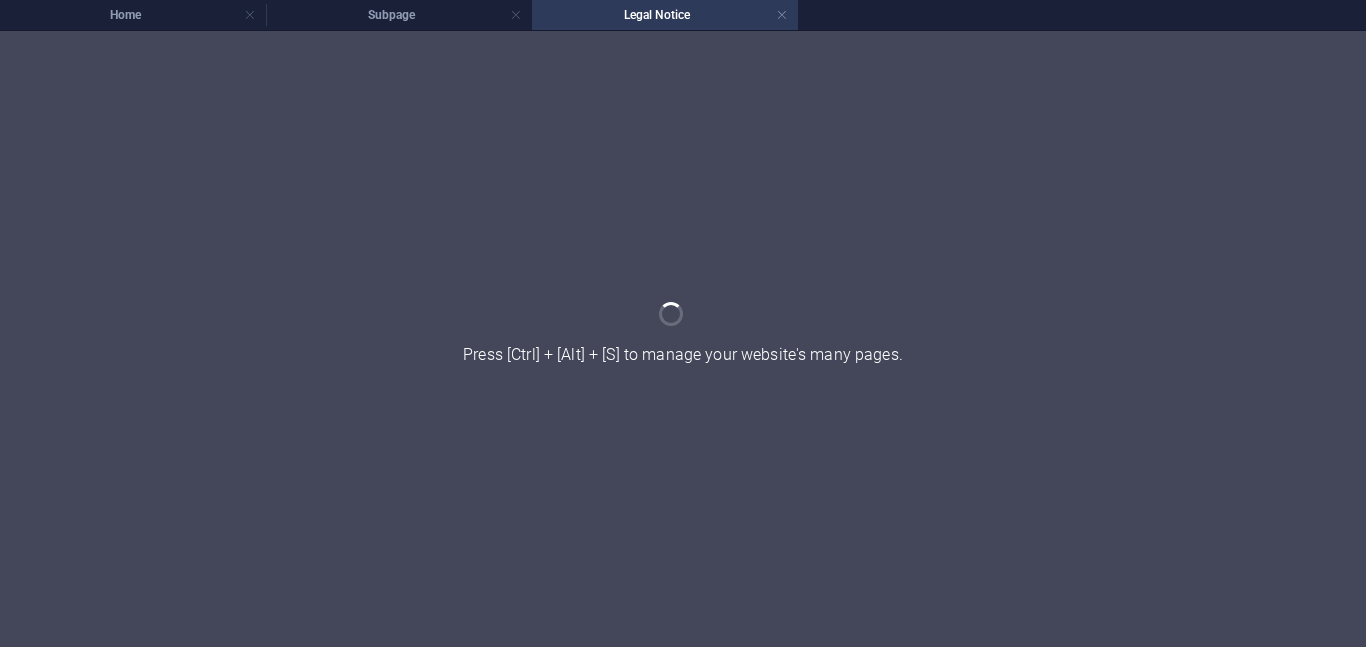 click at bounding box center [683, 339] 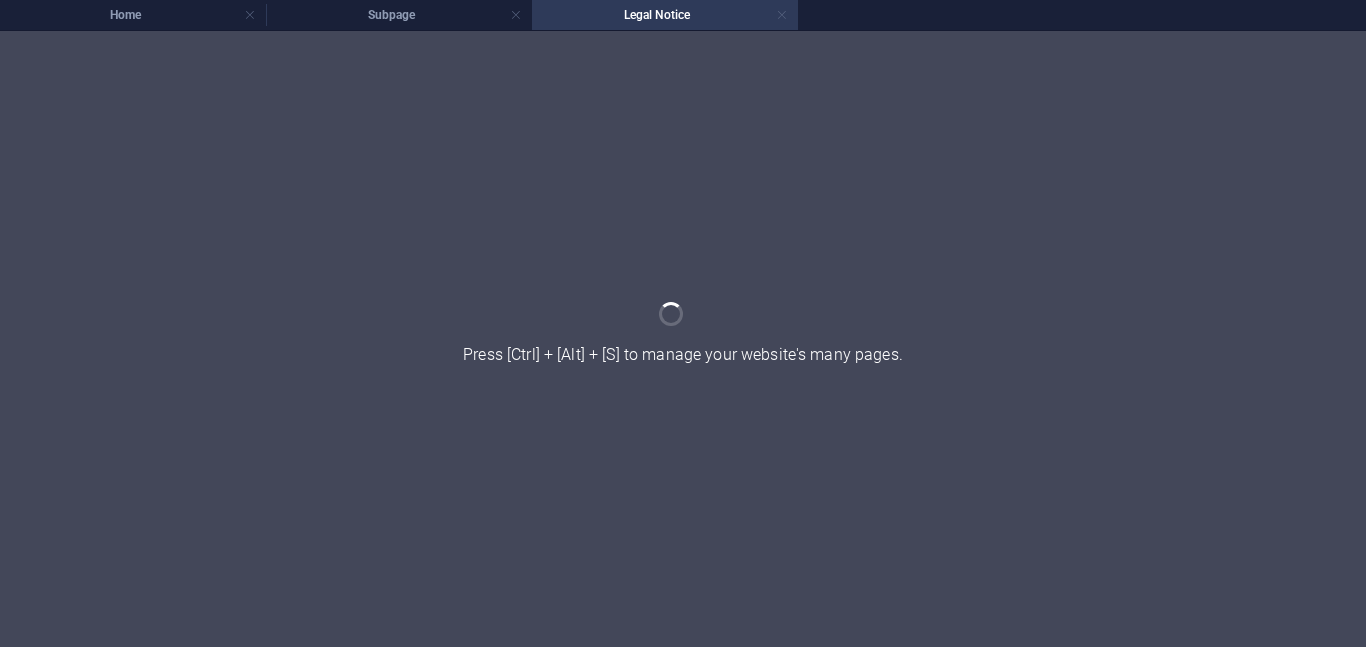 click at bounding box center (782, 15) 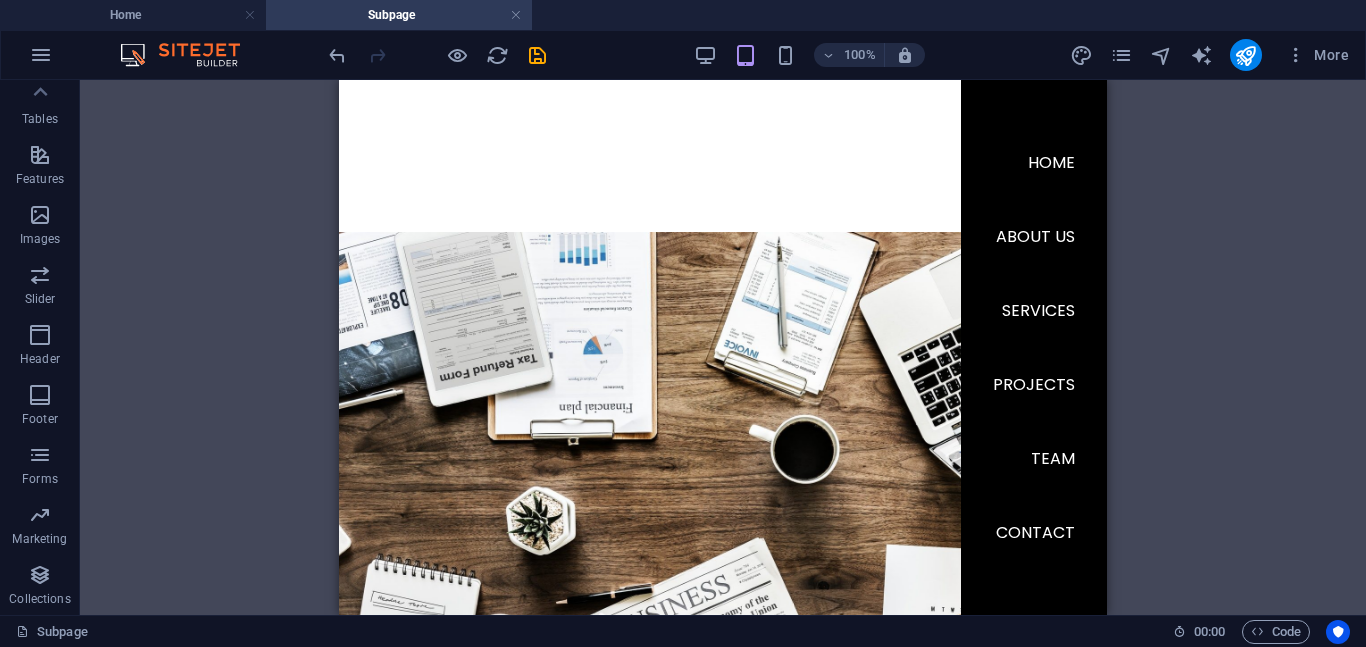 scroll, scrollTop: 304, scrollLeft: 0, axis: vertical 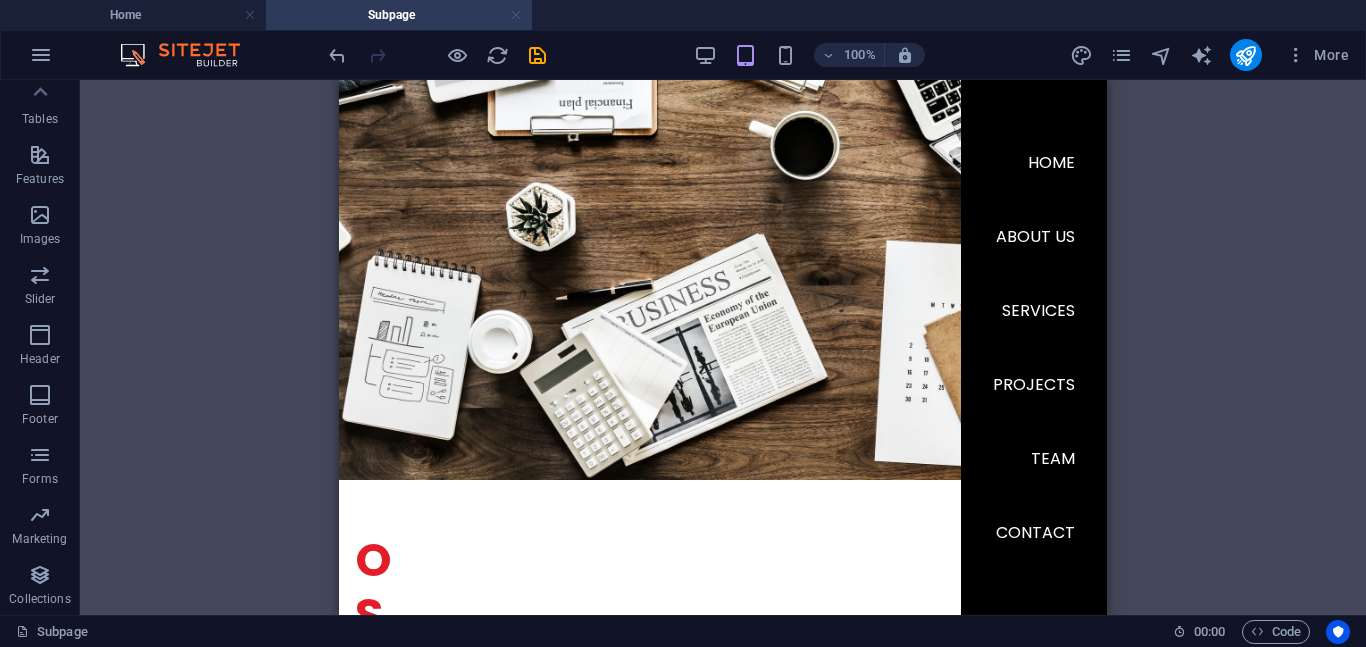 click at bounding box center (516, 15) 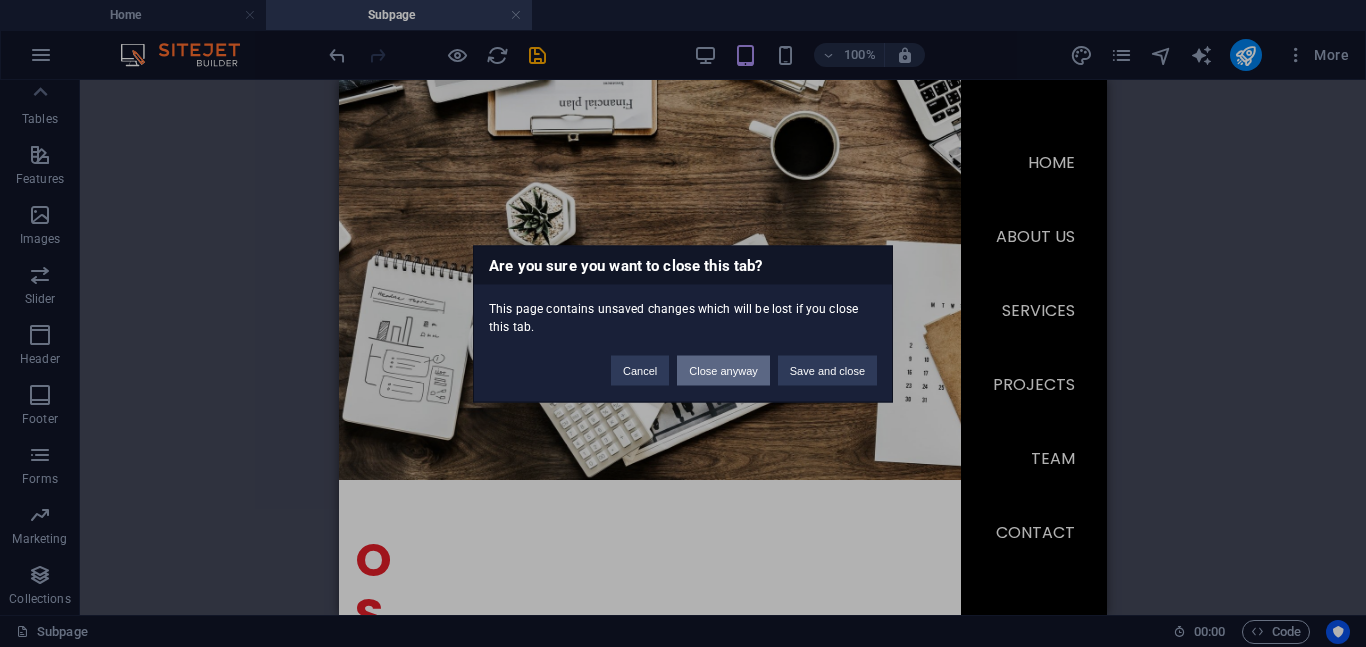 click on "Close anyway" at bounding box center (723, 370) 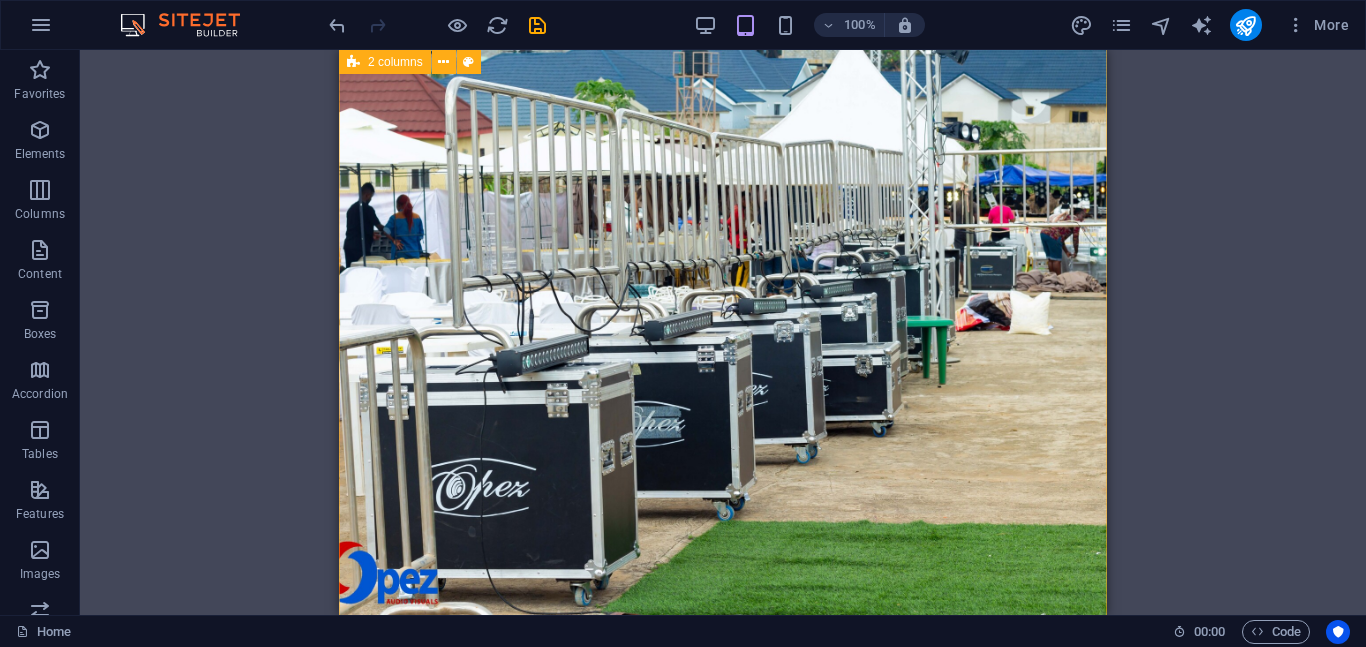 scroll, scrollTop: 5802, scrollLeft: 0, axis: vertical 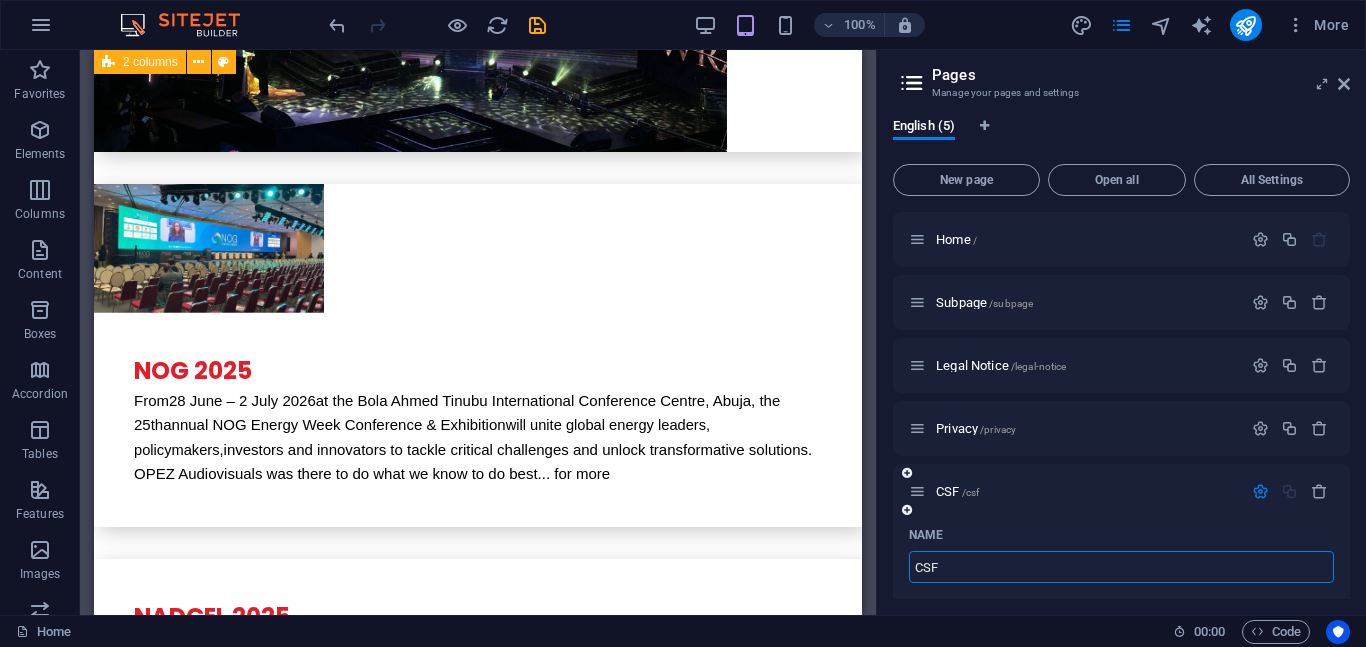 click on "CSF /[REDACTED]" at bounding box center [1075, 491] 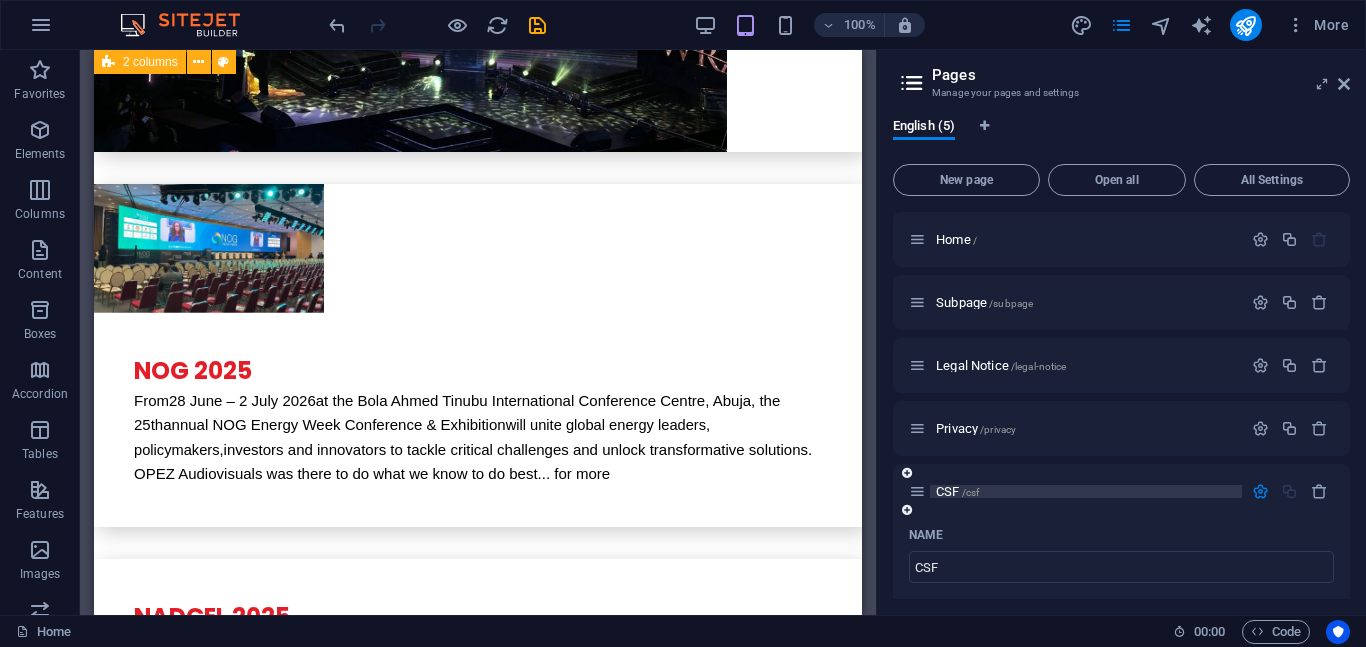 click on "CSF /[REDACTED]" at bounding box center (1086, 491) 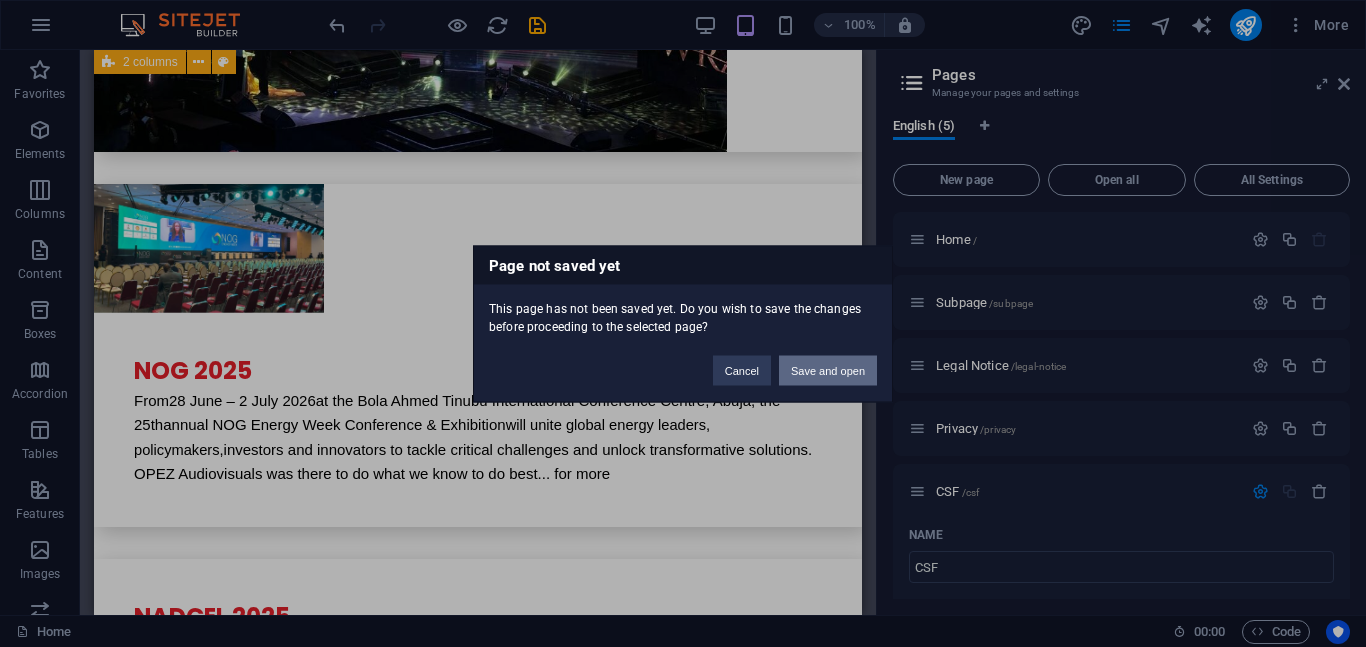 click on "Save and open" at bounding box center (828, 370) 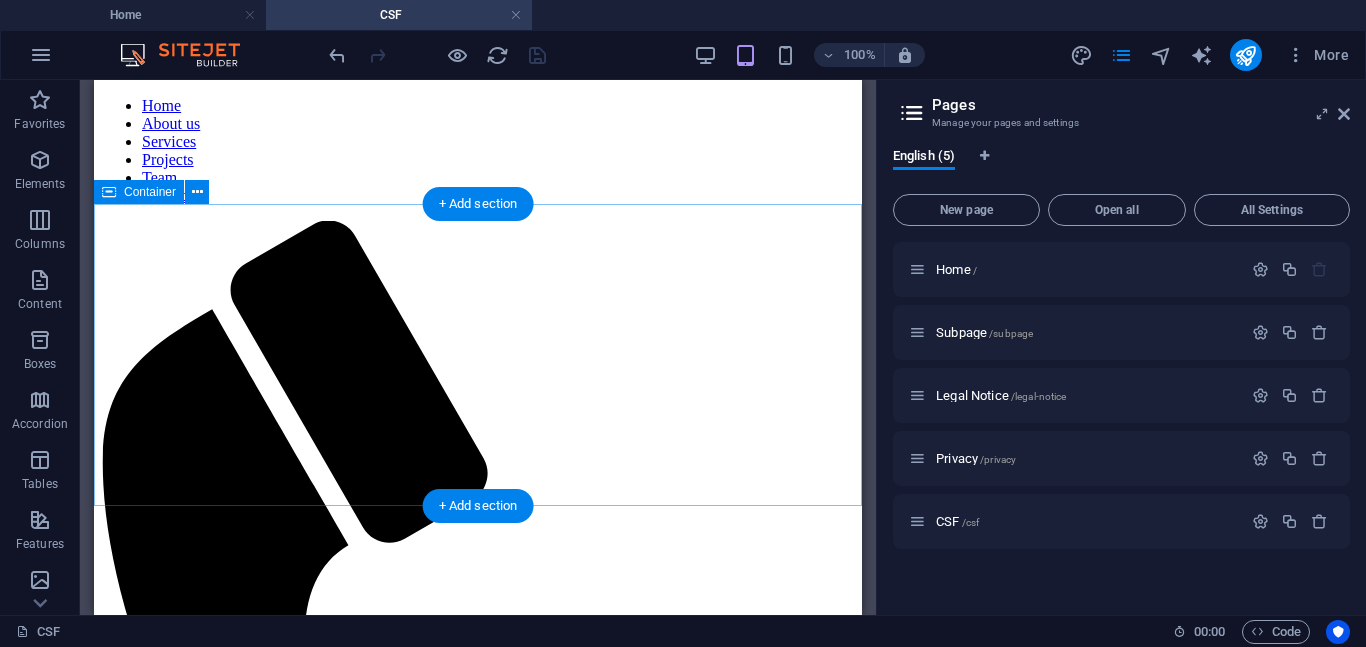 scroll, scrollTop: 0, scrollLeft: 0, axis: both 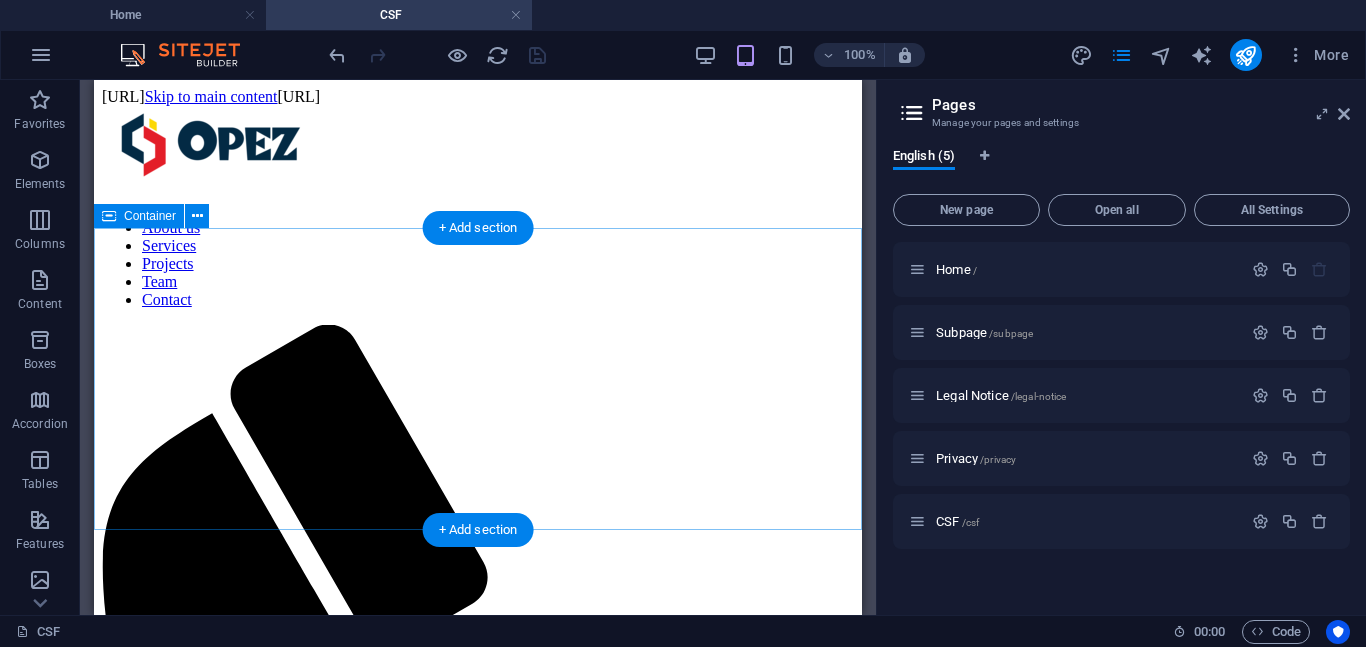click on "Drop content here or  Add elements  Paste clipboard" at bounding box center (478, 1395) 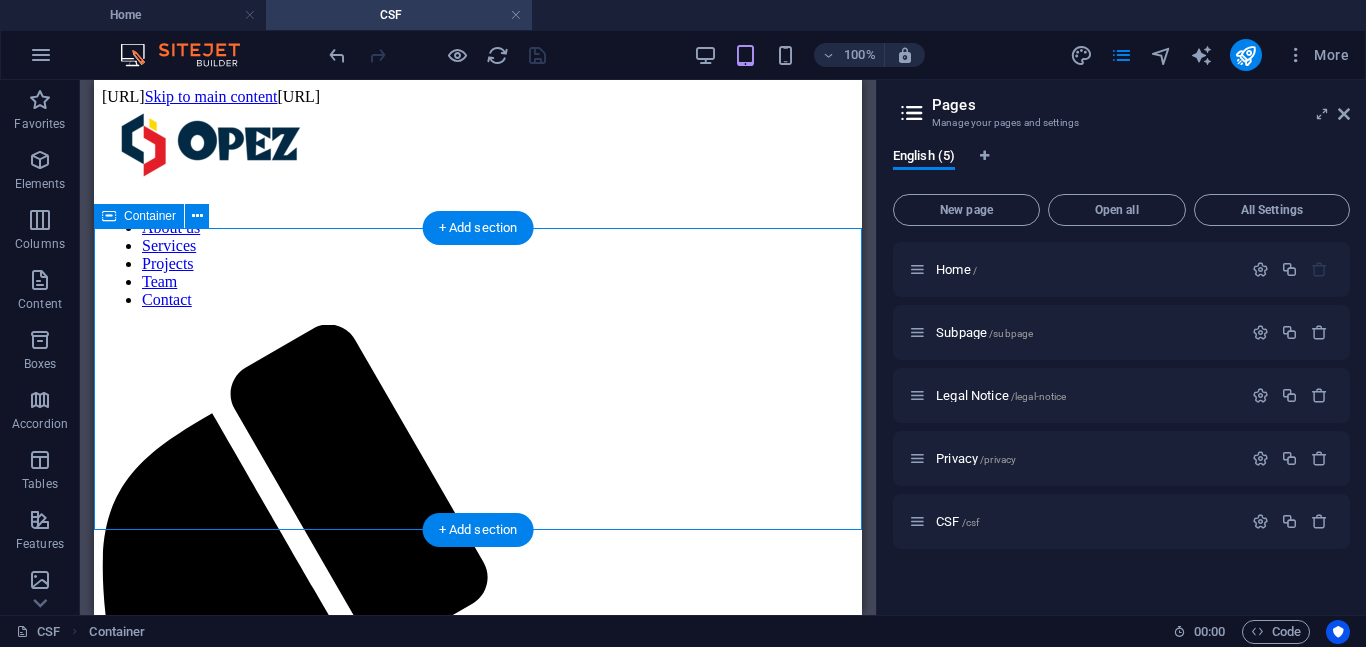 click on "Drop content here or  Add elements  Paste clipboard" at bounding box center (478, 1395) 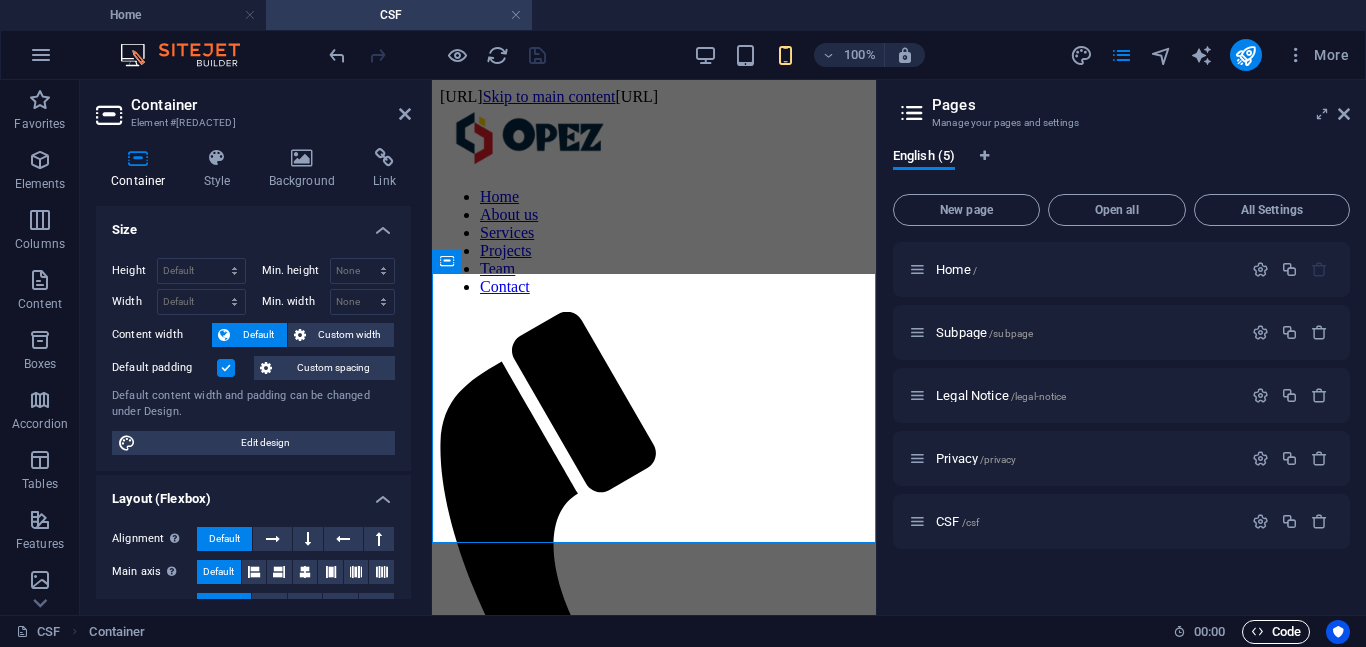 click on "Code" at bounding box center [1276, 632] 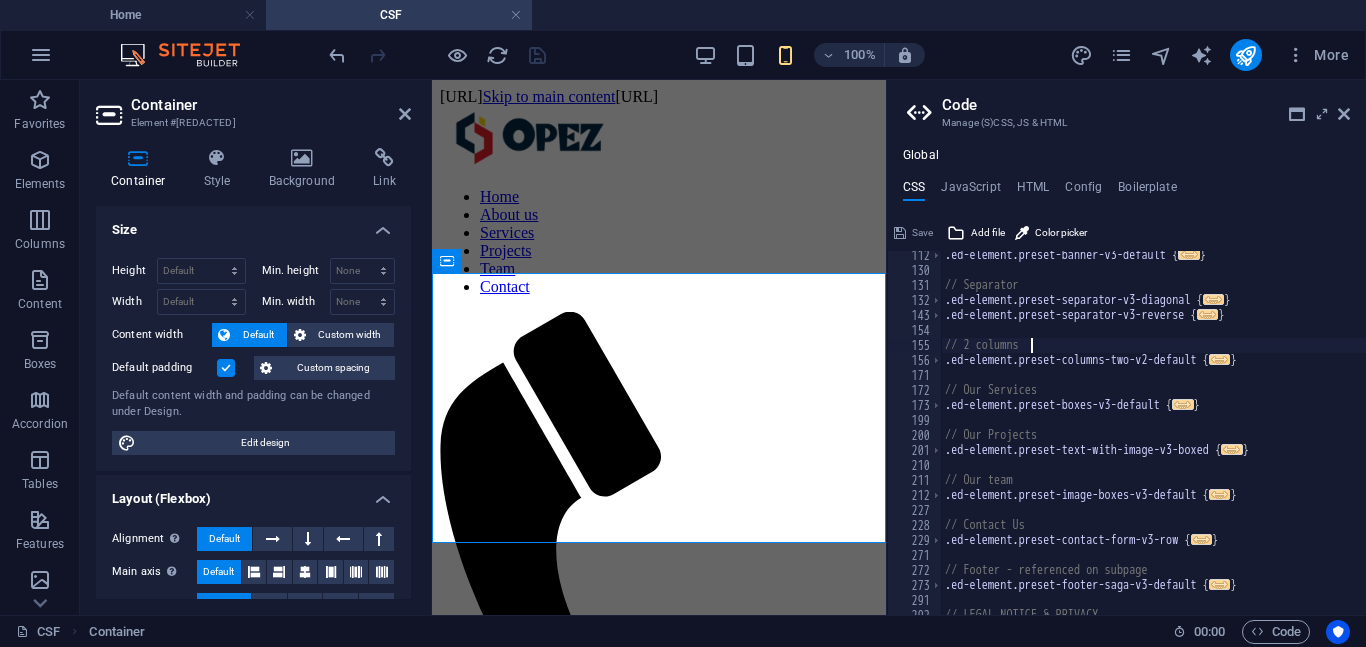 scroll, scrollTop: 0, scrollLeft: 0, axis: both 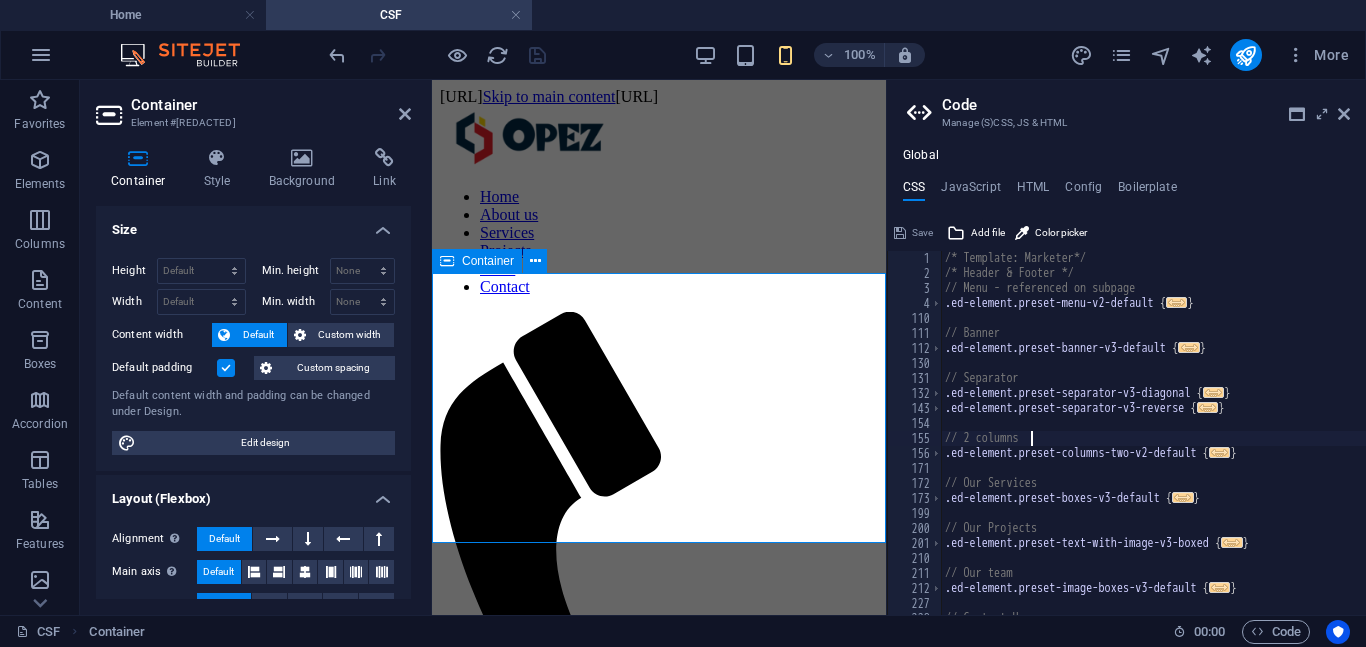click on "Drop content here or  Add elements  Paste clipboard" at bounding box center (659, 965) 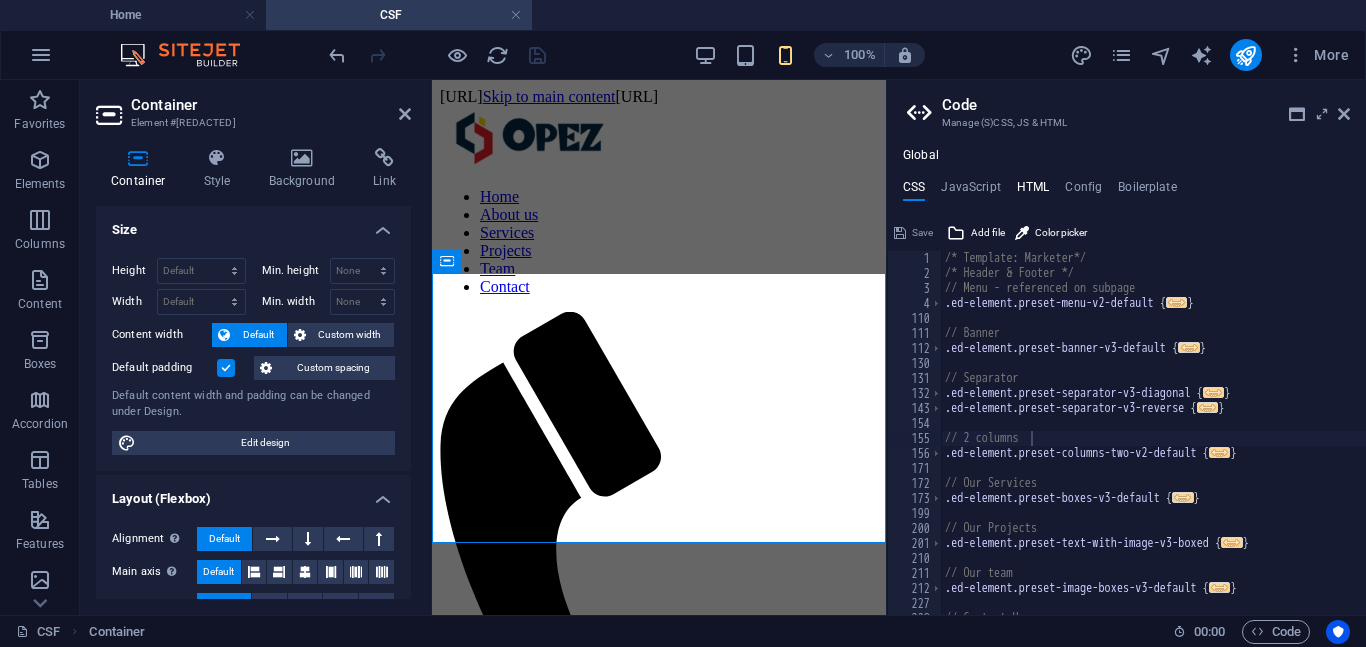 click on "HTML" at bounding box center (1033, 191) 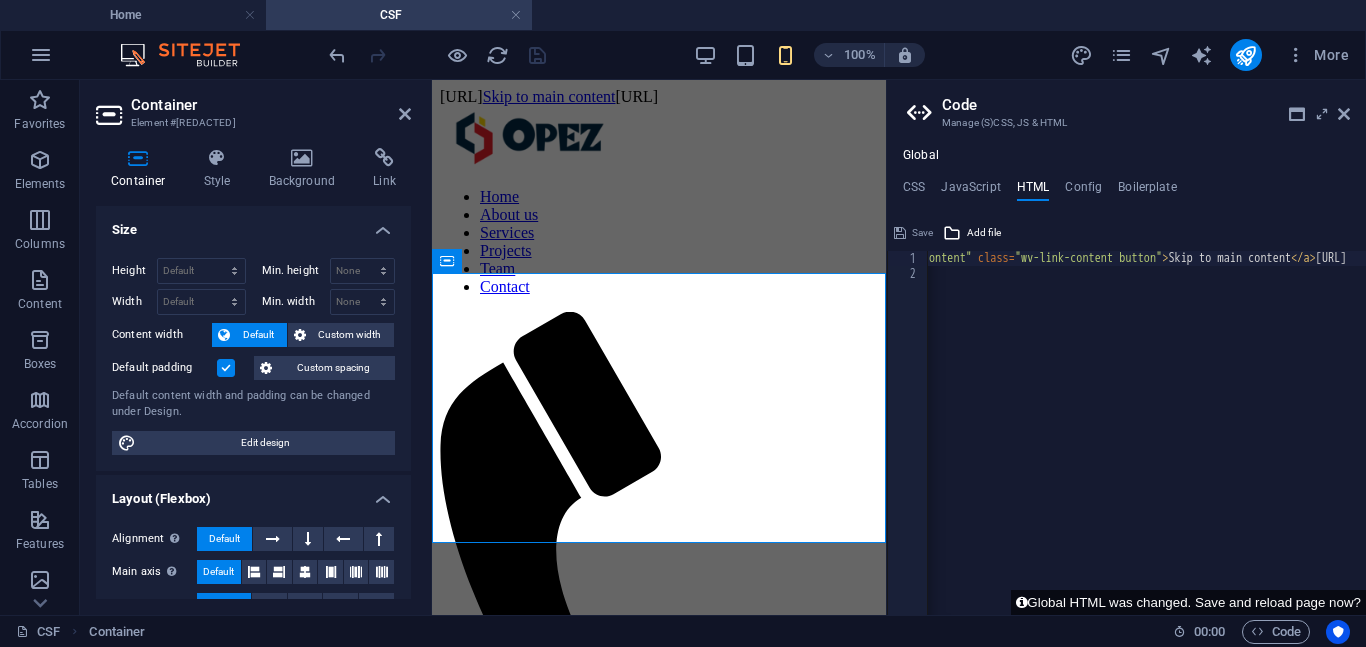 scroll, scrollTop: 0, scrollLeft: 0, axis: both 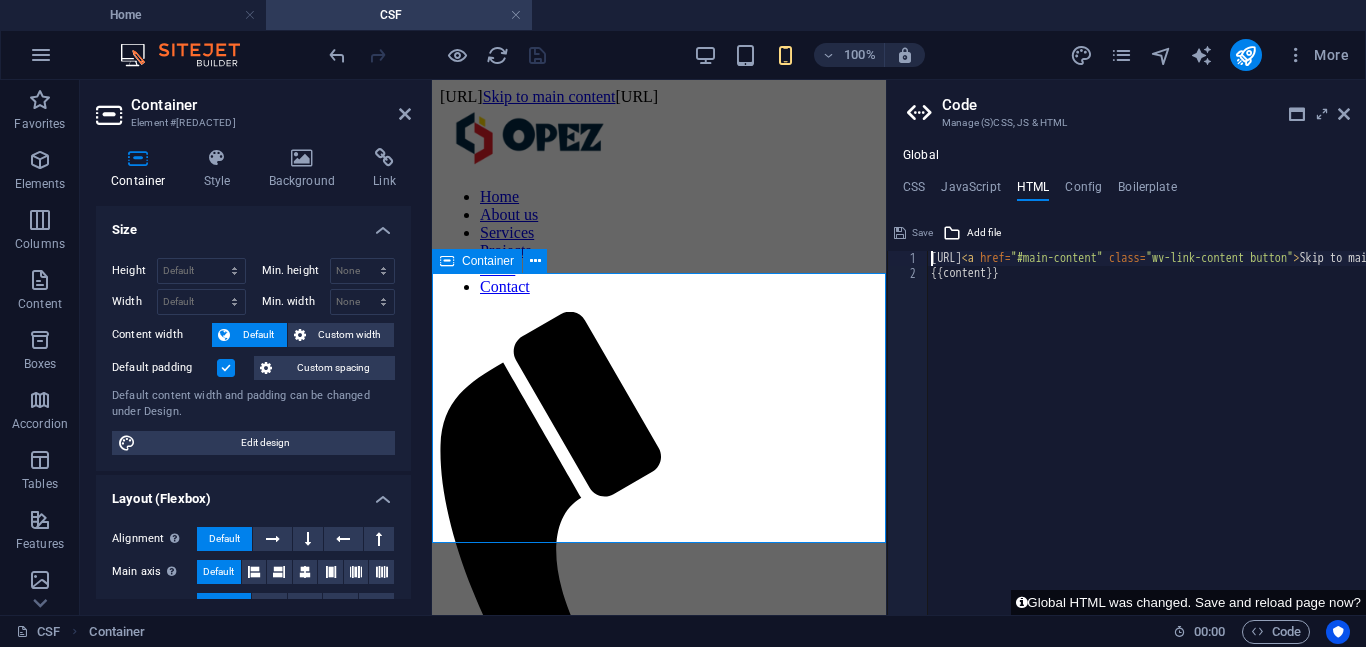 click on "Drop content here or  Add elements  Paste clipboard" at bounding box center [659, 965] 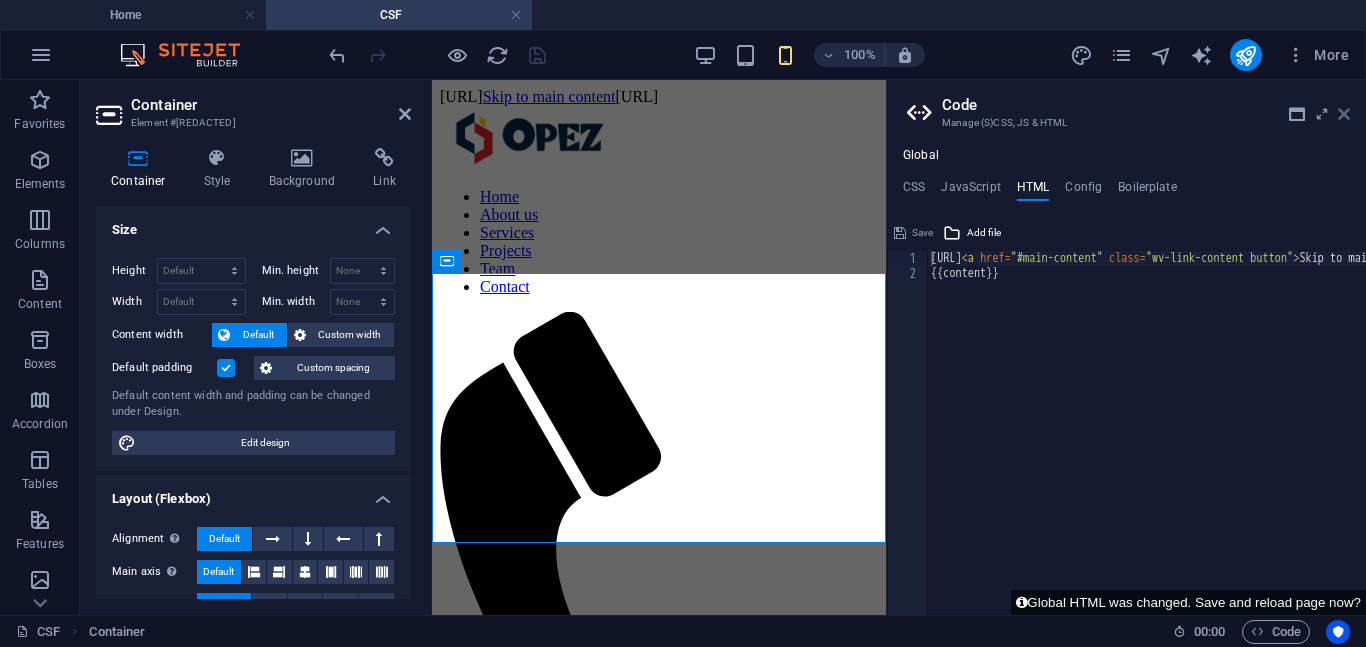 click at bounding box center [1344, 114] 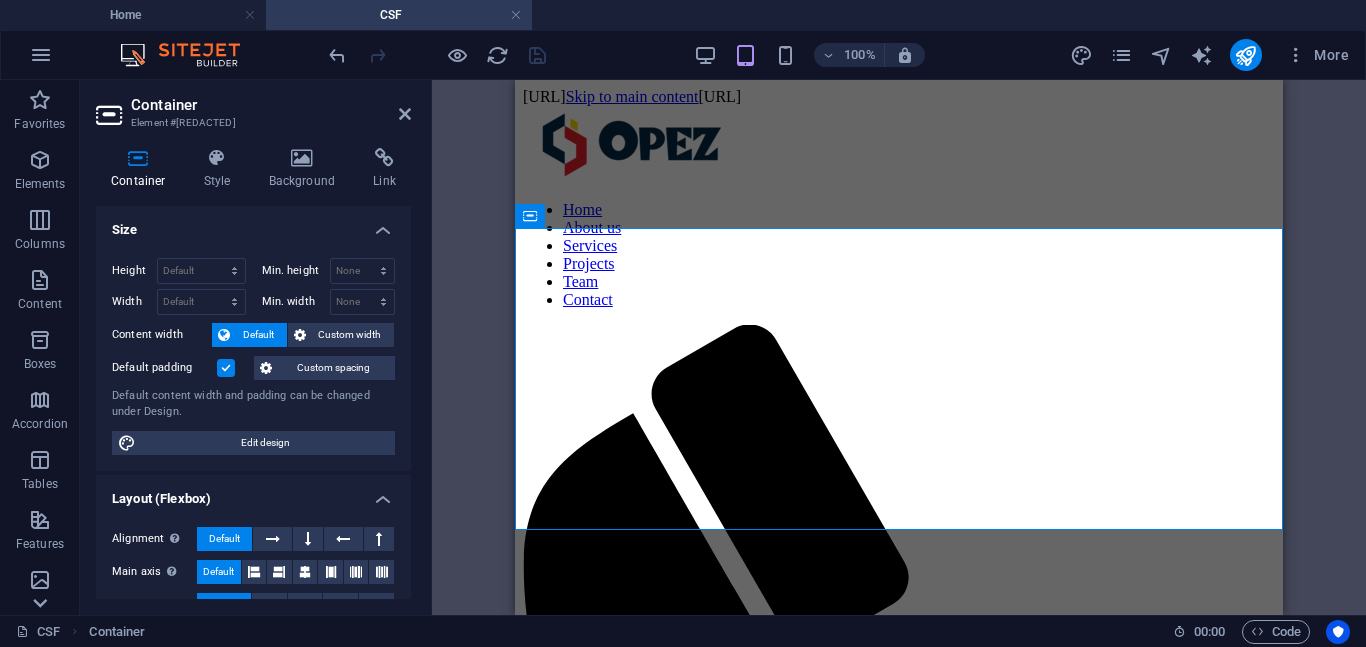 click 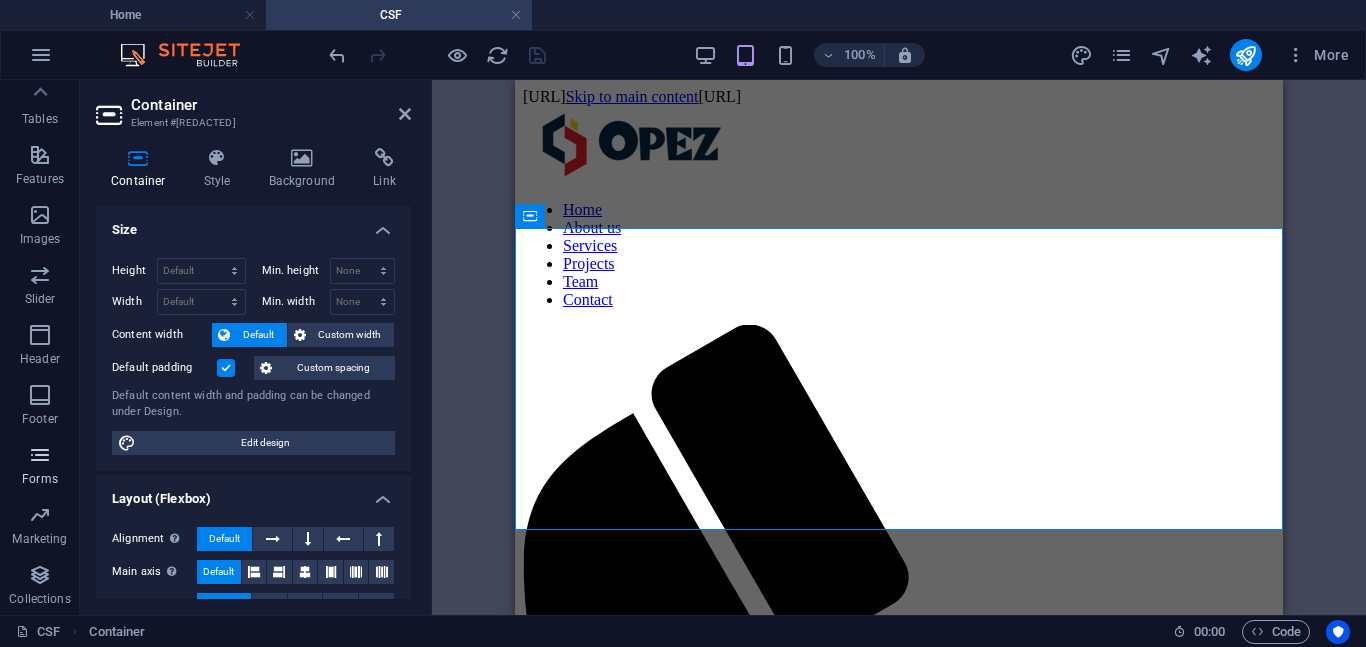 click at bounding box center [40, 455] 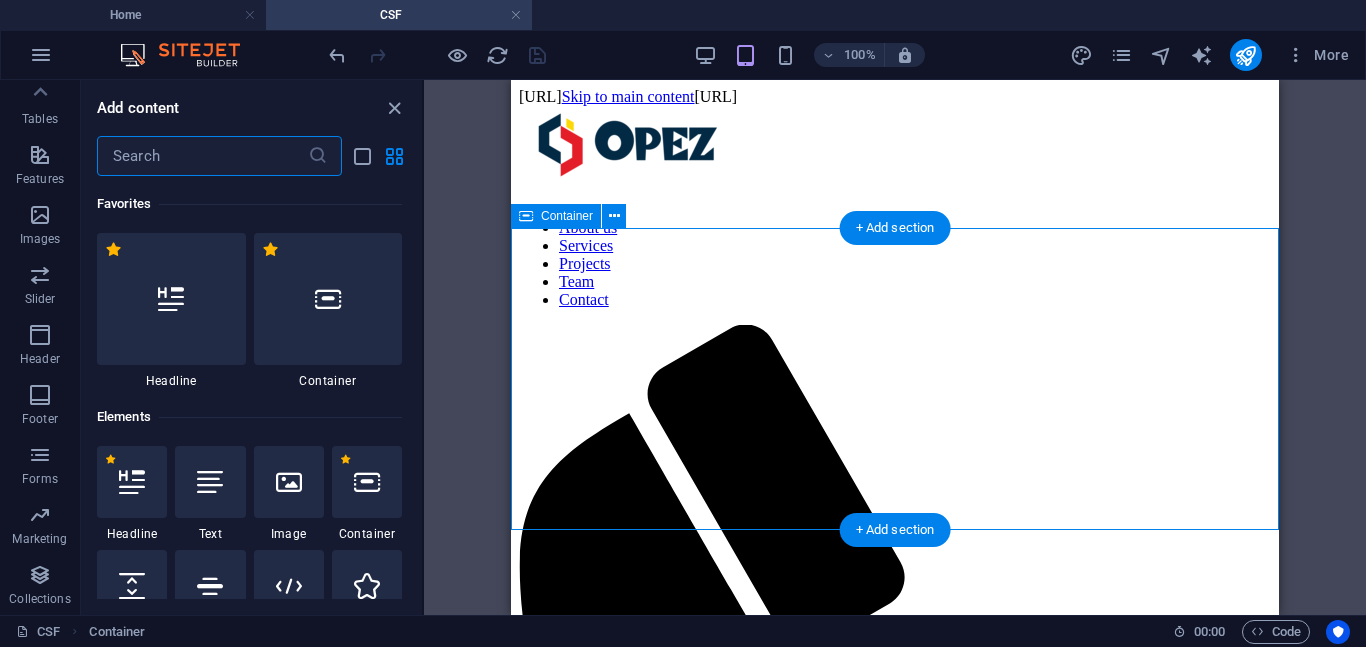 scroll, scrollTop: 14600, scrollLeft: 0, axis: vertical 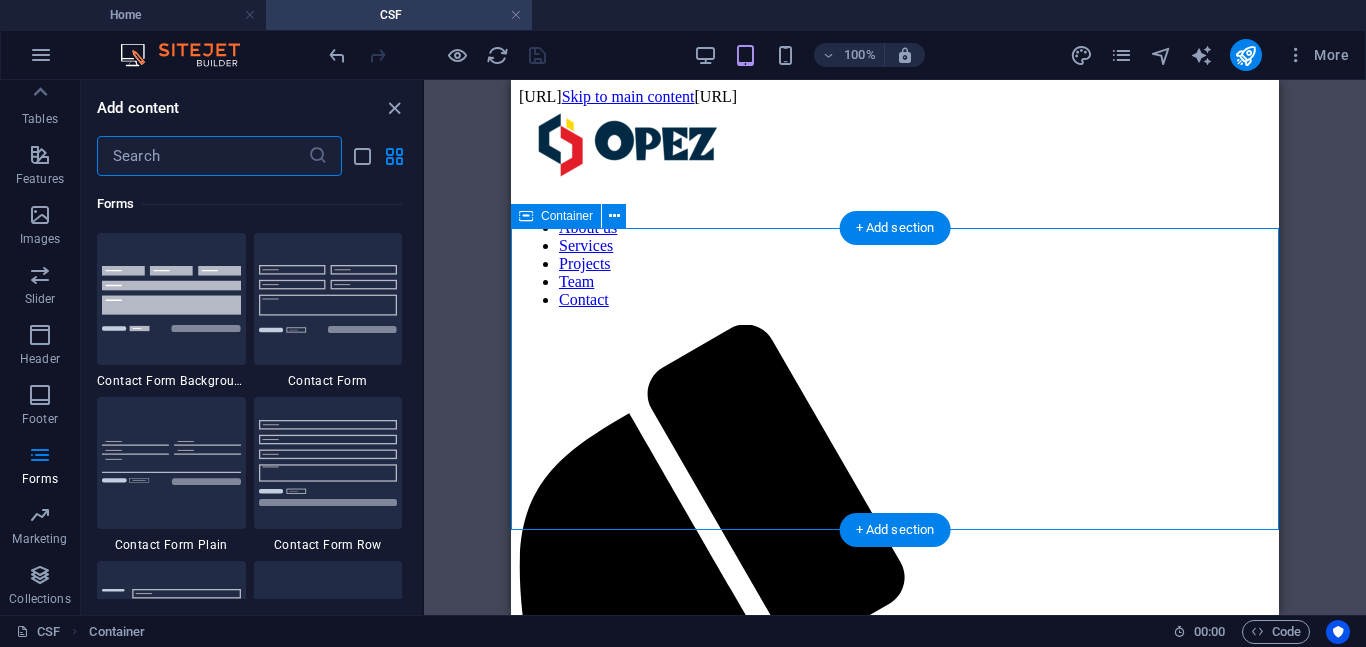 click on "Drop content here or  Add elements  Paste clipboard" at bounding box center (895, 1395) 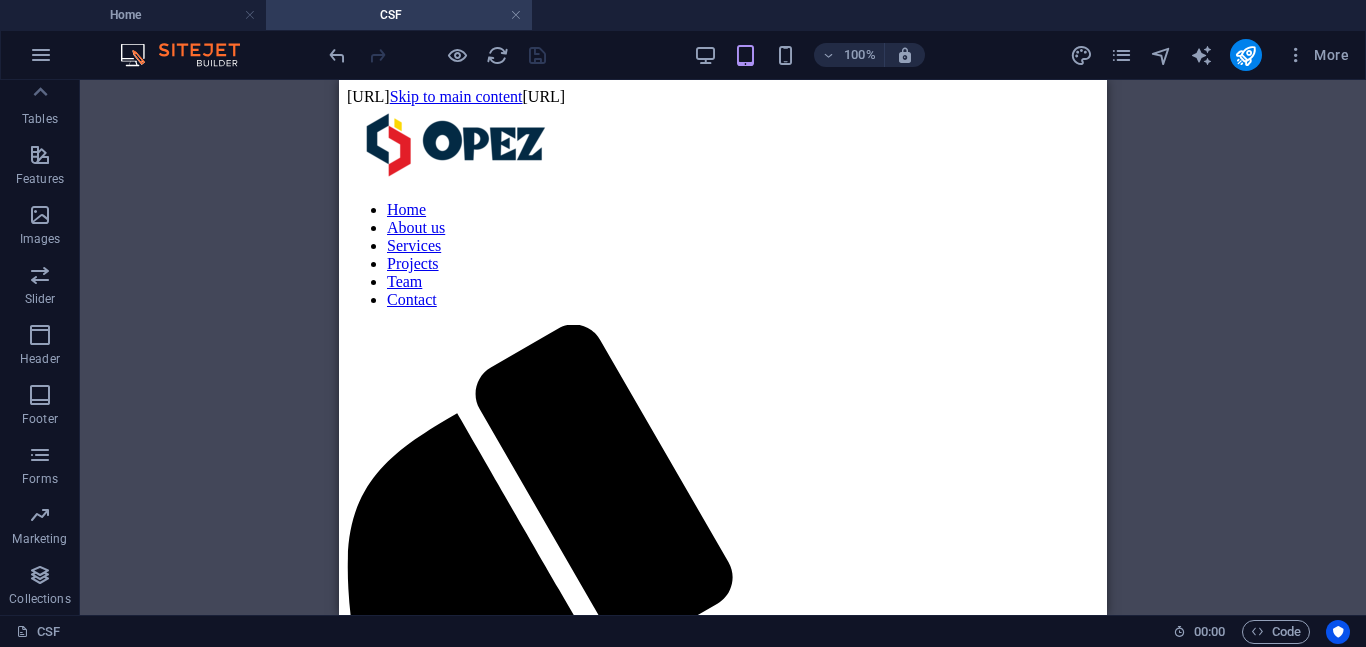 click on "[URL] Skip to main content [URL]
Home About us Services Projects Team Contact Drop content here or Add elements Paste clipboard [ADDRESS], [CITY], [STATE], [COUNTRY] Legal Notice Privacy Policy Navigation Home About us Services Projects Team Contact Social Media Facebook Twitter Instagram" at bounding box center (723, 2441) 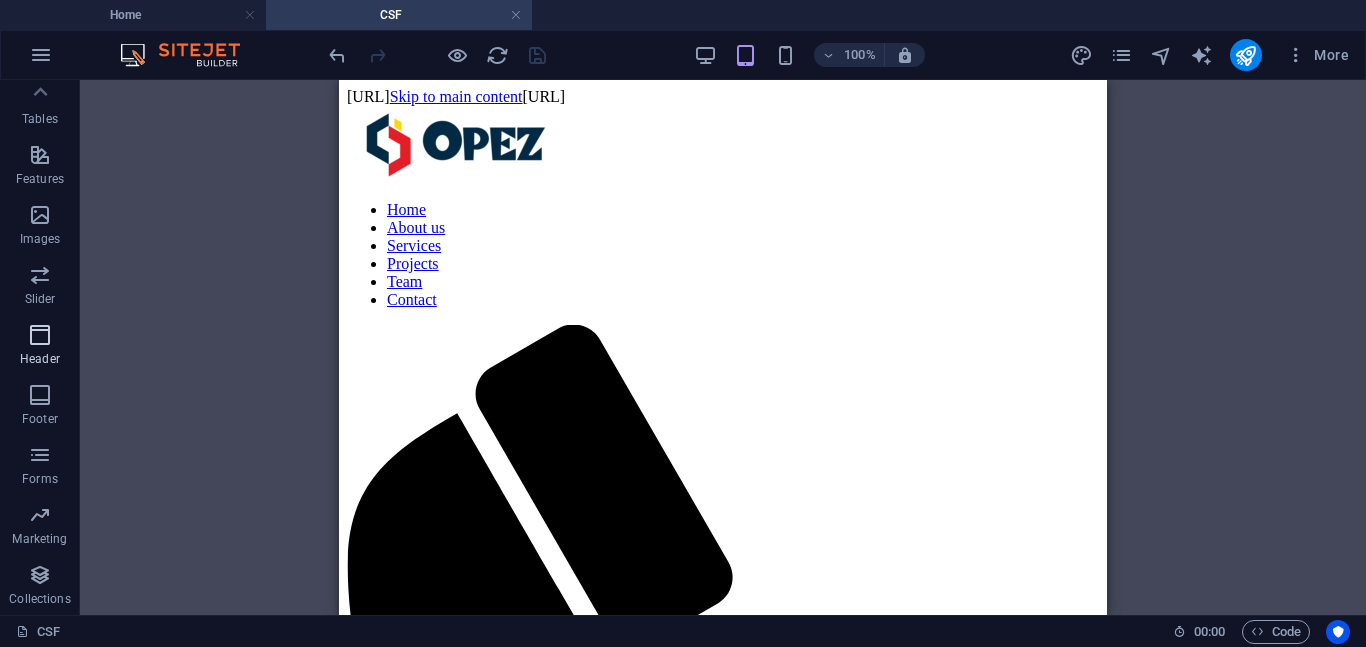 click at bounding box center (40, 335) 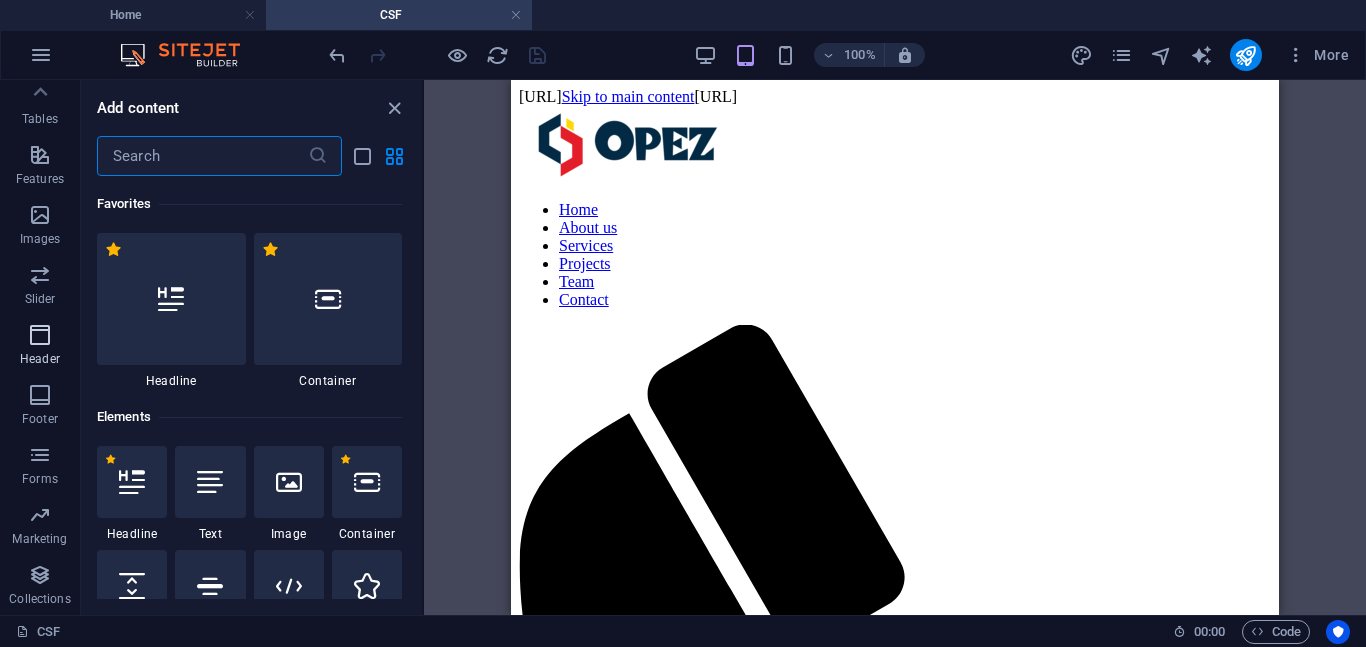 scroll, scrollTop: 12042, scrollLeft: 0, axis: vertical 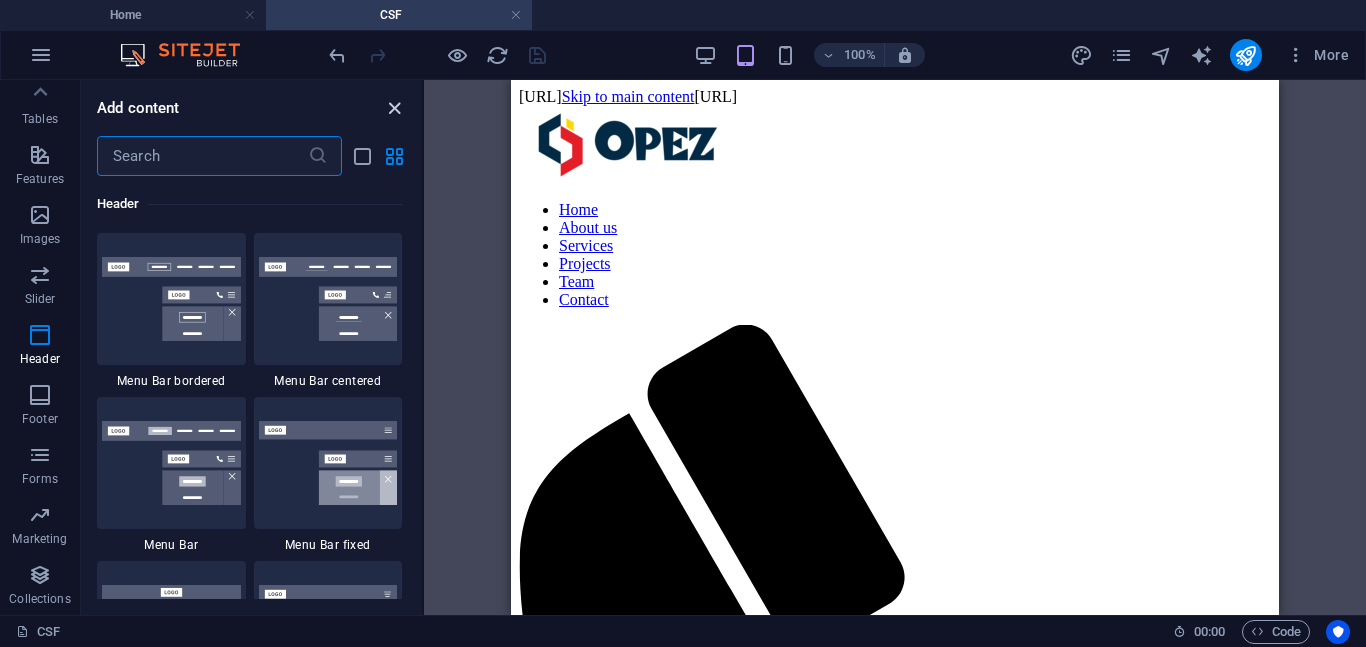 click at bounding box center [394, 108] 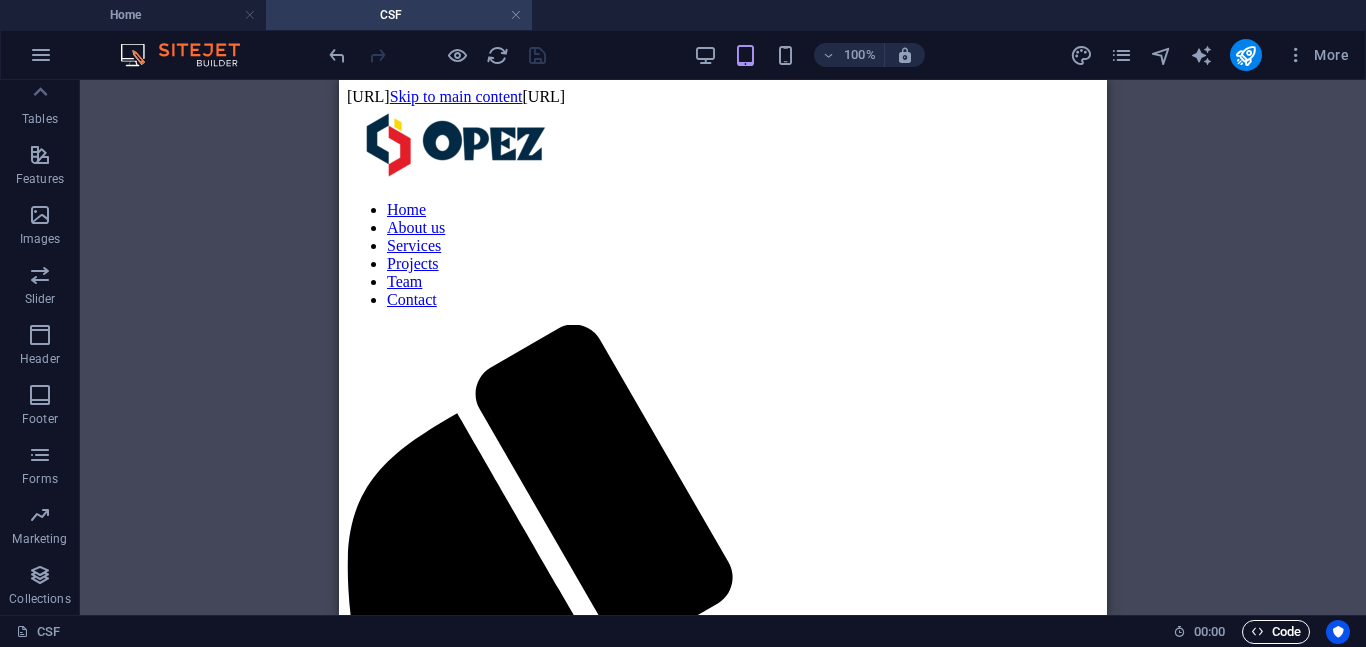 click on "Code" at bounding box center (1276, 632) 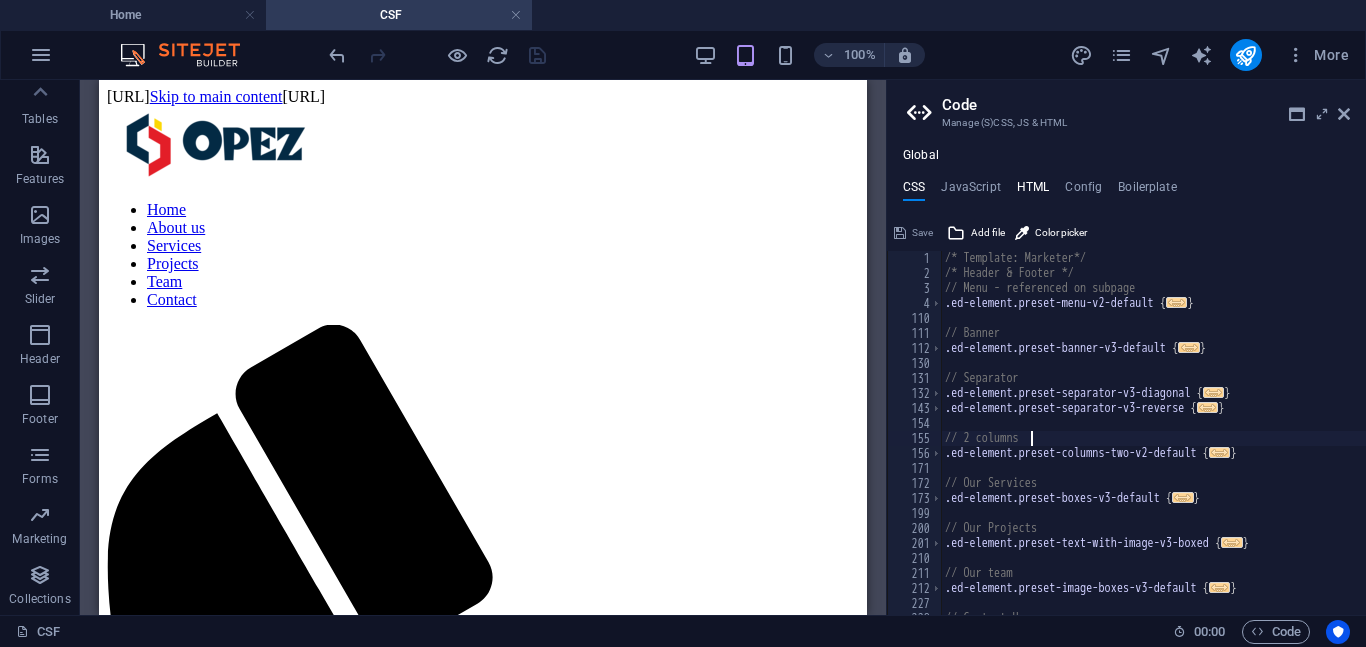 click on "HTML" at bounding box center [1033, 191] 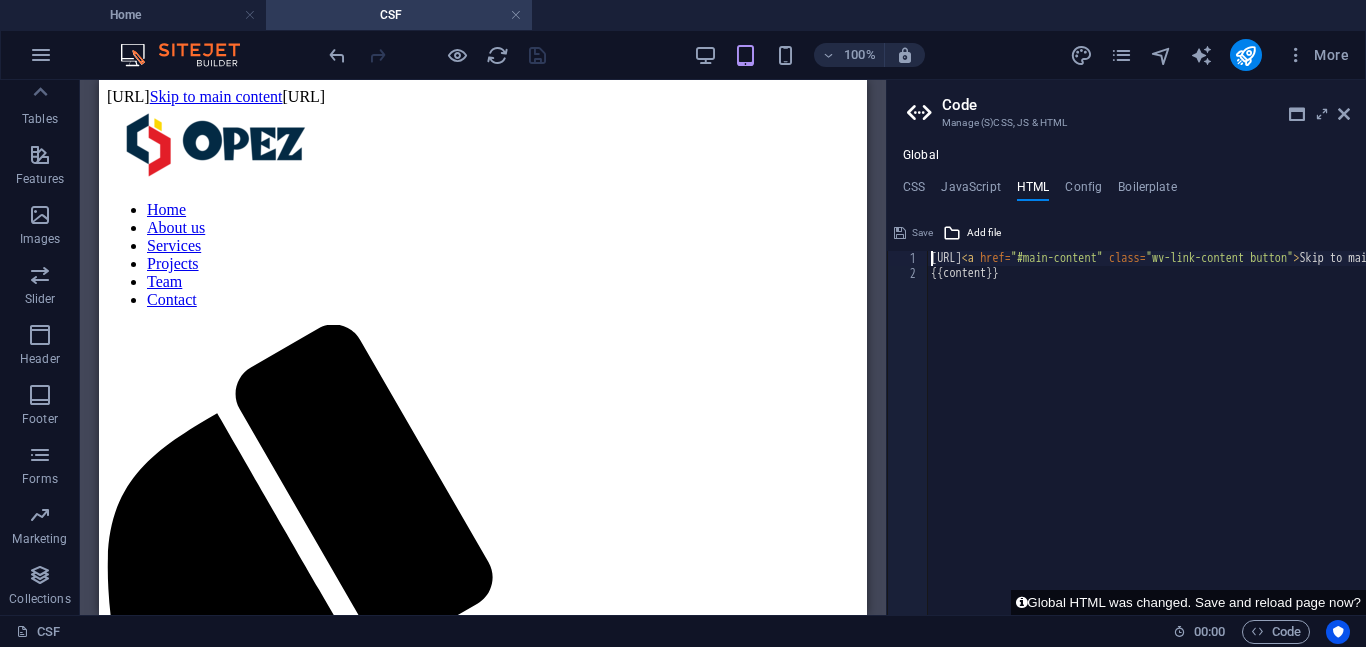 scroll, scrollTop: 0, scrollLeft: 1, axis: horizontal 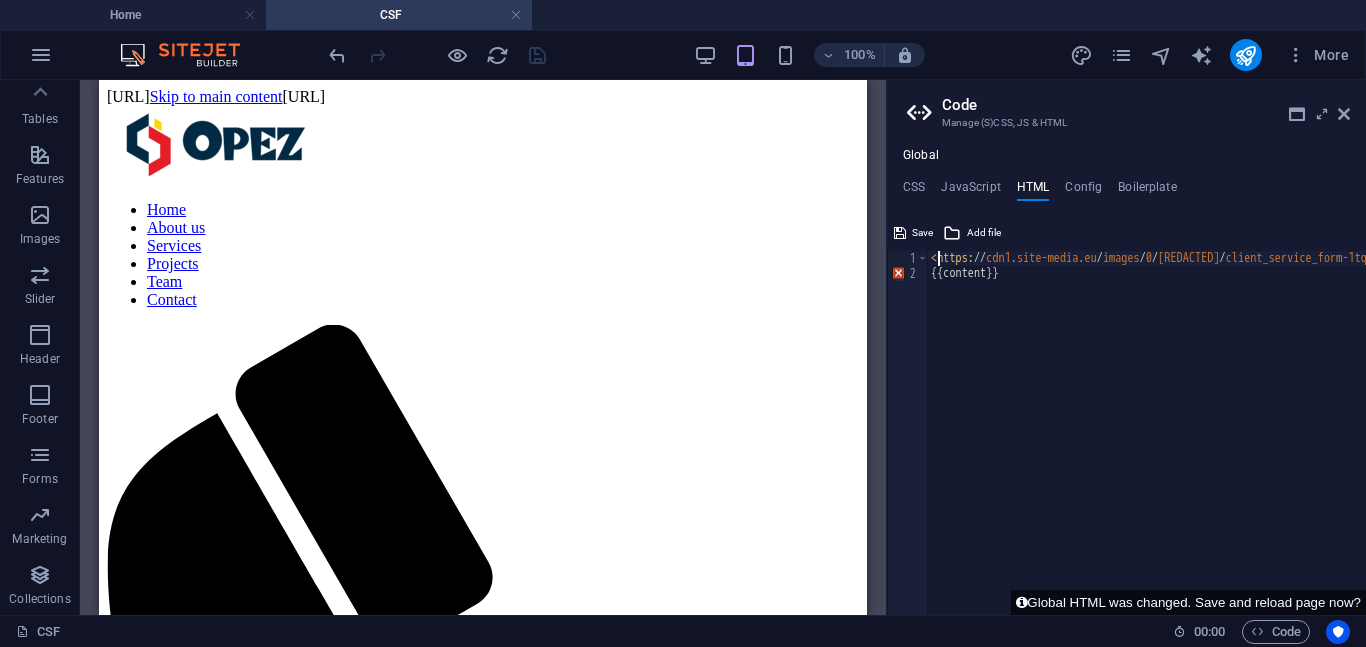 click on "[URL] Skip to main content [URL] {{content}}" at bounding box center [1873, 448] 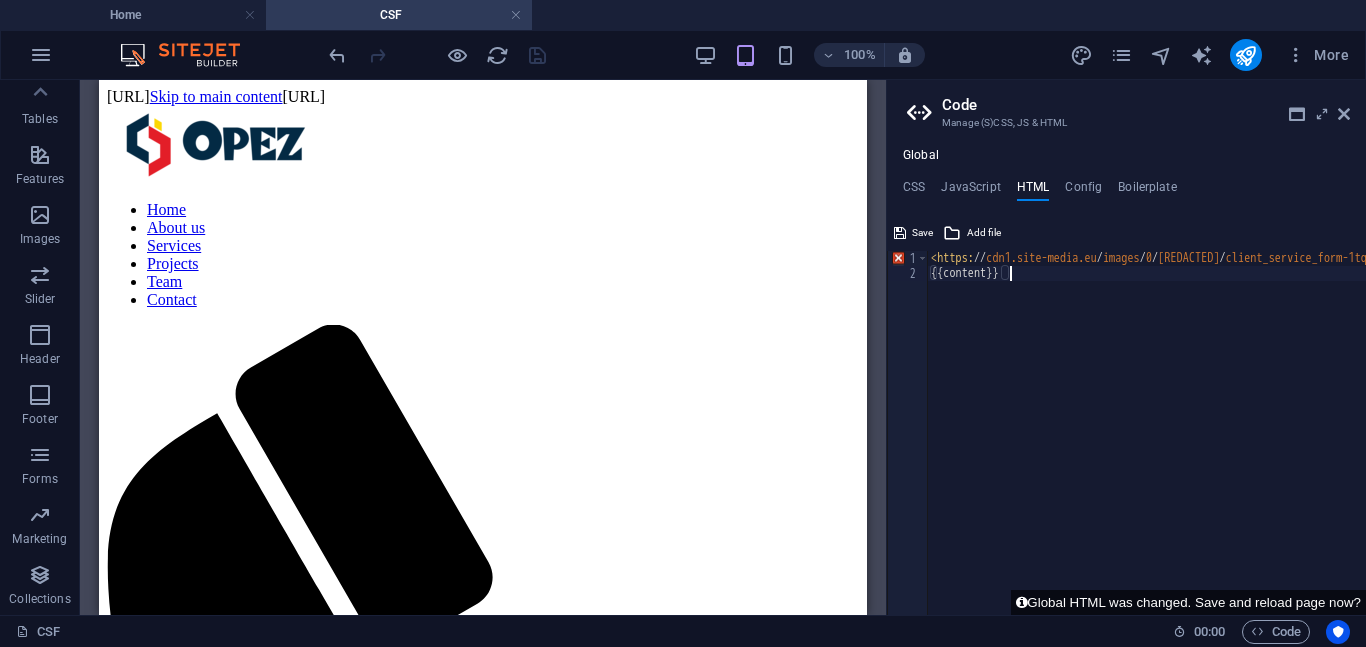 scroll, scrollTop: 0, scrollLeft: 11, axis: horizontal 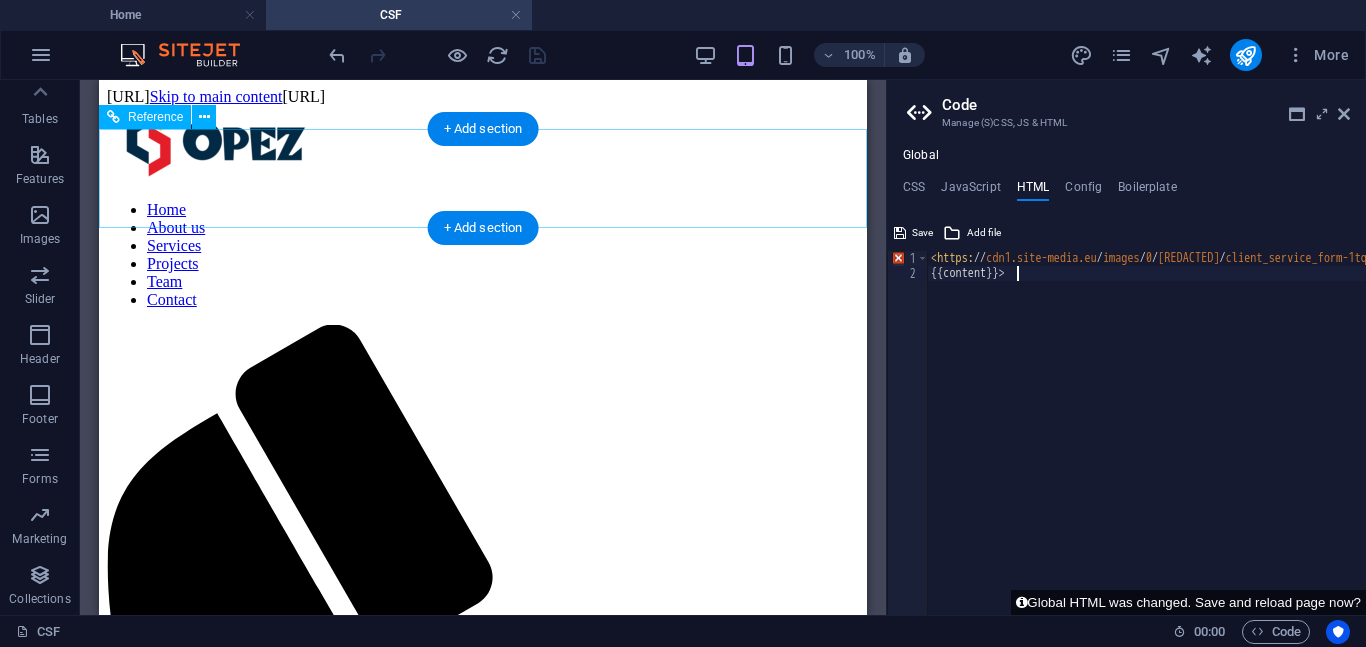 click on "Home About us Services Projects Team Contact" at bounding box center (483, 715) 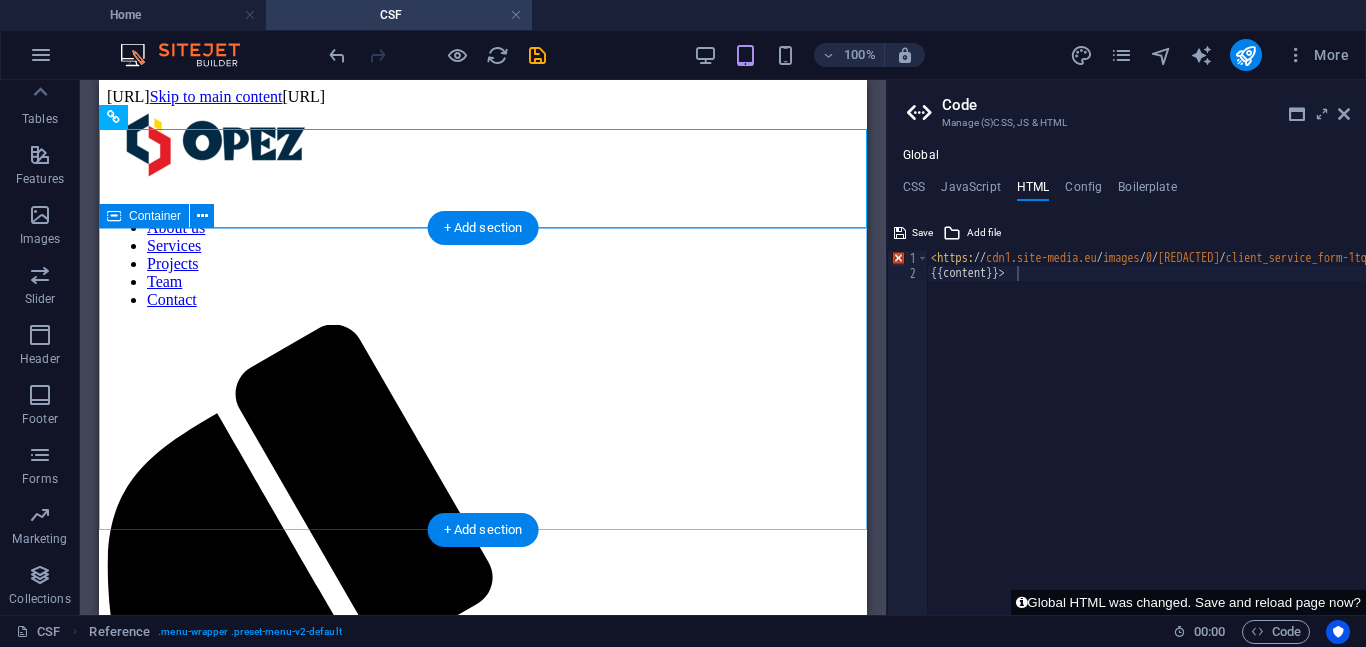 click on "Drop content here or  Add elements  Paste clipboard" at bounding box center [483, 1395] 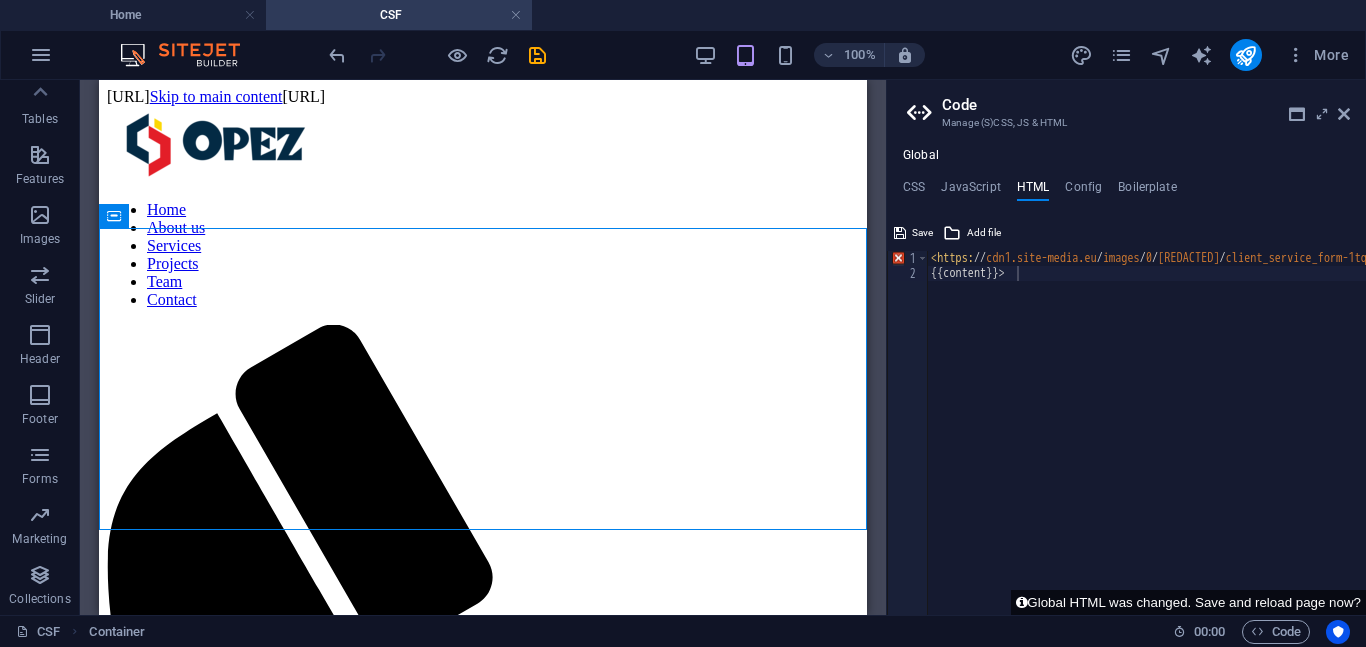 click on "[URL] Skip to main content [URL] {{content}}" at bounding box center (1873, 448) 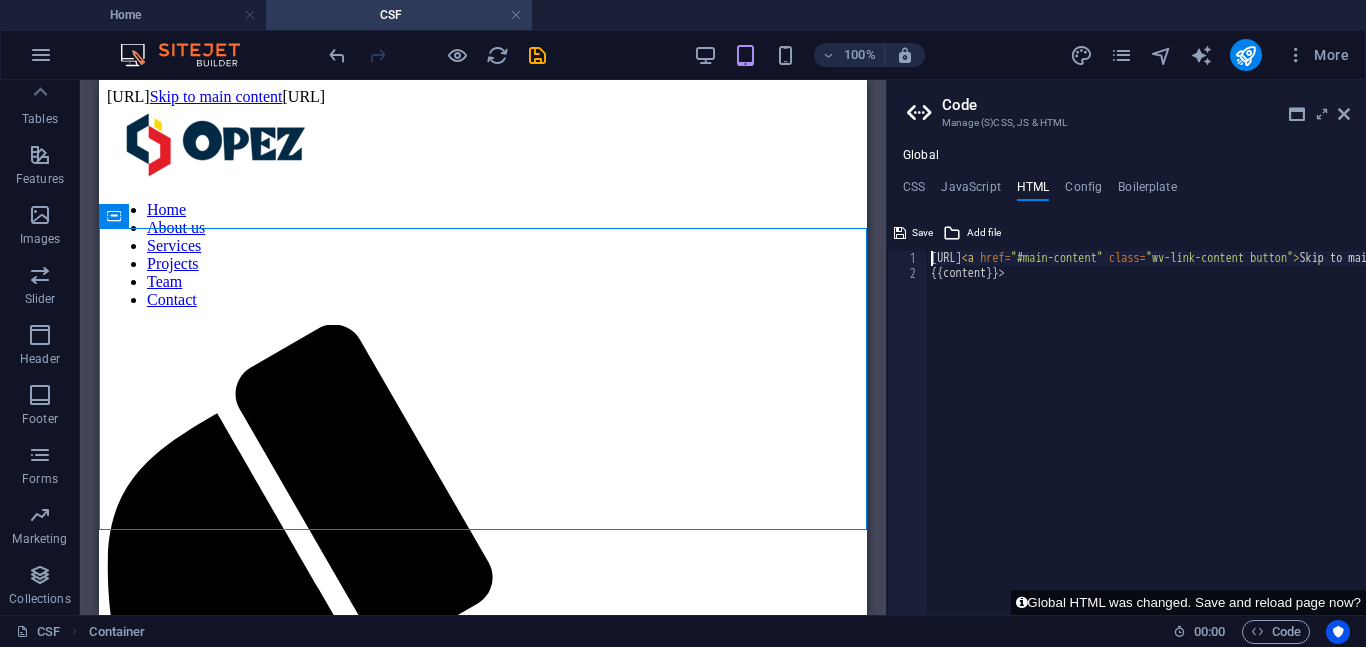 click on "[URL] Skip to main content [URL] {{content}}>" at bounding box center (1870, 448) 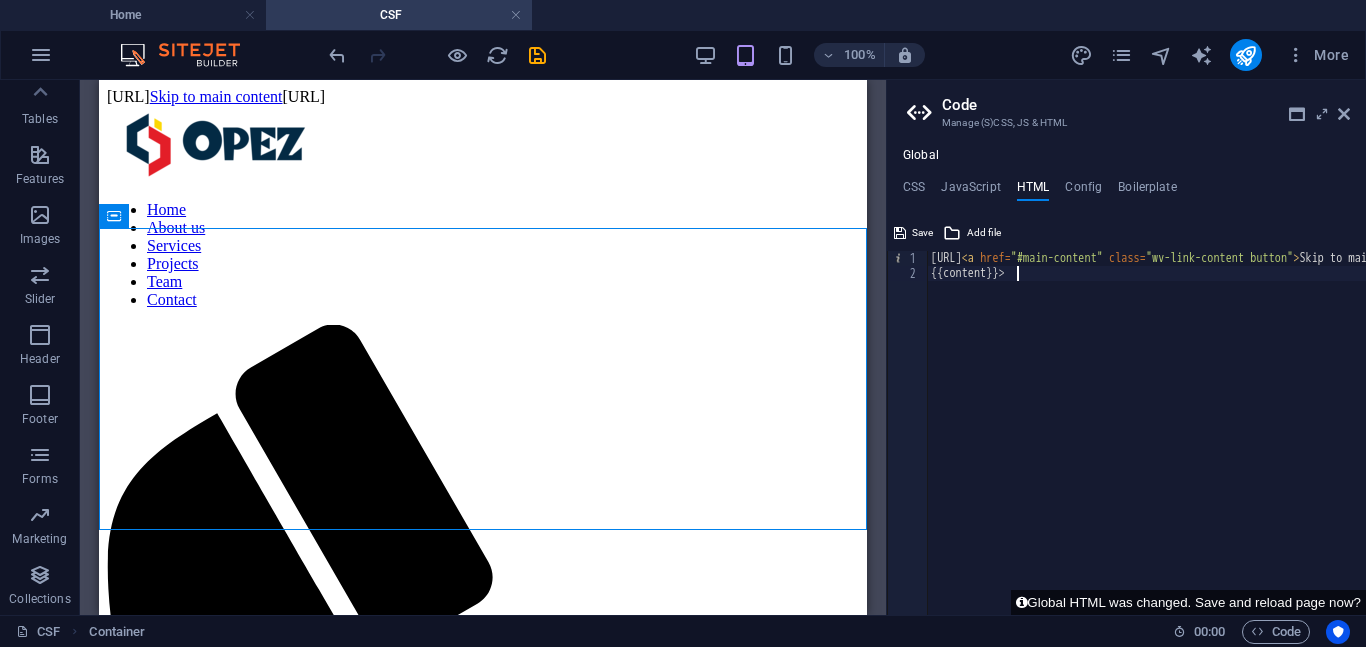 type on "{{content}}" 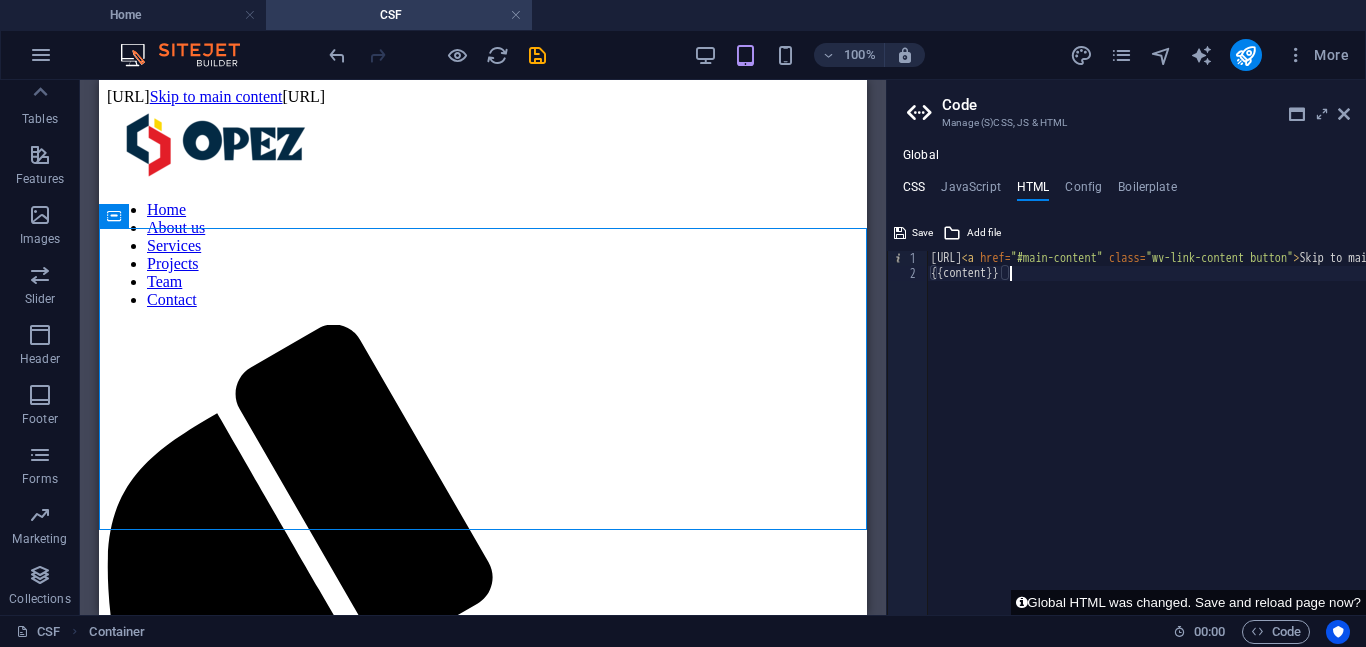 click on "CSS" at bounding box center [914, 191] 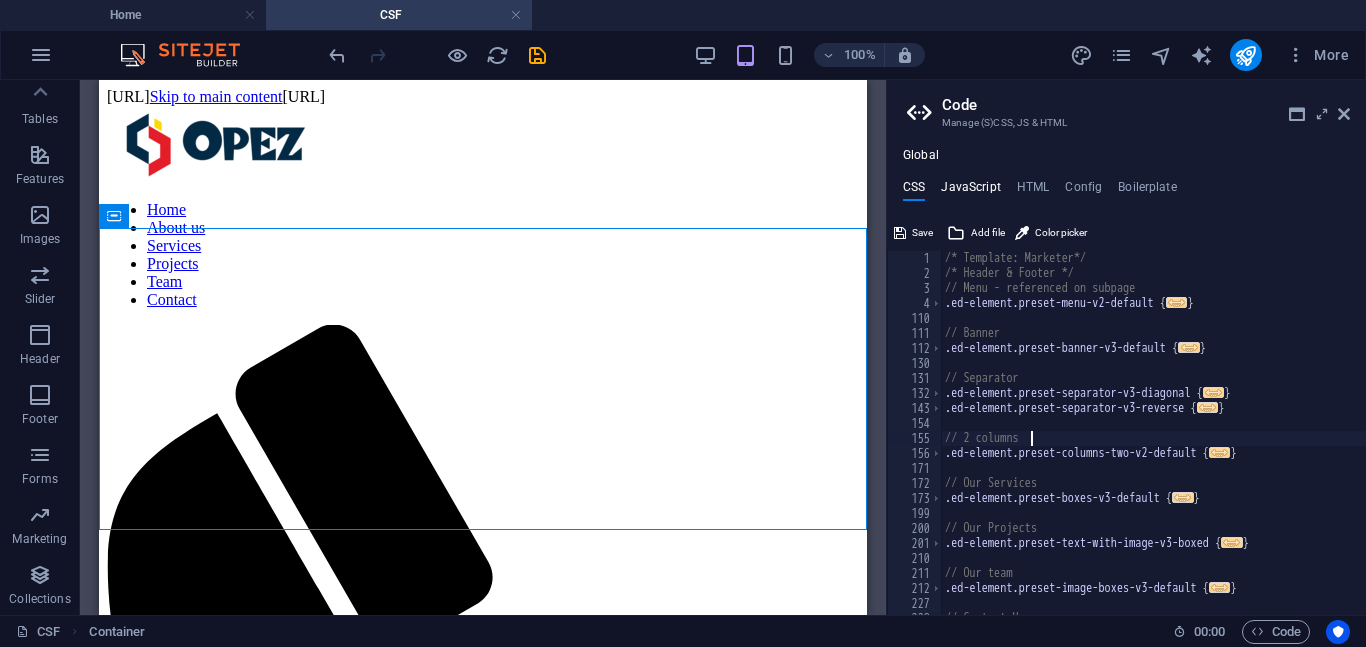 click on "JavaScript" at bounding box center [970, 191] 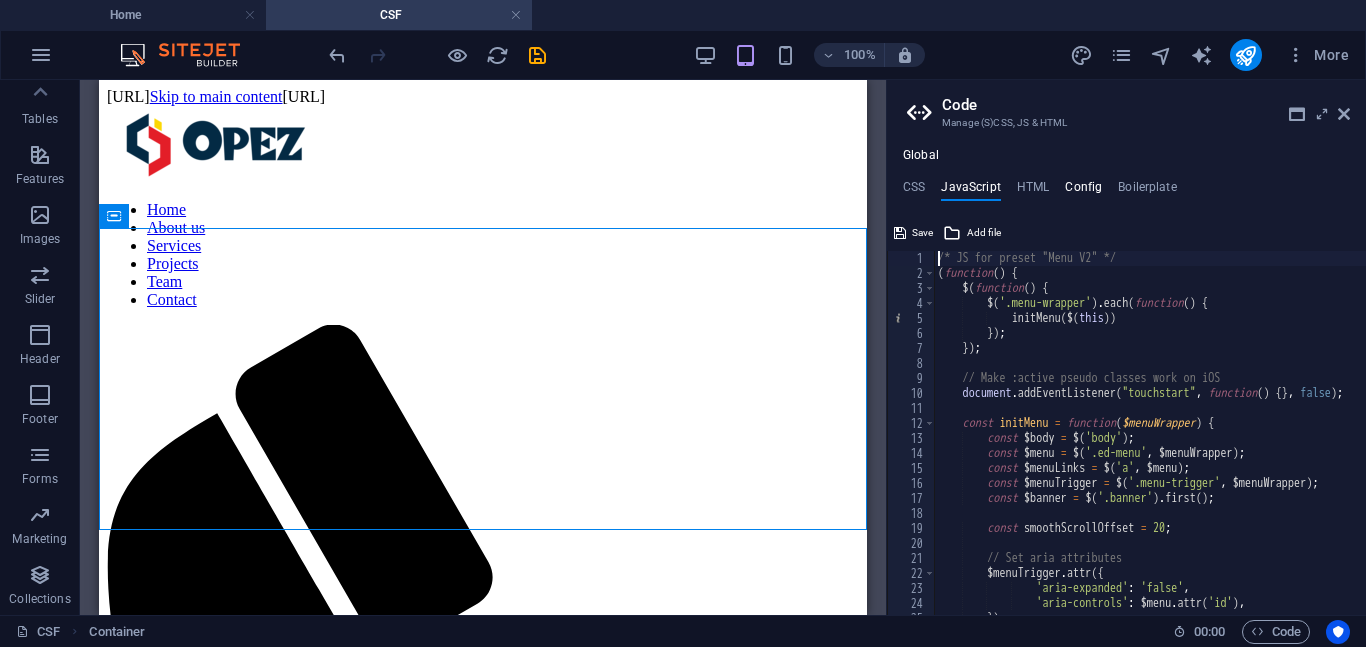 click on "Config" at bounding box center (1083, 191) 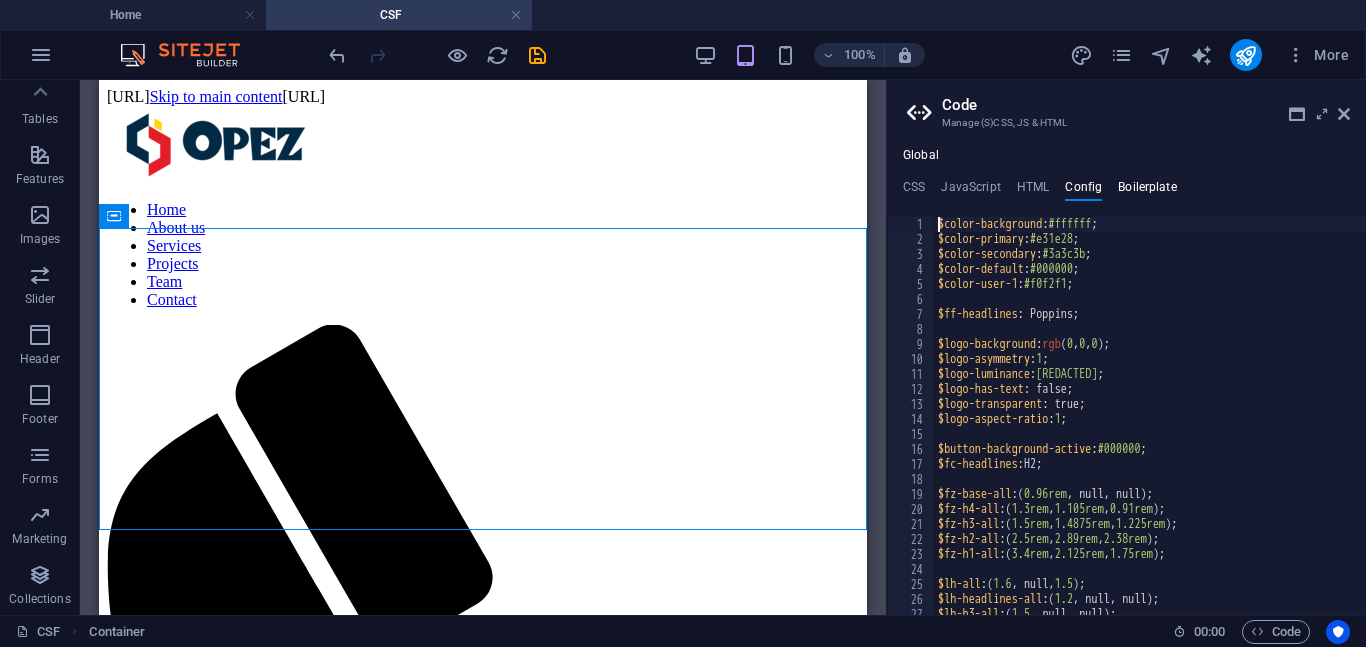 click on "Boilerplate" at bounding box center [1147, 191] 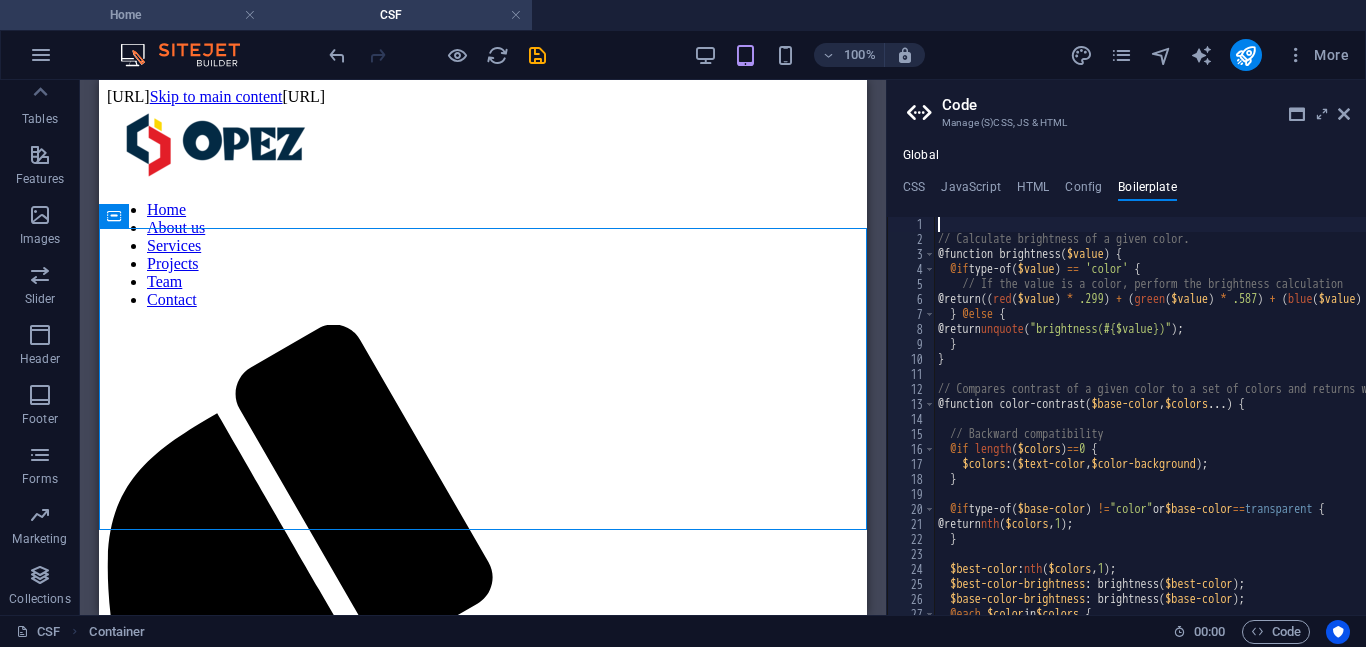 click on "Home" at bounding box center [133, 15] 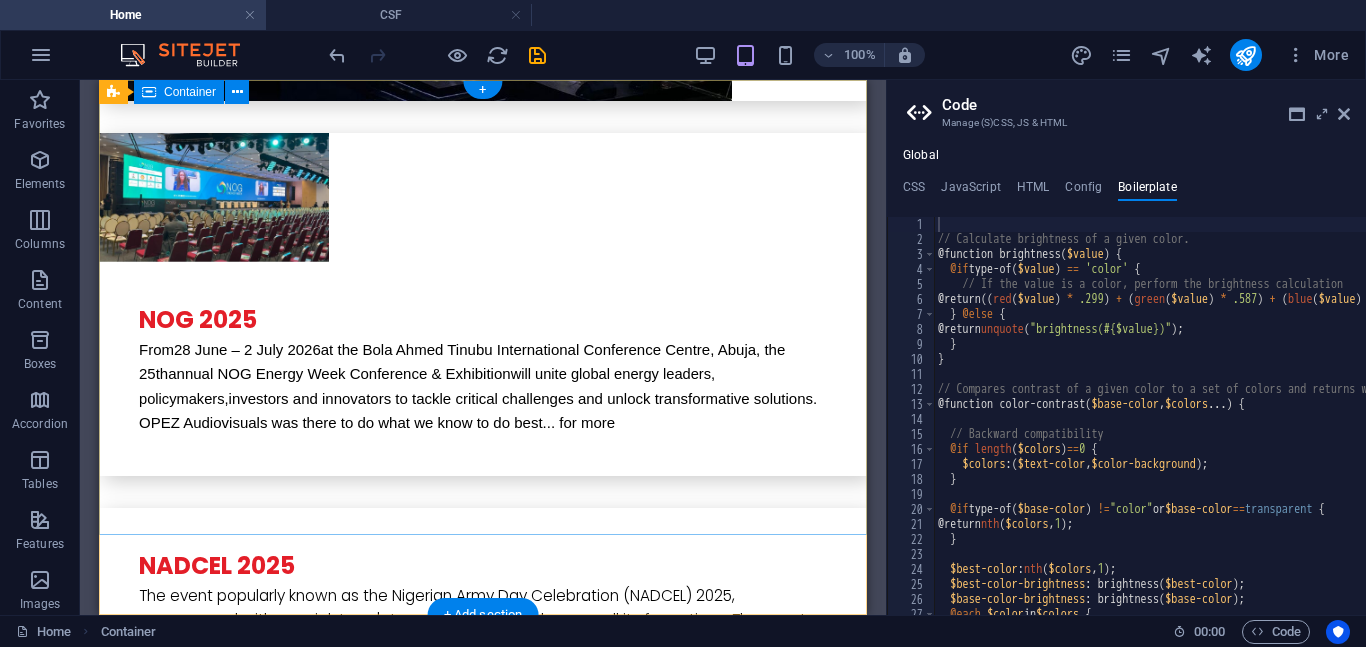 scroll, scrollTop: 0, scrollLeft: 0, axis: both 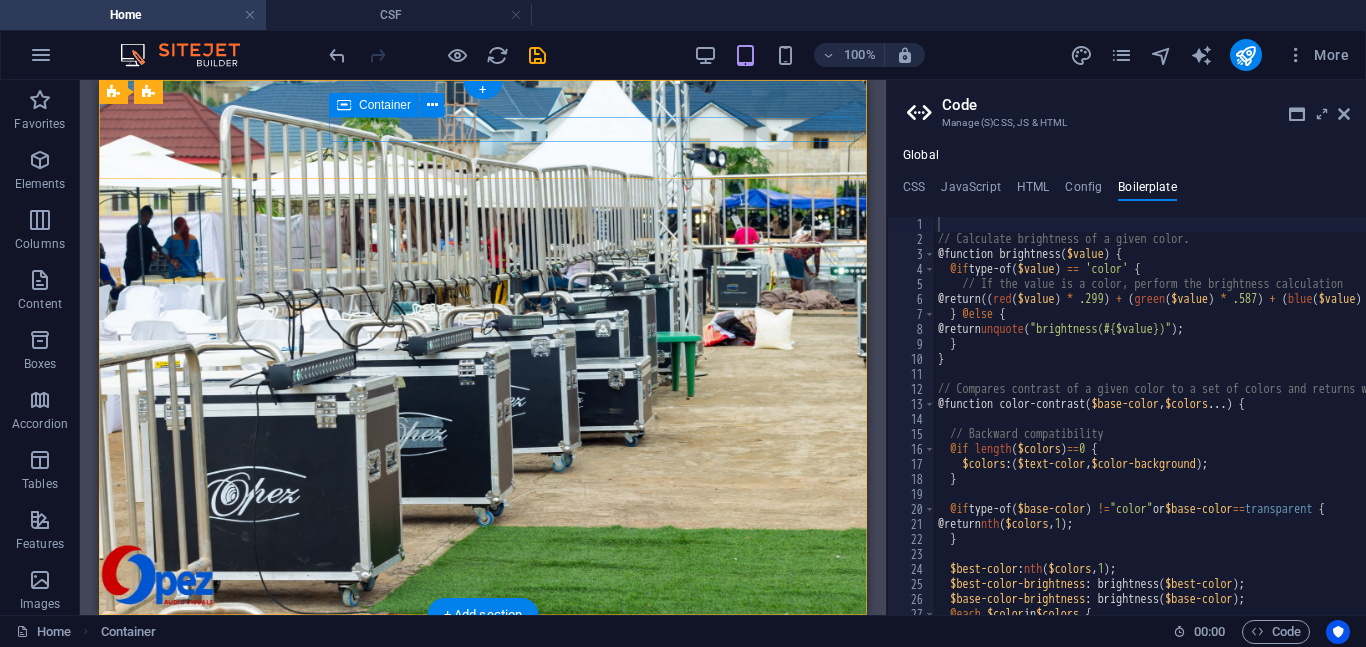 click at bounding box center (483, 727) 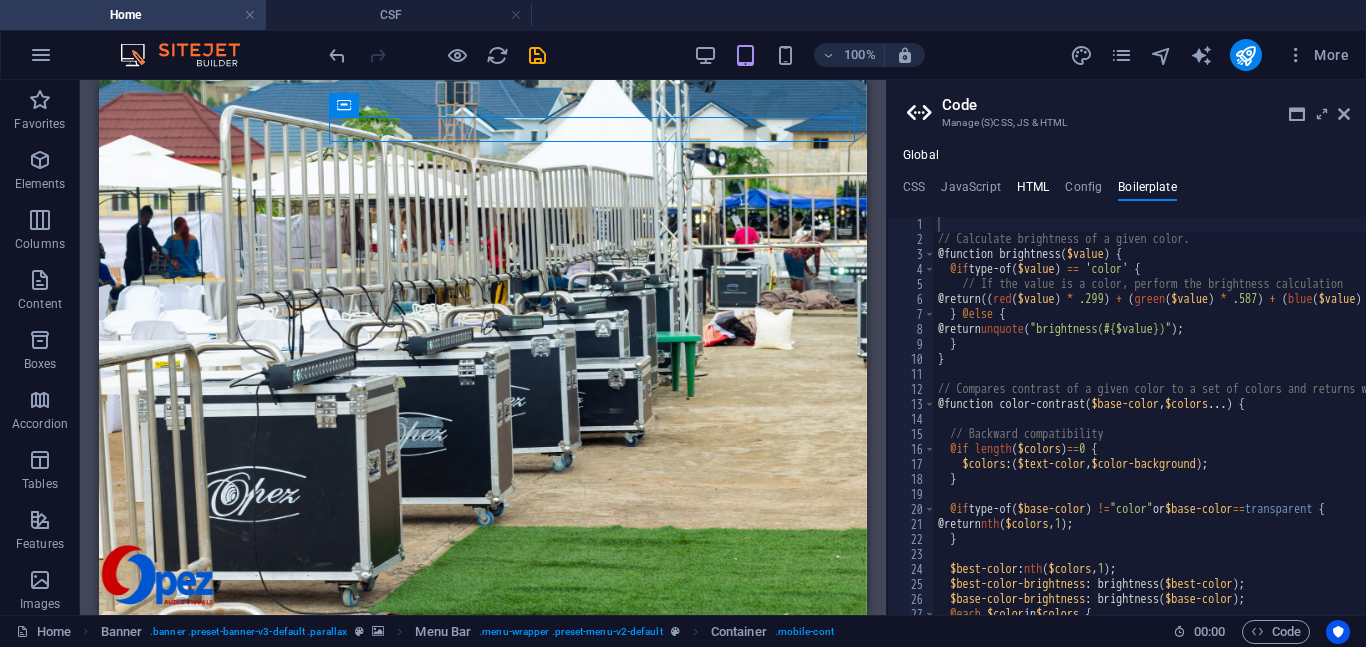 click on "HTML" at bounding box center [1033, 191] 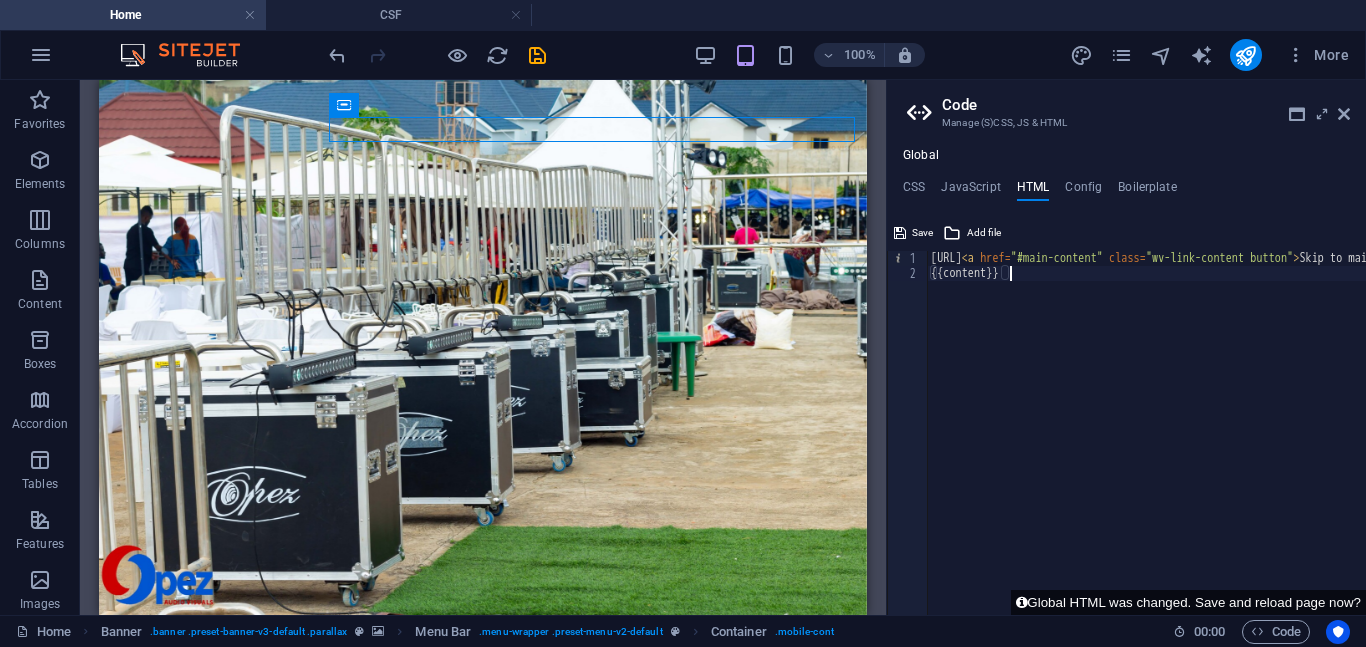 click on "[URL] Skip to main content [URL] {{content}}" at bounding box center [1870, 448] 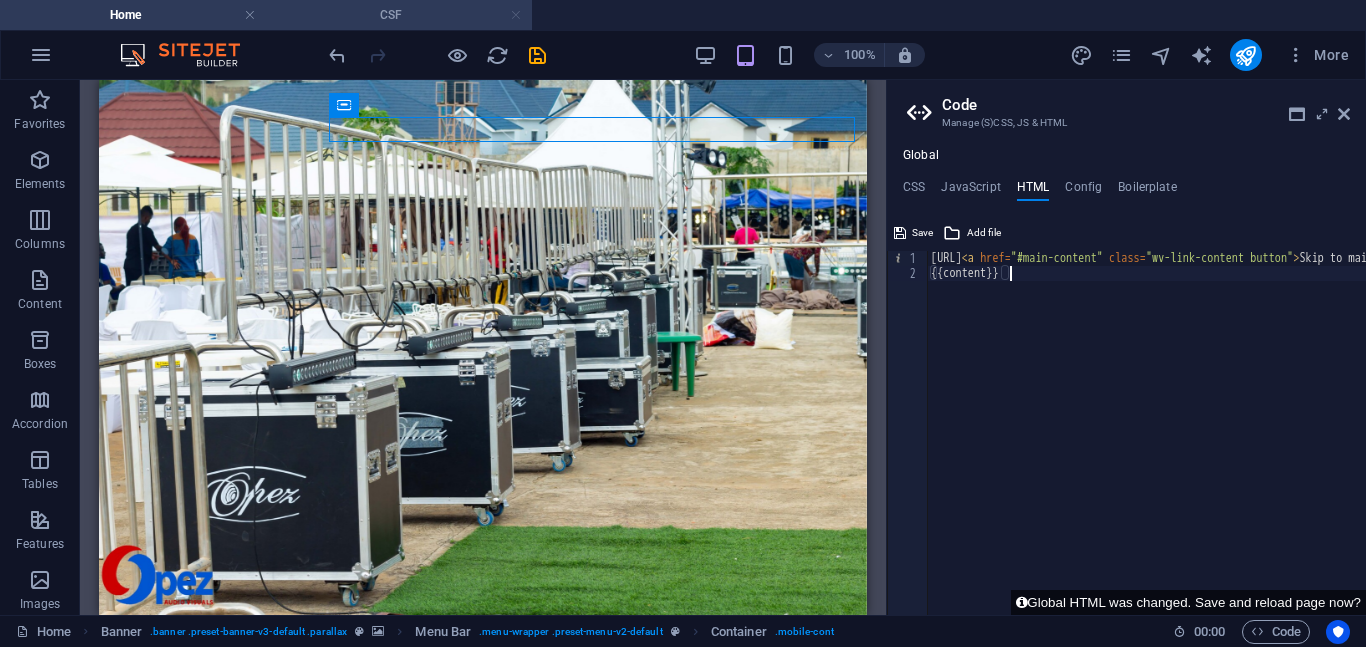 click at bounding box center [516, 15] 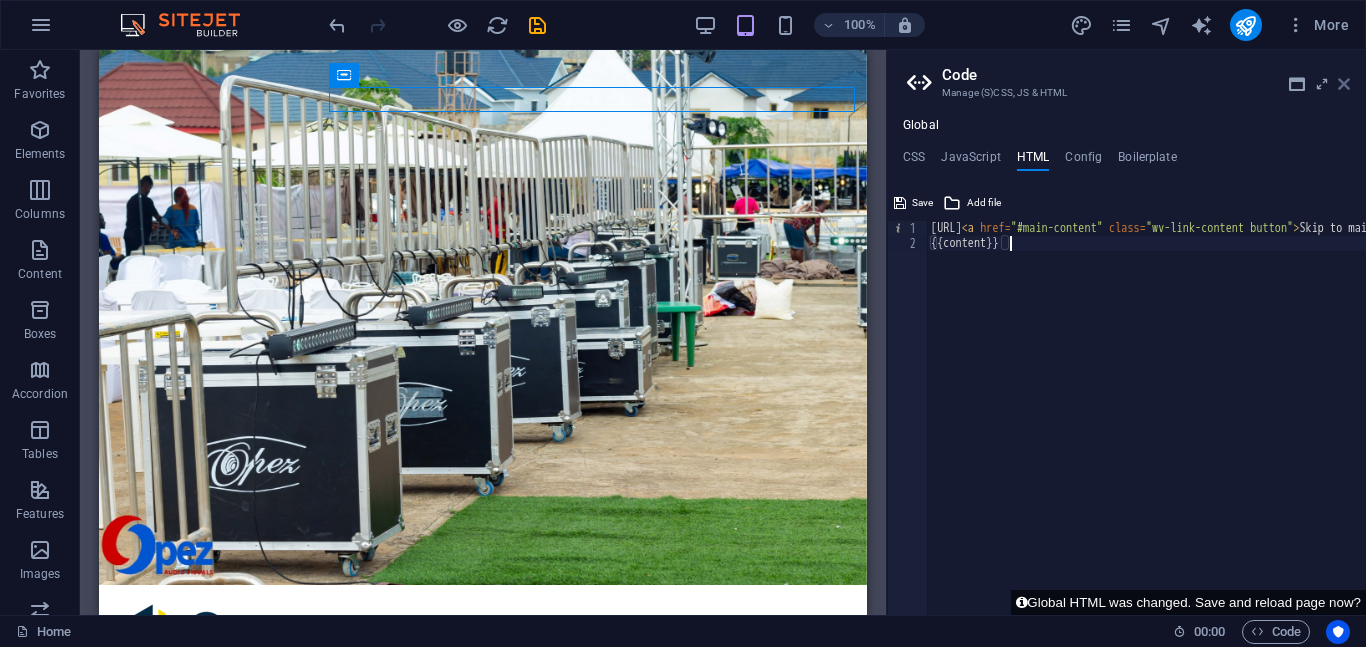 click at bounding box center (1344, 84) 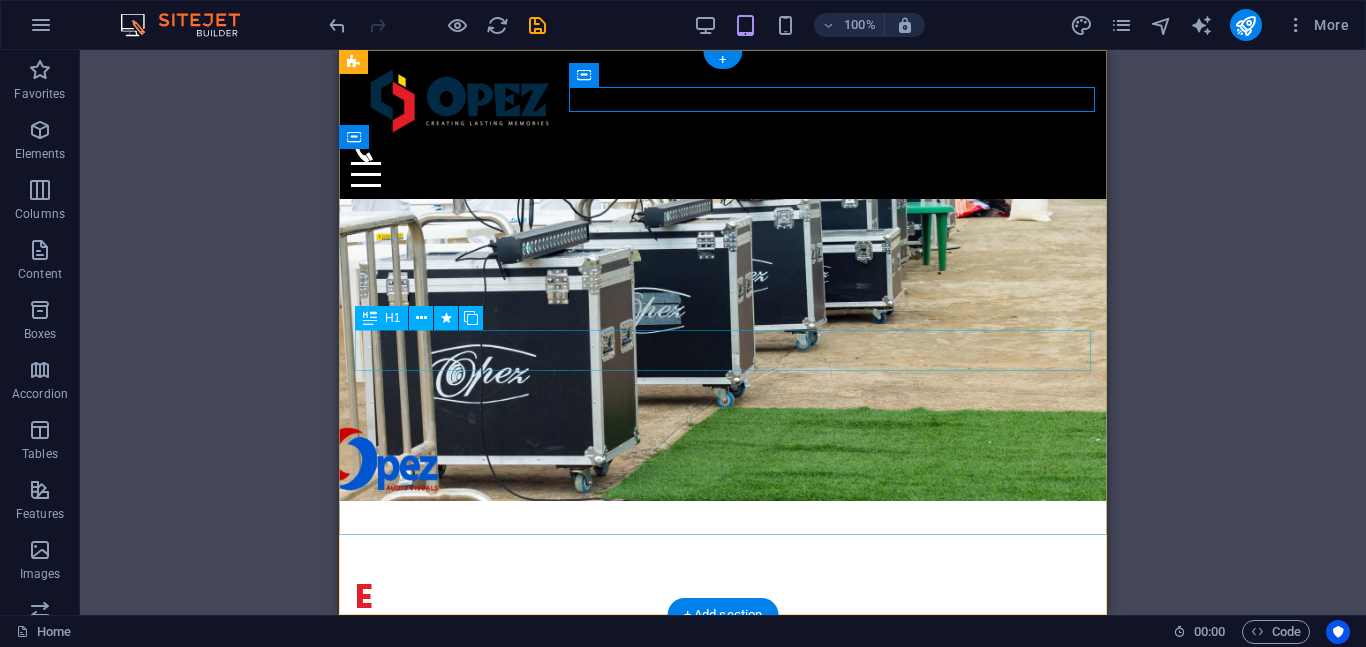 scroll, scrollTop: 0, scrollLeft: 0, axis: both 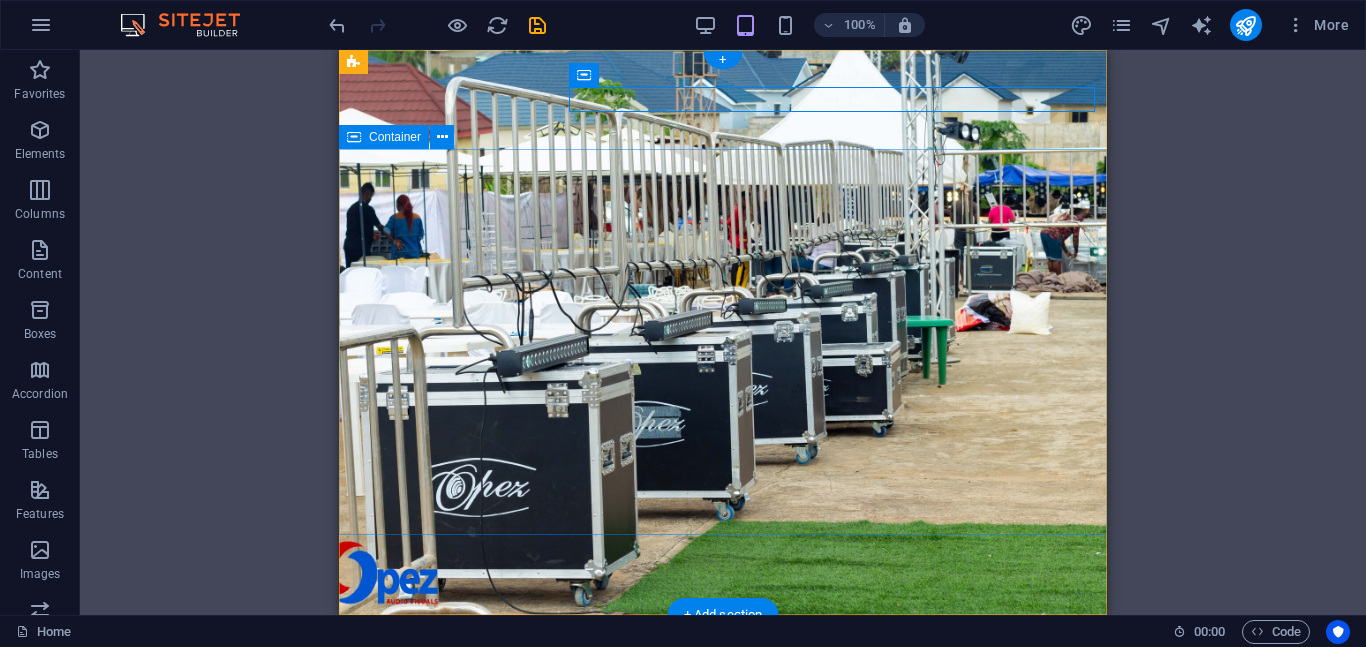 click on "E vent Production E quipment Procurement C onsultancy services Learn more" at bounding box center [723, 937] 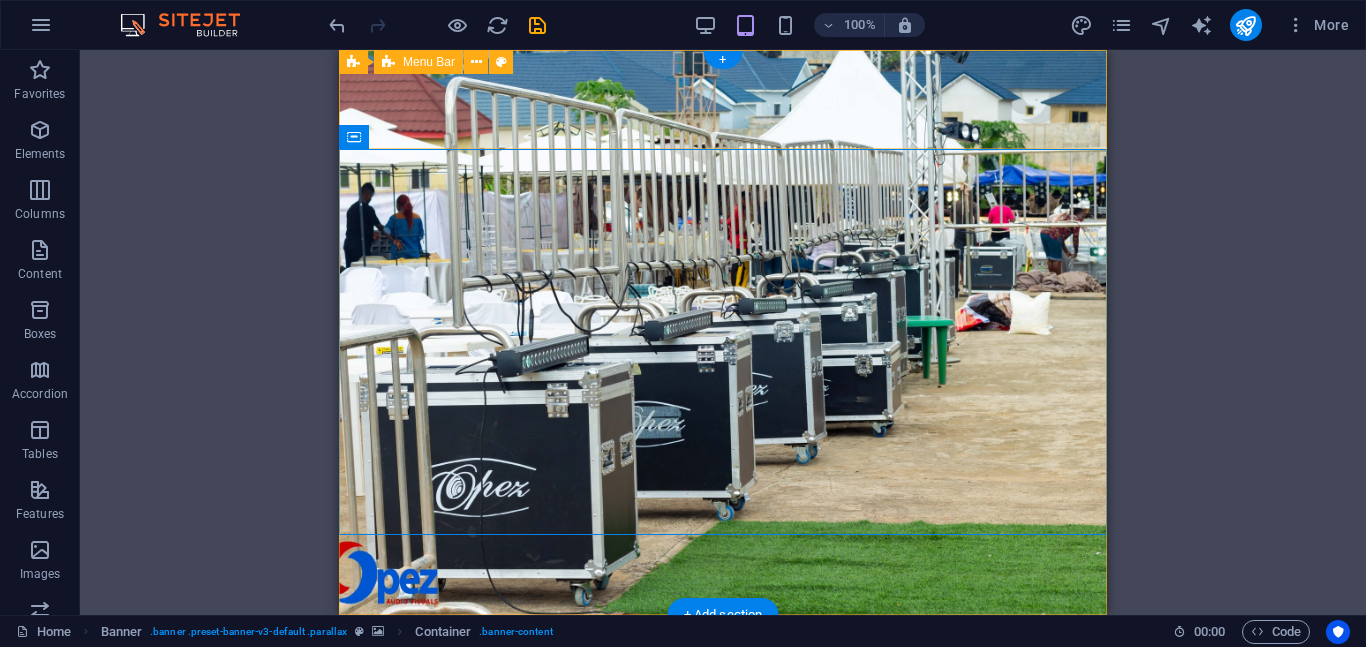 click on "Home About us Services Projects Team Contact" at bounding box center (723, 689) 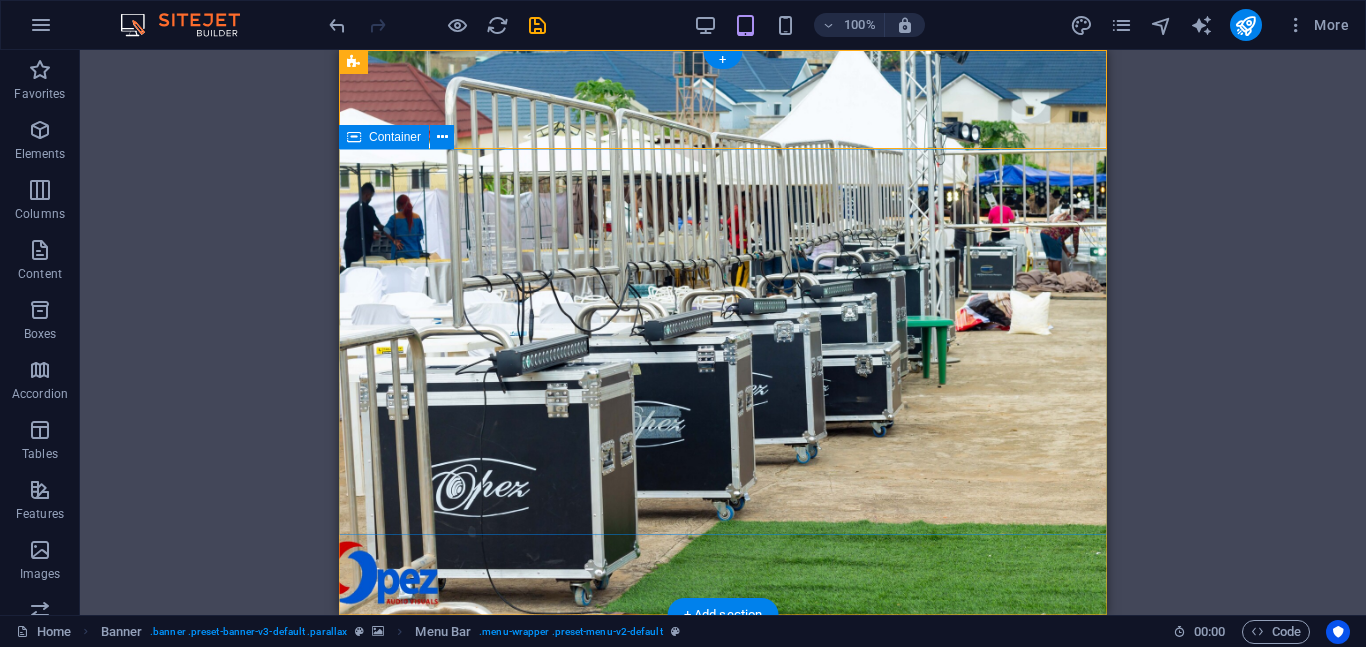 click on "E vent Production E quipment Procurement C onsultancy services Learn more" at bounding box center [723, 937] 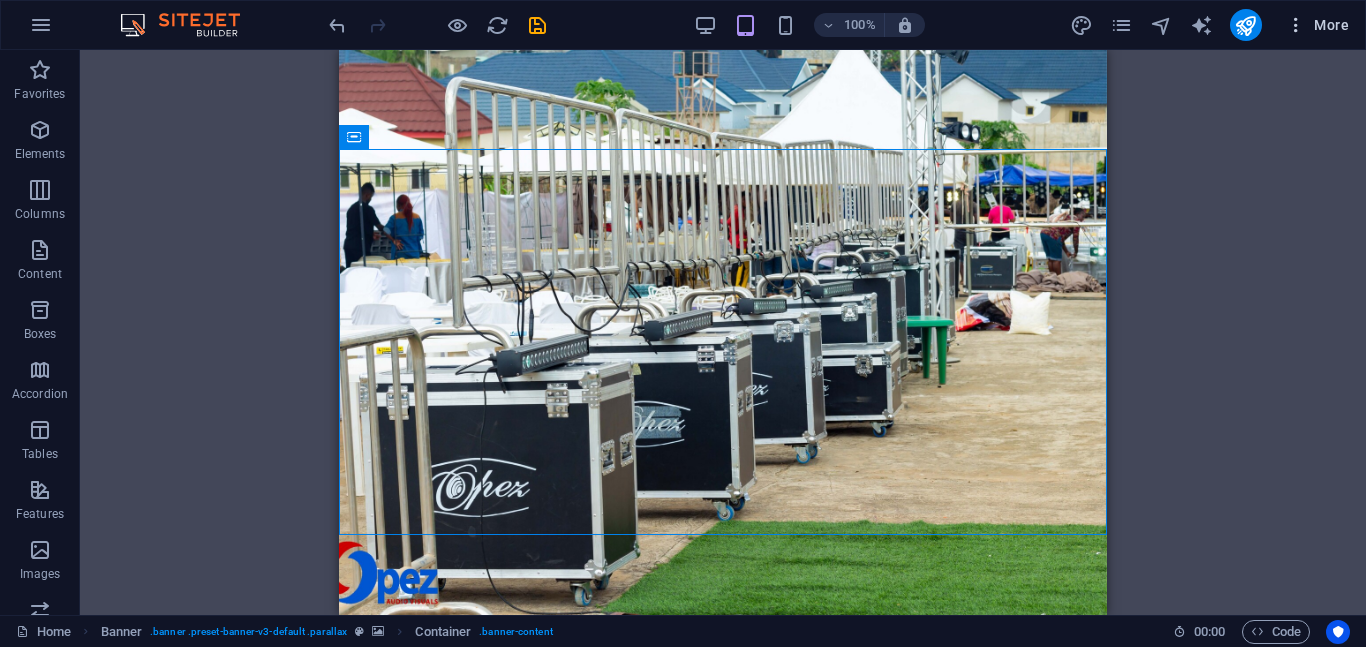 click at bounding box center (1296, 25) 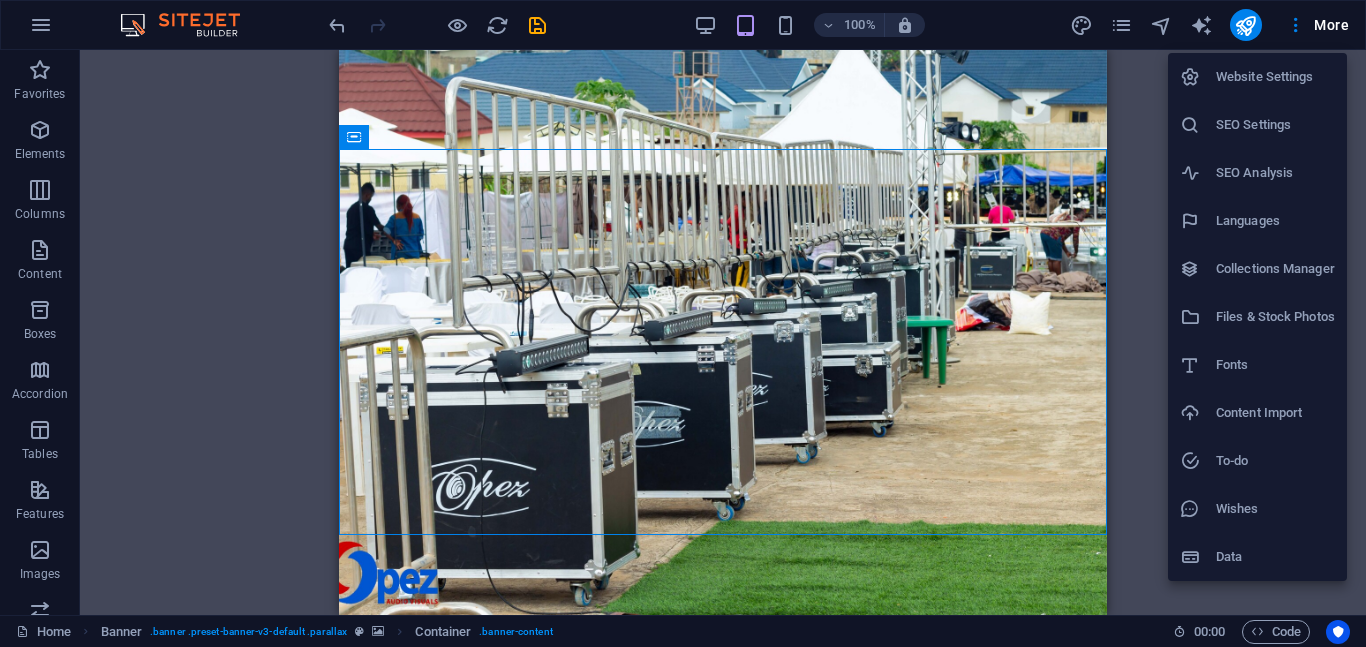 click on "Files & Stock Photos" at bounding box center [1275, 317] 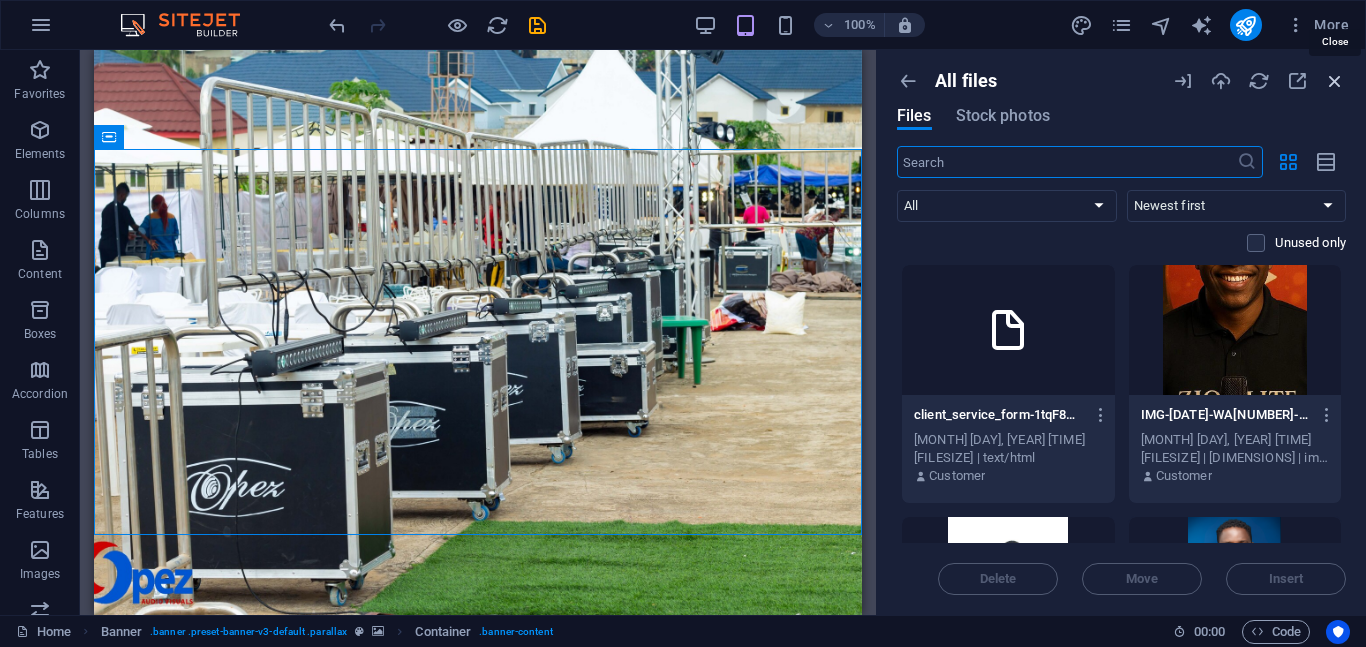 click at bounding box center [1335, 81] 